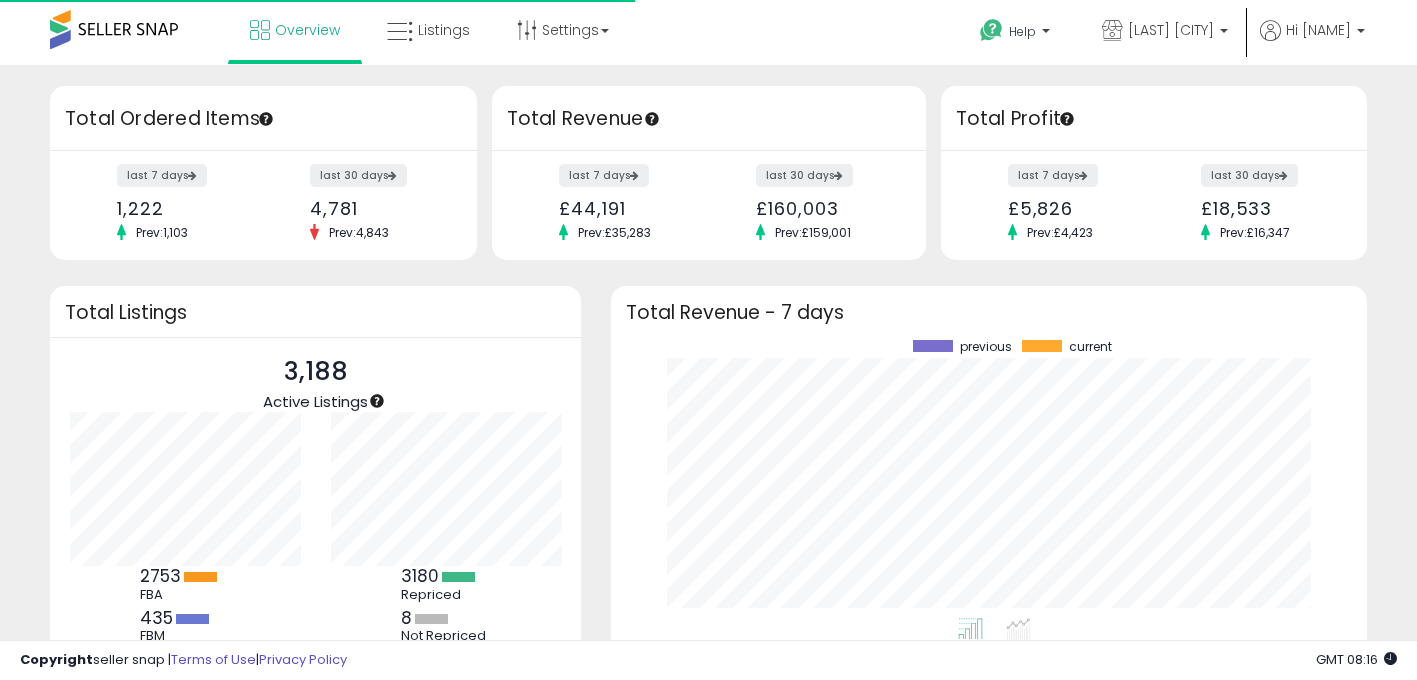scroll, scrollTop: 0, scrollLeft: 0, axis: both 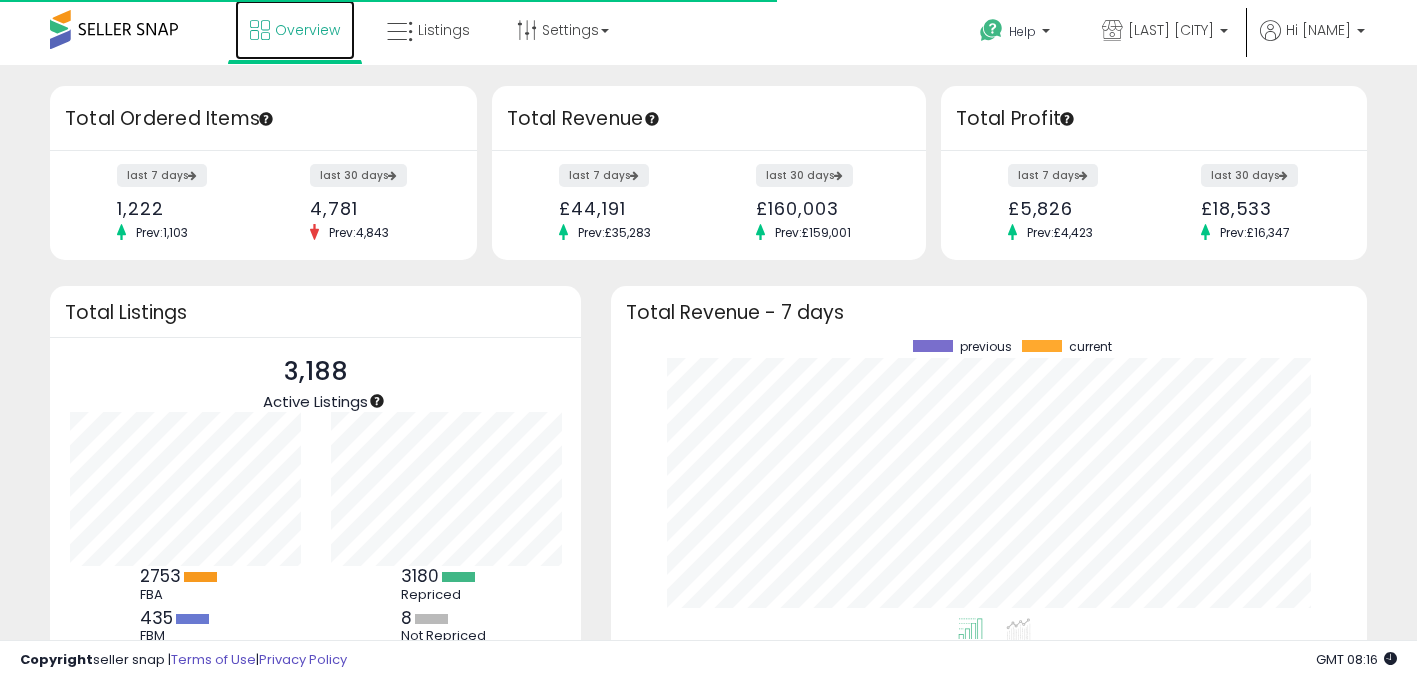 click on "Overview" at bounding box center [307, 30] 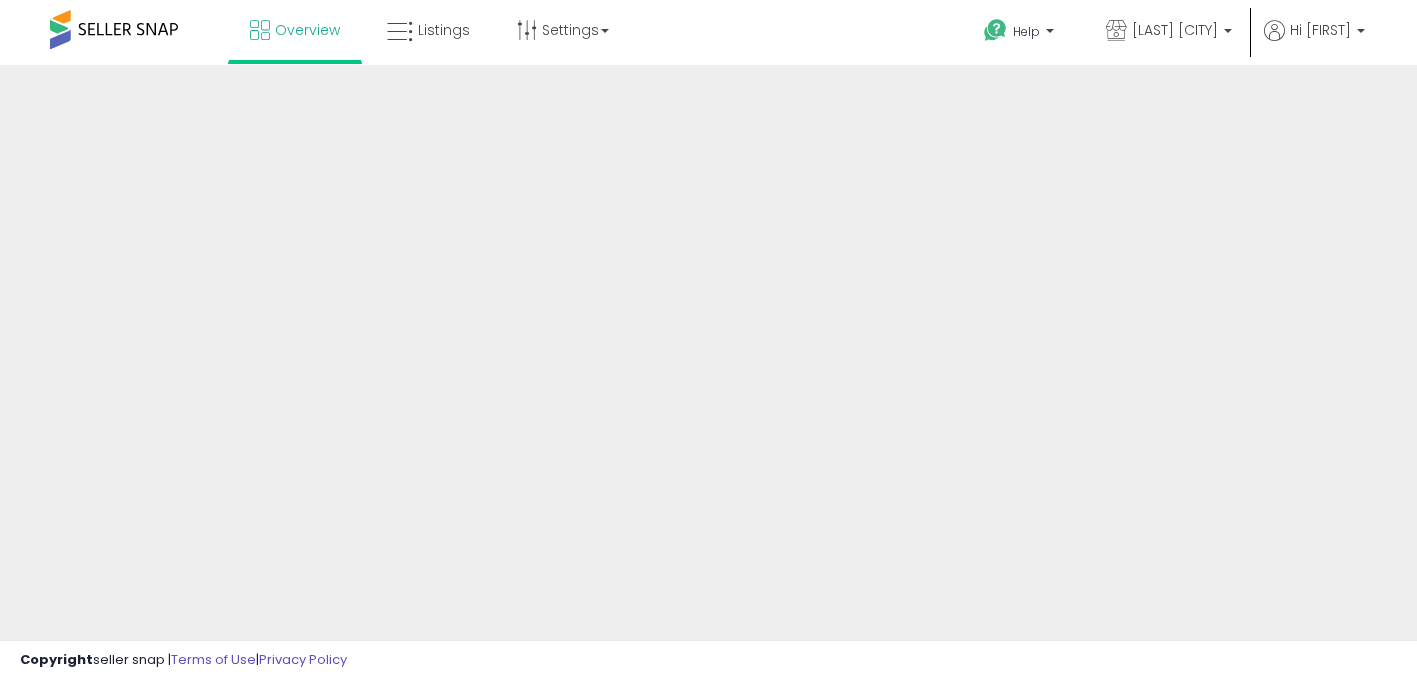 scroll, scrollTop: 0, scrollLeft: 0, axis: both 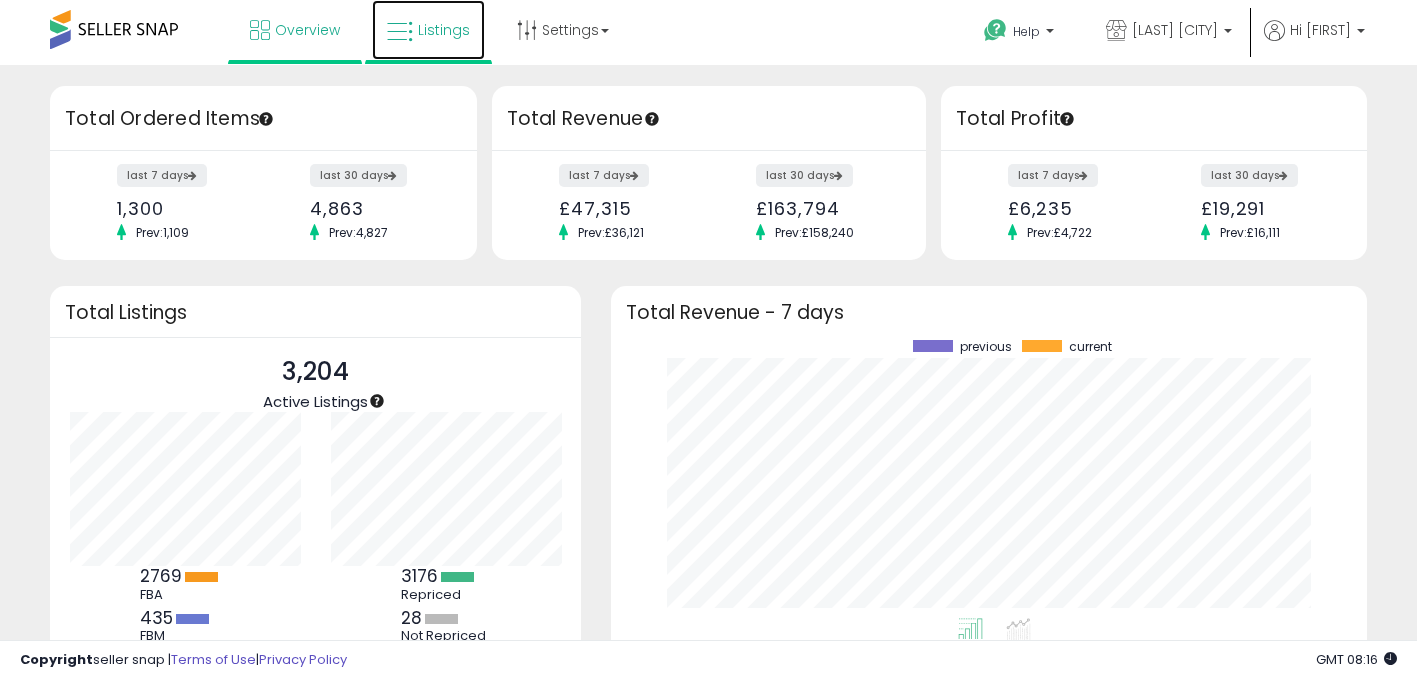 click on "Listings" at bounding box center [444, 30] 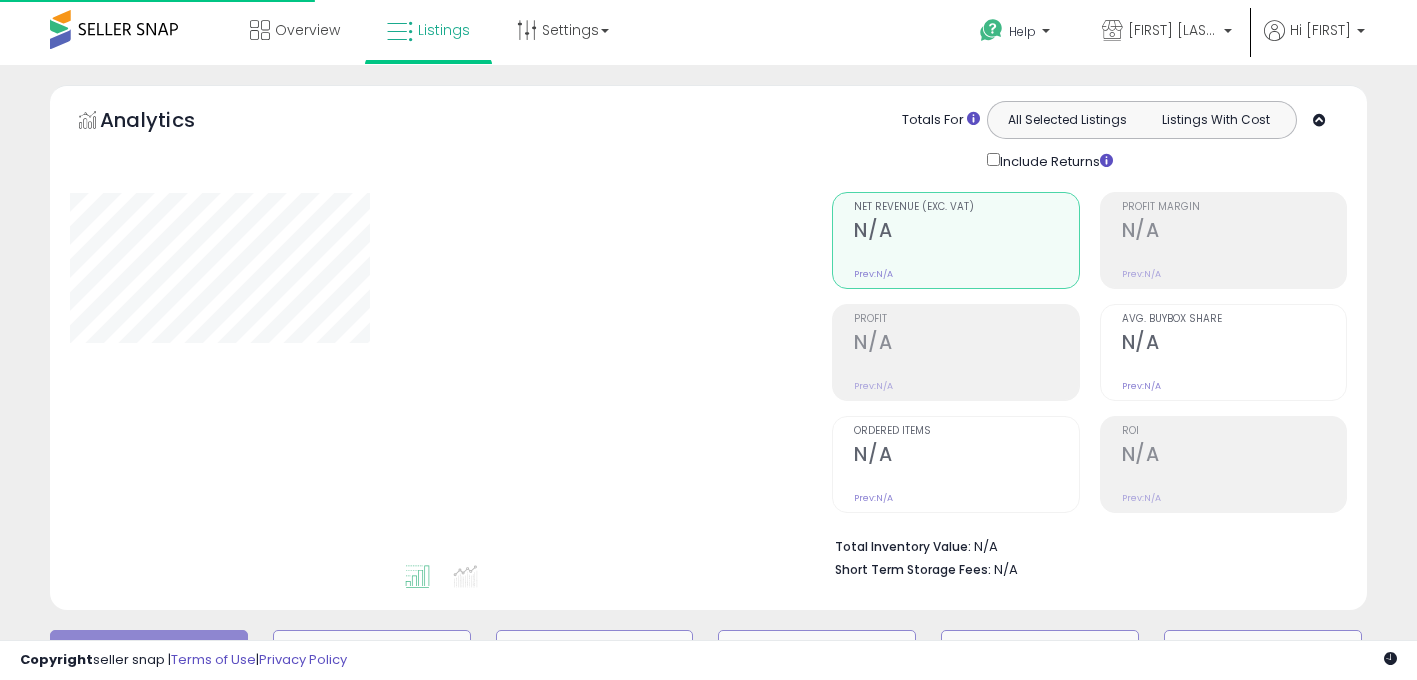 scroll, scrollTop: 0, scrollLeft: 0, axis: both 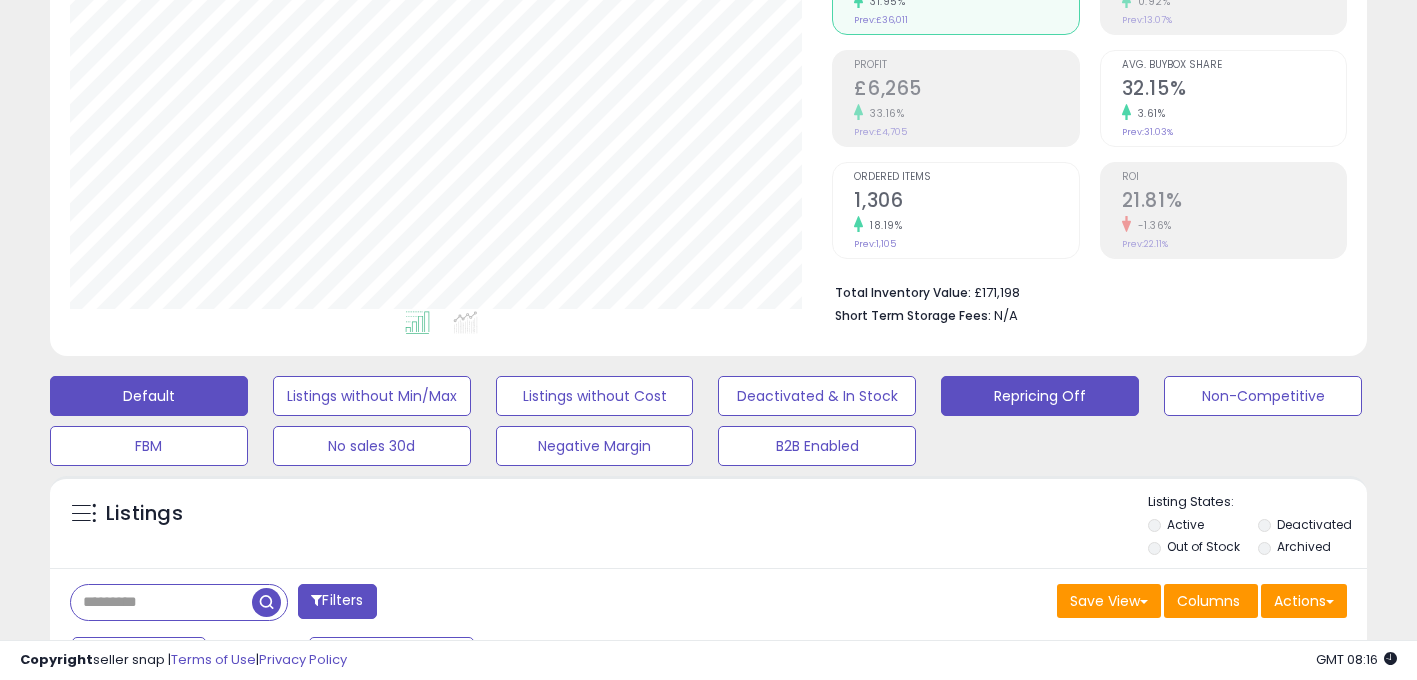 click on "Repricing Off" at bounding box center (372, 396) 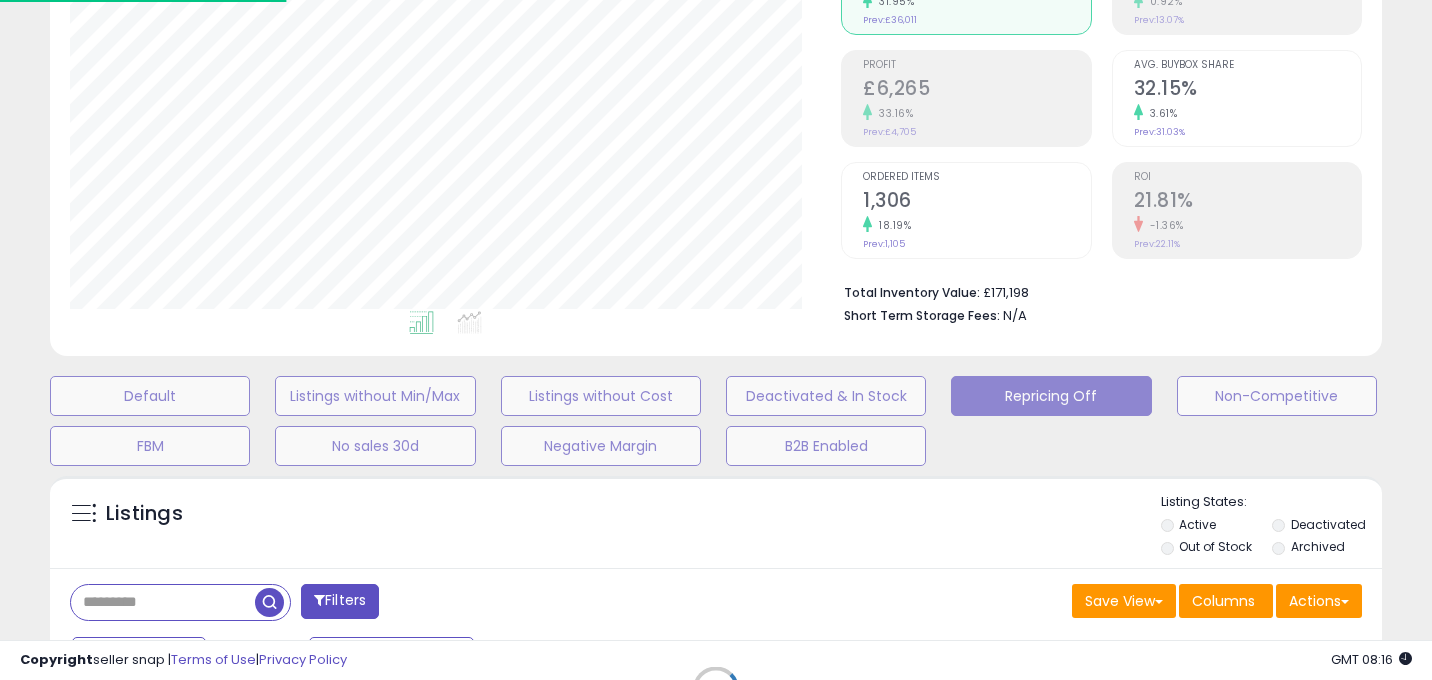 scroll, scrollTop: 999590, scrollLeft: 999229, axis: both 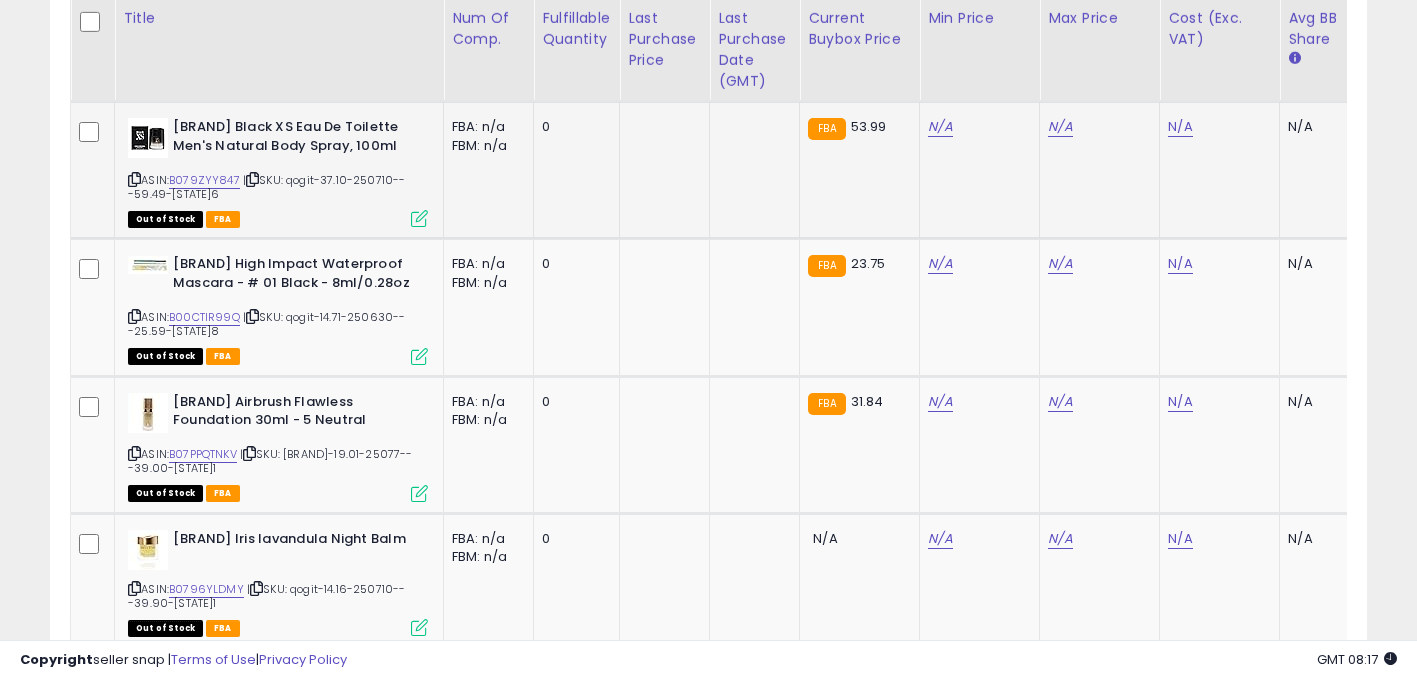 click at bounding box center [134, 179] 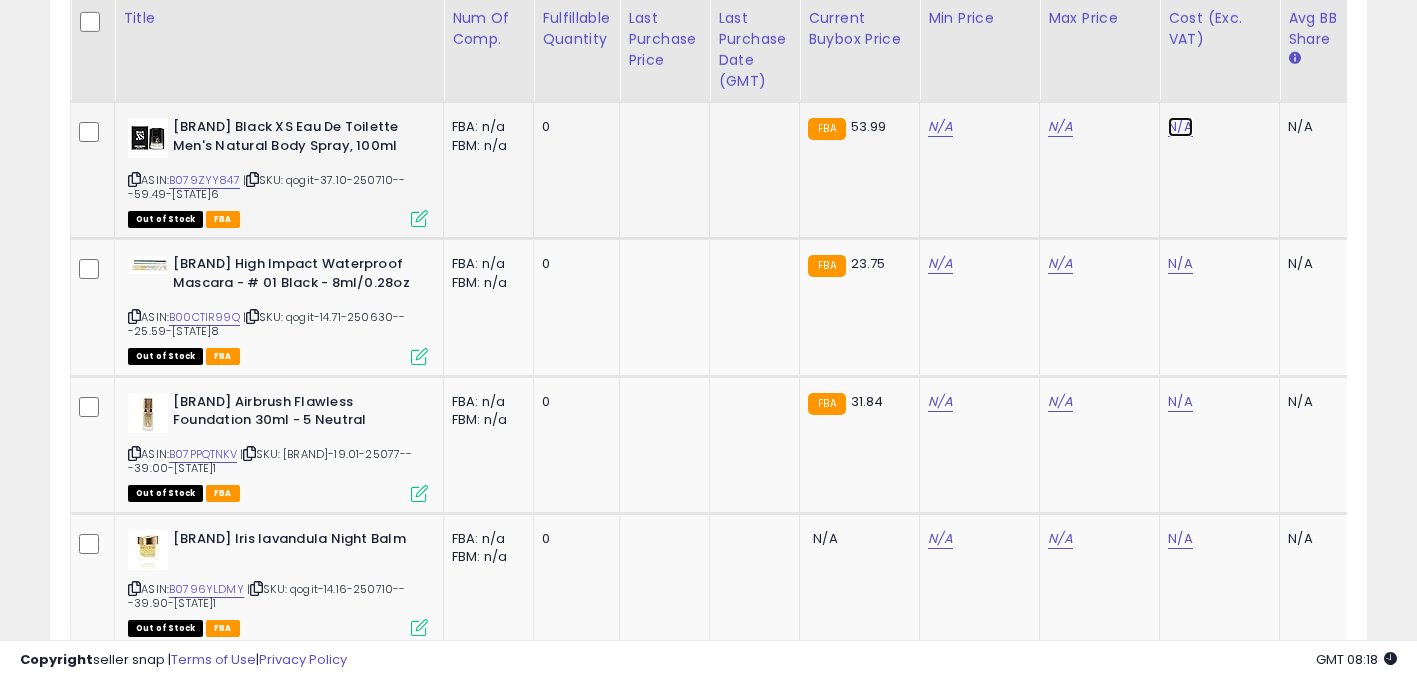 click on "N/A" at bounding box center (1180, -282) 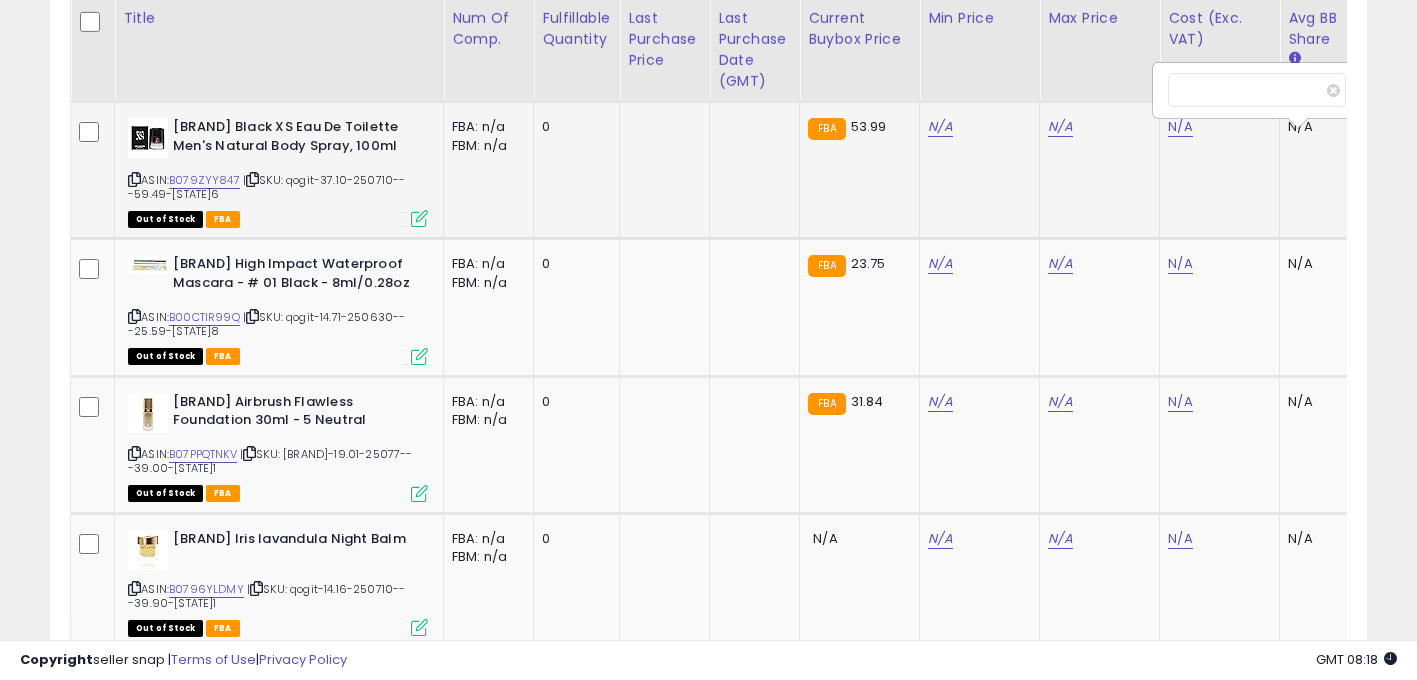 scroll, scrollTop: 0, scrollLeft: 15, axis: horizontal 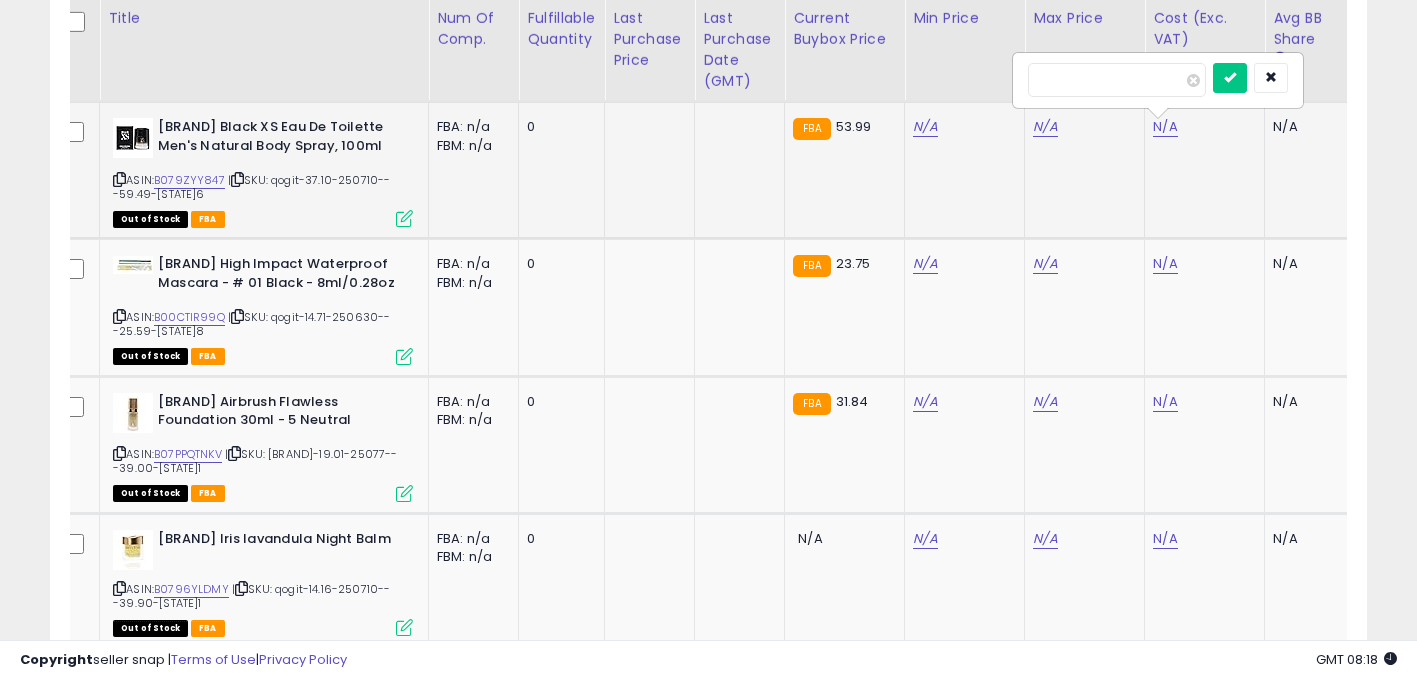 type on "*****" 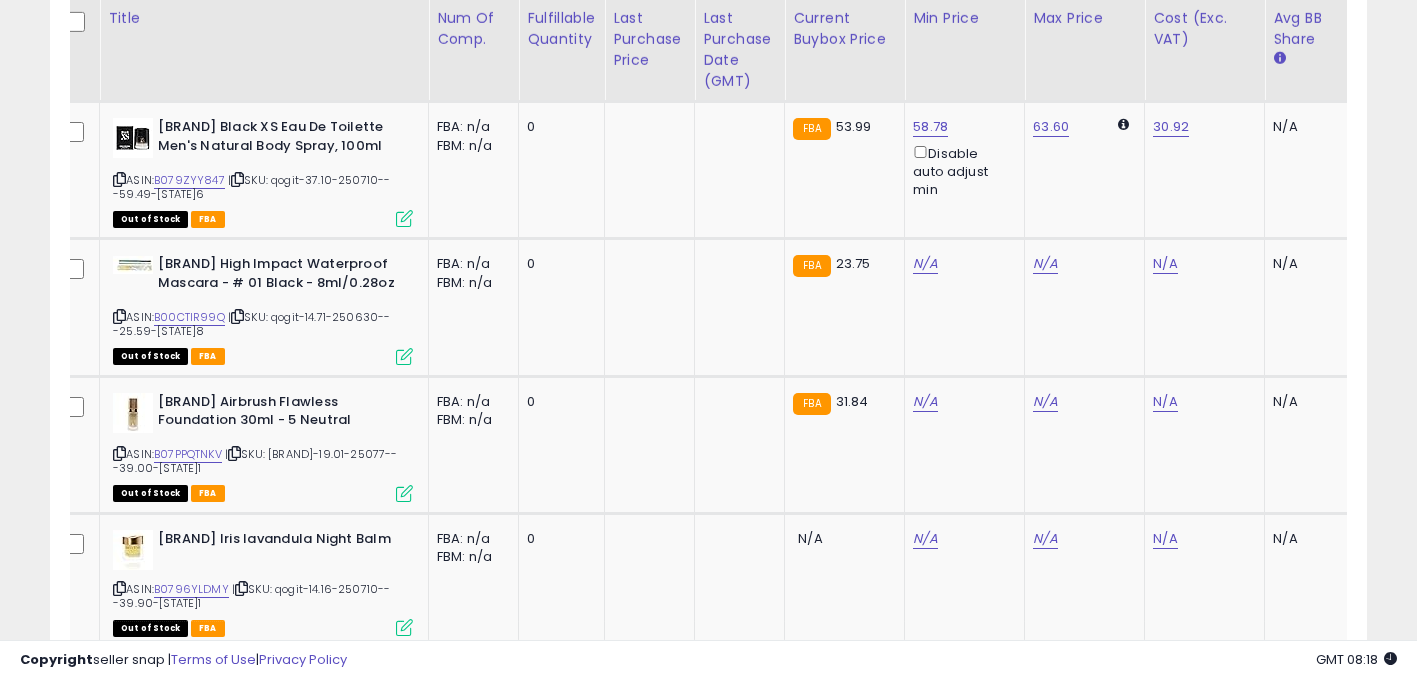 scroll, scrollTop: 0, scrollLeft: 572, axis: horizontal 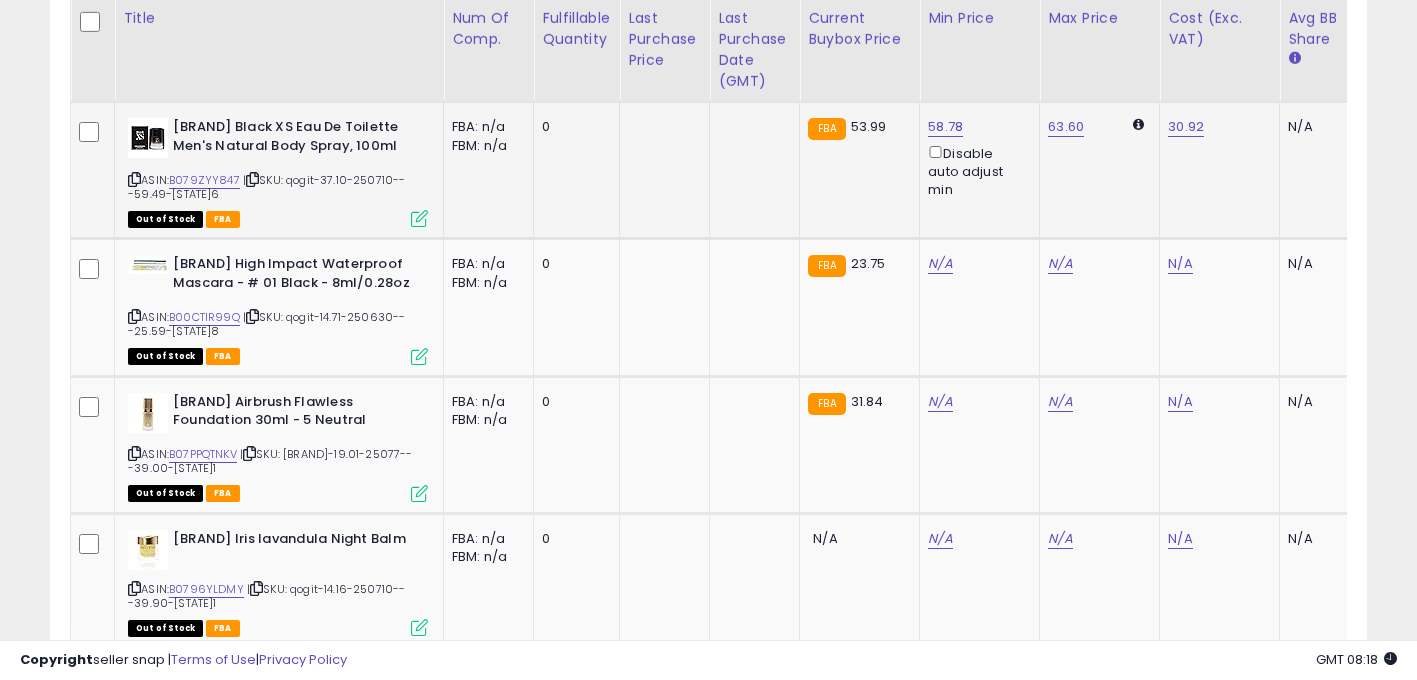 click at bounding box center (252, 179) 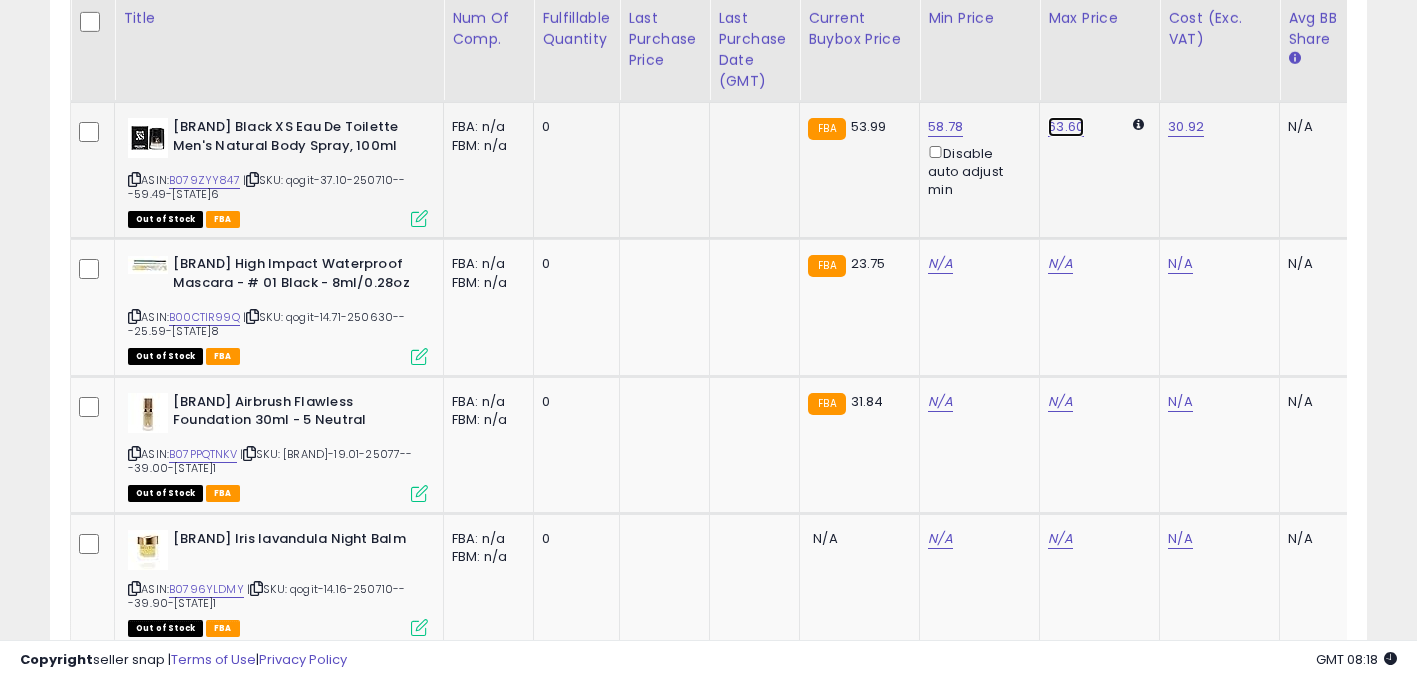 click on "63.60" at bounding box center (1060, -612) 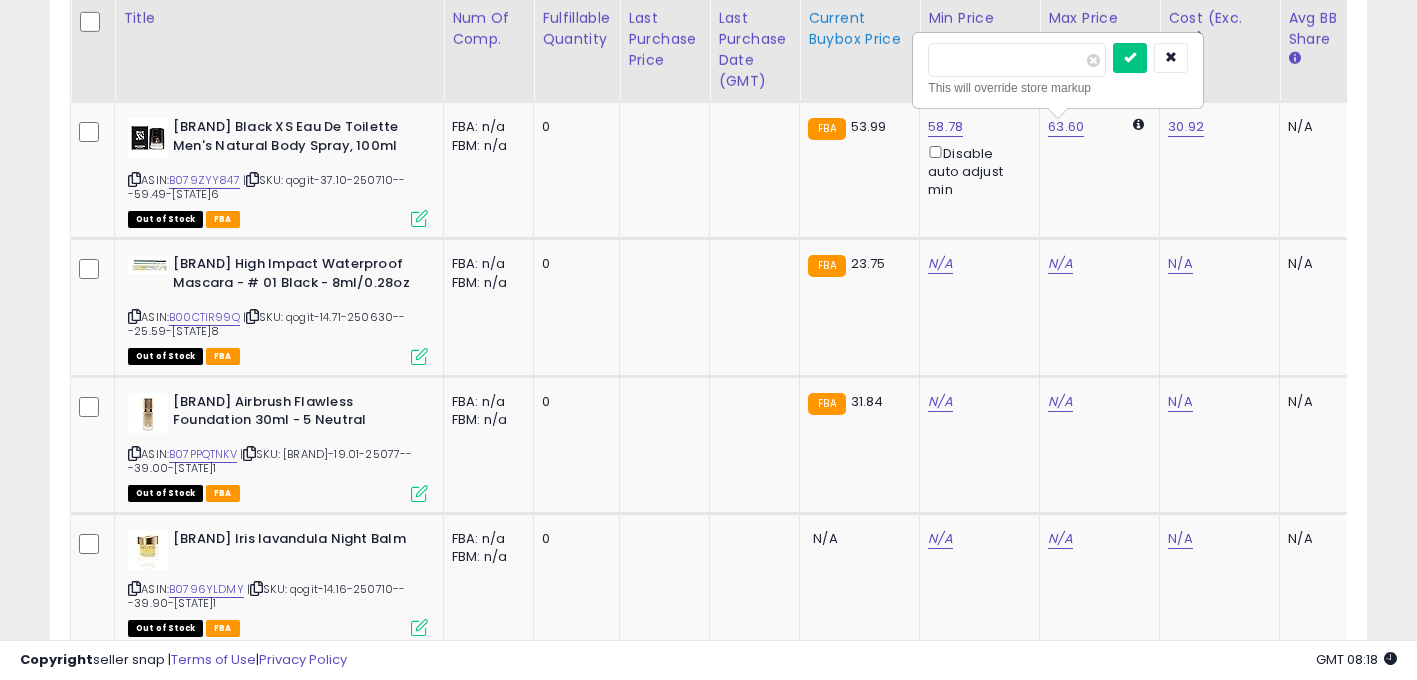 drag, startPoint x: 980, startPoint y: 51, endPoint x: 858, endPoint y: 44, distance: 122.20065 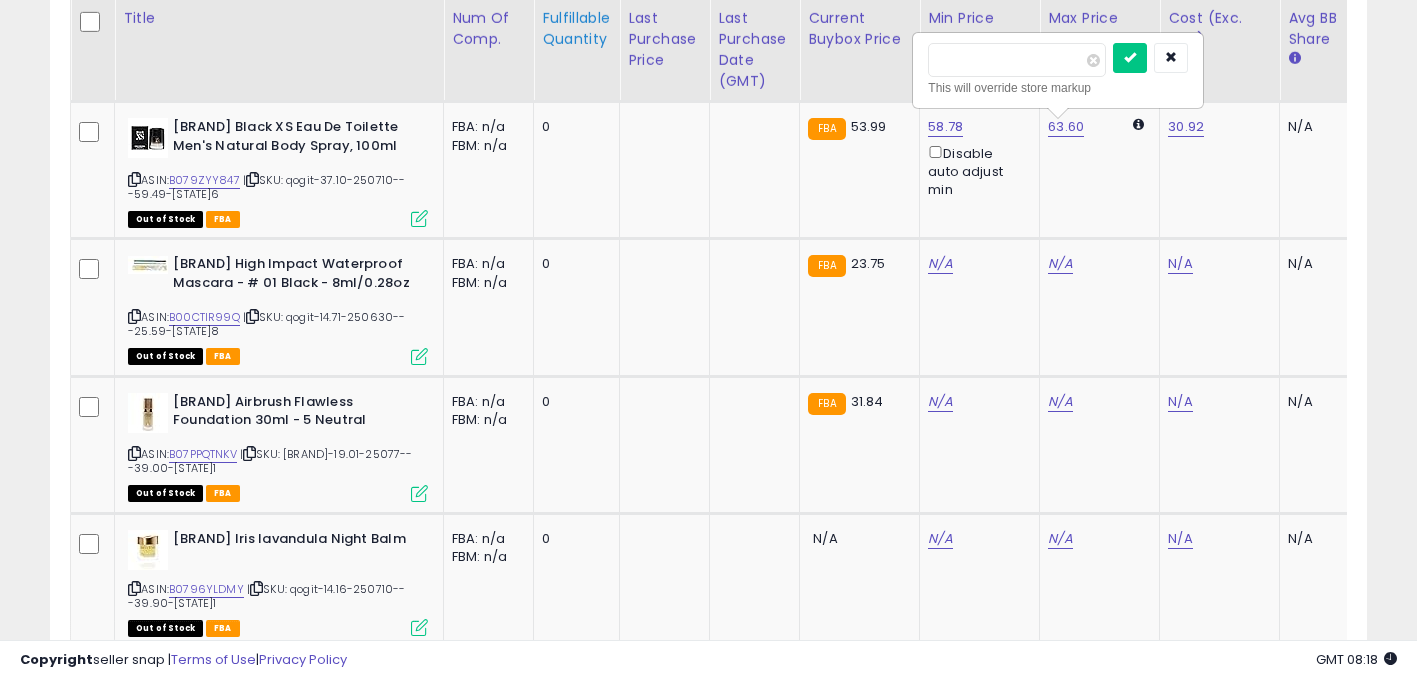 type on "*****" 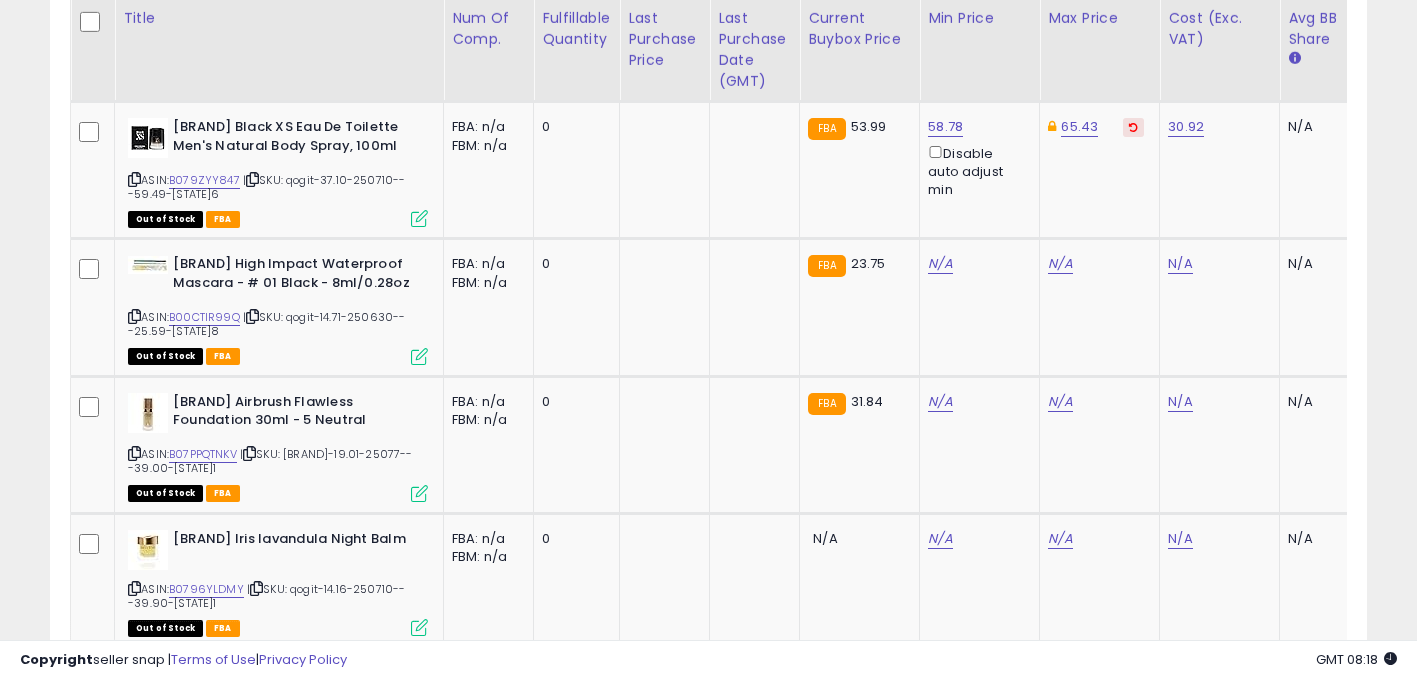 scroll, scrollTop: 0, scrollLeft: 649, axis: horizontal 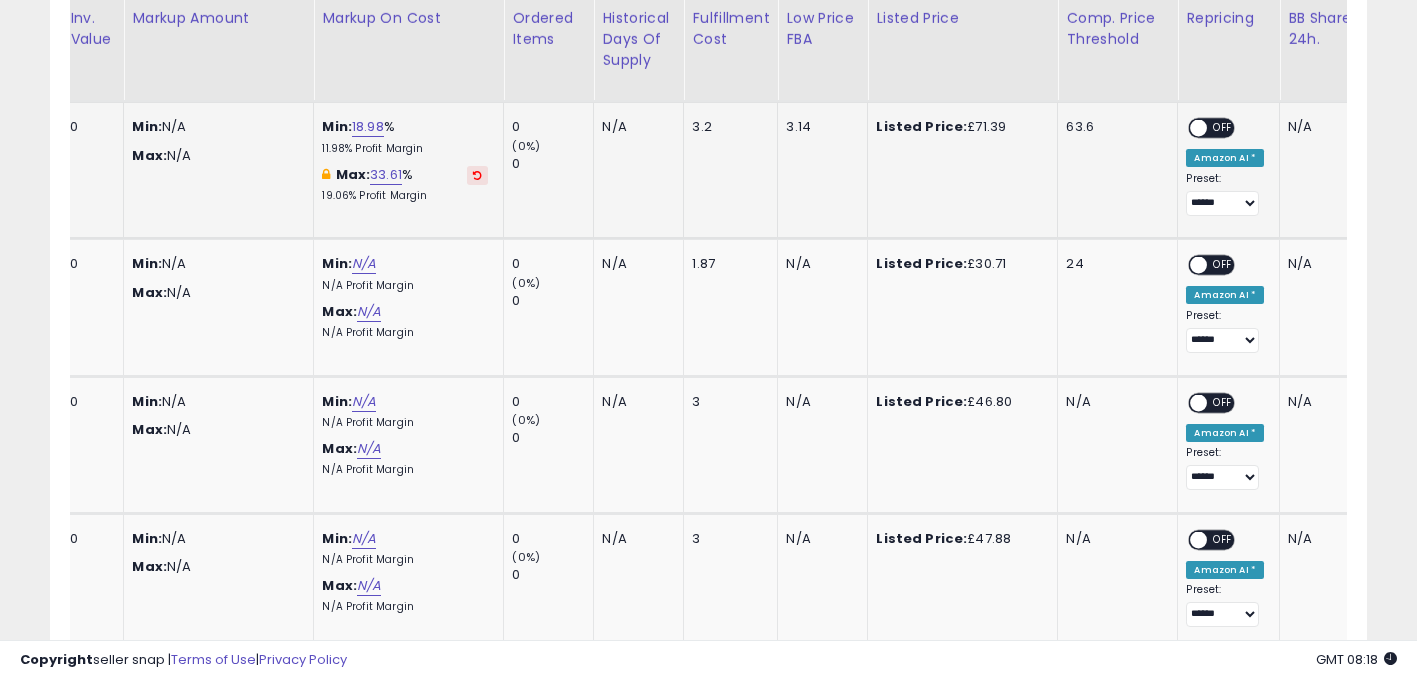 click on "OFF" at bounding box center [1224, 128] 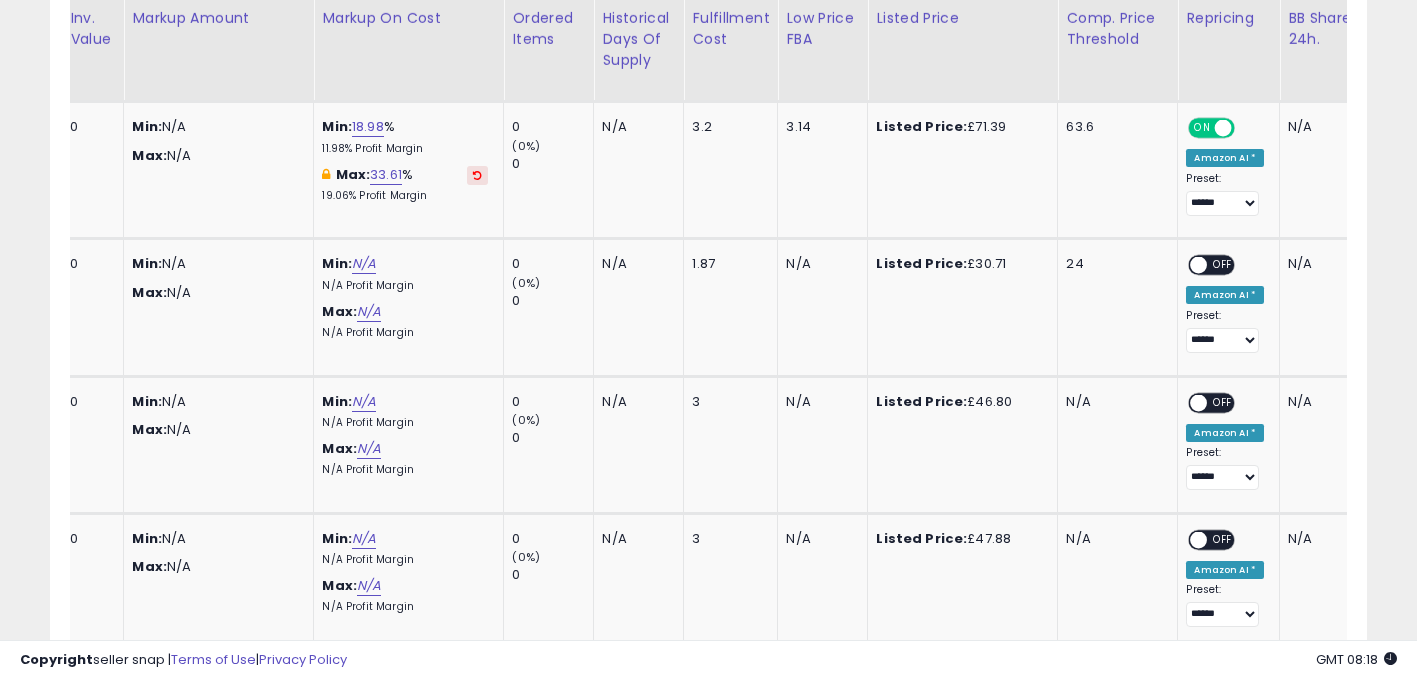 scroll, scrollTop: 0, scrollLeft: 552, axis: horizontal 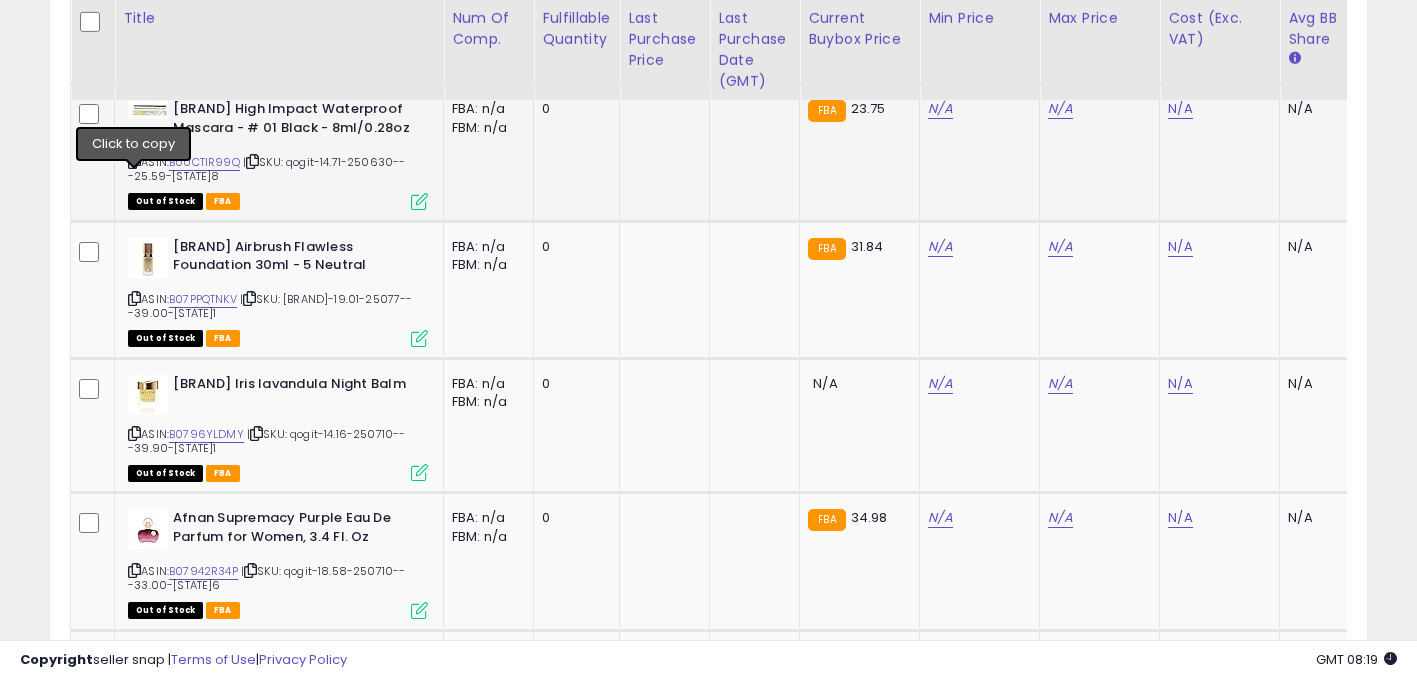 click at bounding box center [134, 161] 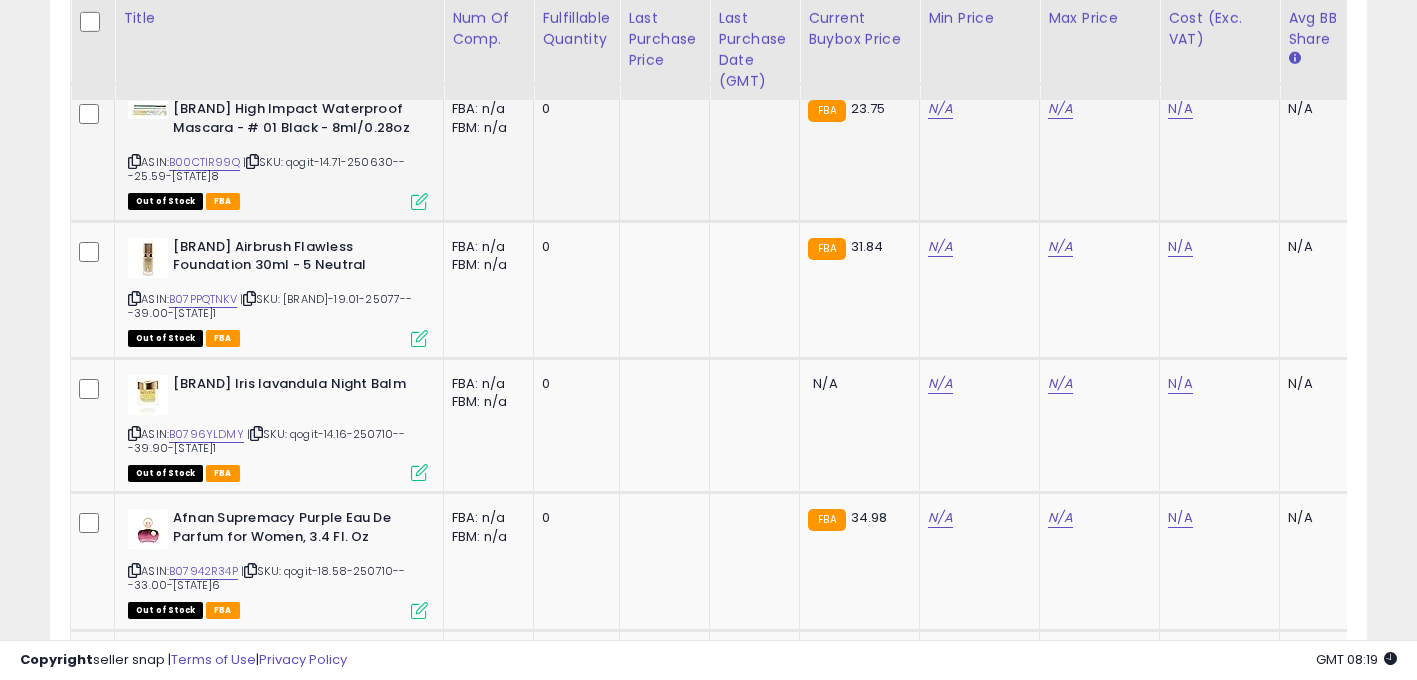 click at bounding box center (252, 161) 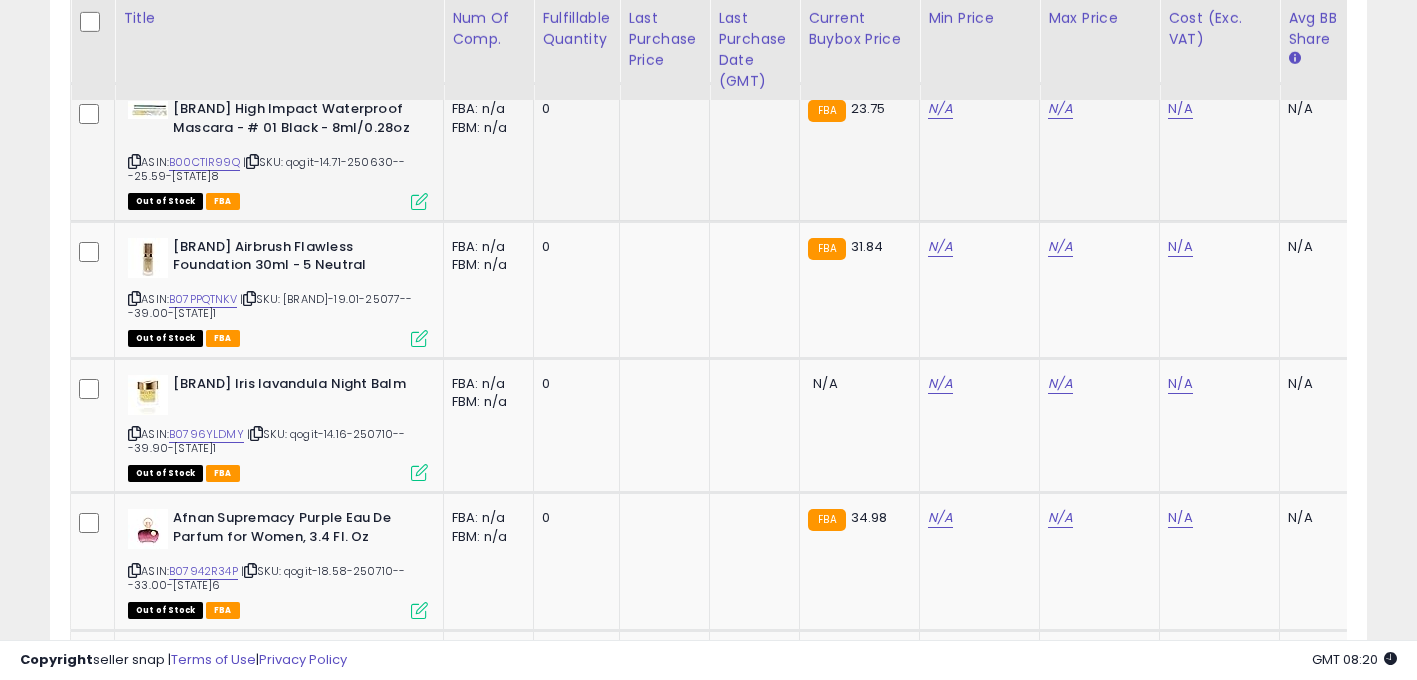 click on "N/A" 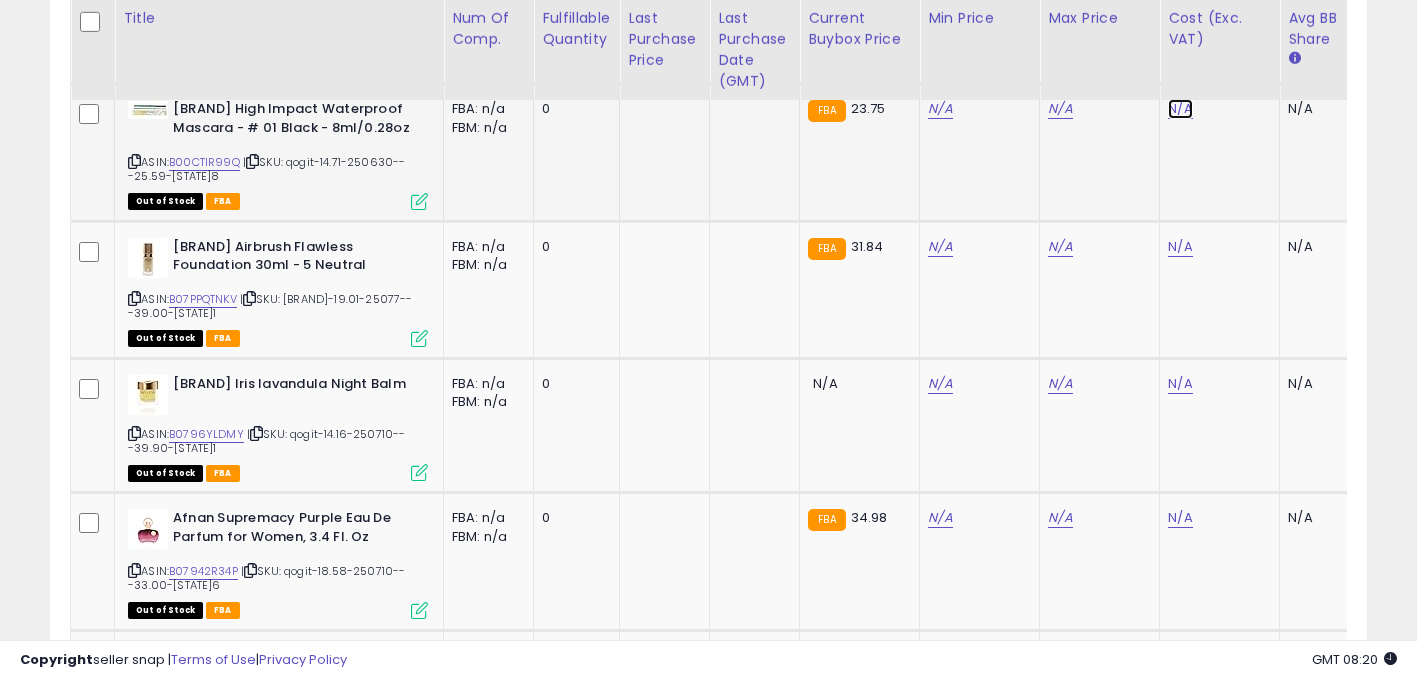 click on "N/A" at bounding box center (1180, -437) 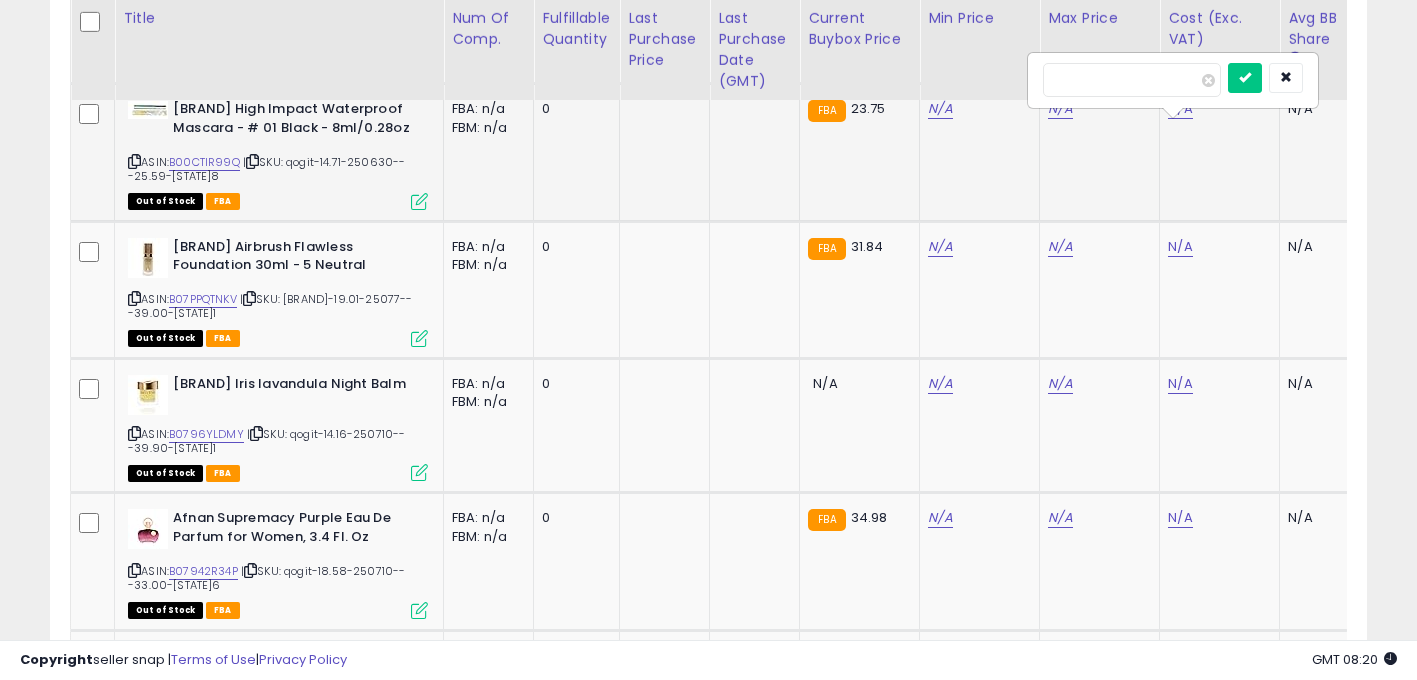 scroll, scrollTop: 0, scrollLeft: 15, axis: horizontal 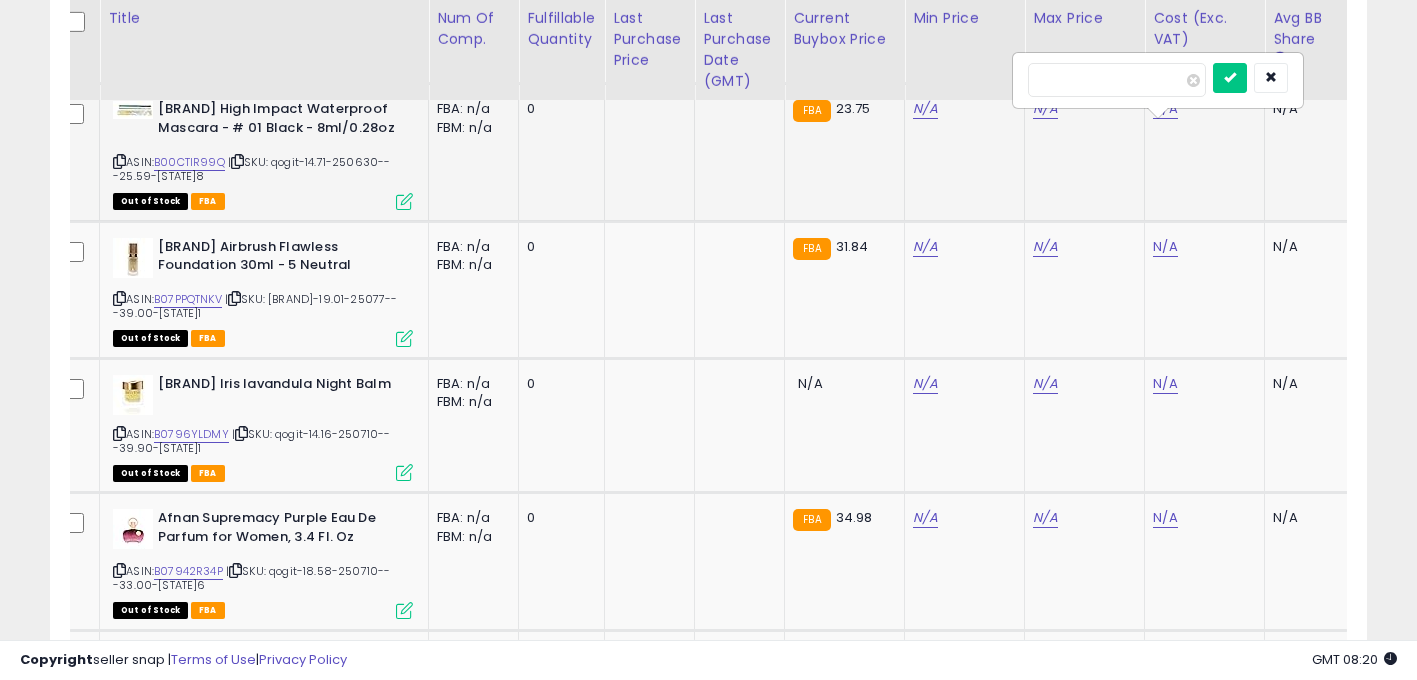 type on "*****" 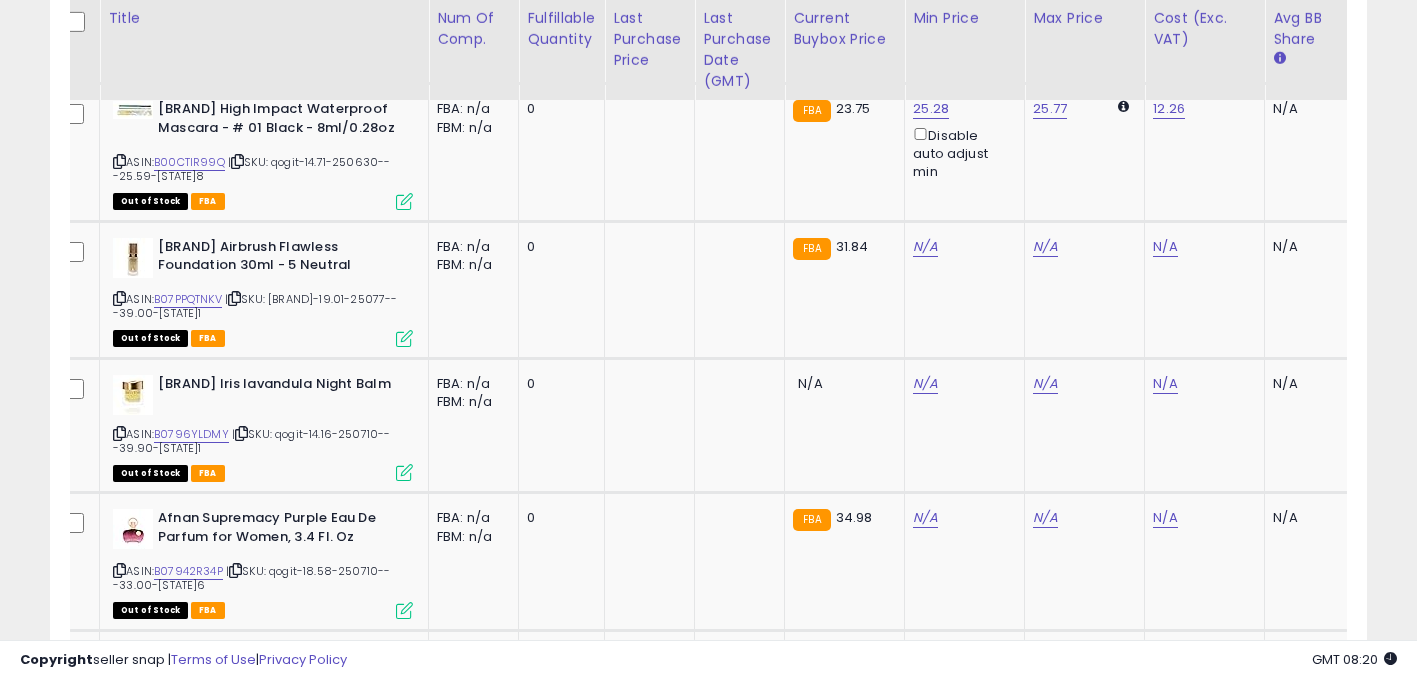 scroll, scrollTop: 0, scrollLeft: 184, axis: horizontal 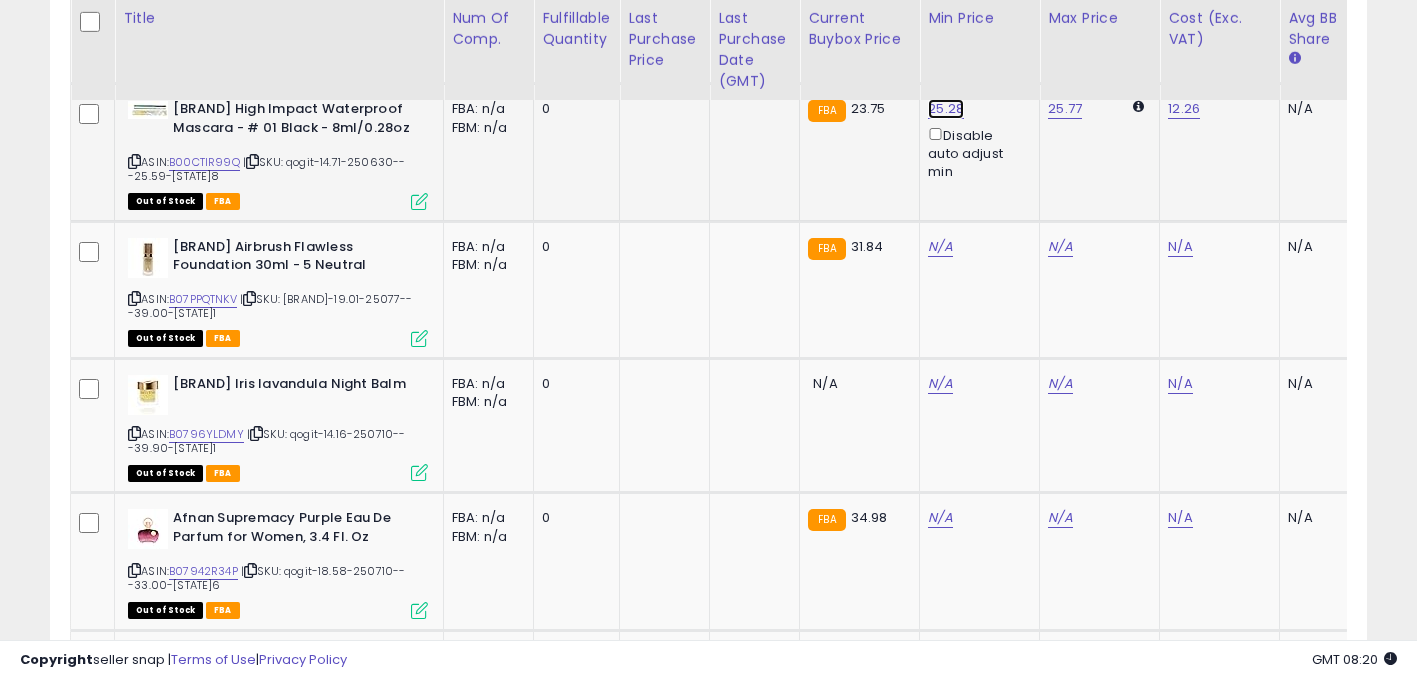 click on "25.28" at bounding box center [940, -767] 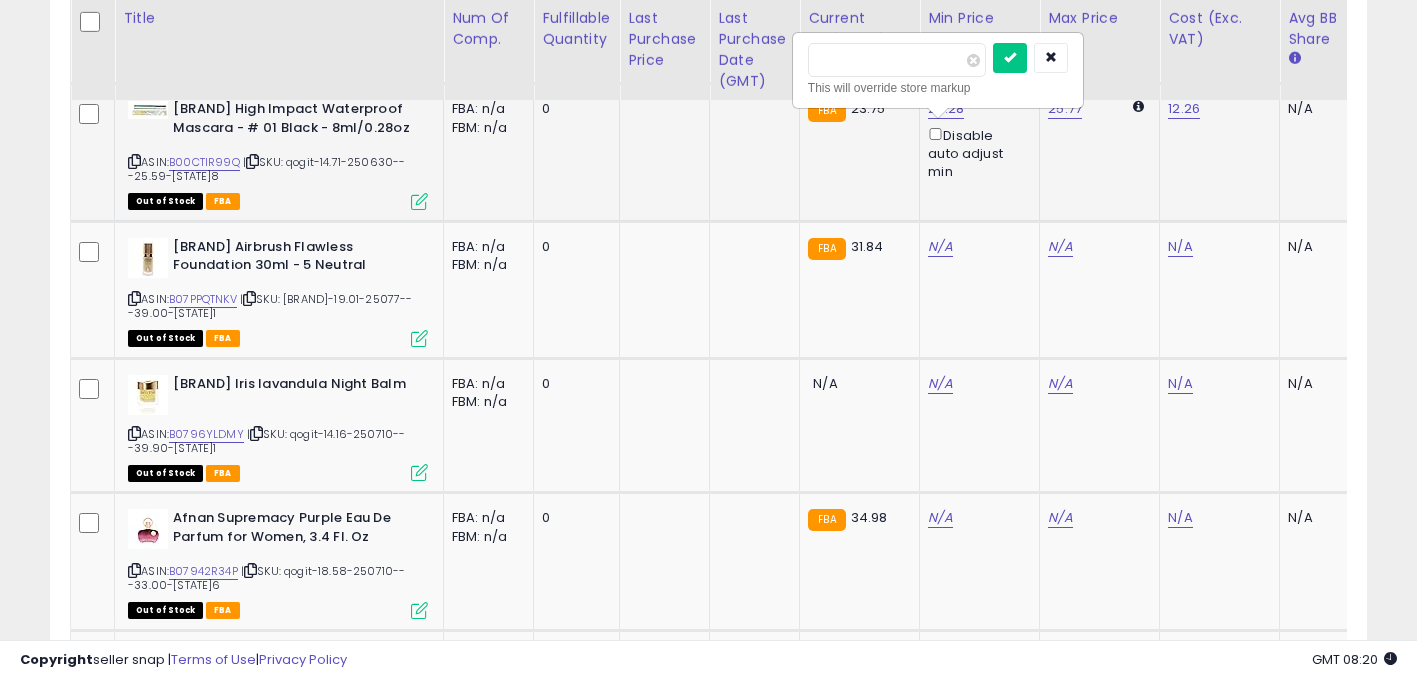 click on "*****" at bounding box center [897, 60] 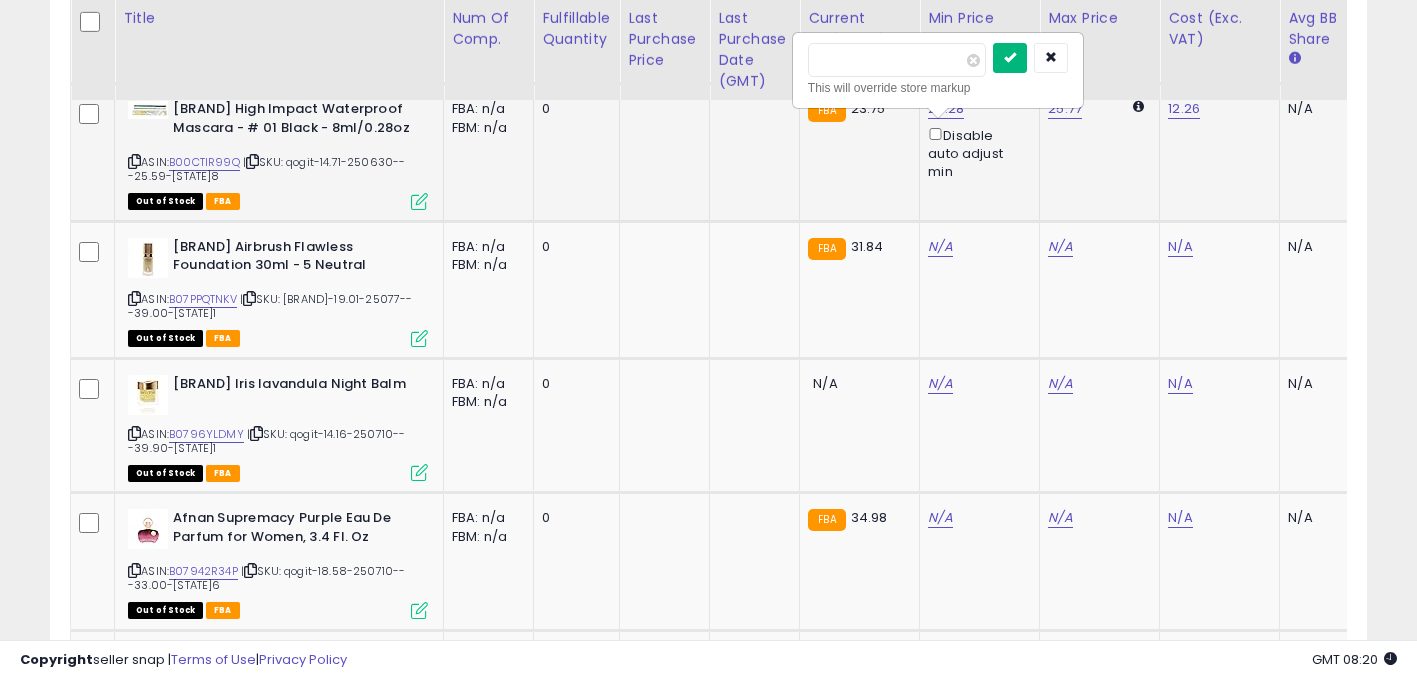 type on "*****" 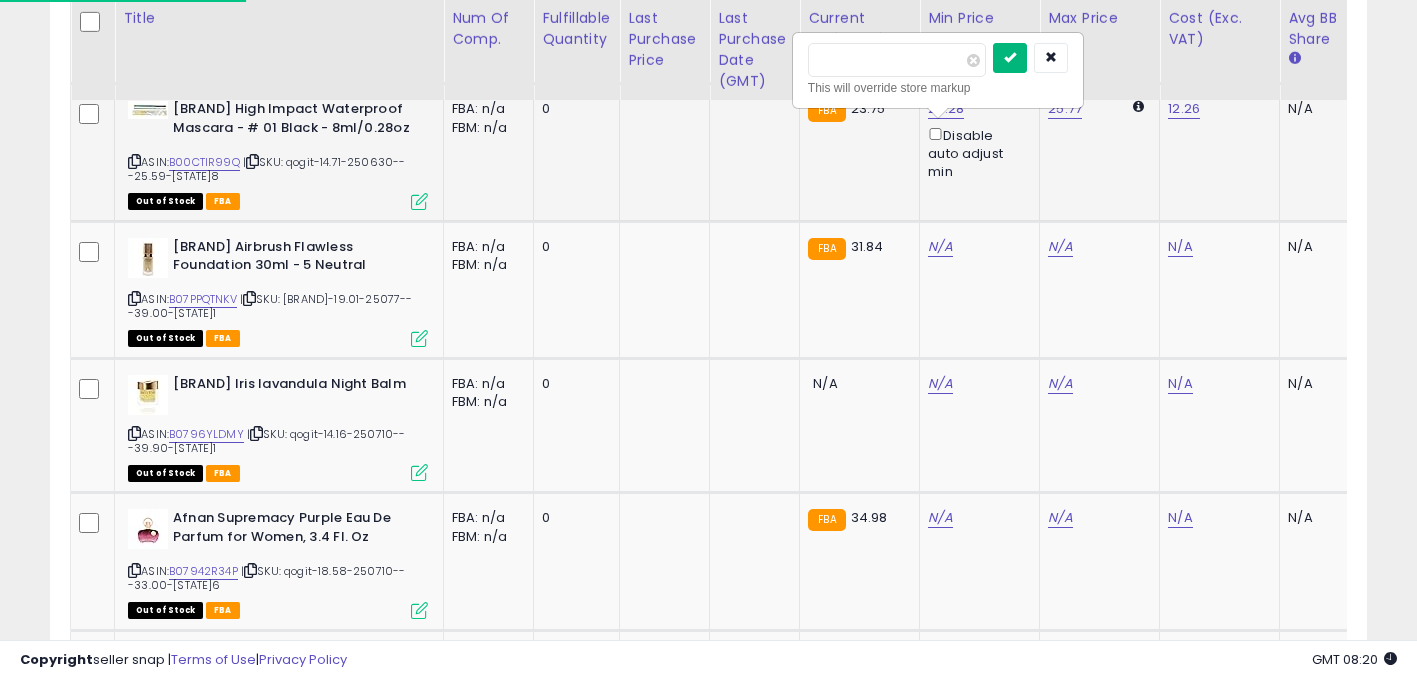 click at bounding box center [1010, 58] 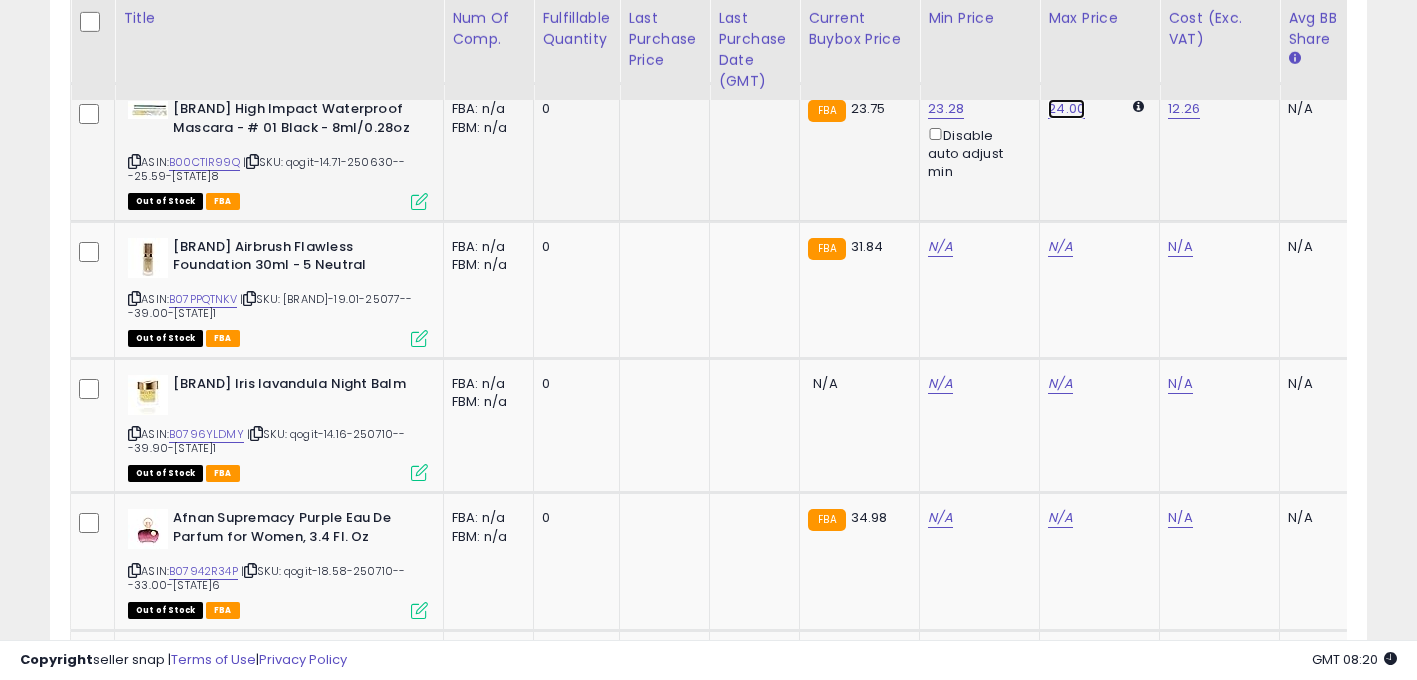 click on "24.00" at bounding box center (1060, -767) 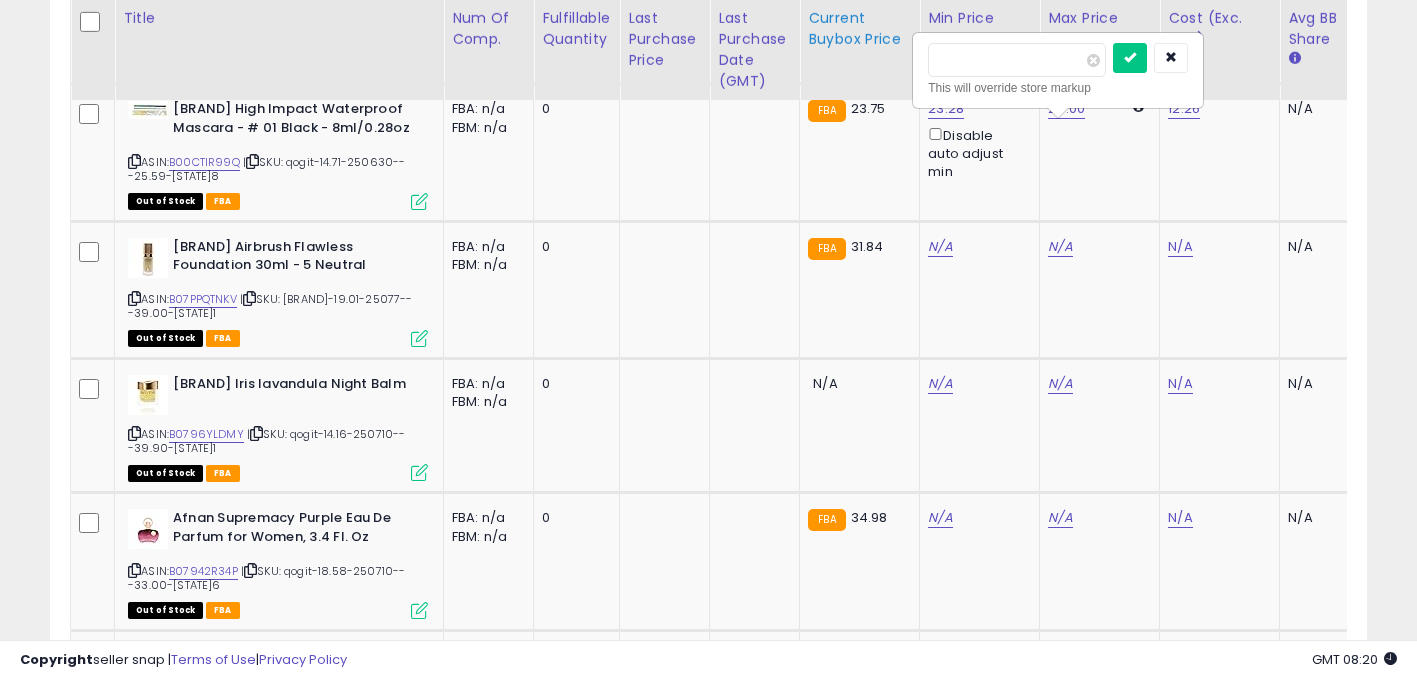 click on "Title
Num of Comp." at bounding box center (2604, 971) 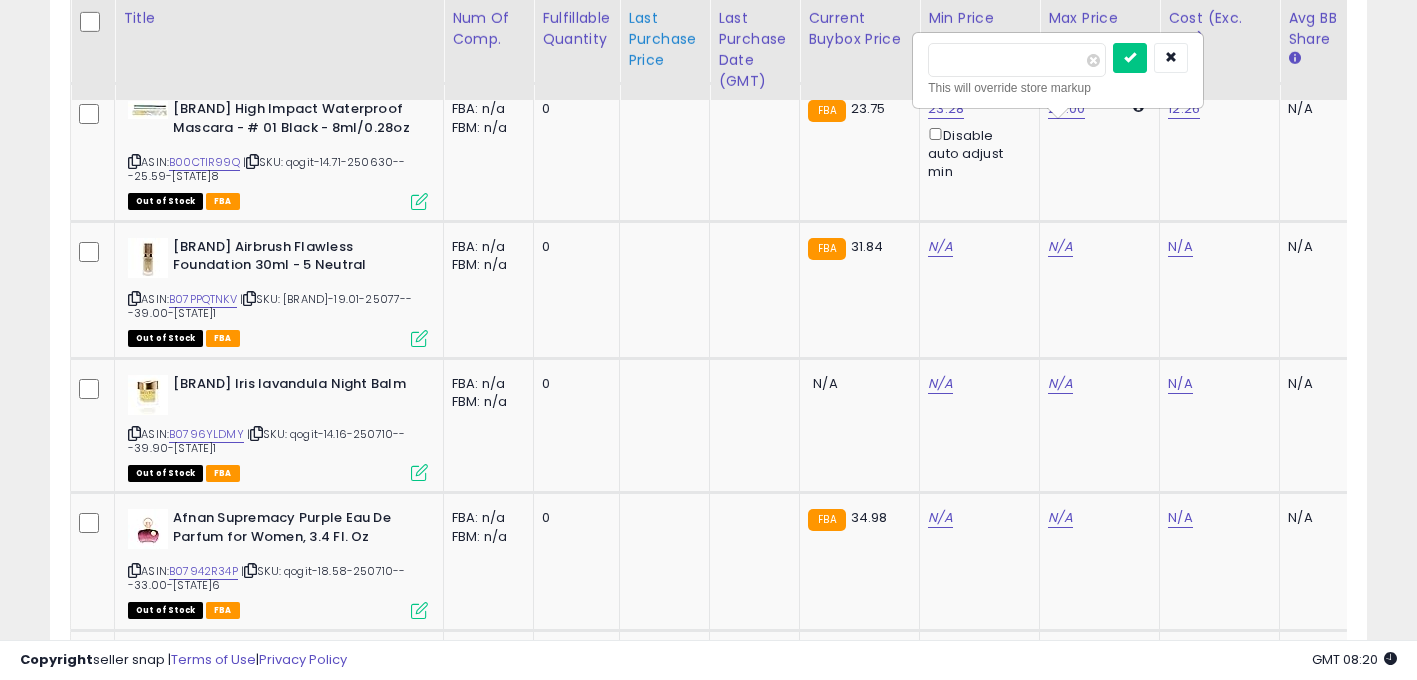 type on "*****" 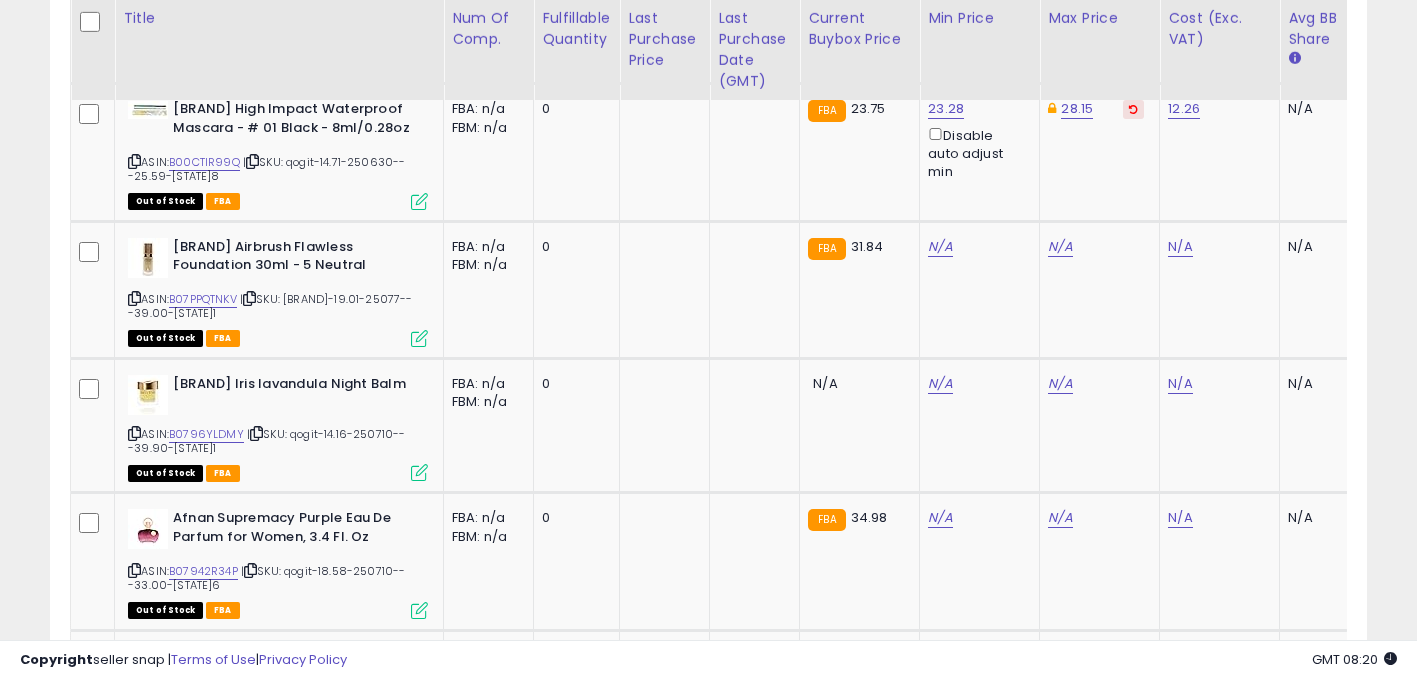 scroll, scrollTop: 0, scrollLeft: 824, axis: horizontal 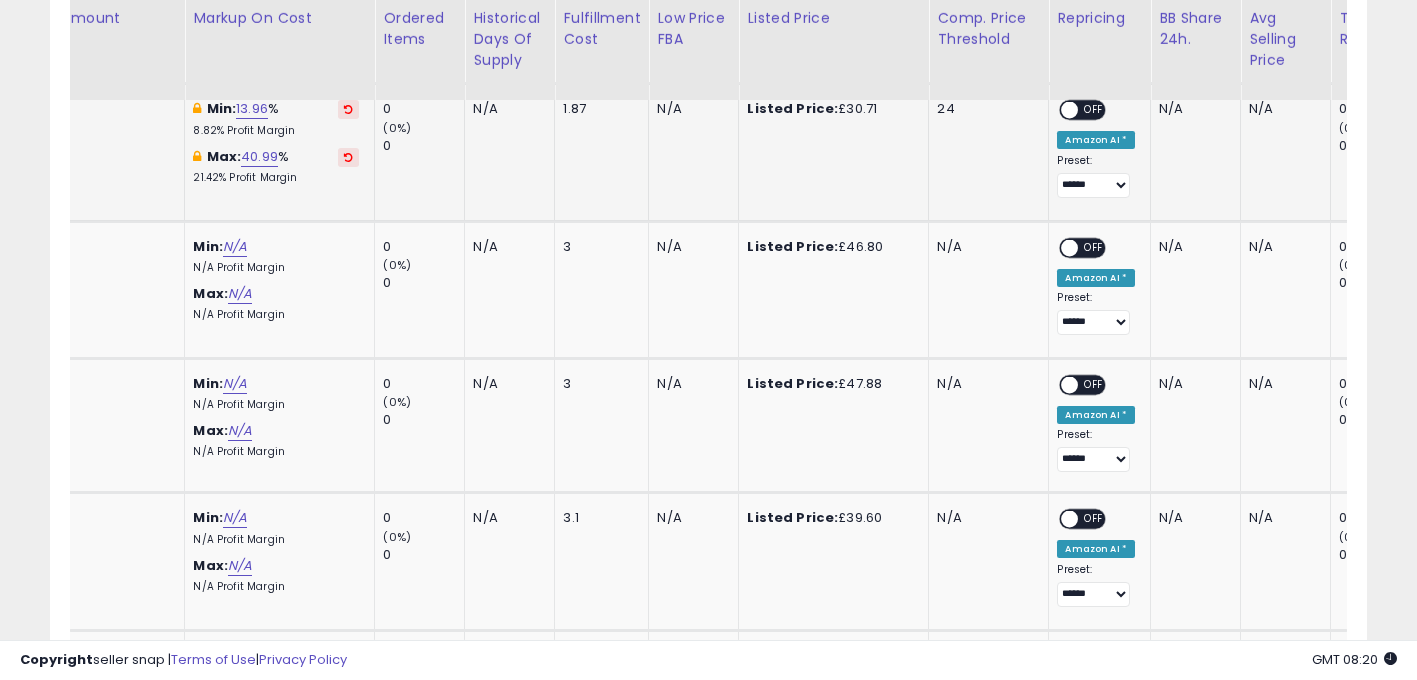 click on "OFF" at bounding box center (1095, 110) 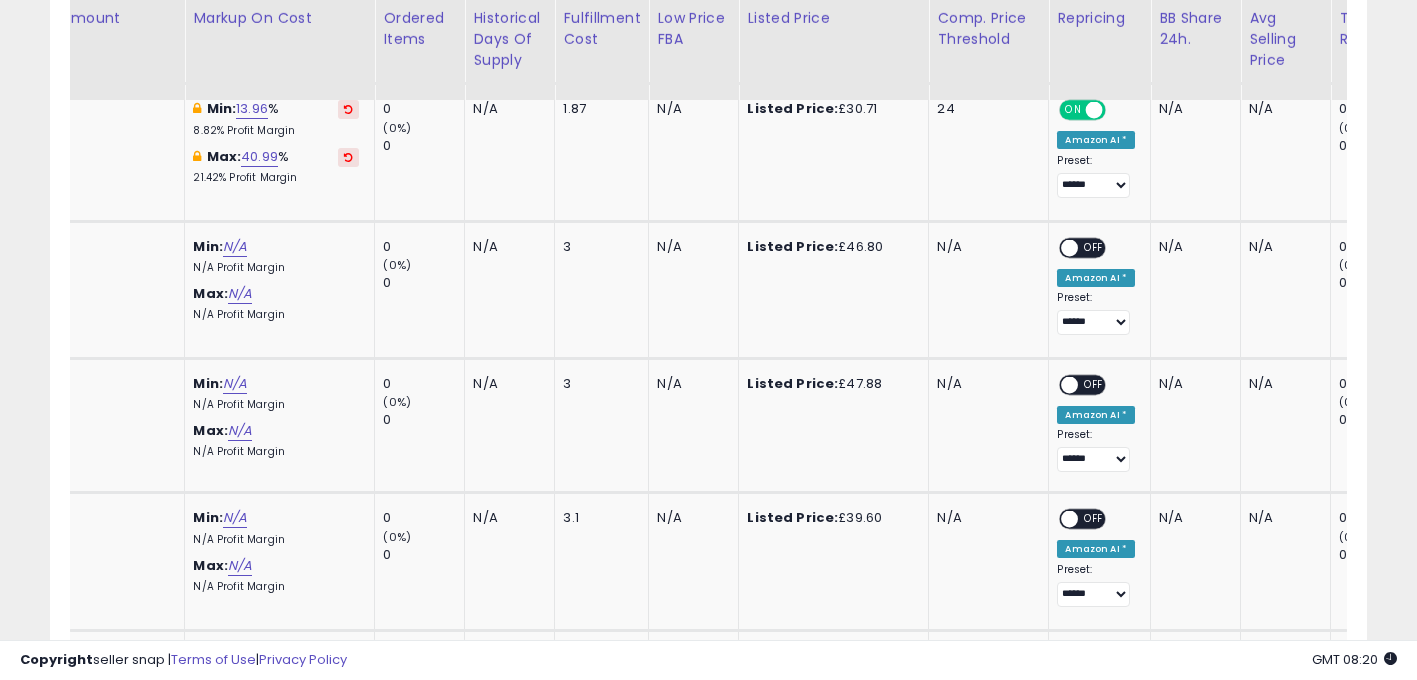 scroll, scrollTop: 0, scrollLeft: 1039, axis: horizontal 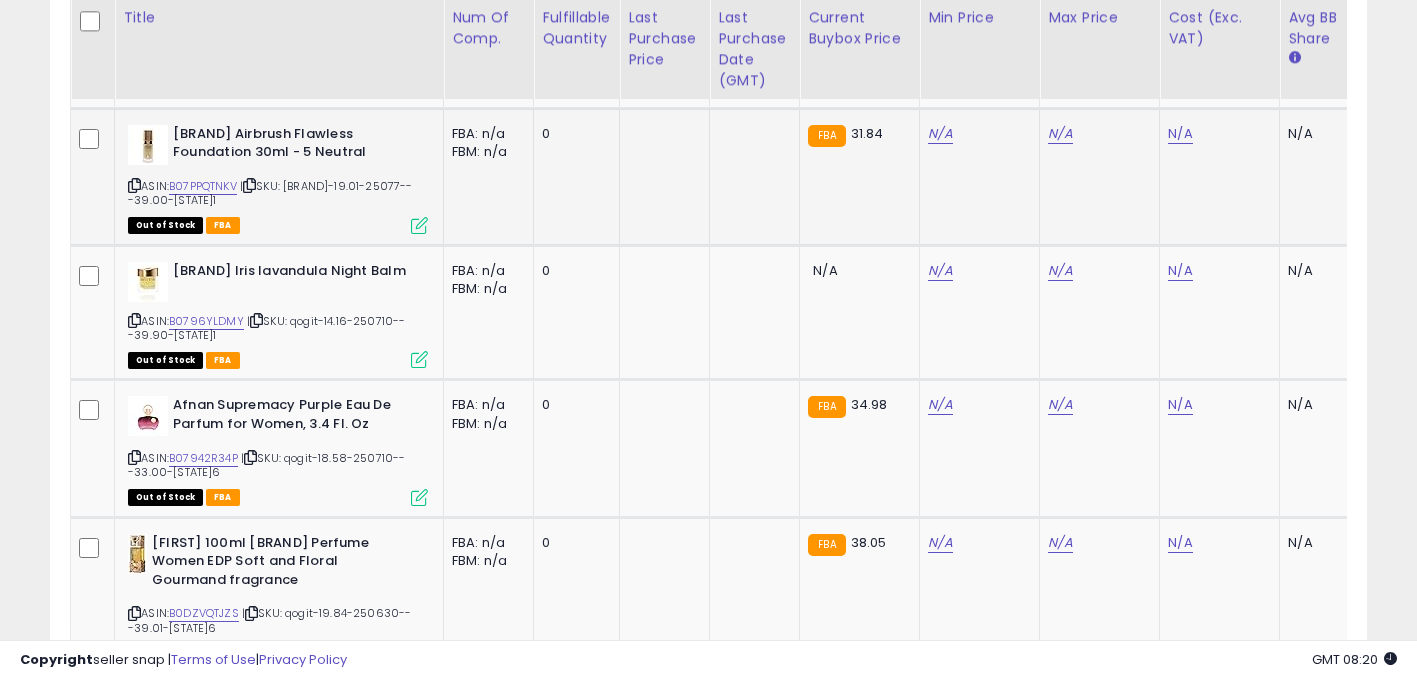 click at bounding box center (134, 185) 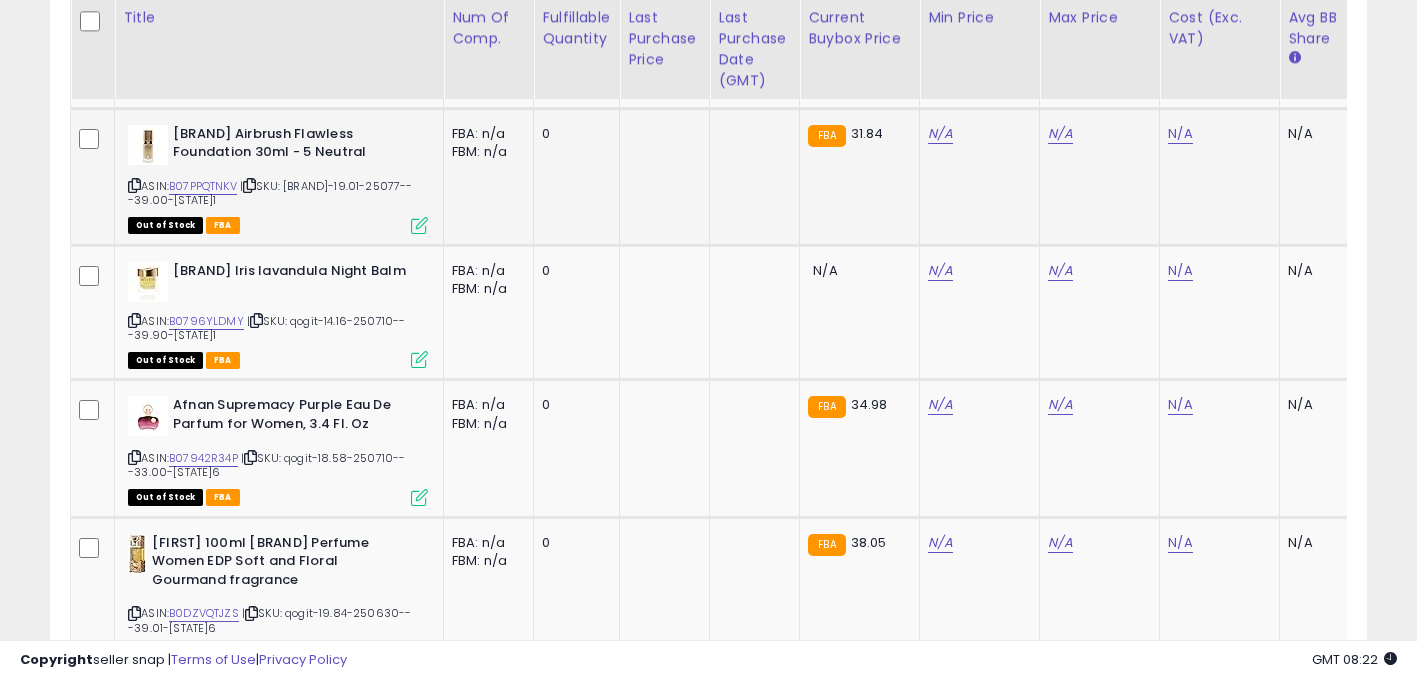 click at bounding box center (249, 185) 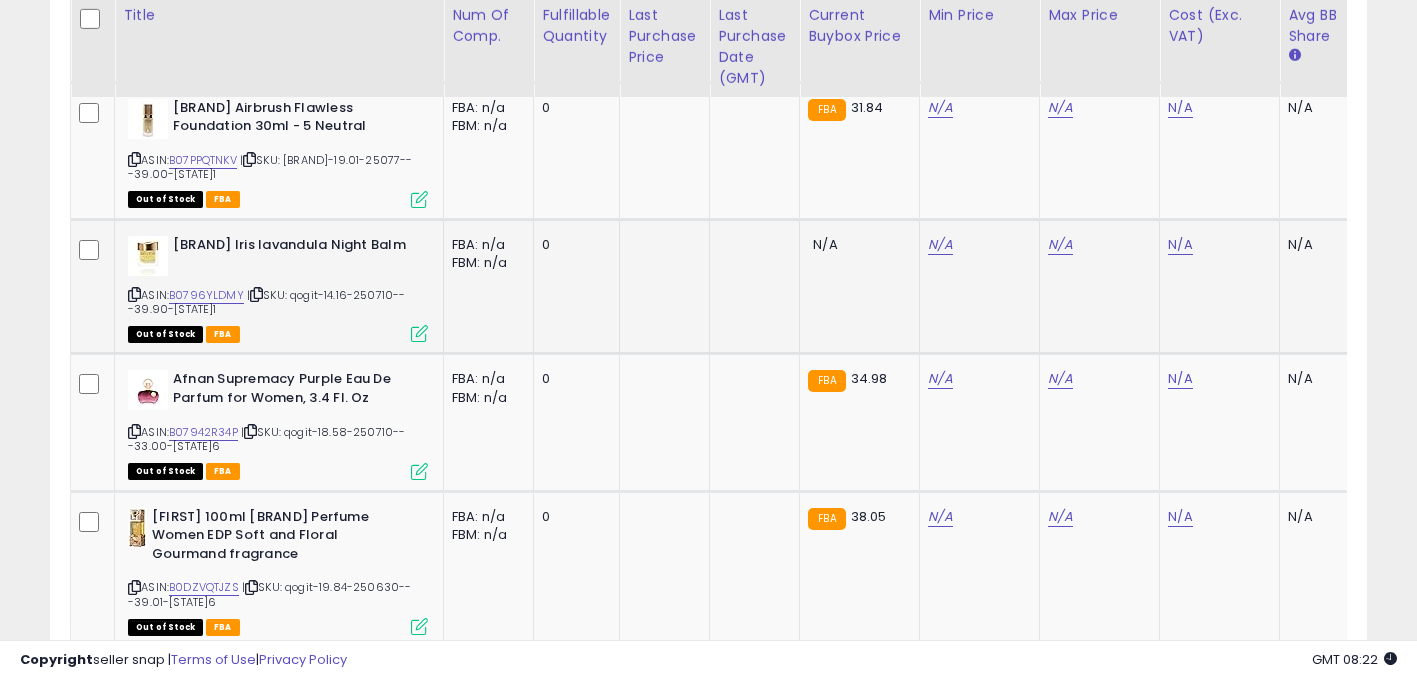 scroll, scrollTop: 2002, scrollLeft: 0, axis: vertical 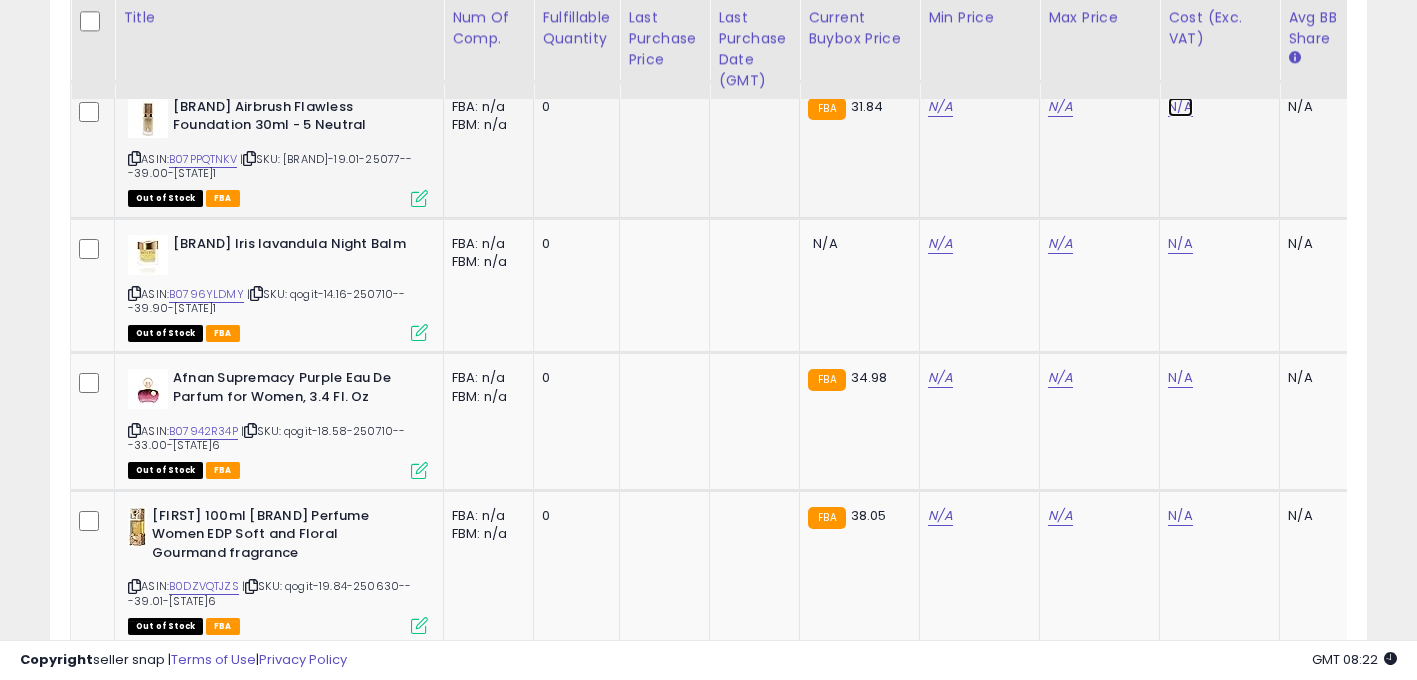 click on "N/A" at bounding box center (1180, -577) 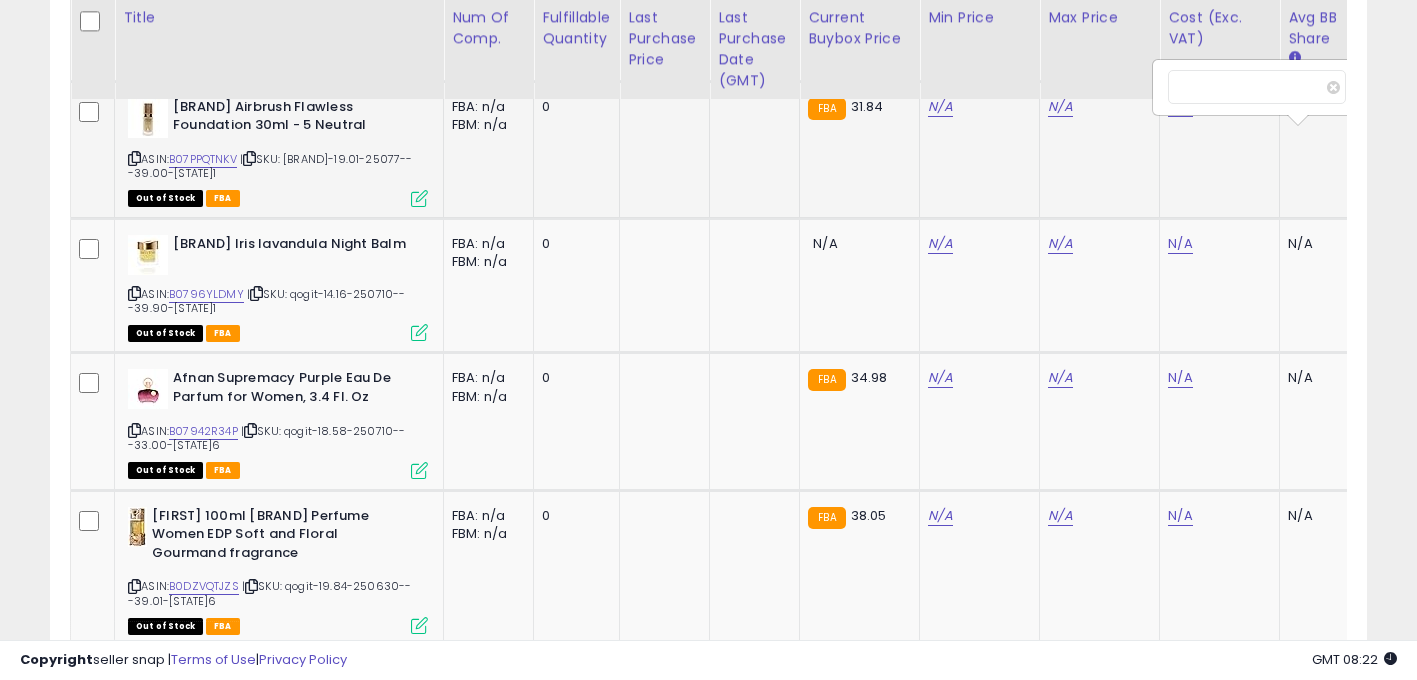 scroll, scrollTop: 0, scrollLeft: 15, axis: horizontal 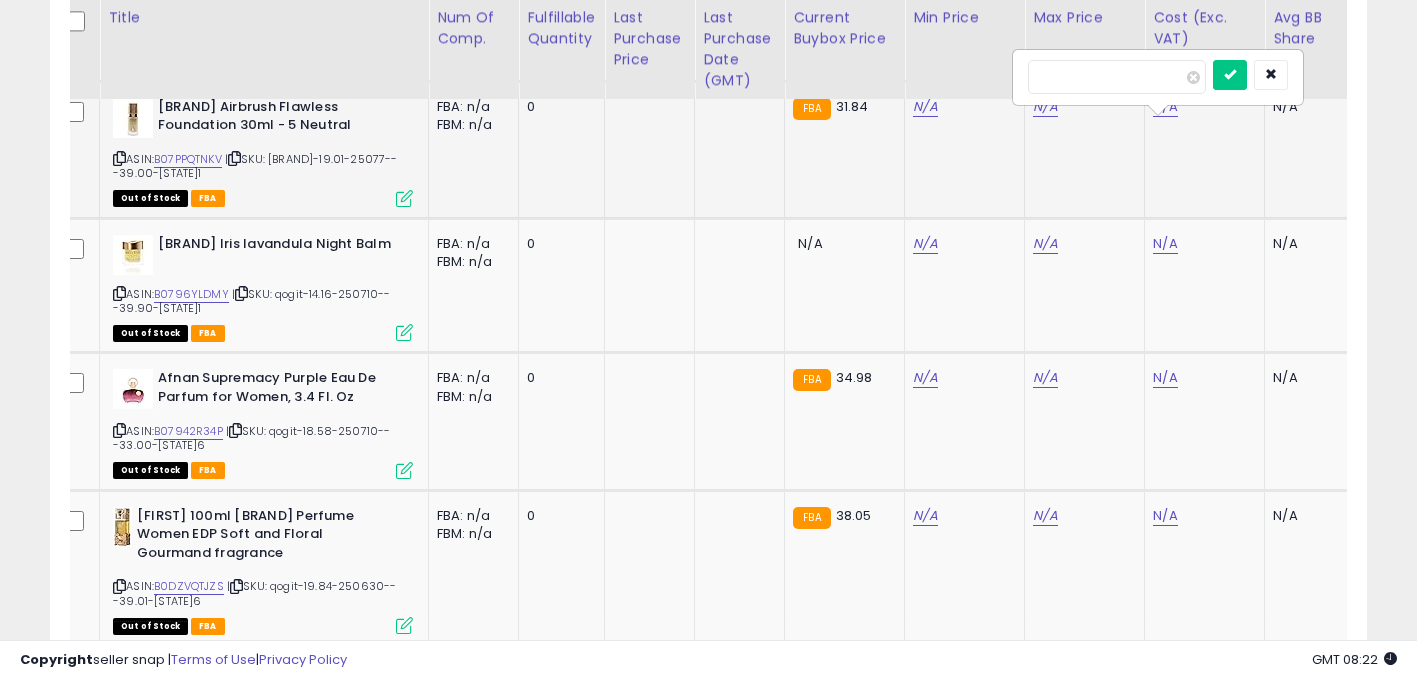 type on "*****" 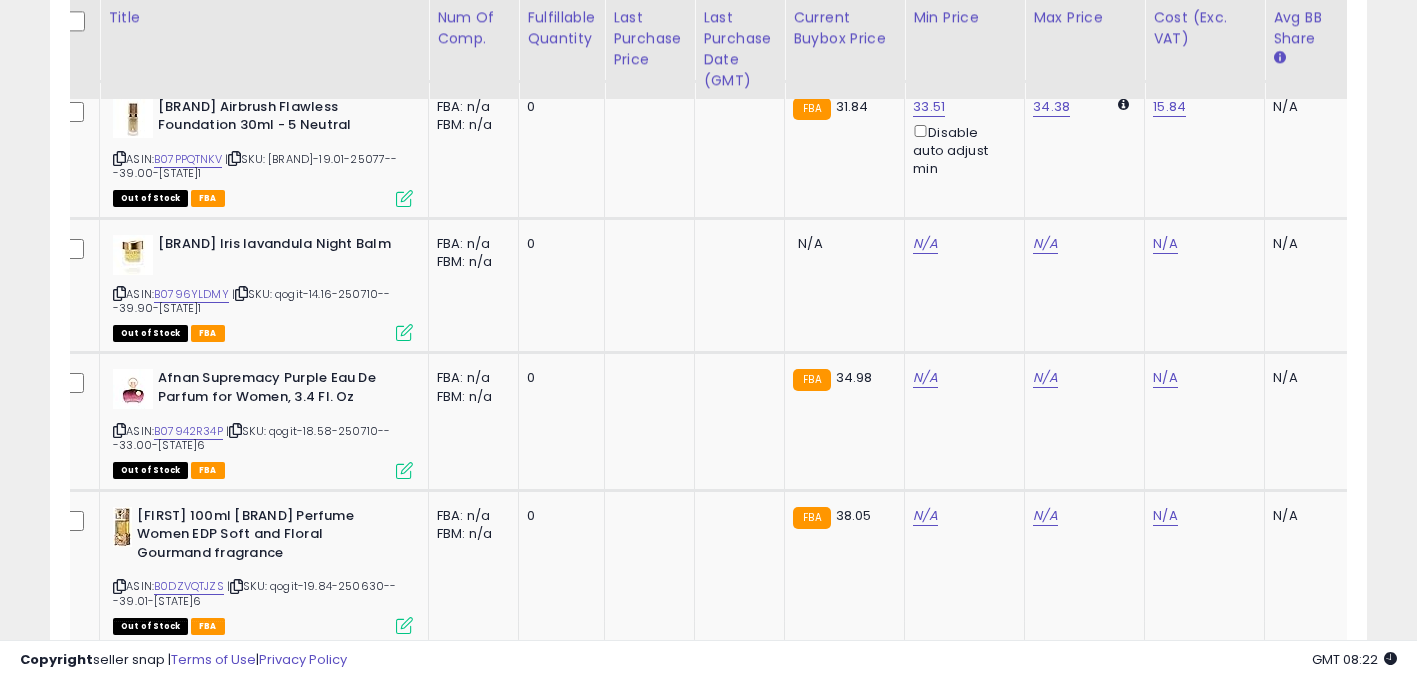 scroll, scrollTop: 0, scrollLeft: 377, axis: horizontal 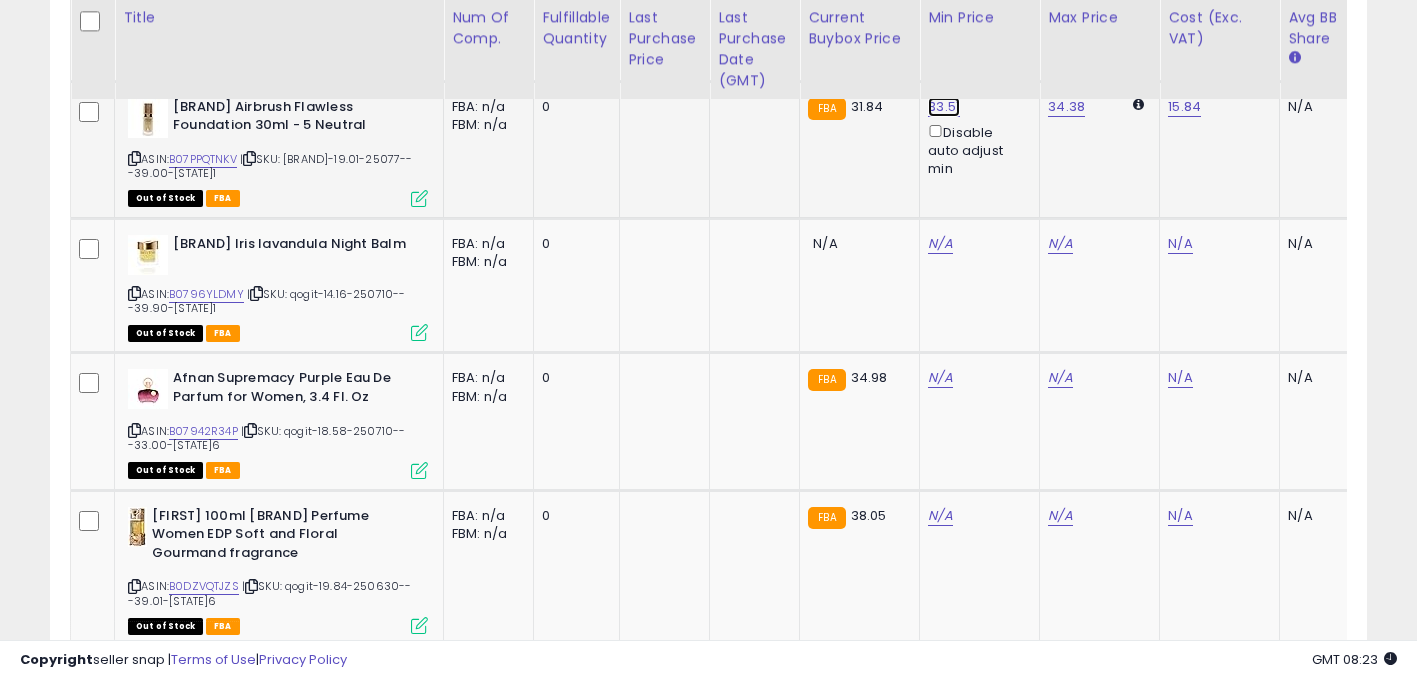 click on "33.51" at bounding box center [940, -907] 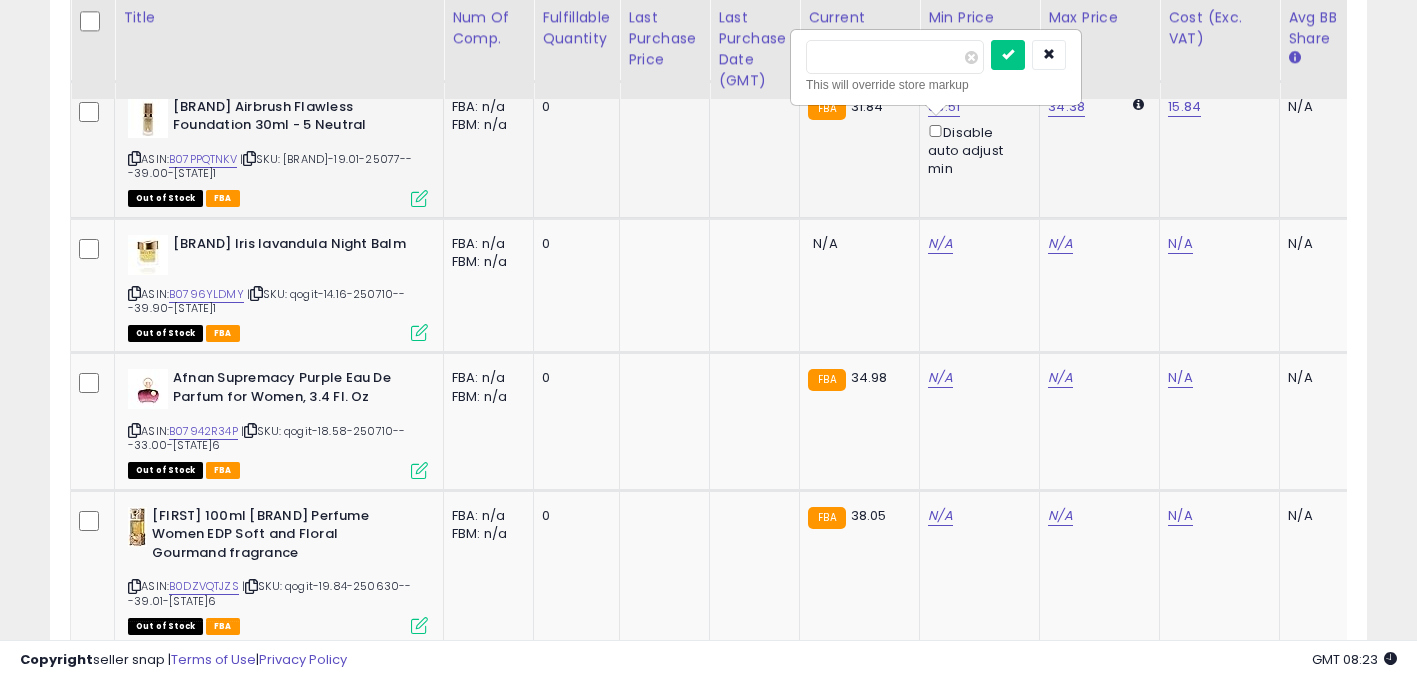 click on "*****" at bounding box center [895, 57] 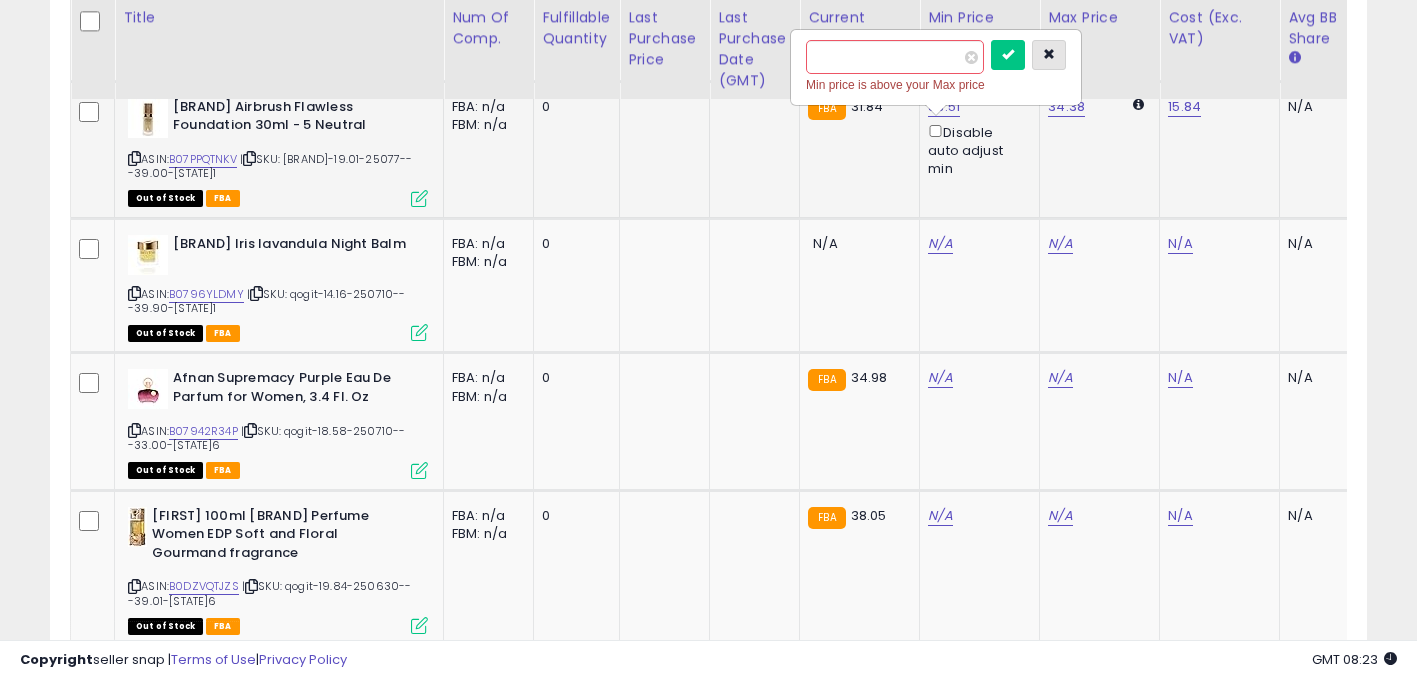click at bounding box center [1049, 54] 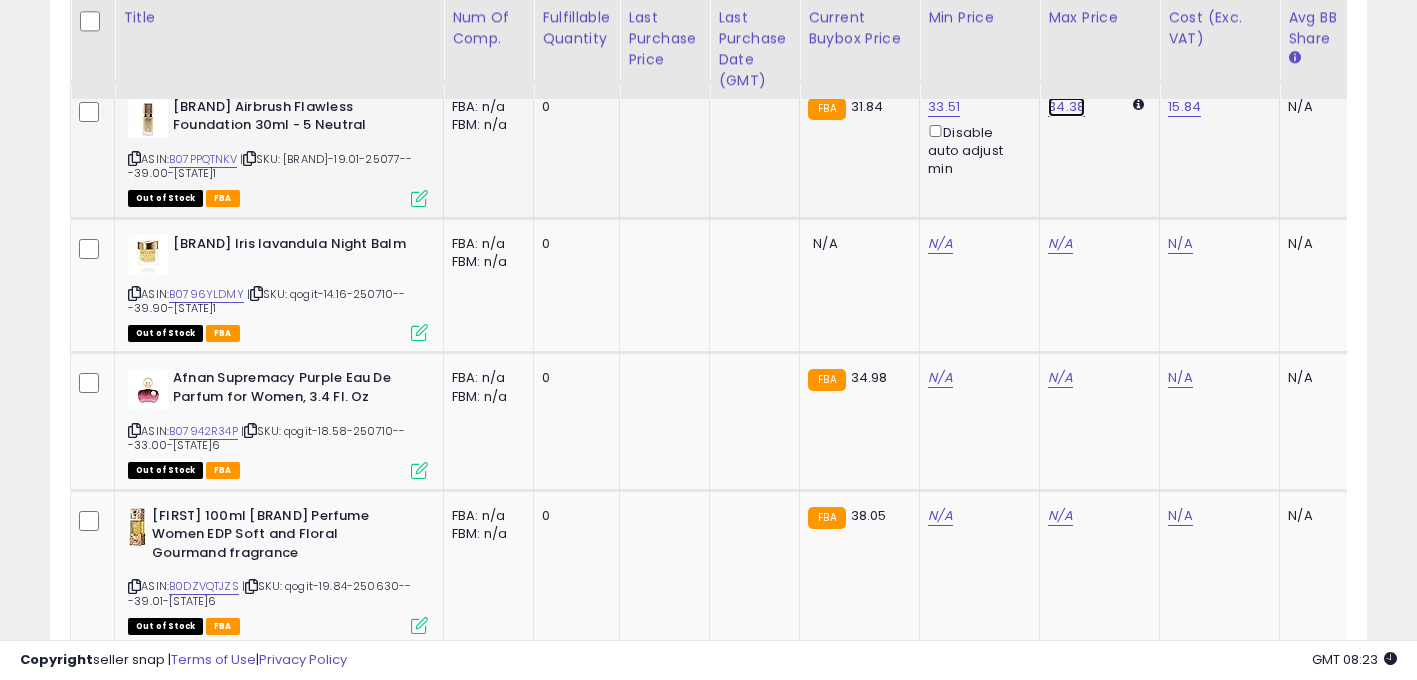 click on "34.38" at bounding box center (1060, -907) 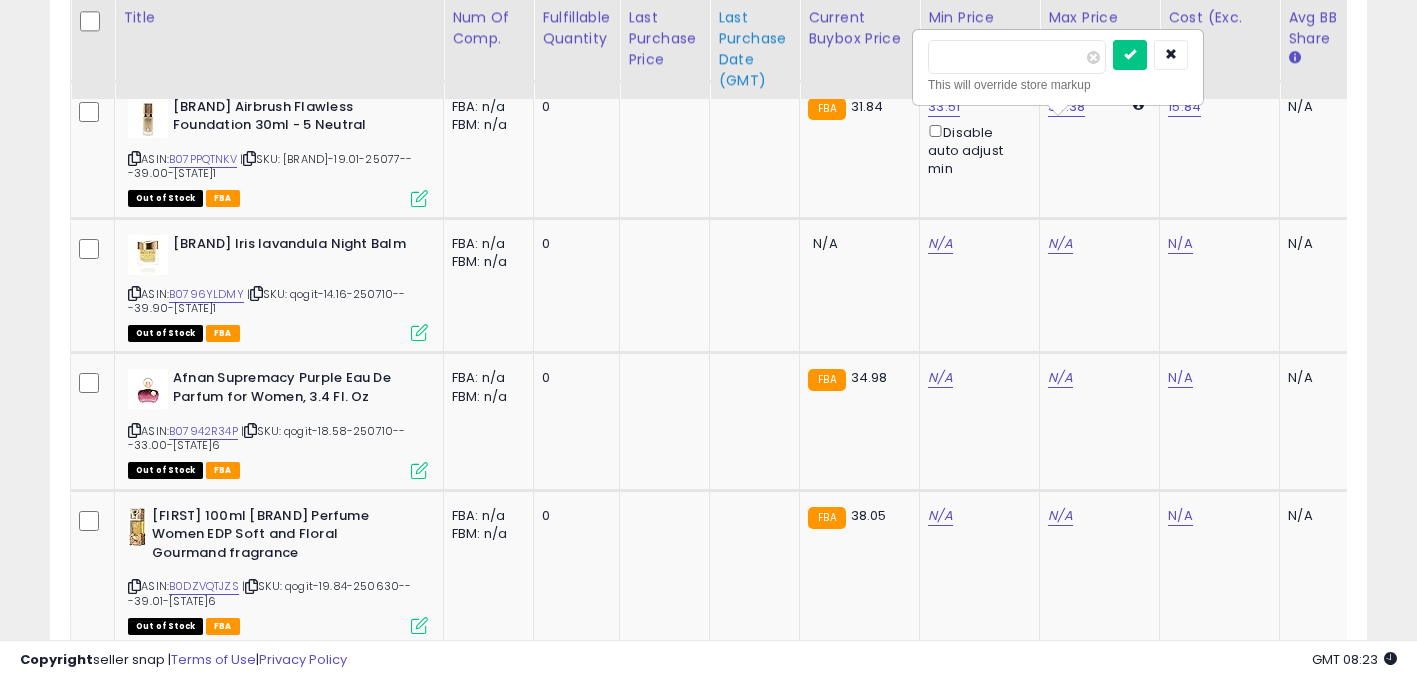 drag, startPoint x: 1001, startPoint y: 59, endPoint x: 775, endPoint y: 45, distance: 226.43321 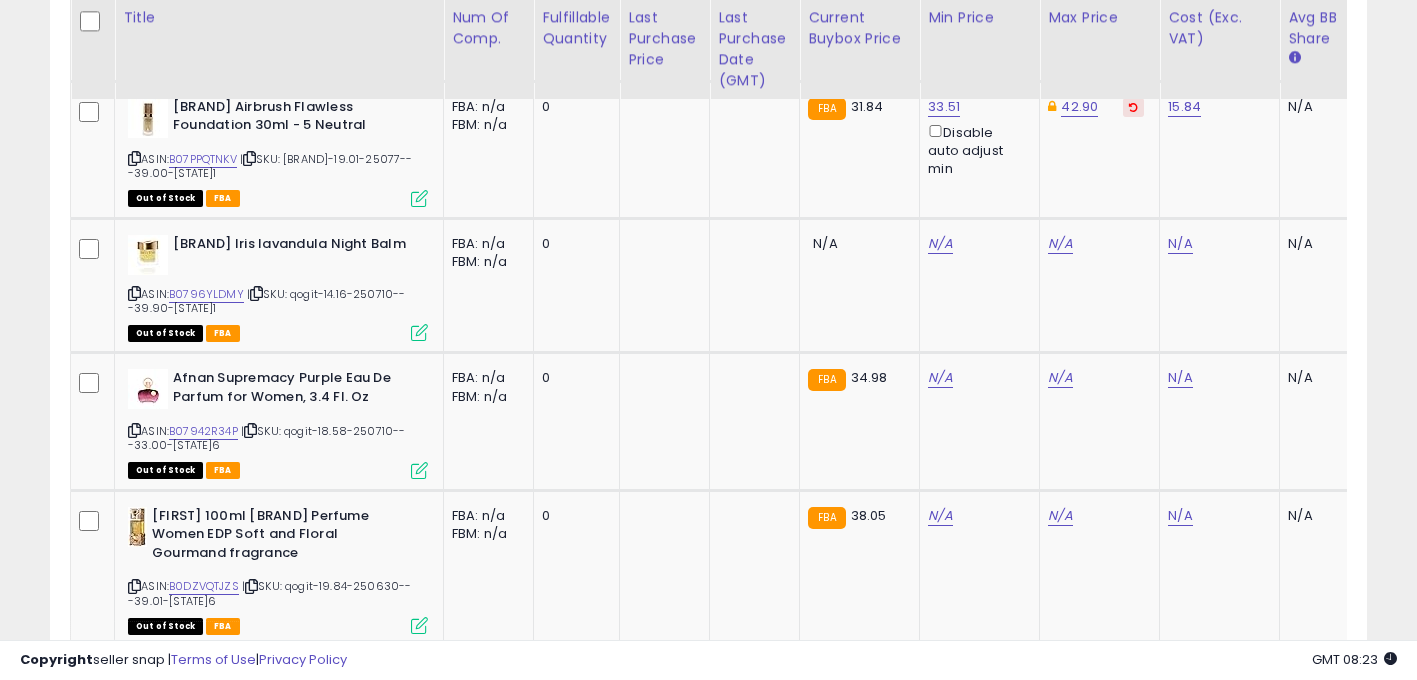 scroll, scrollTop: 0, scrollLeft: 749, axis: horizontal 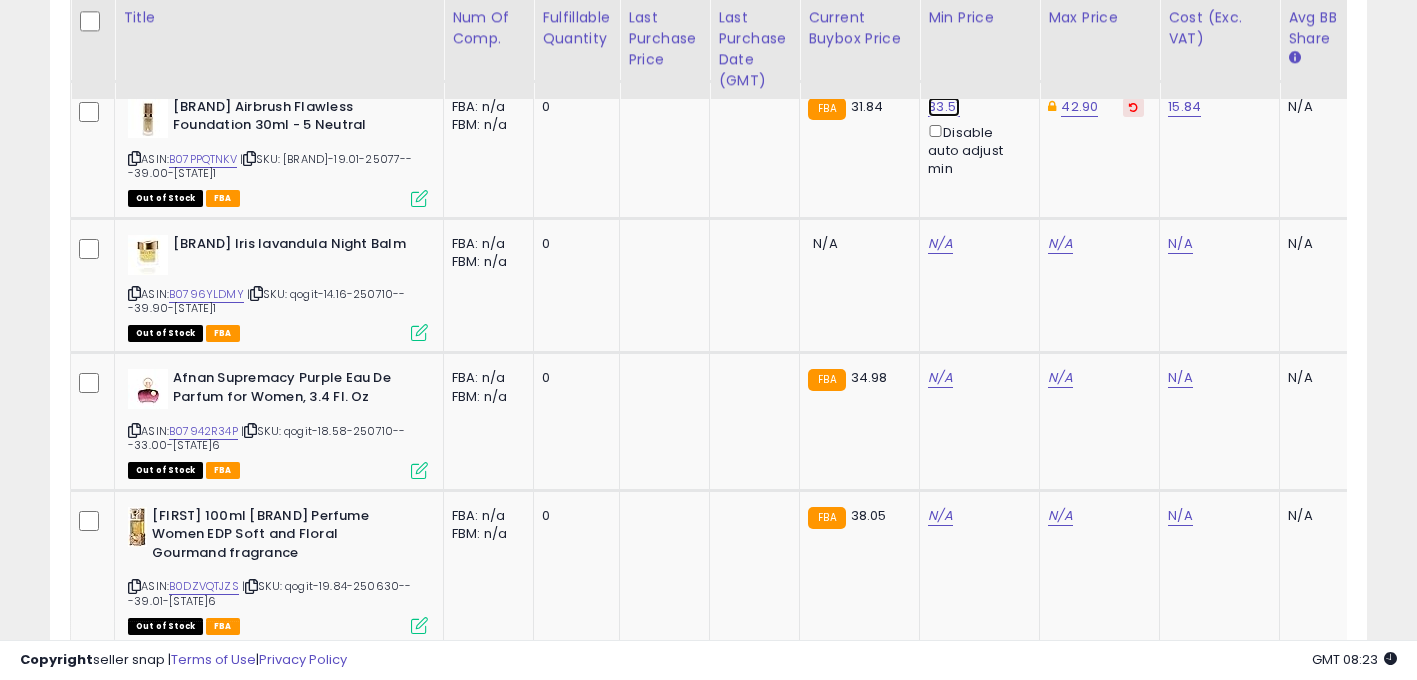 click on "33.51" at bounding box center [940, -907] 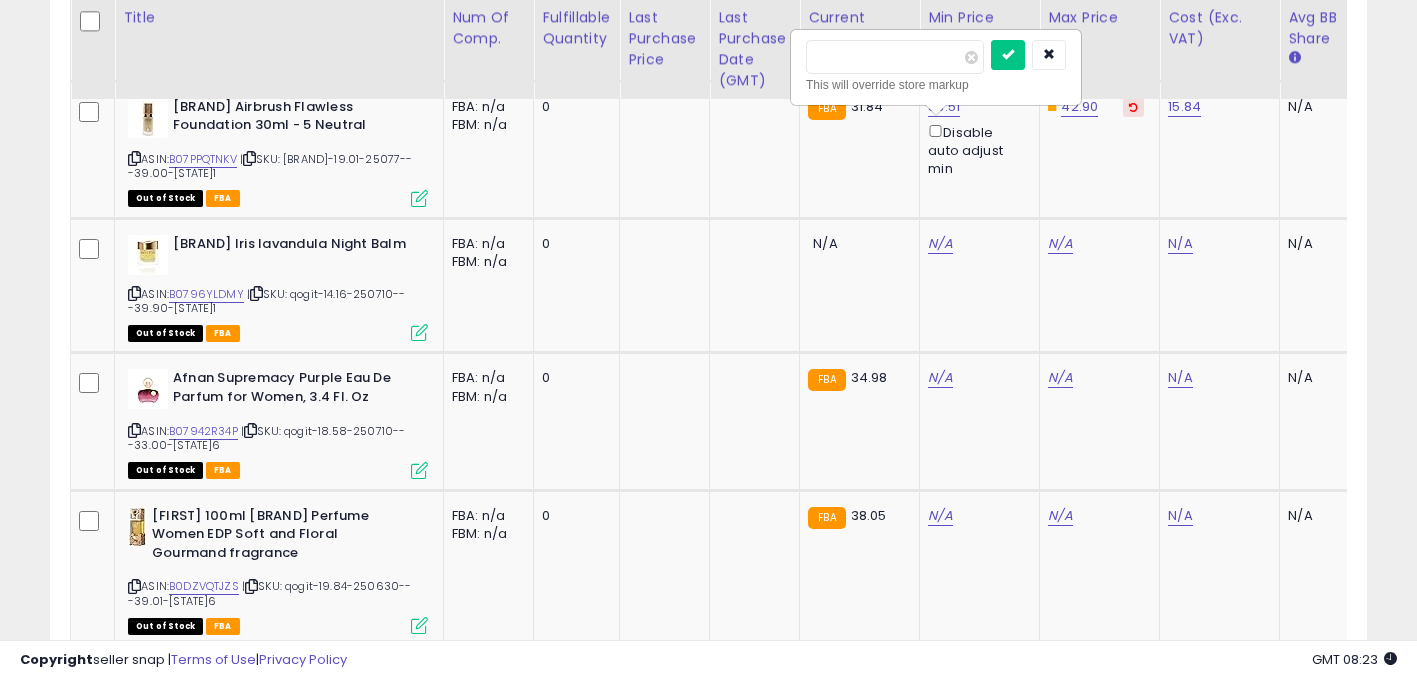 click on "*****" at bounding box center [895, 57] 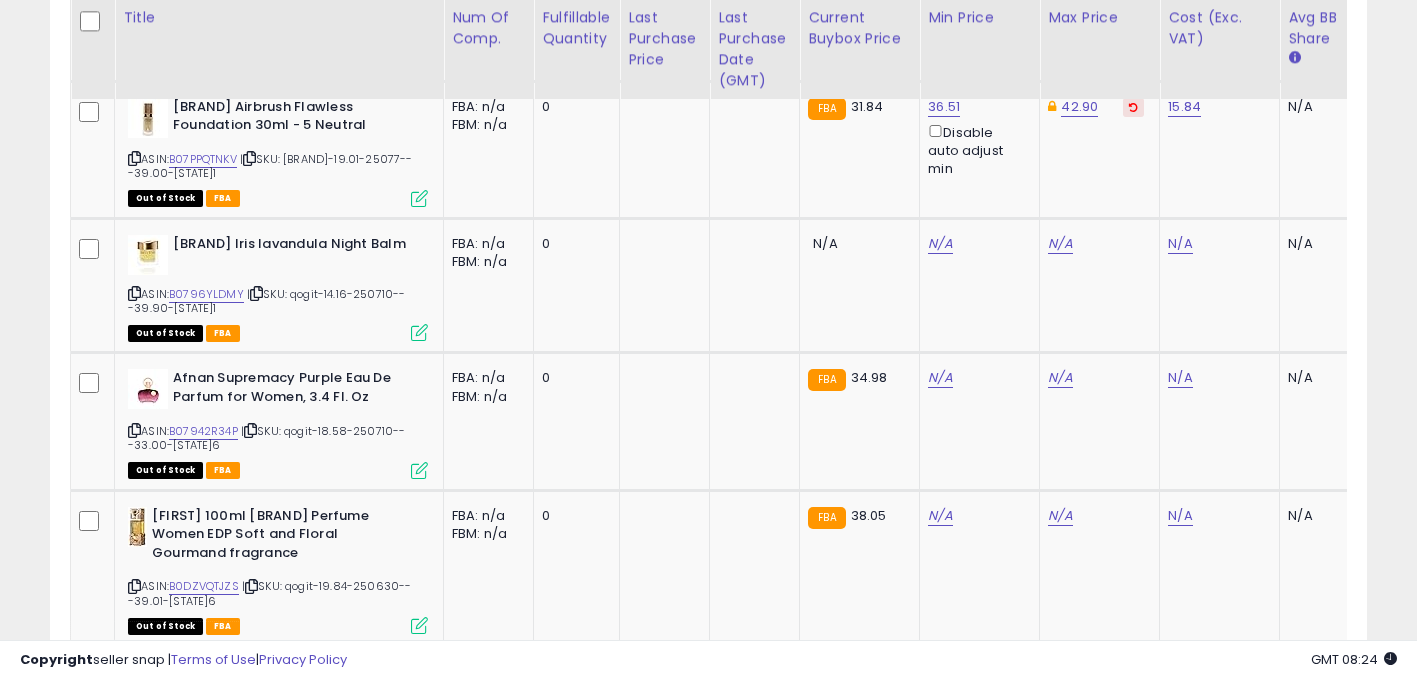 scroll, scrollTop: 0, scrollLeft: 866, axis: horizontal 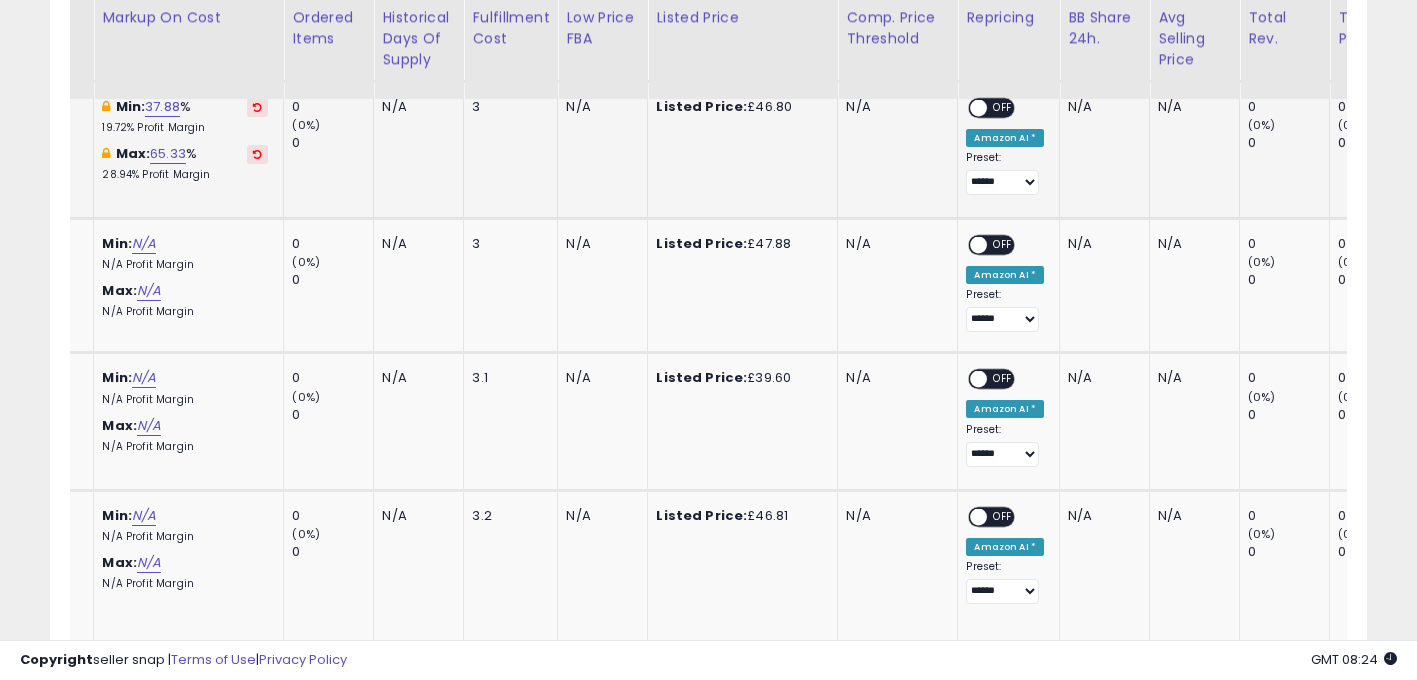 click on "OFF" at bounding box center [1004, 107] 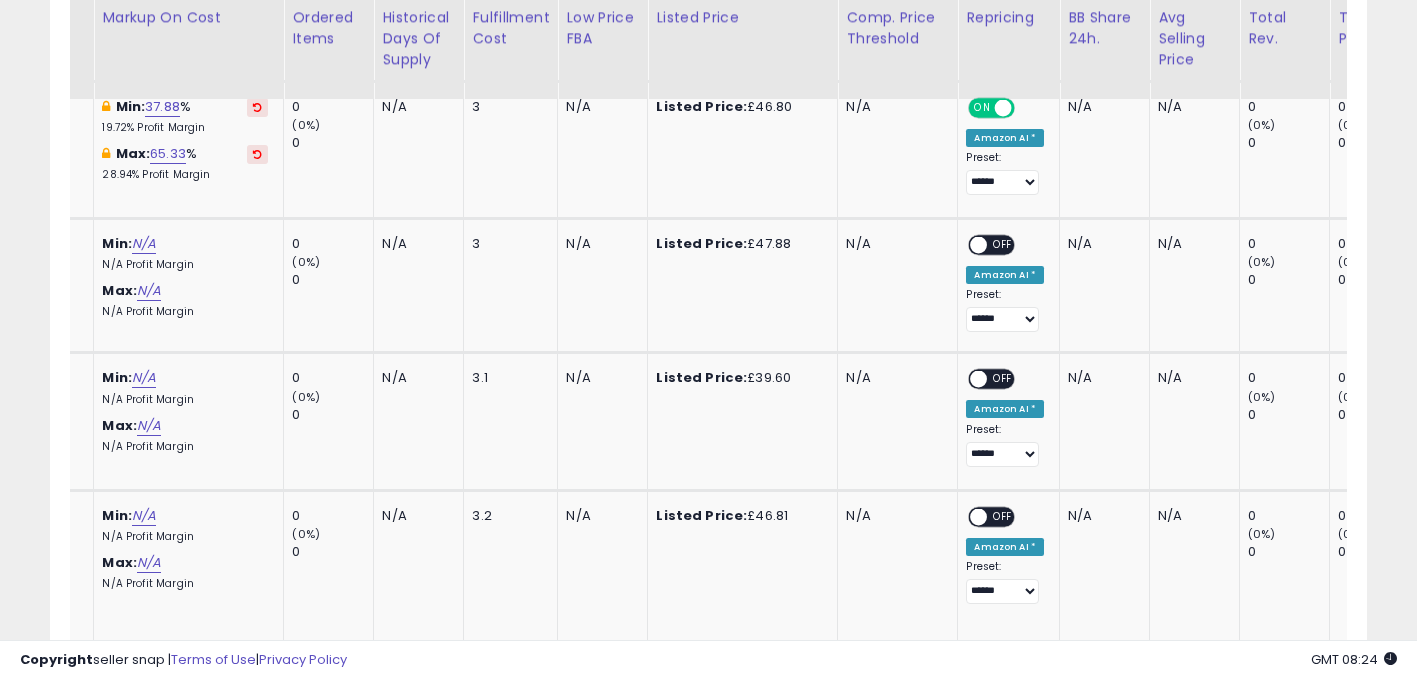 scroll, scrollTop: 0, scrollLeft: 4, axis: horizontal 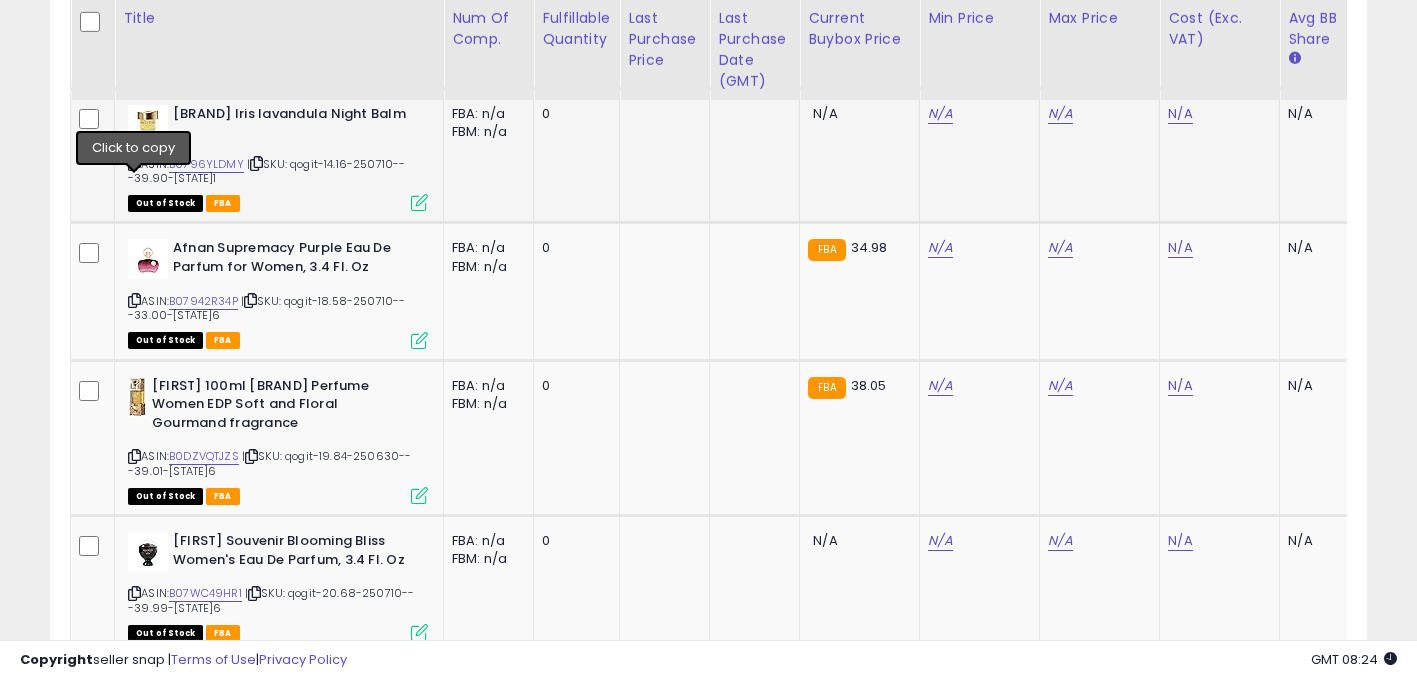 click at bounding box center (134, 163) 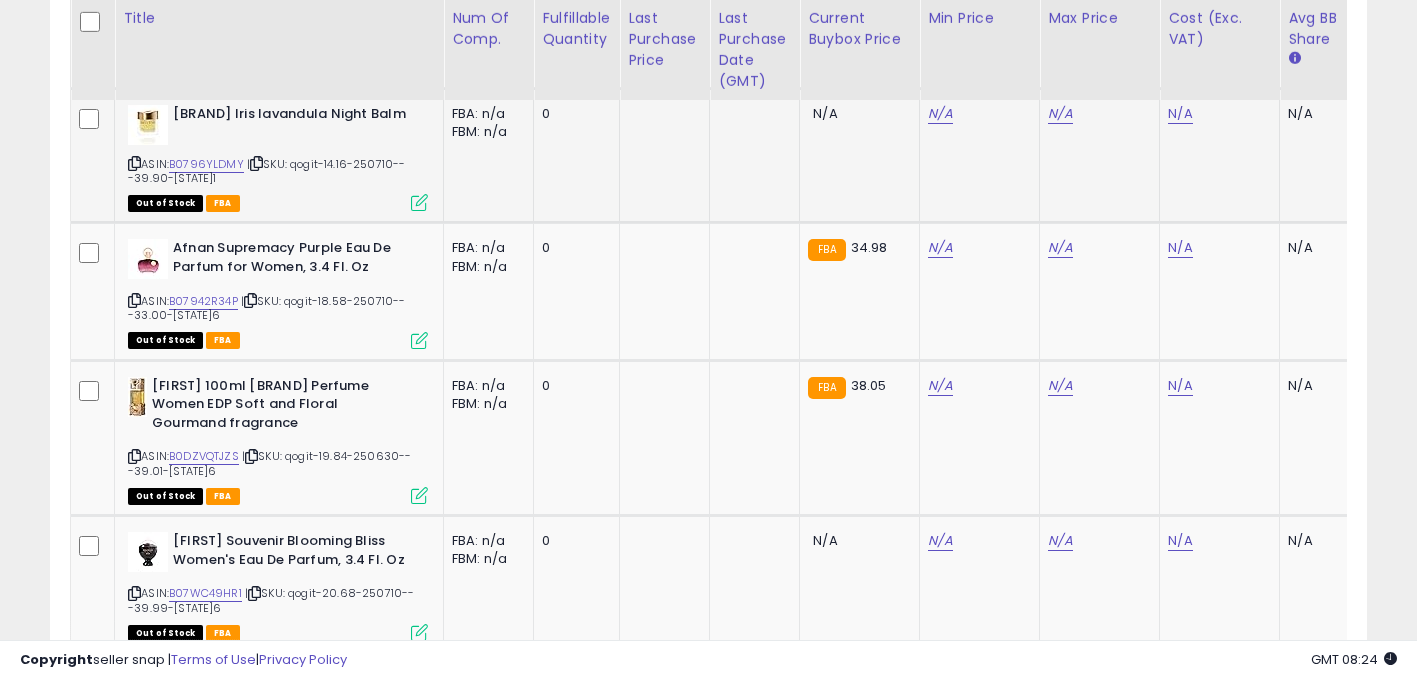 click at bounding box center (134, 163) 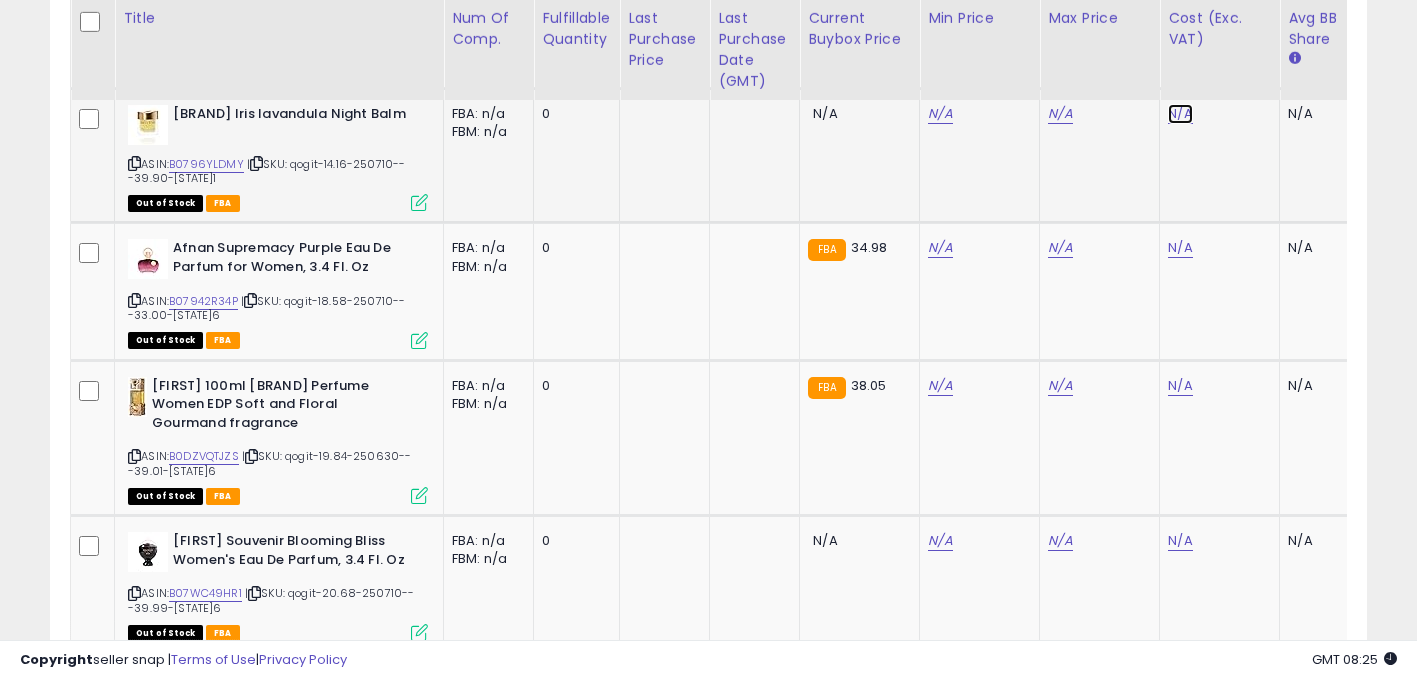 click on "N/A" at bounding box center [1180, -707] 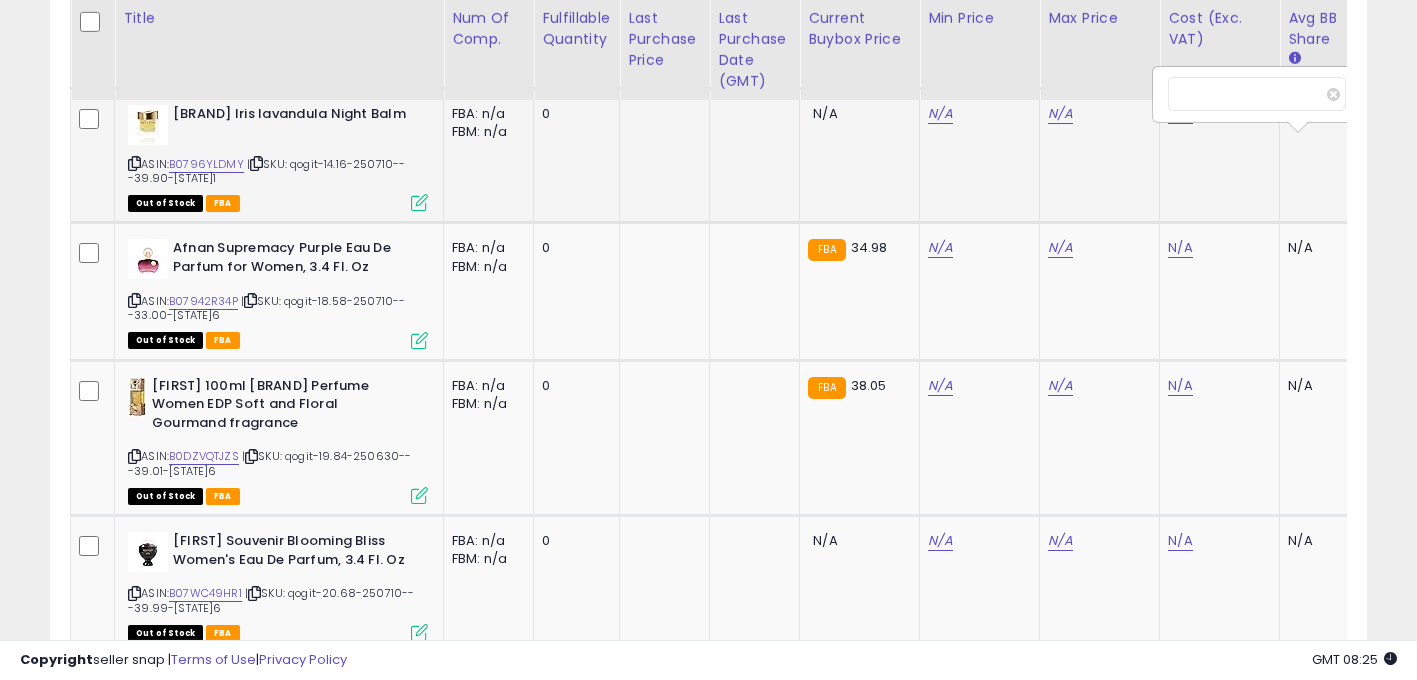 scroll, scrollTop: 0, scrollLeft: 15, axis: horizontal 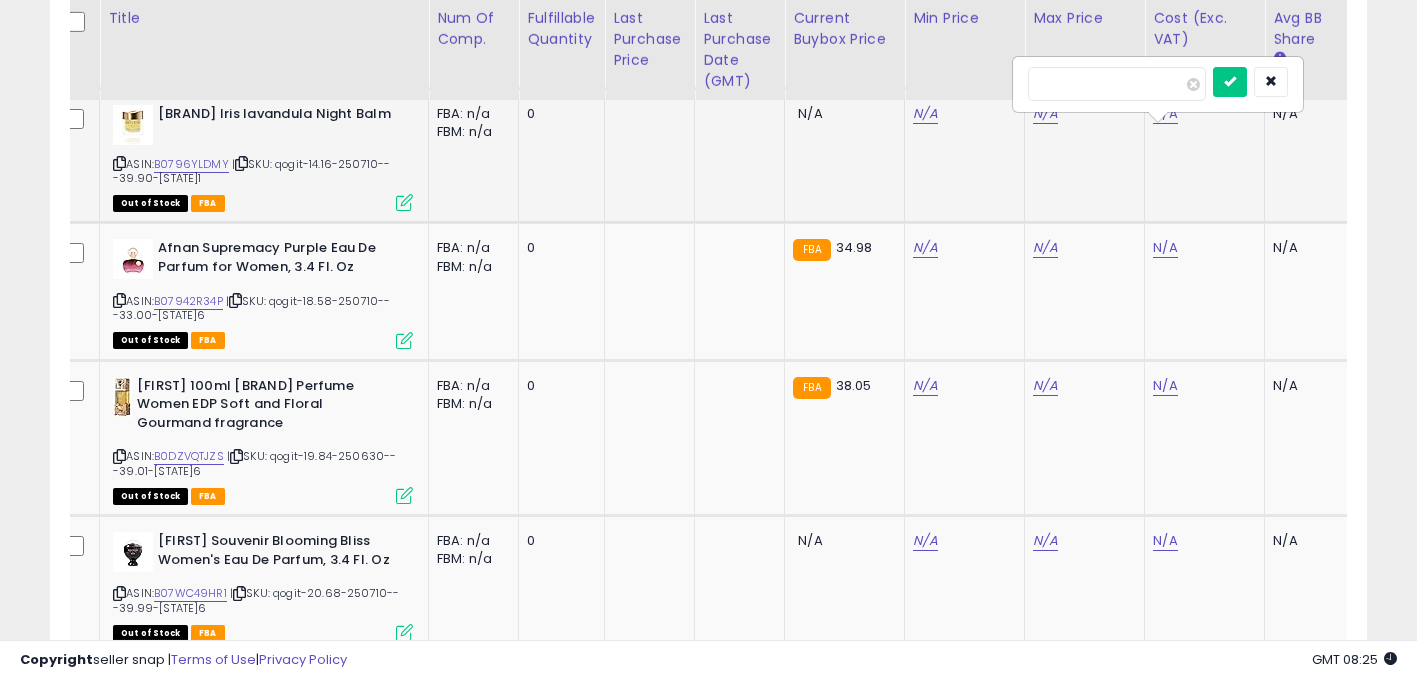 type on "****" 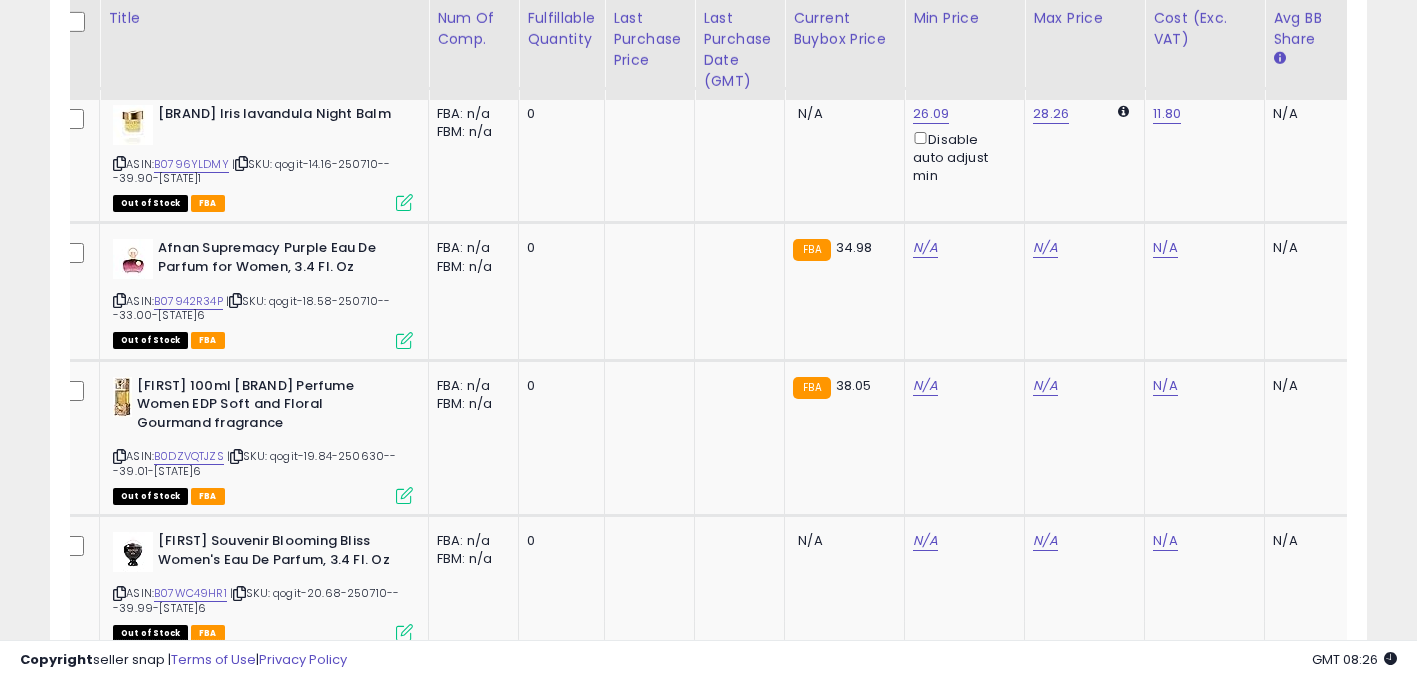scroll, scrollTop: 0, scrollLeft: 590, axis: horizontal 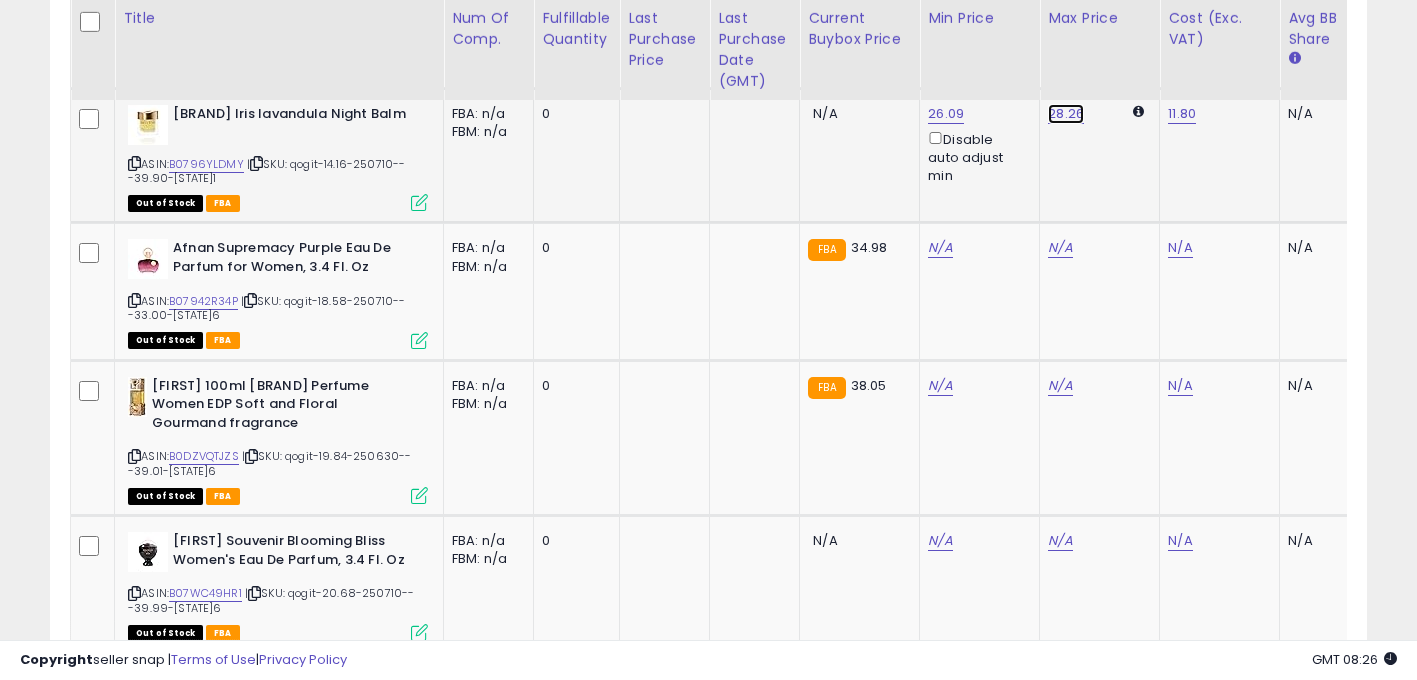 click on "28.26" at bounding box center (1060, -1037) 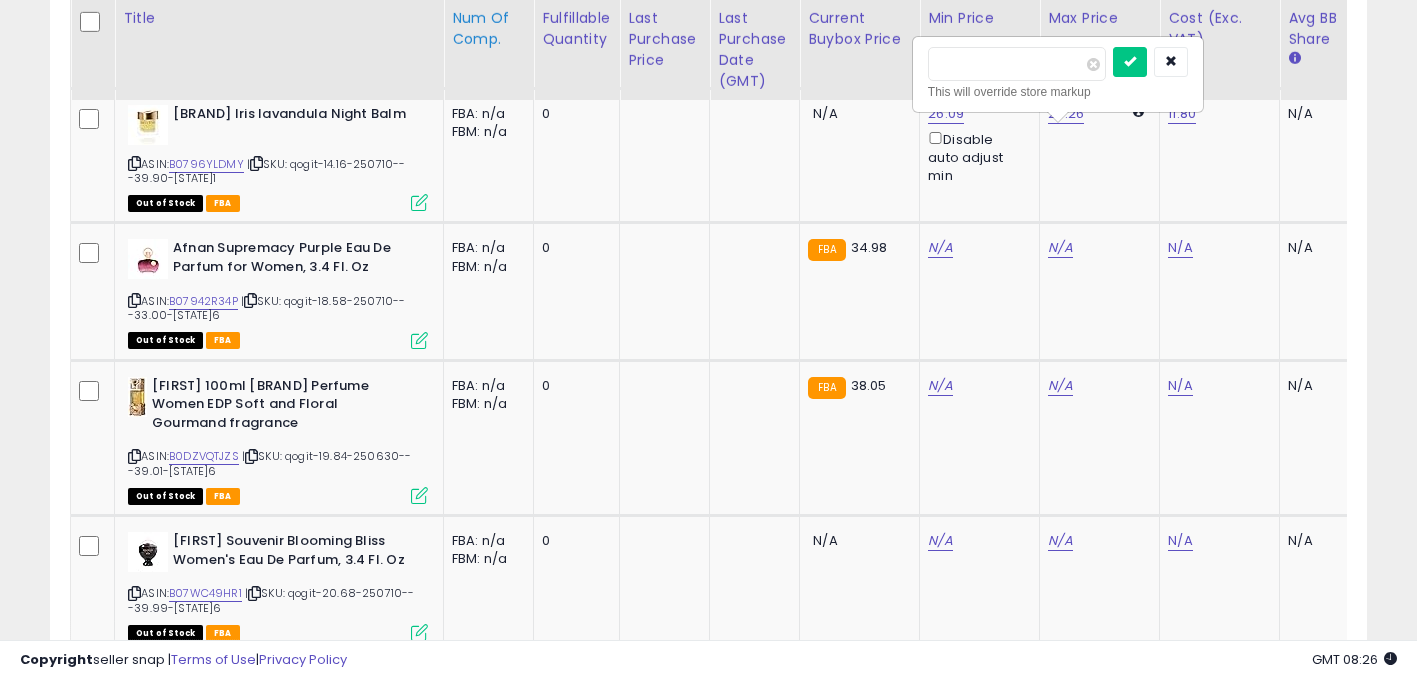 drag, startPoint x: 982, startPoint y: 66, endPoint x: 523, endPoint y: 75, distance: 459.08823 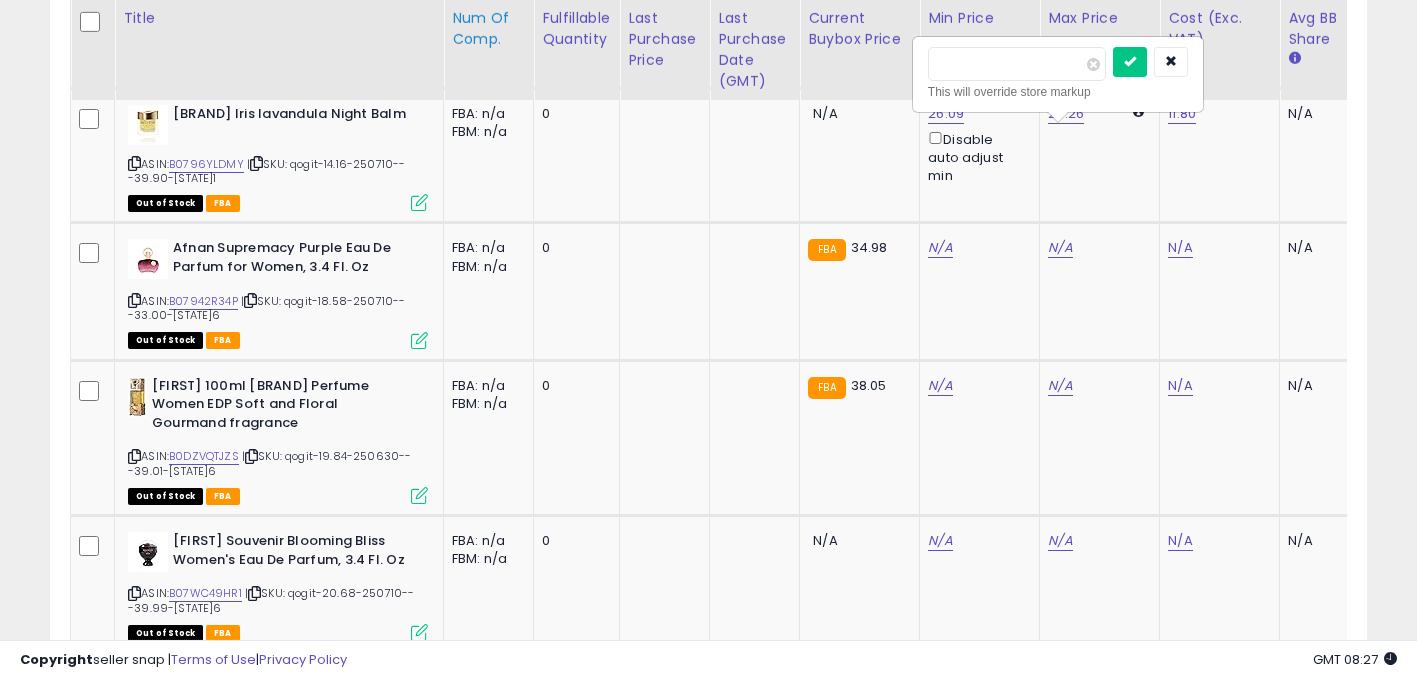 click at bounding box center [1130, 62] 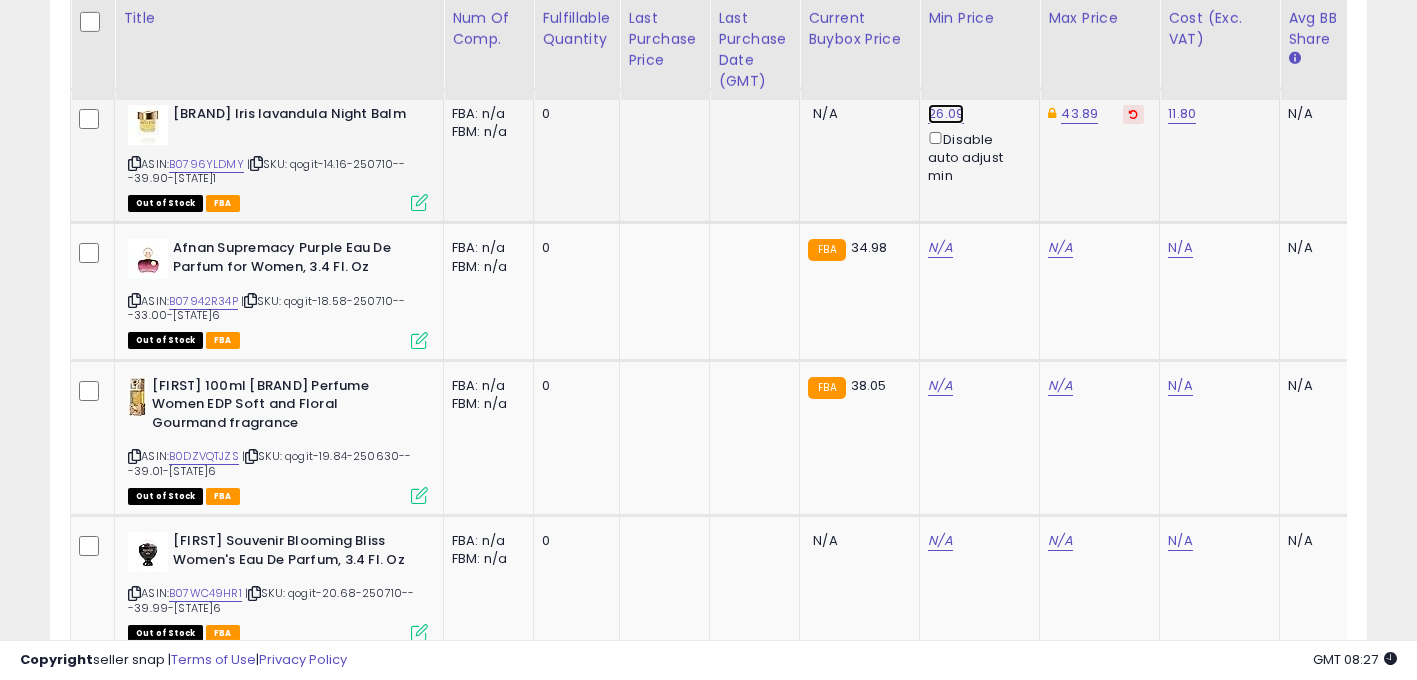 click on "26.09" at bounding box center [940, -1037] 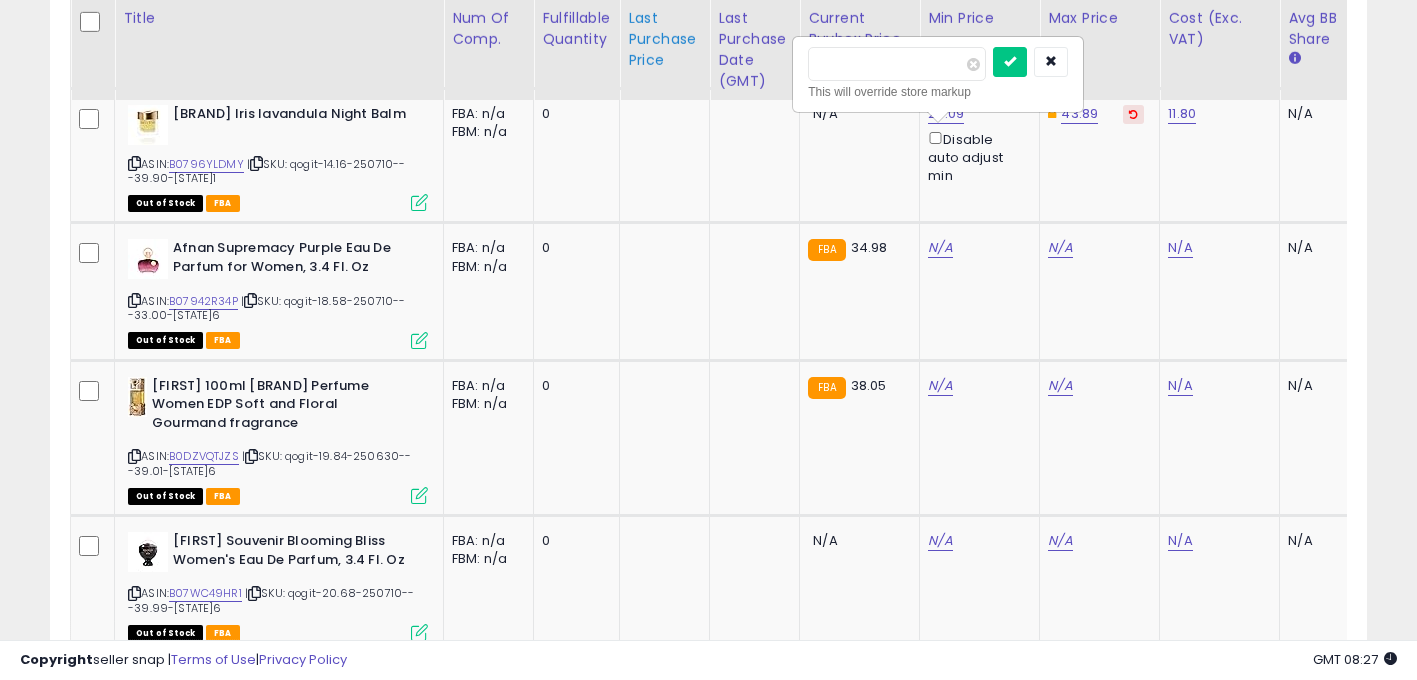drag, startPoint x: 839, startPoint y: 70, endPoint x: 656, endPoint y: 60, distance: 183.27303 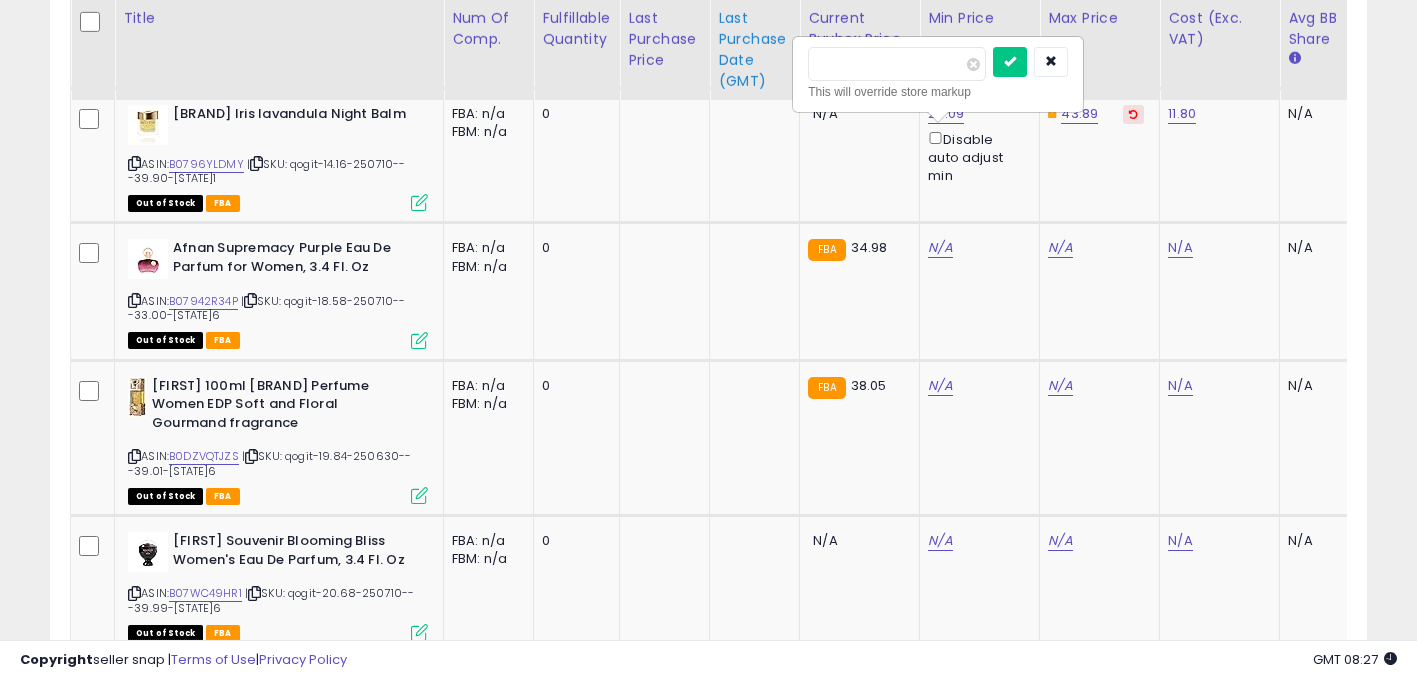 type on "*****" 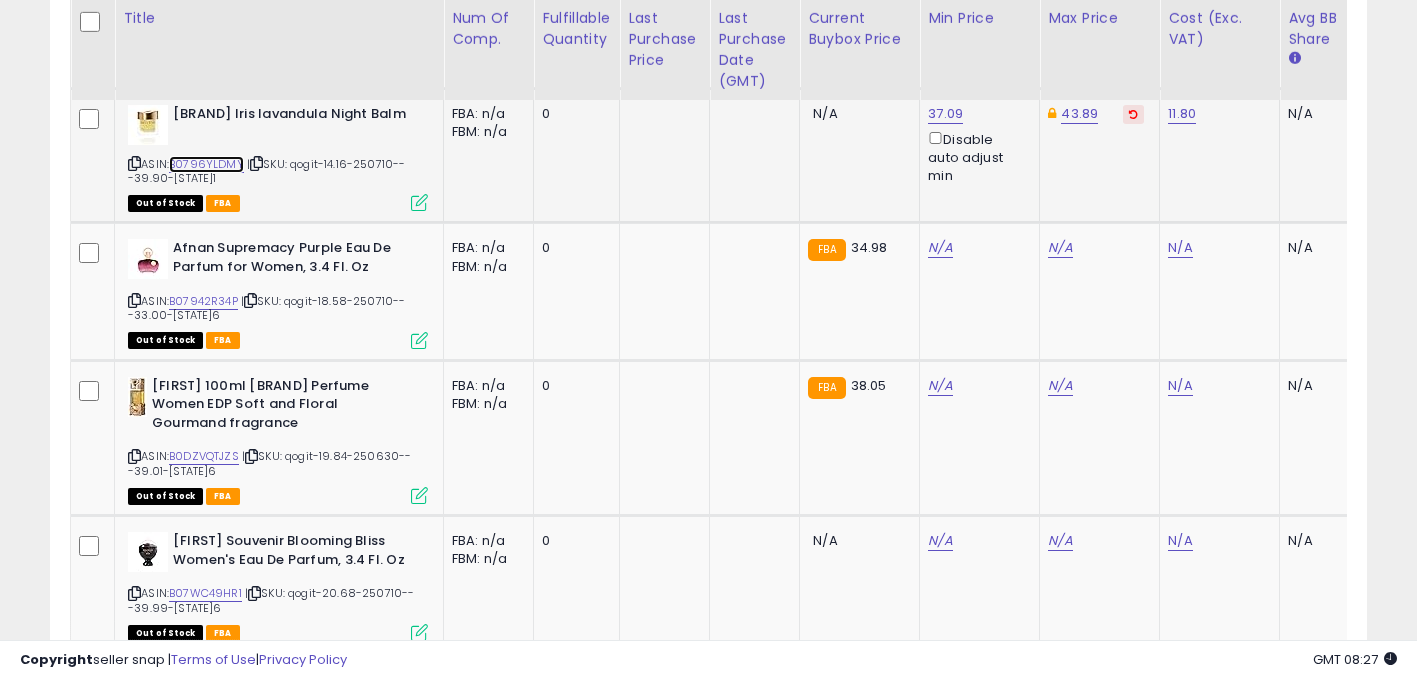 click on "B0796YLDMY" at bounding box center [206, 164] 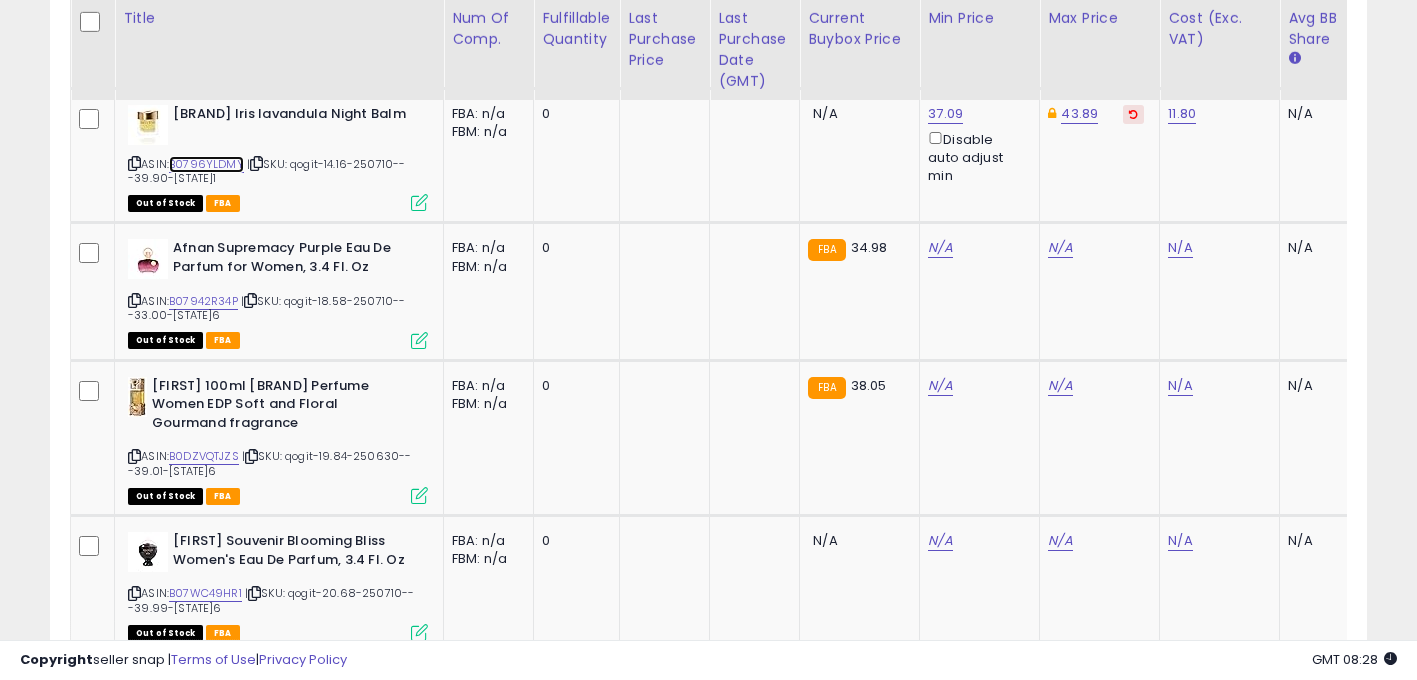 scroll, scrollTop: 0, scrollLeft: 1410, axis: horizontal 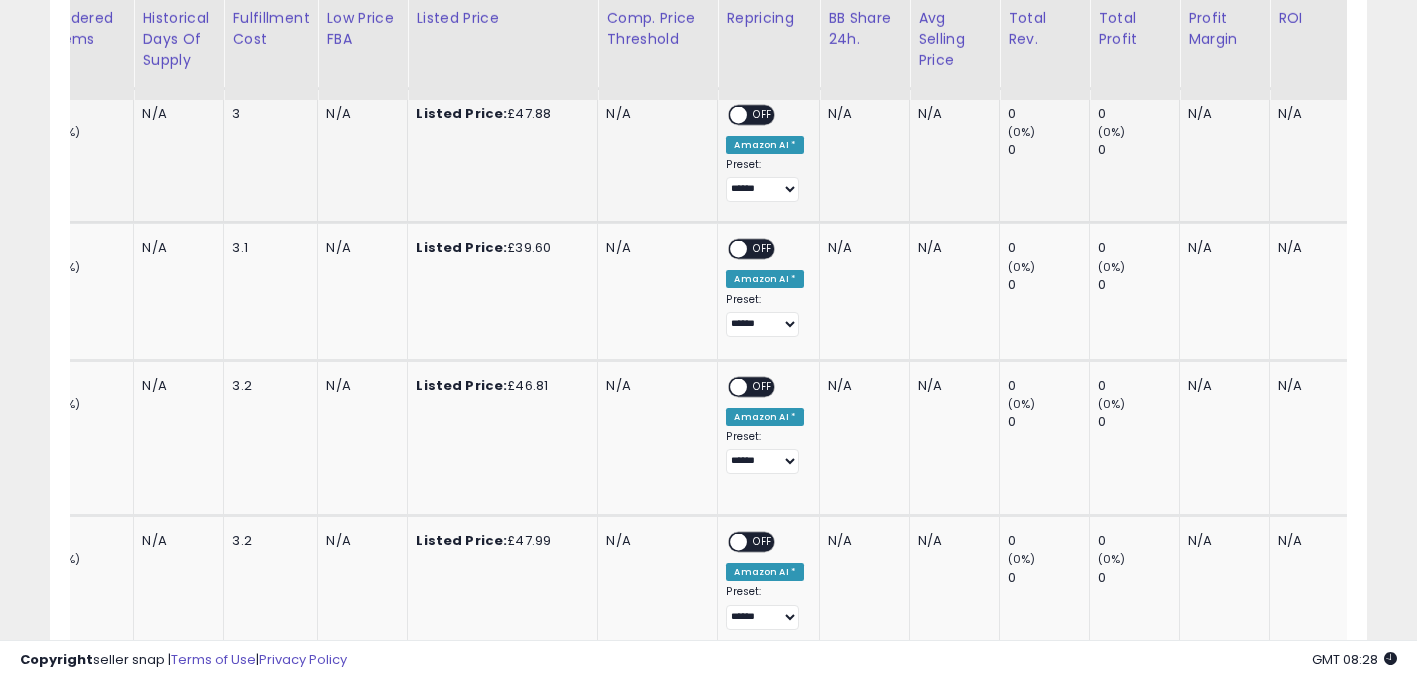 click on "**********" at bounding box center (765, 154) 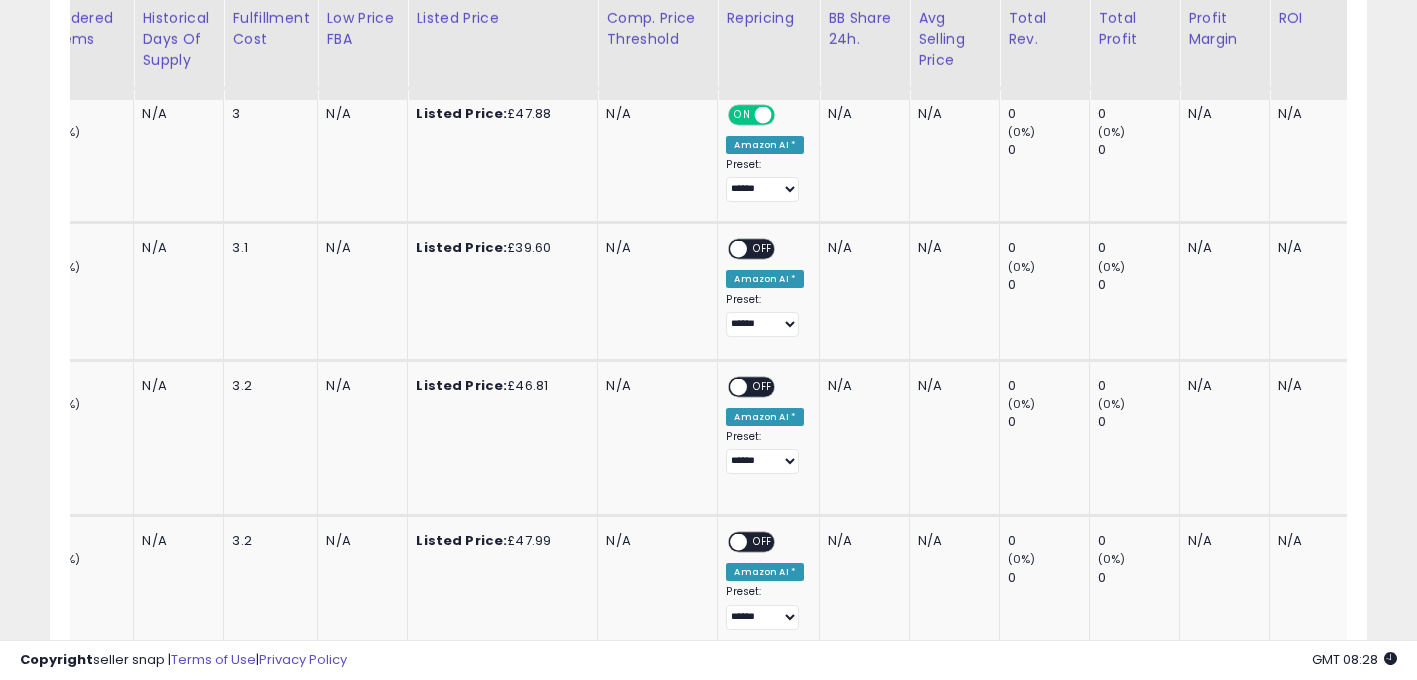 scroll, scrollTop: 0, scrollLeft: 0, axis: both 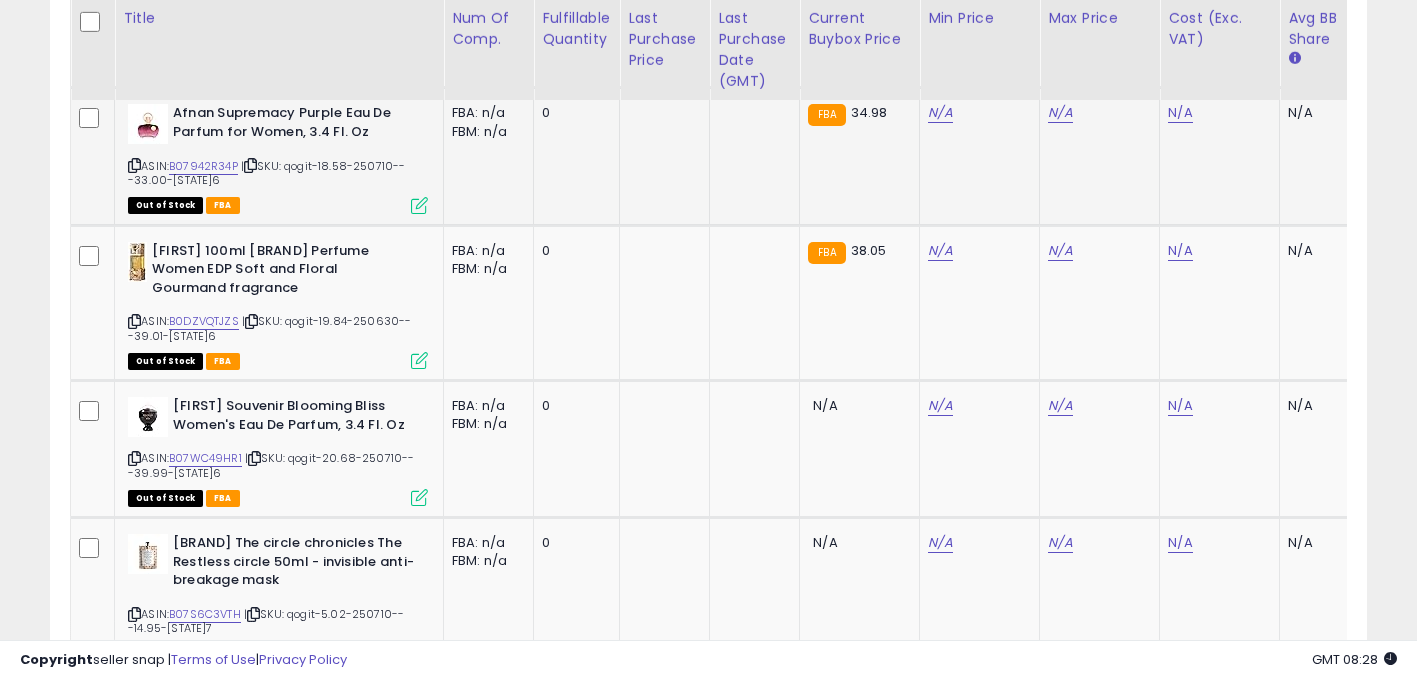 click at bounding box center (134, 165) 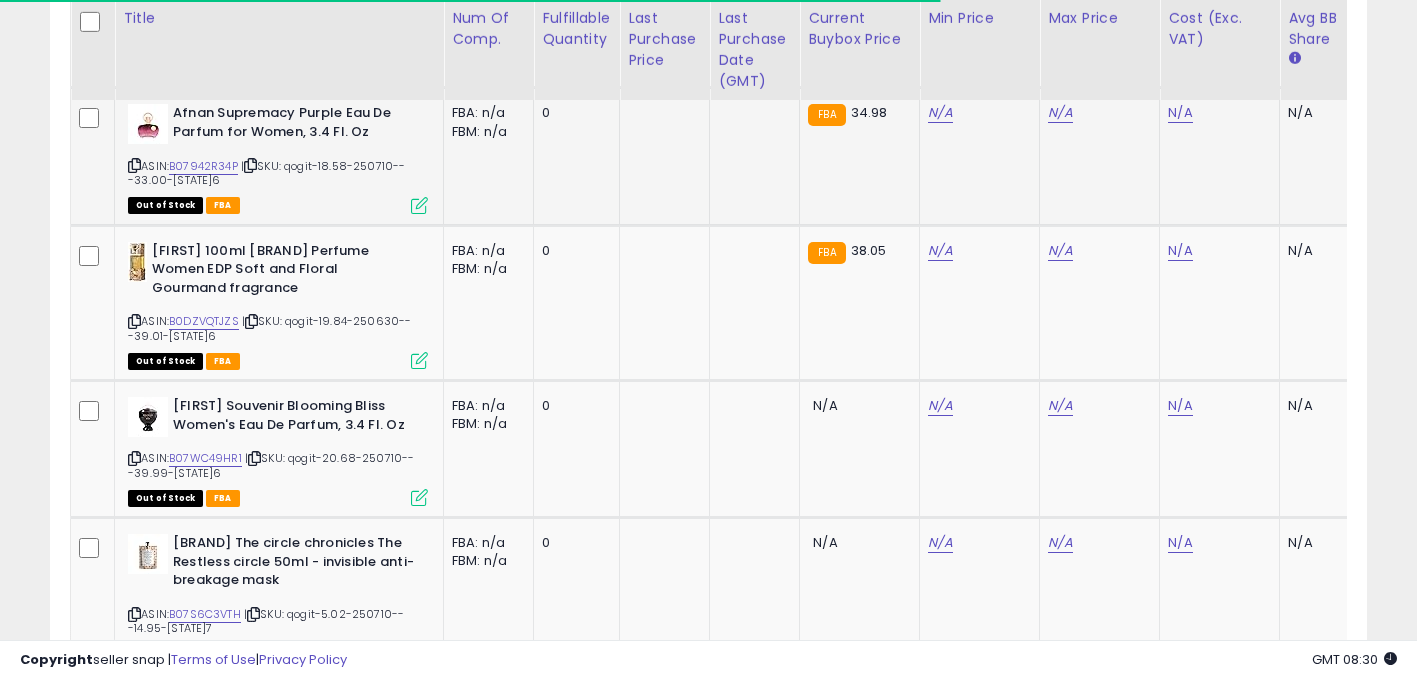 click at bounding box center [250, 165] 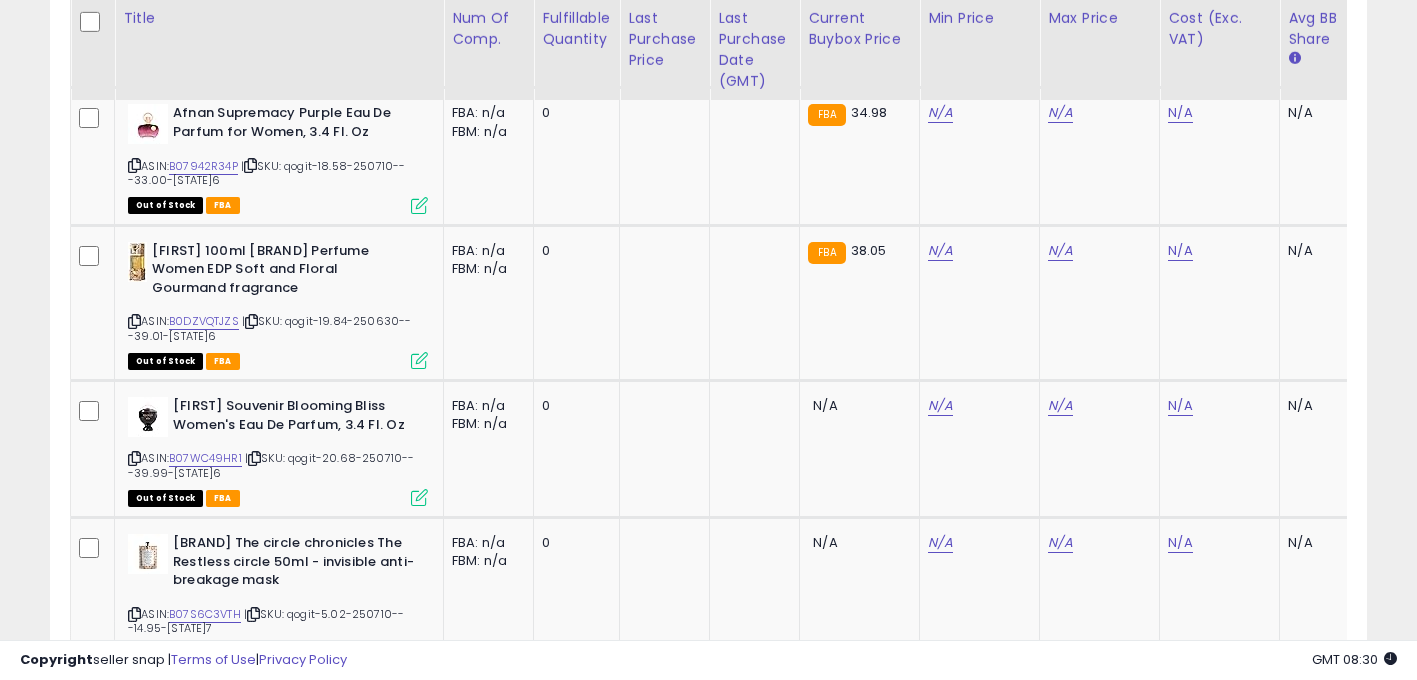 scroll, scrollTop: 0, scrollLeft: 556, axis: horizontal 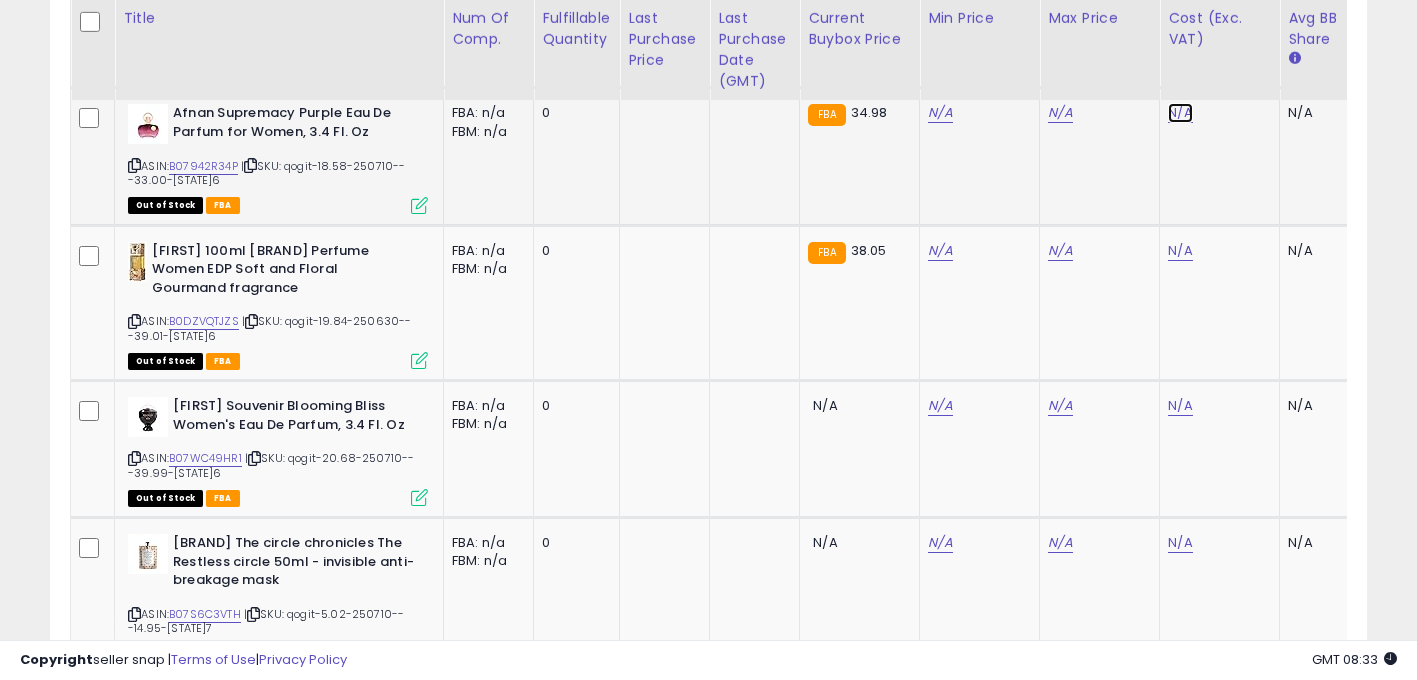 click on "N/A" at bounding box center (1180, -842) 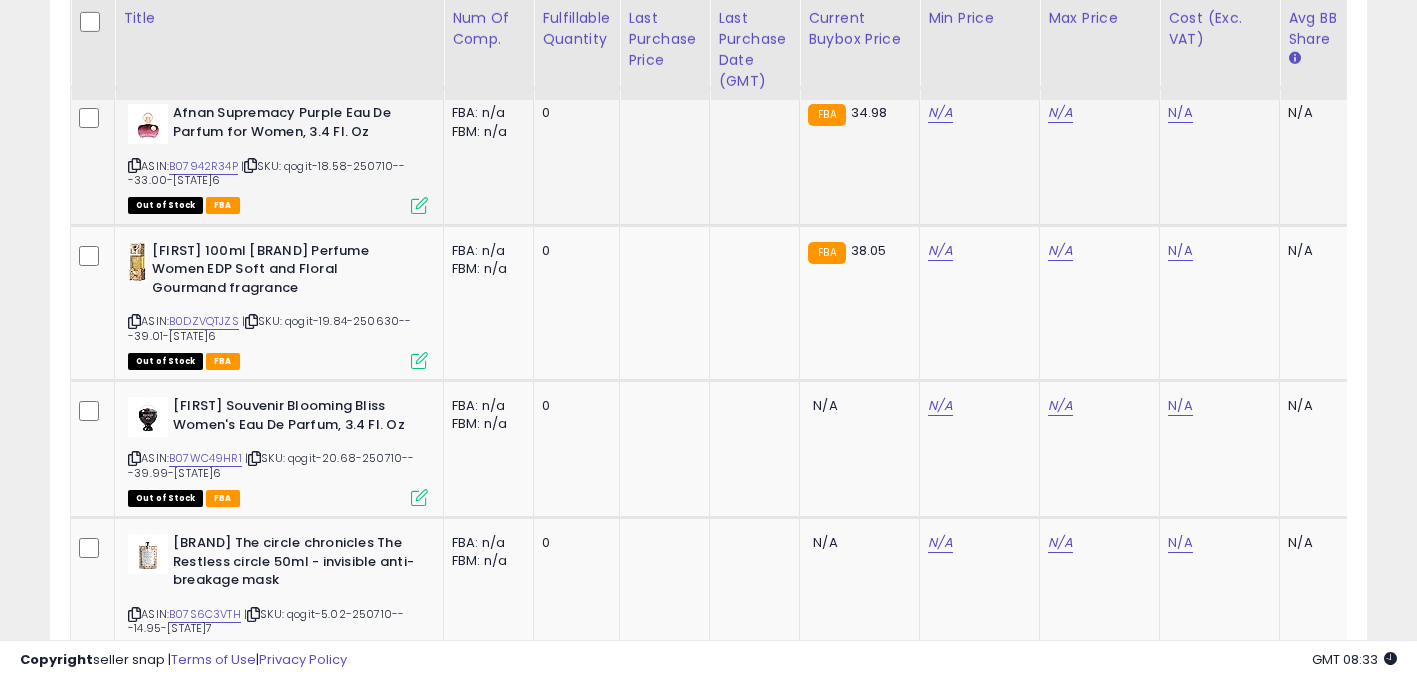 scroll, scrollTop: 0, scrollLeft: 15, axis: horizontal 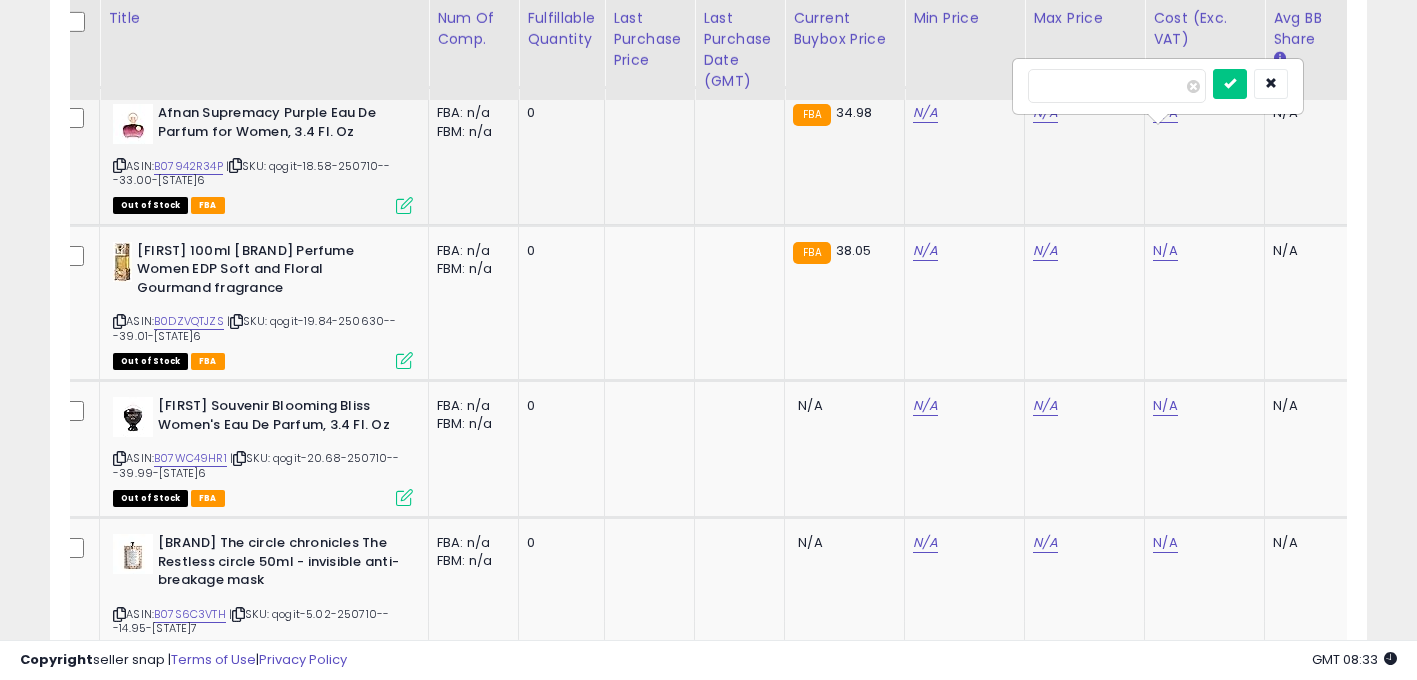 type on "*****" 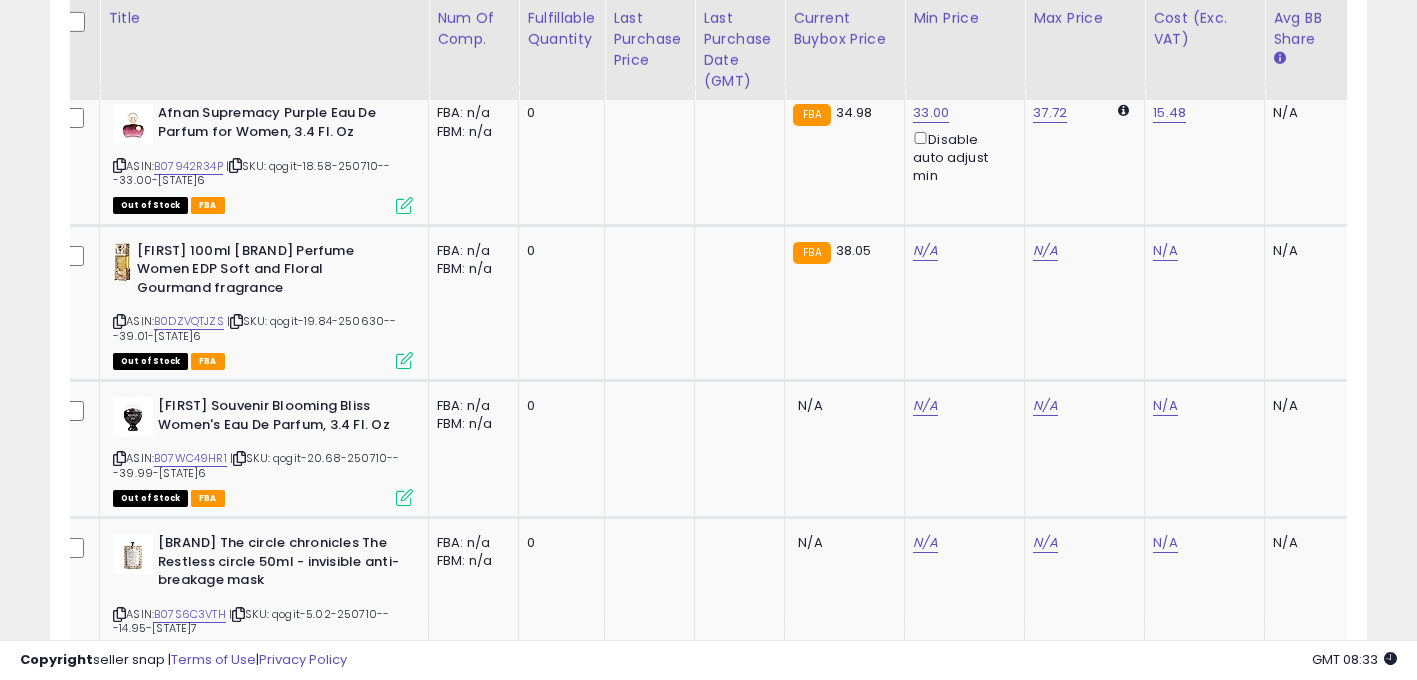 scroll, scrollTop: 0, scrollLeft: 836, axis: horizontal 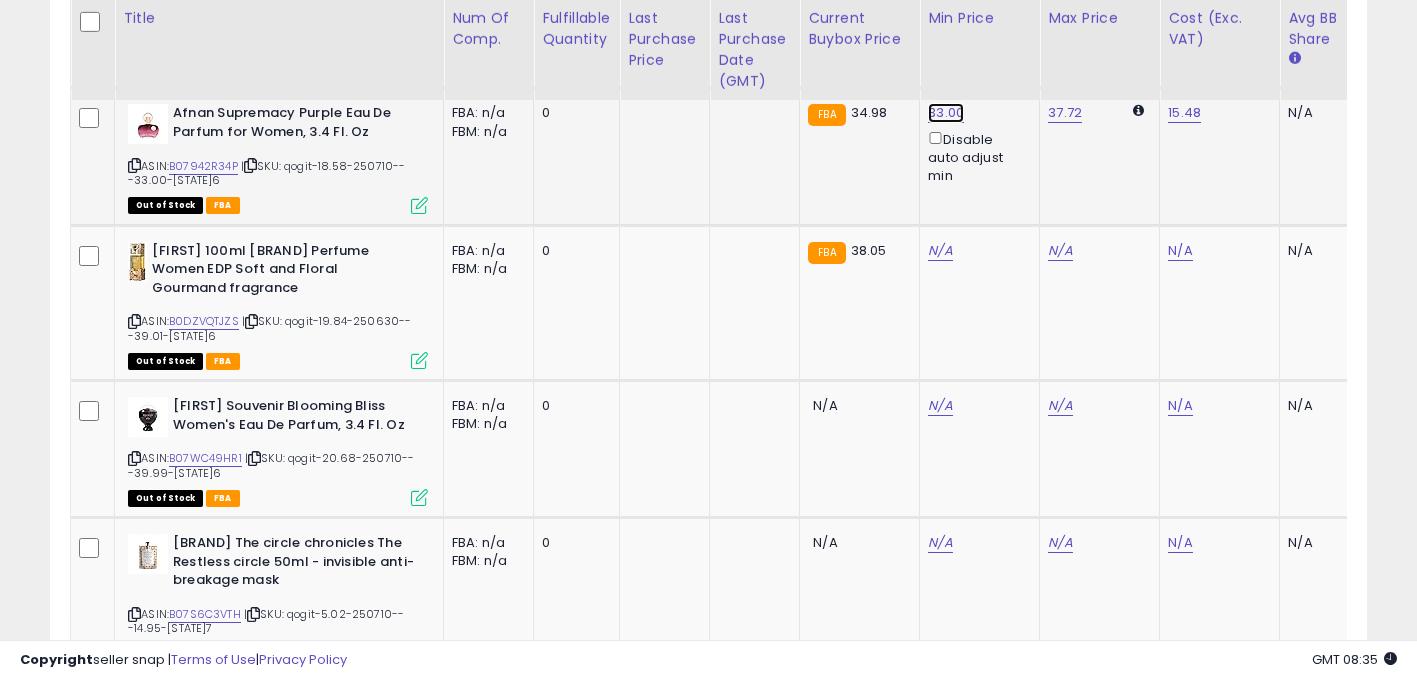click on "33.00" at bounding box center [940, -1172] 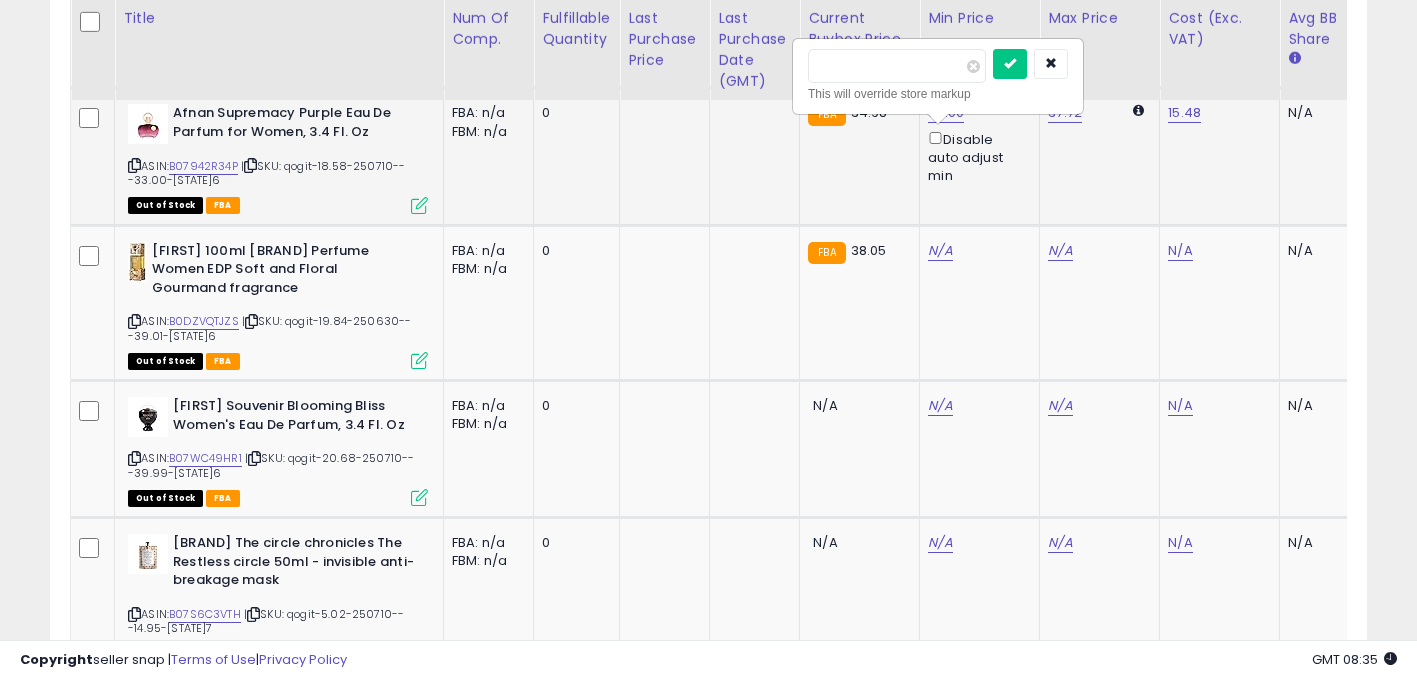 click on "*****" at bounding box center [897, 66] 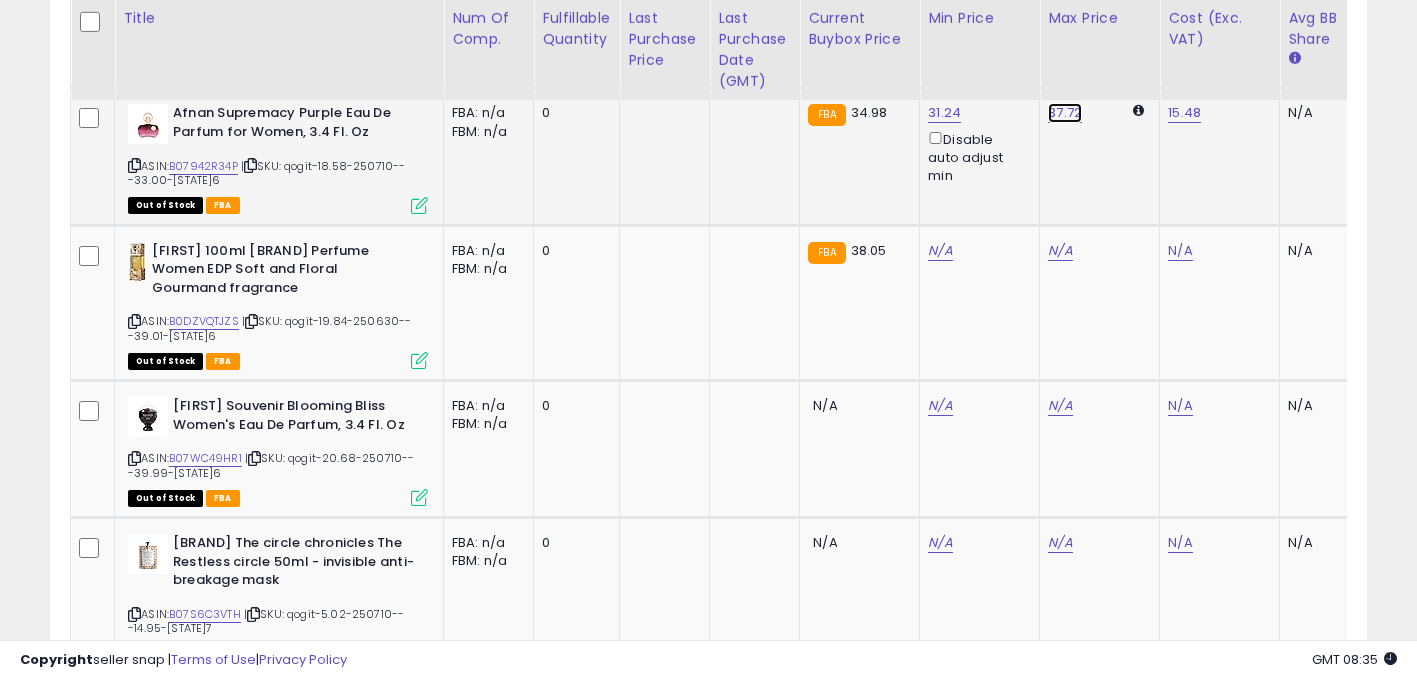 click on "37.72" at bounding box center (1060, -1172) 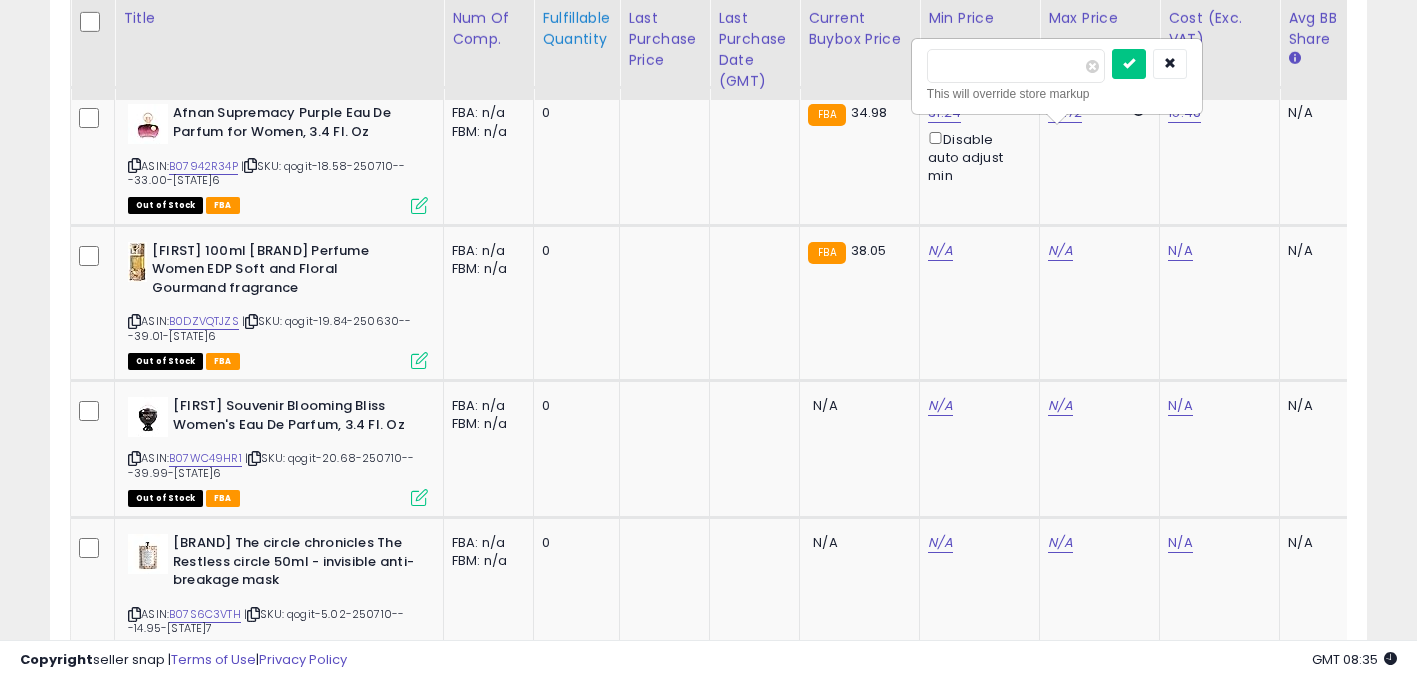drag, startPoint x: 987, startPoint y: 65, endPoint x: 588, endPoint y: 58, distance: 399.0614 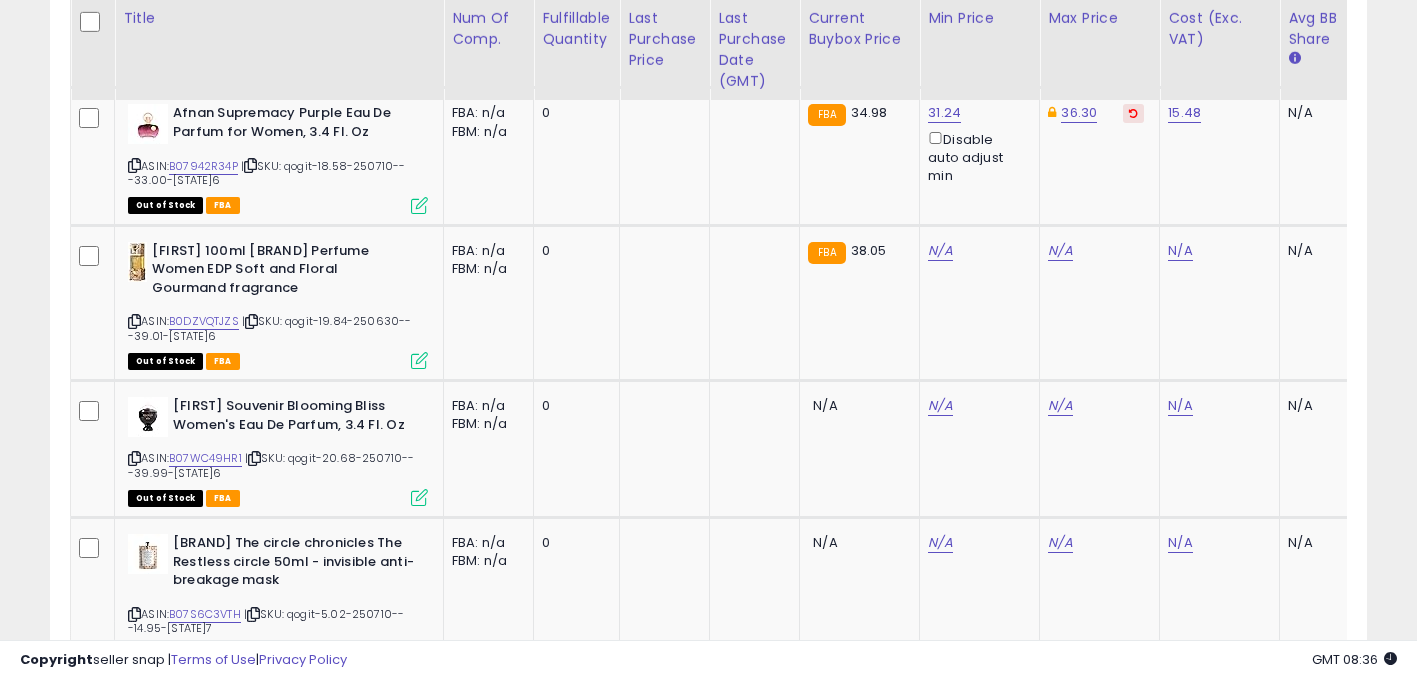 scroll, scrollTop: 0, scrollLeft: 193, axis: horizontal 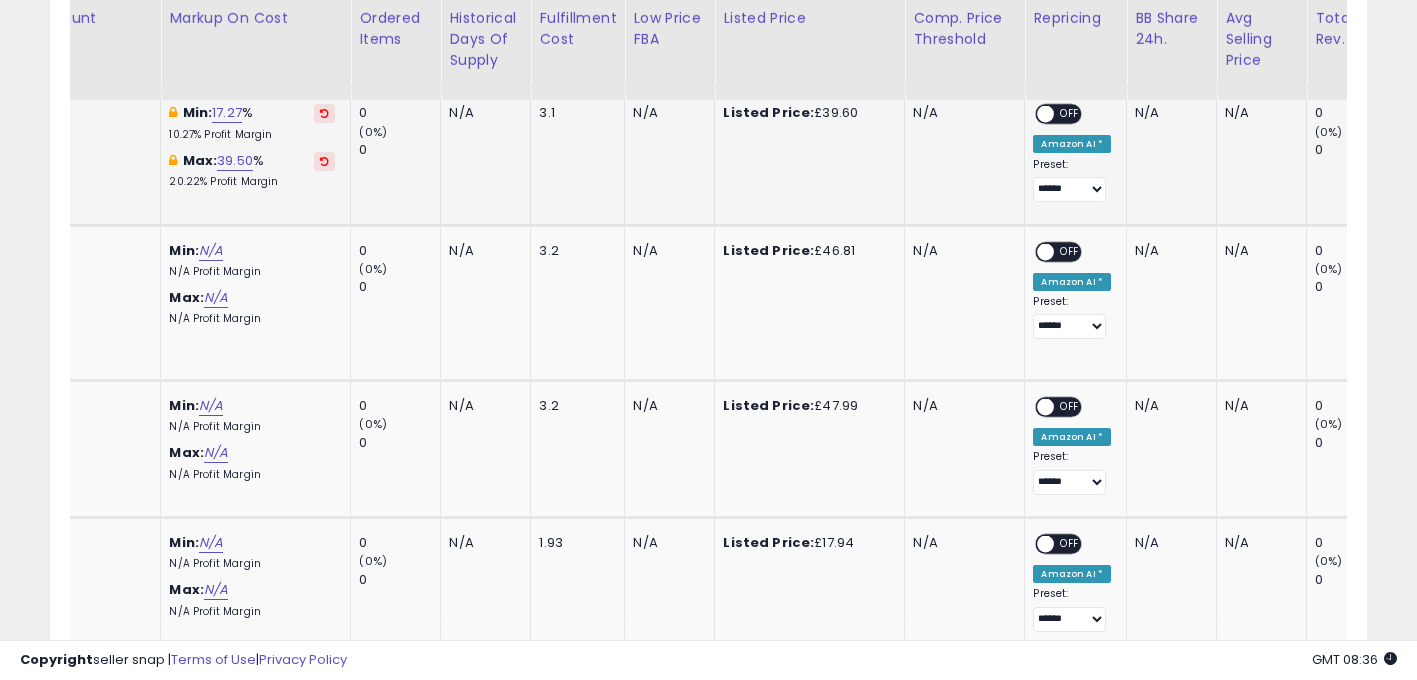 click on "OFF" at bounding box center [1071, 114] 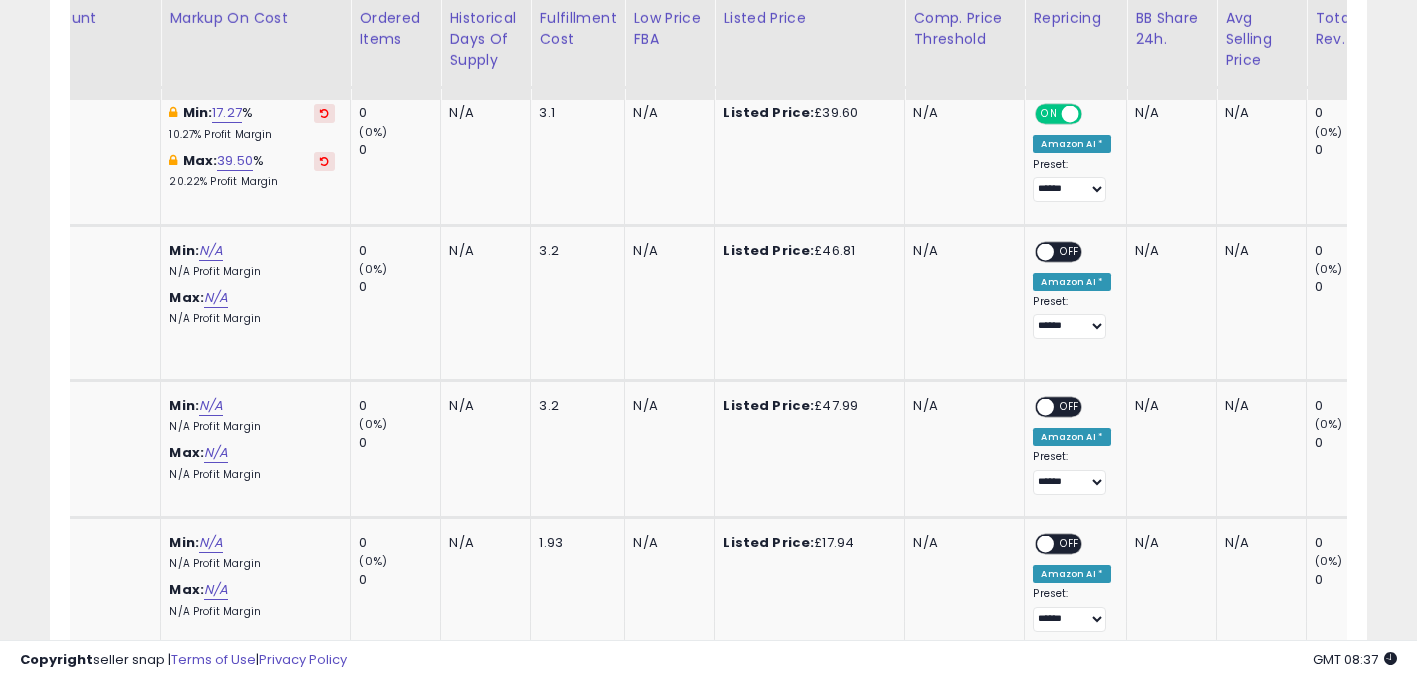 scroll, scrollTop: 0, scrollLeft: 254, axis: horizontal 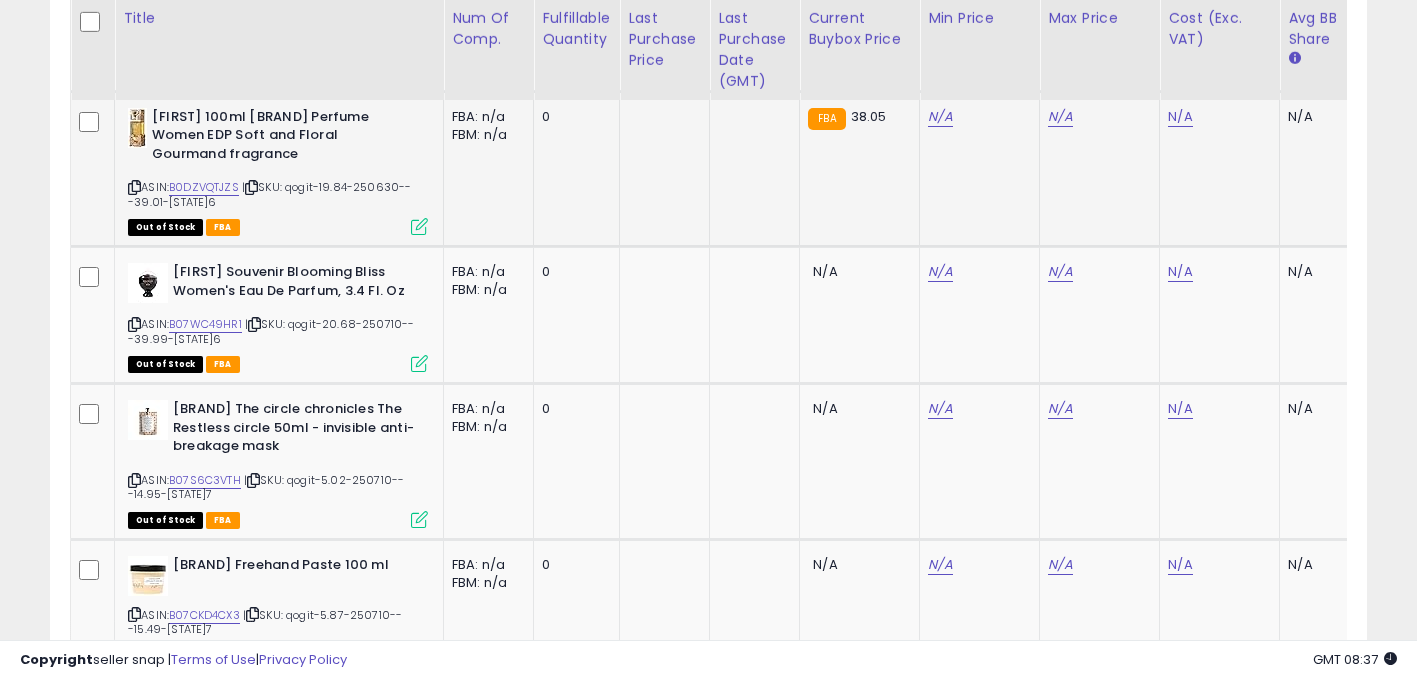 click on "ASIN:  B0DZVQTJZS    |   SKU: qogit-19.84-250630---39.01-VA6 Out of Stock FBA" at bounding box center (278, 171) 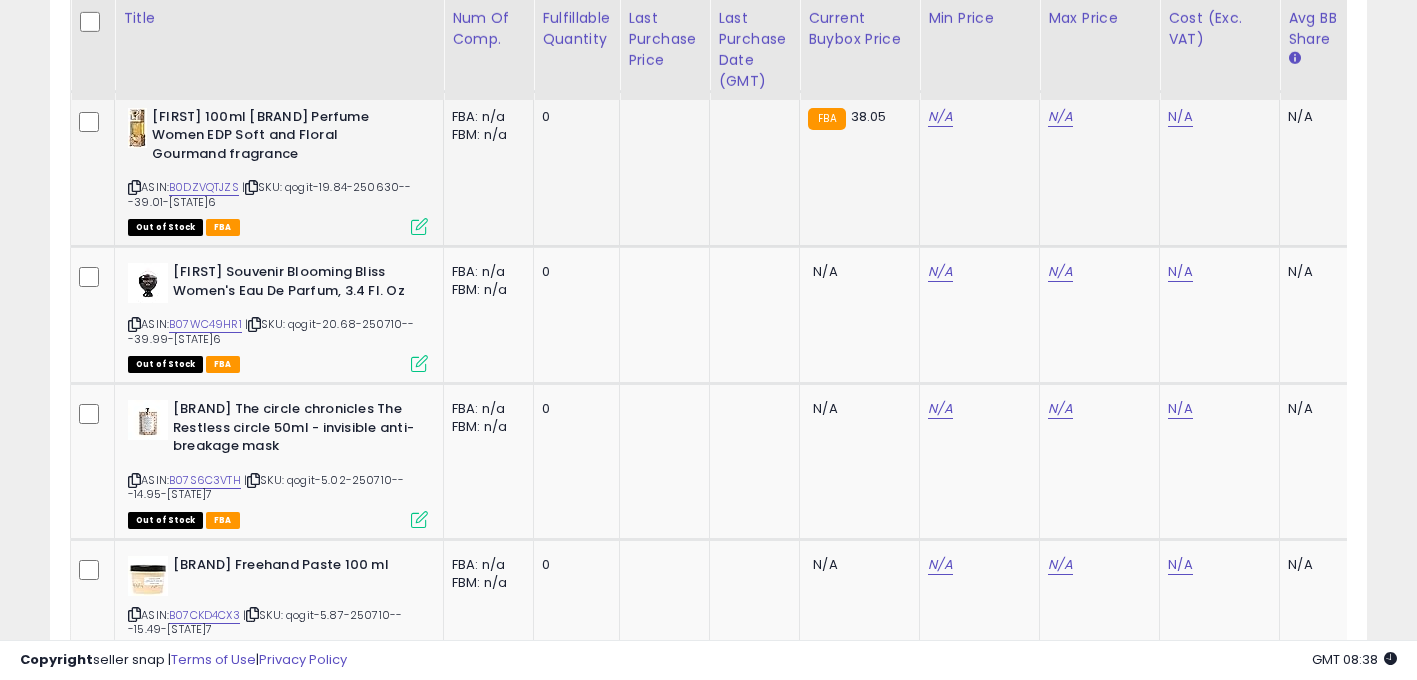 click at bounding box center (251, 187) 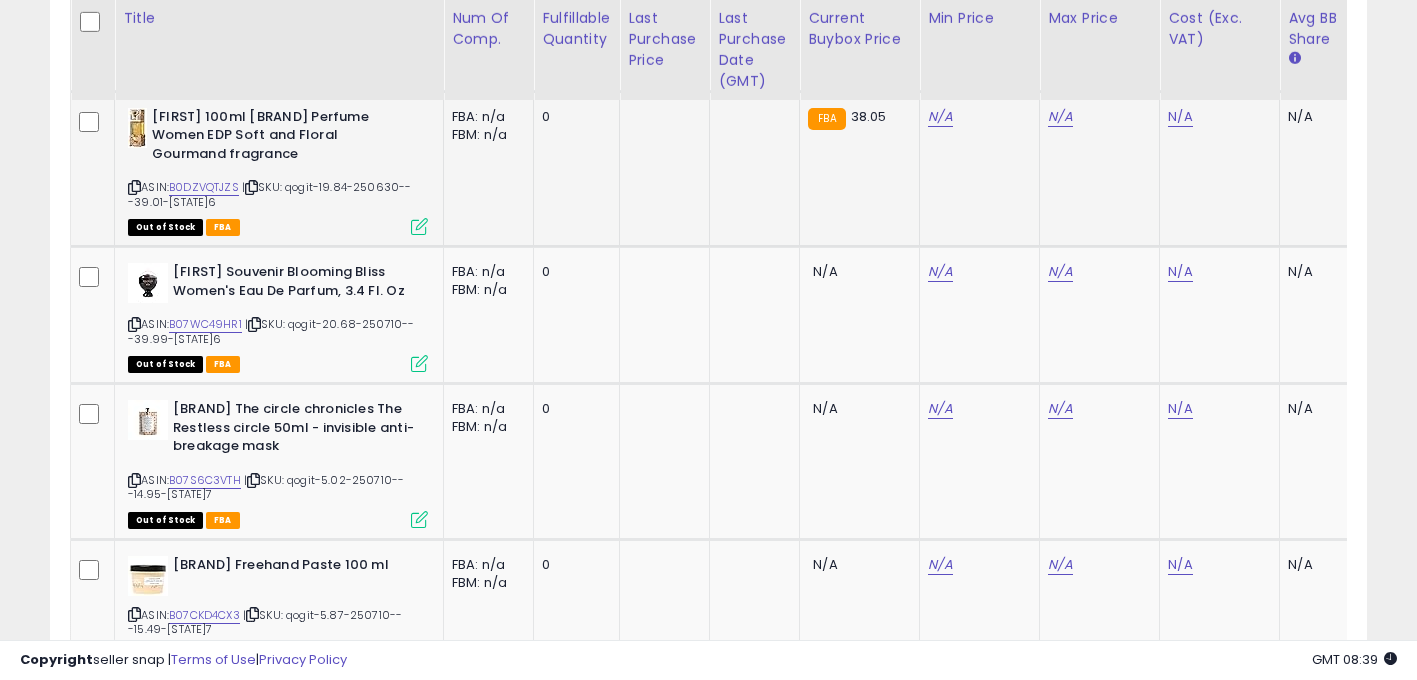 click on "N/A" 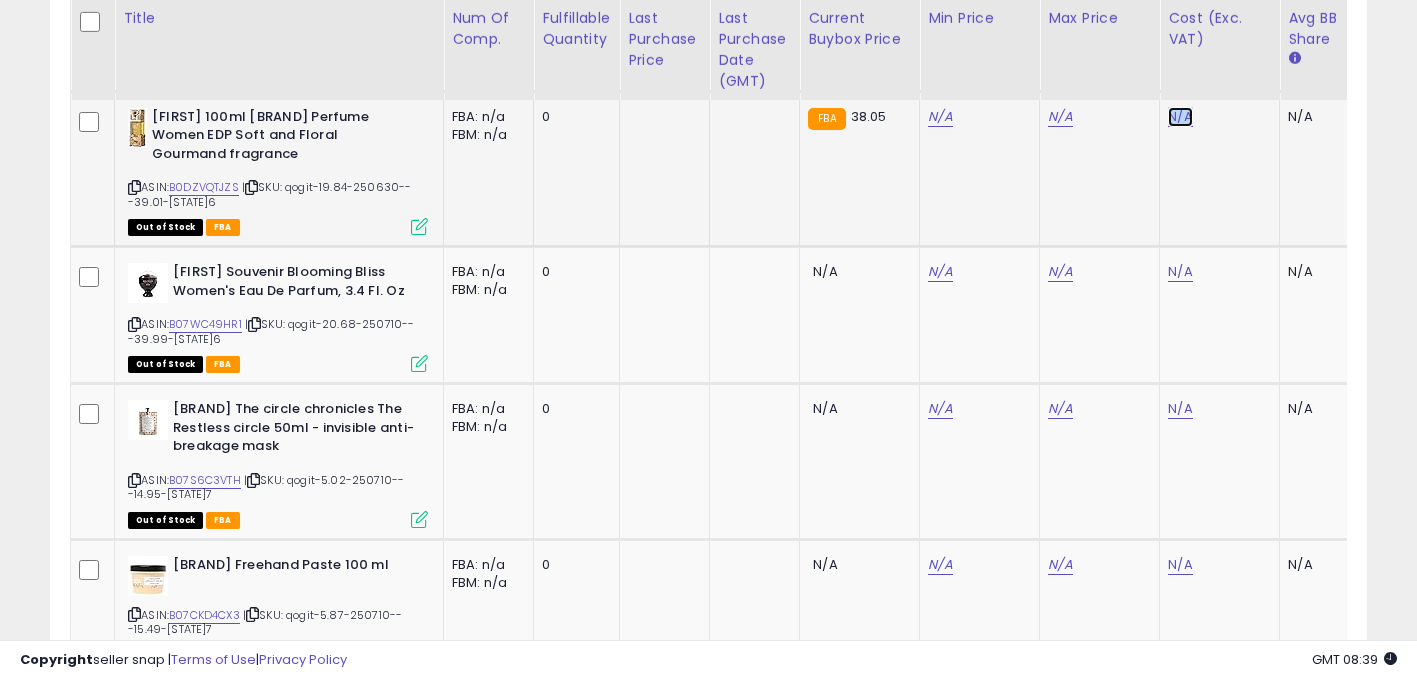 click on "N/A" at bounding box center (1180, -976) 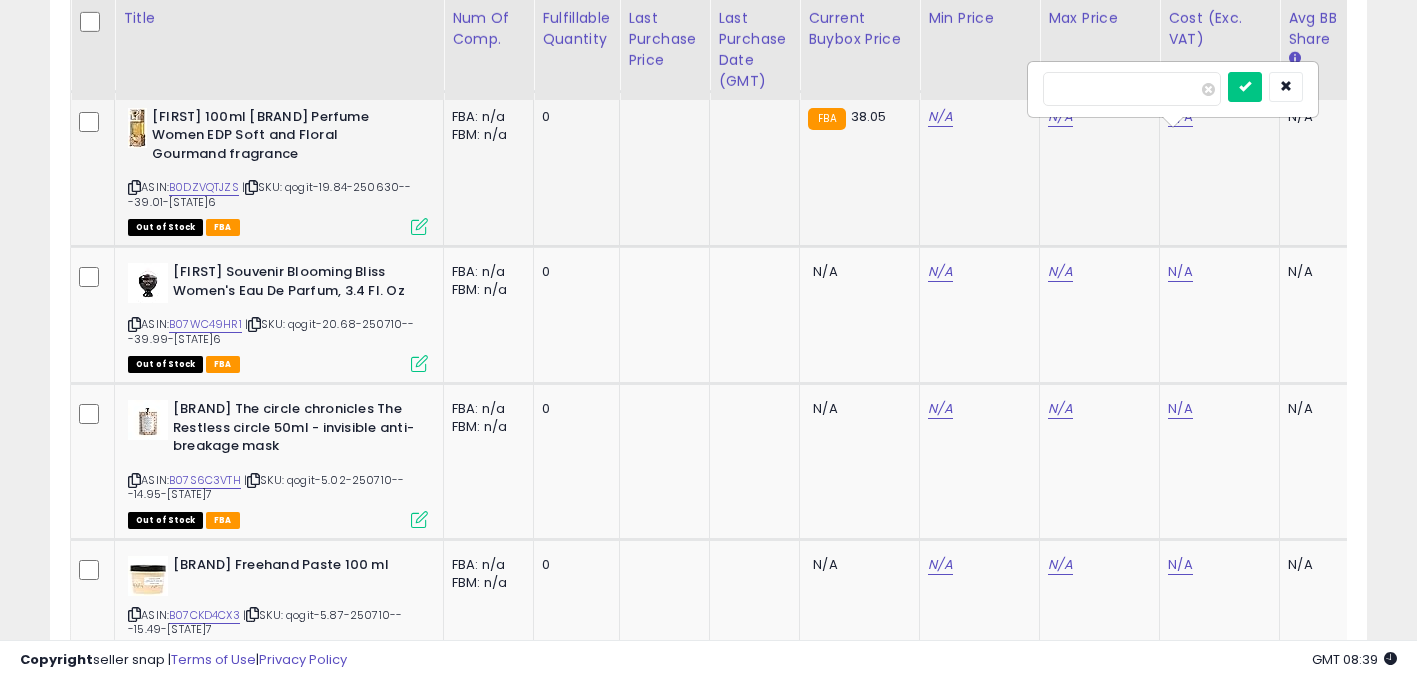 scroll, scrollTop: 0, scrollLeft: 15, axis: horizontal 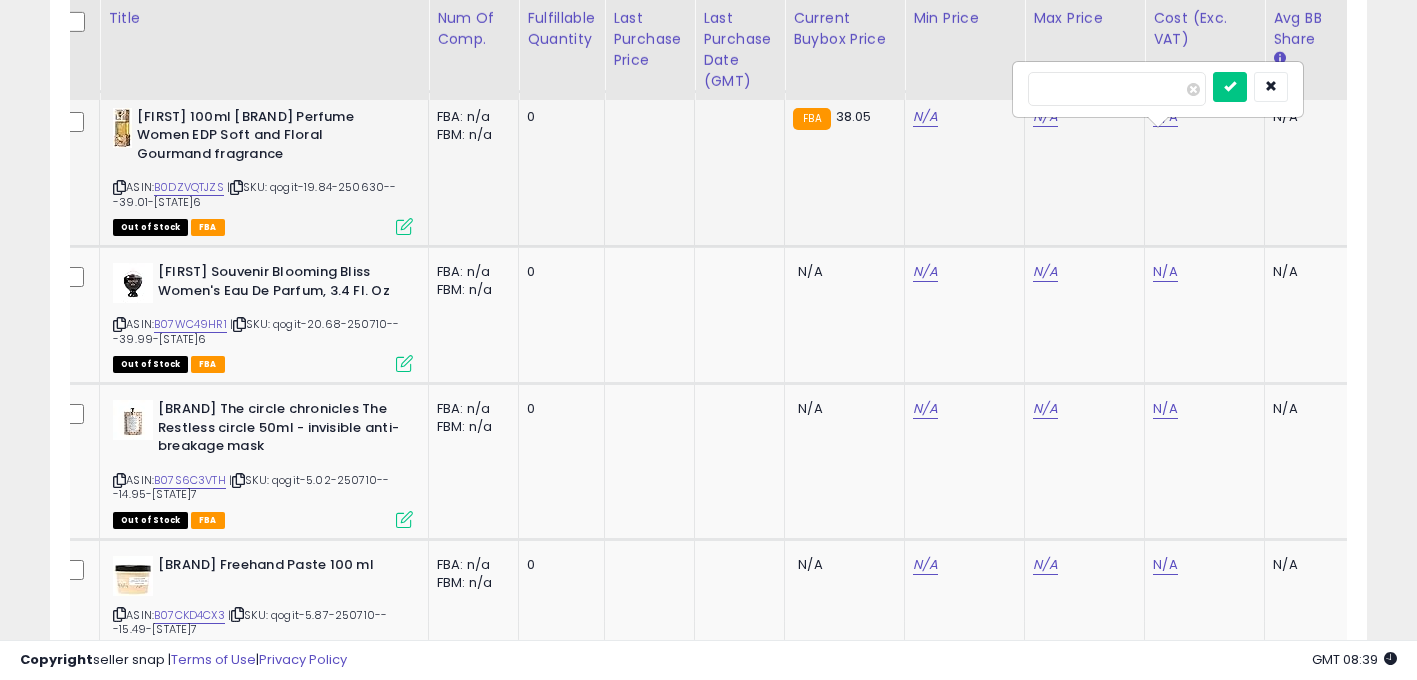 type on "*****" 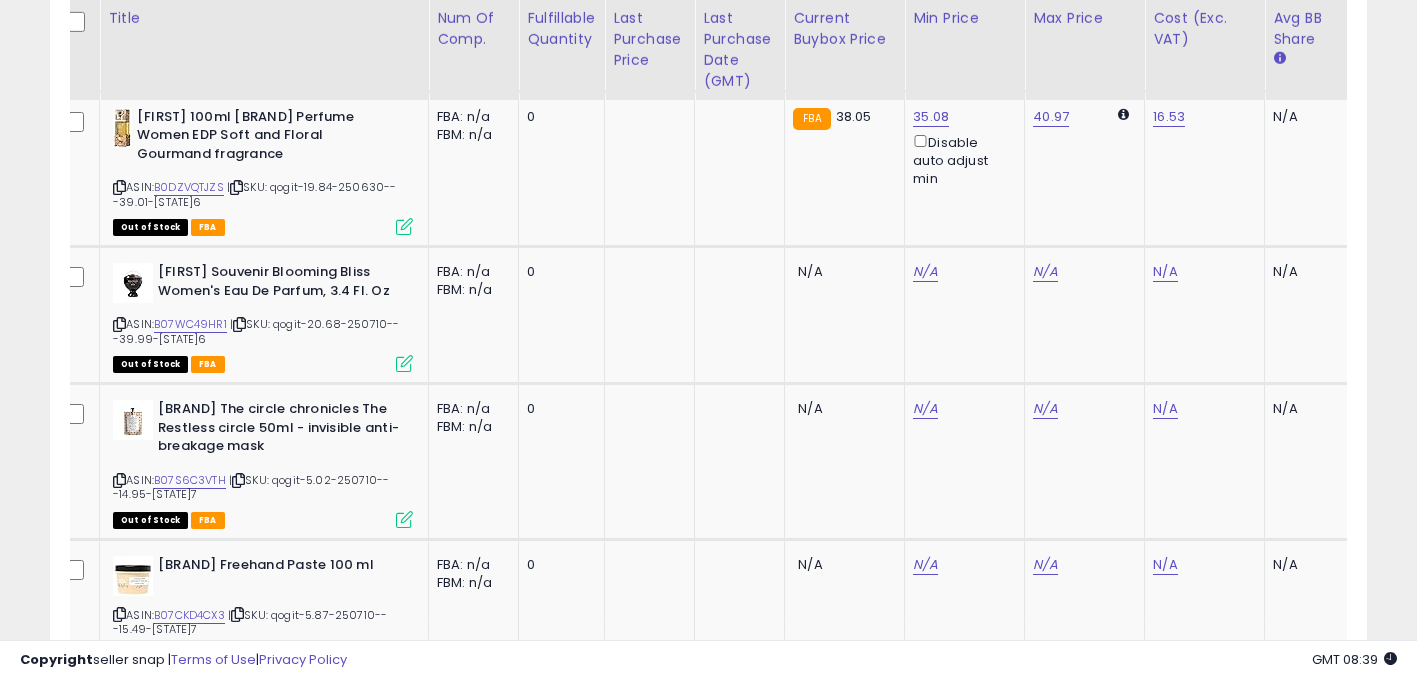 scroll, scrollTop: 0, scrollLeft: 133, axis: horizontal 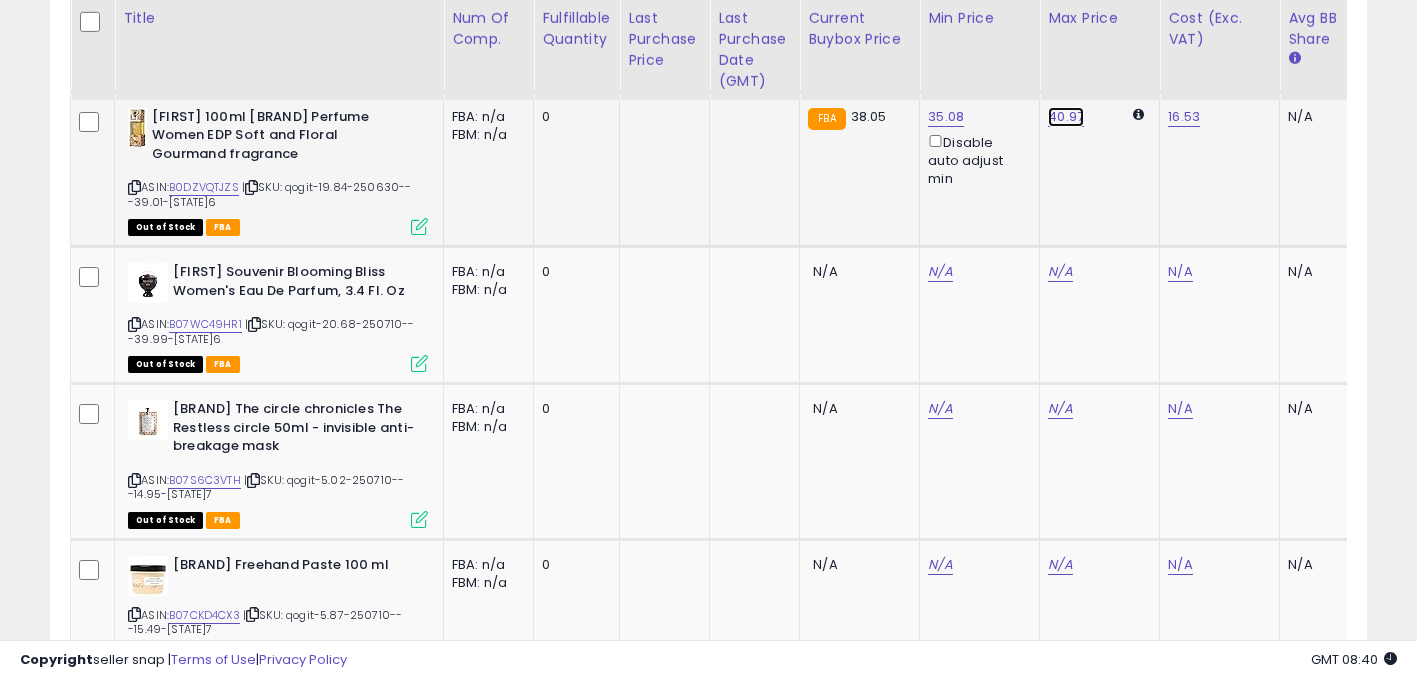click on "40.97" at bounding box center (1060, -1306) 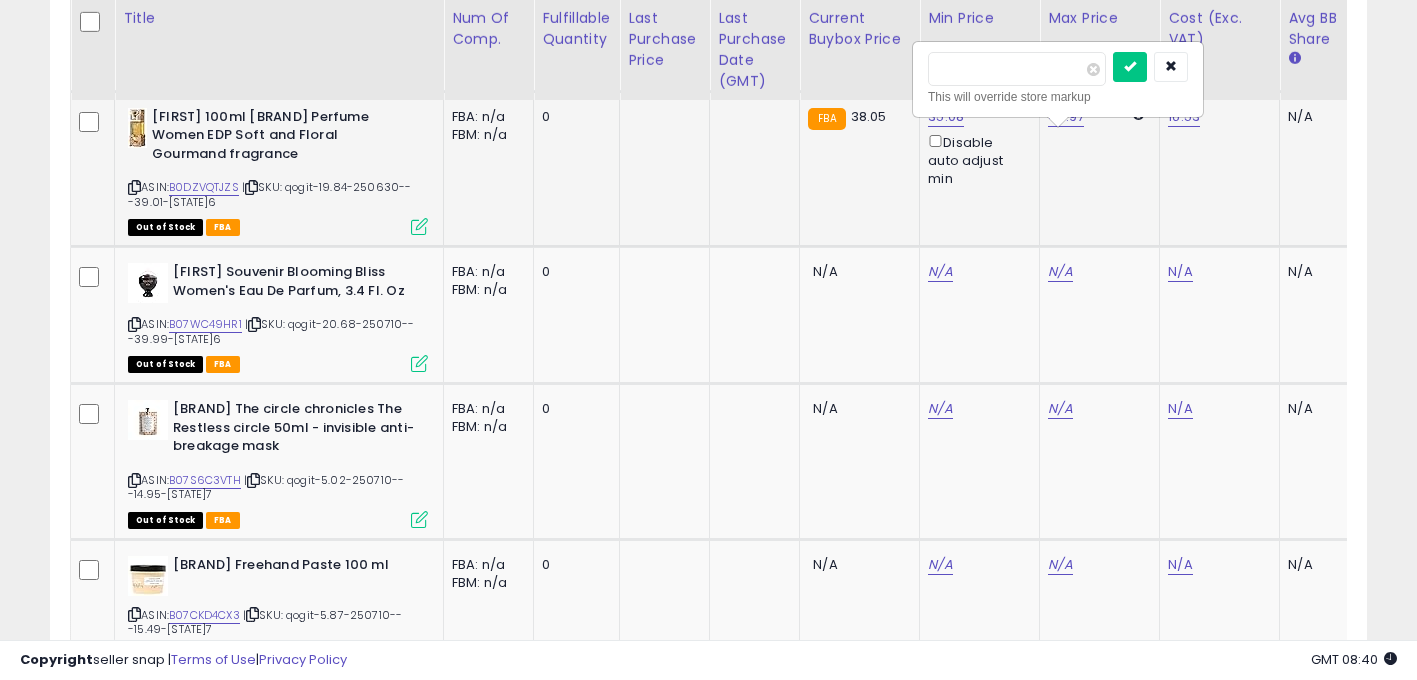 type on "*" 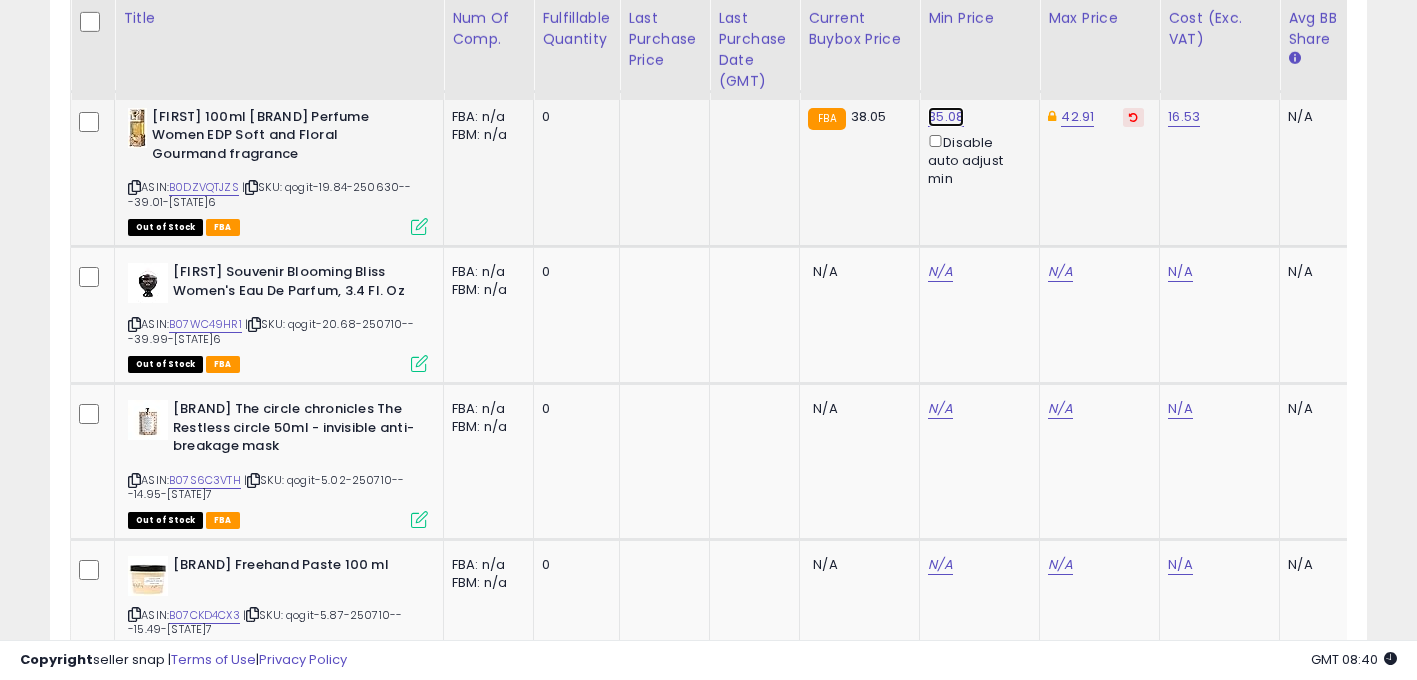 click on "35.08" at bounding box center [940, -1306] 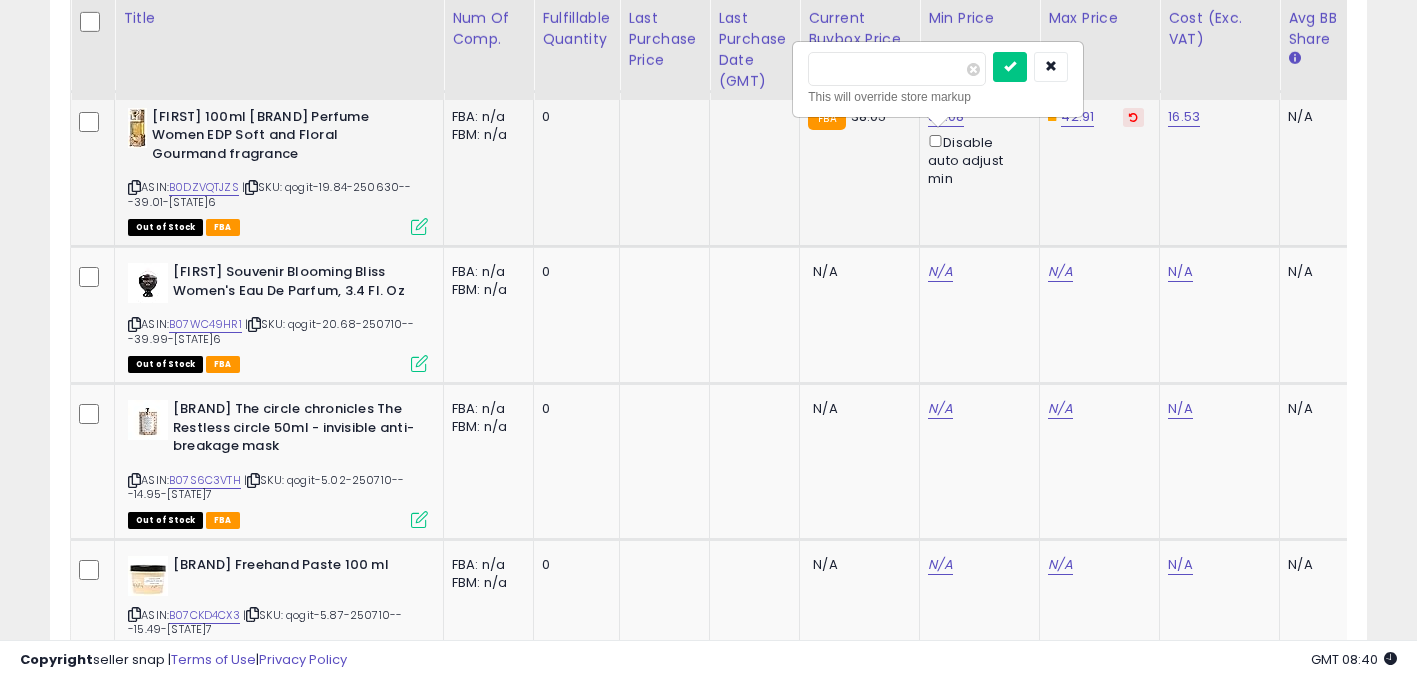 drag, startPoint x: 833, startPoint y: 73, endPoint x: 892, endPoint y: 70, distance: 59.07622 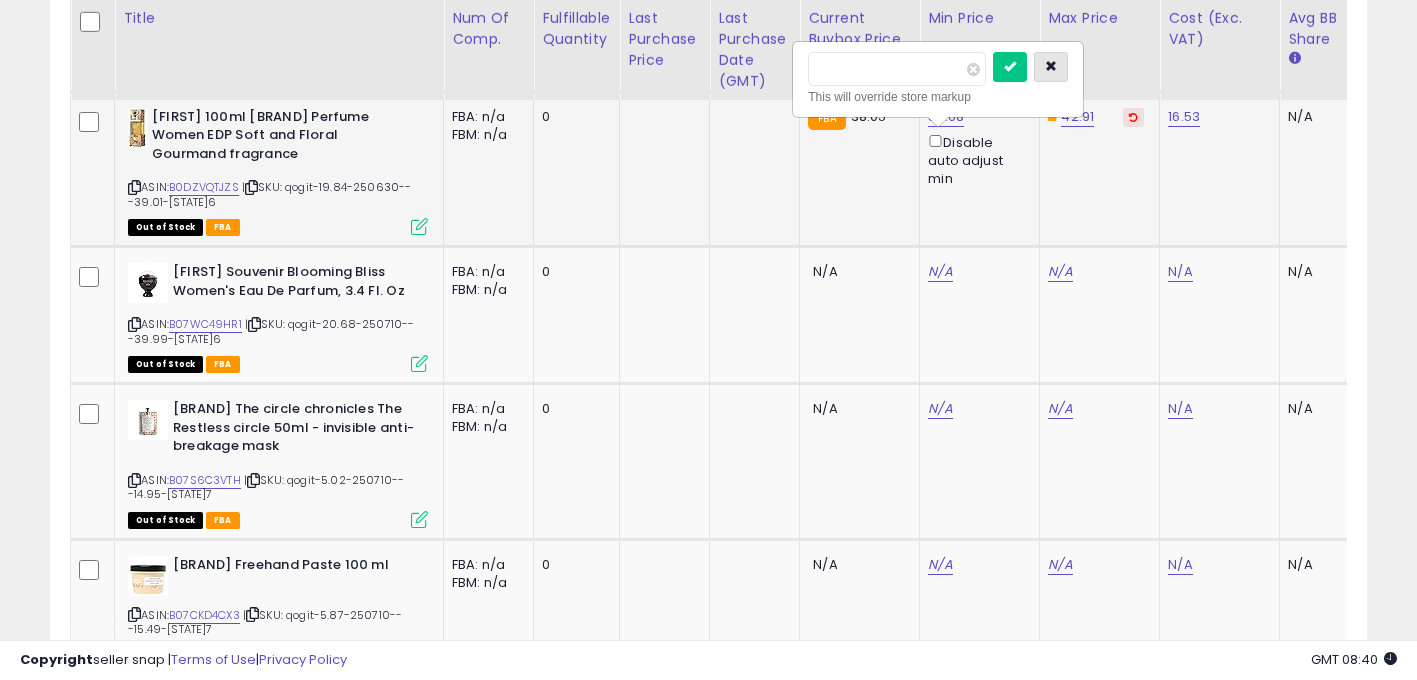 type on "*****" 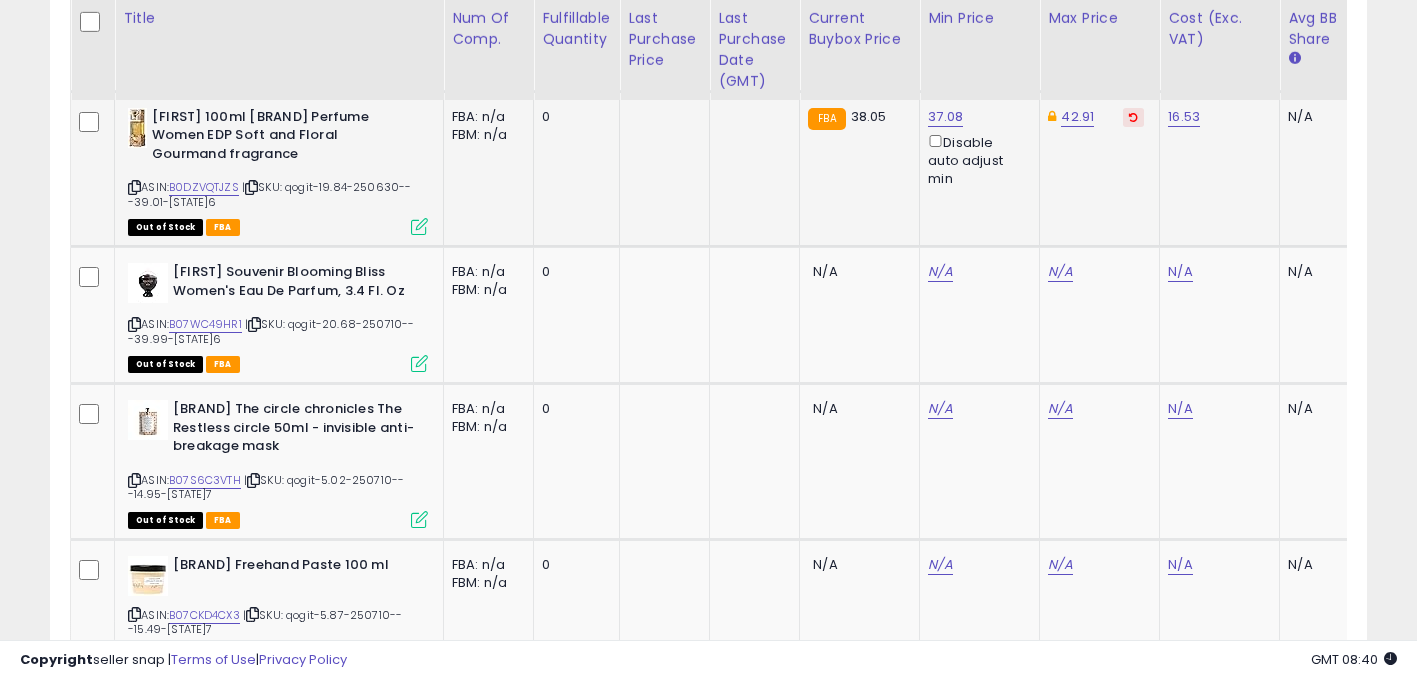 scroll, scrollTop: 0, scrollLeft: 1861, axis: horizontal 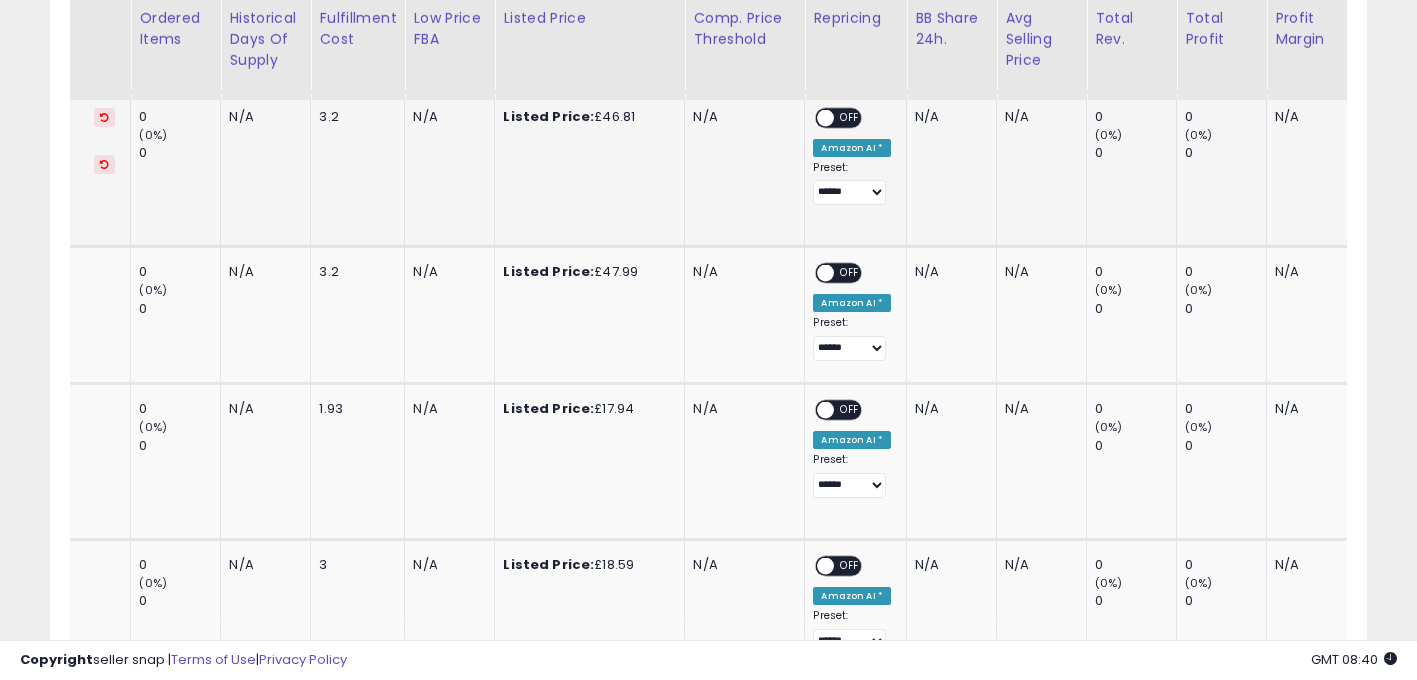 click on "OFF" at bounding box center (851, 117) 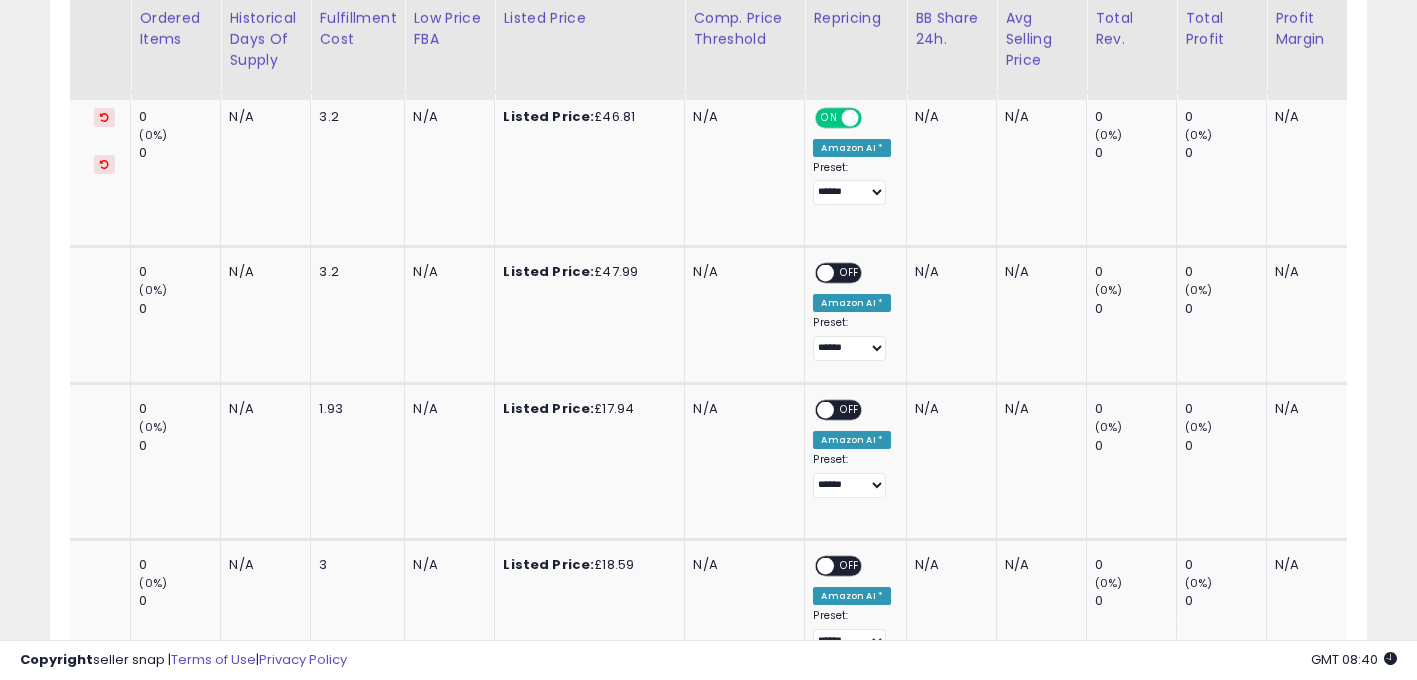 scroll, scrollTop: 0, scrollLeft: 0, axis: both 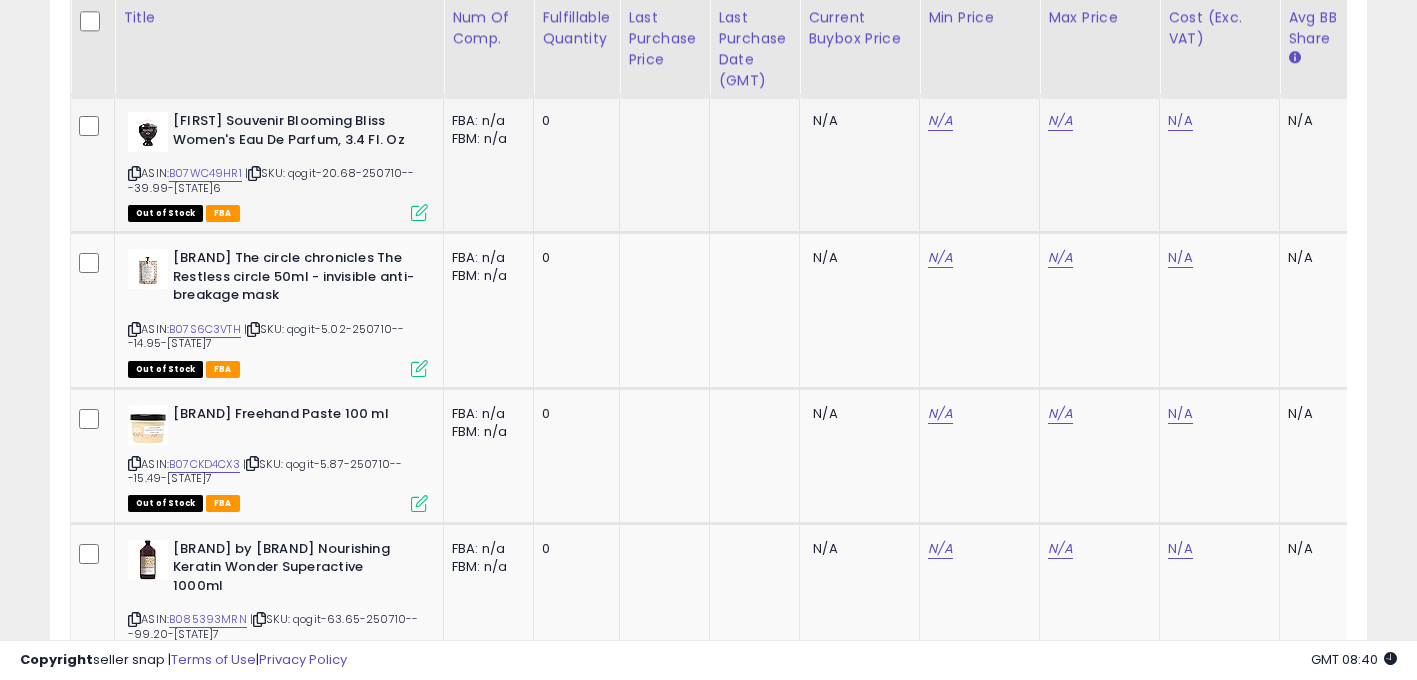 click on "ASIN:  B07WC49HR1    |   SKU: qogit-20.68-250710---39.99-VA6 Out of Stock FBA" at bounding box center (278, 165) 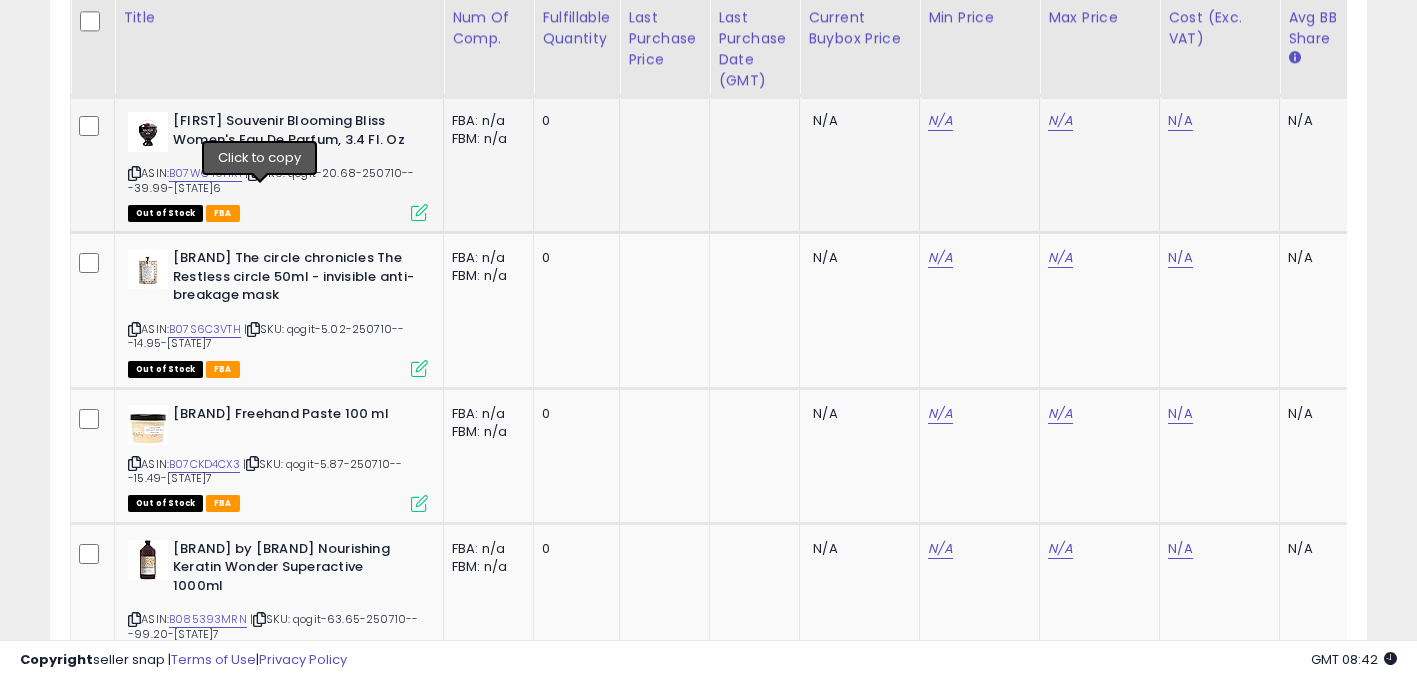 click at bounding box center (254, 173) 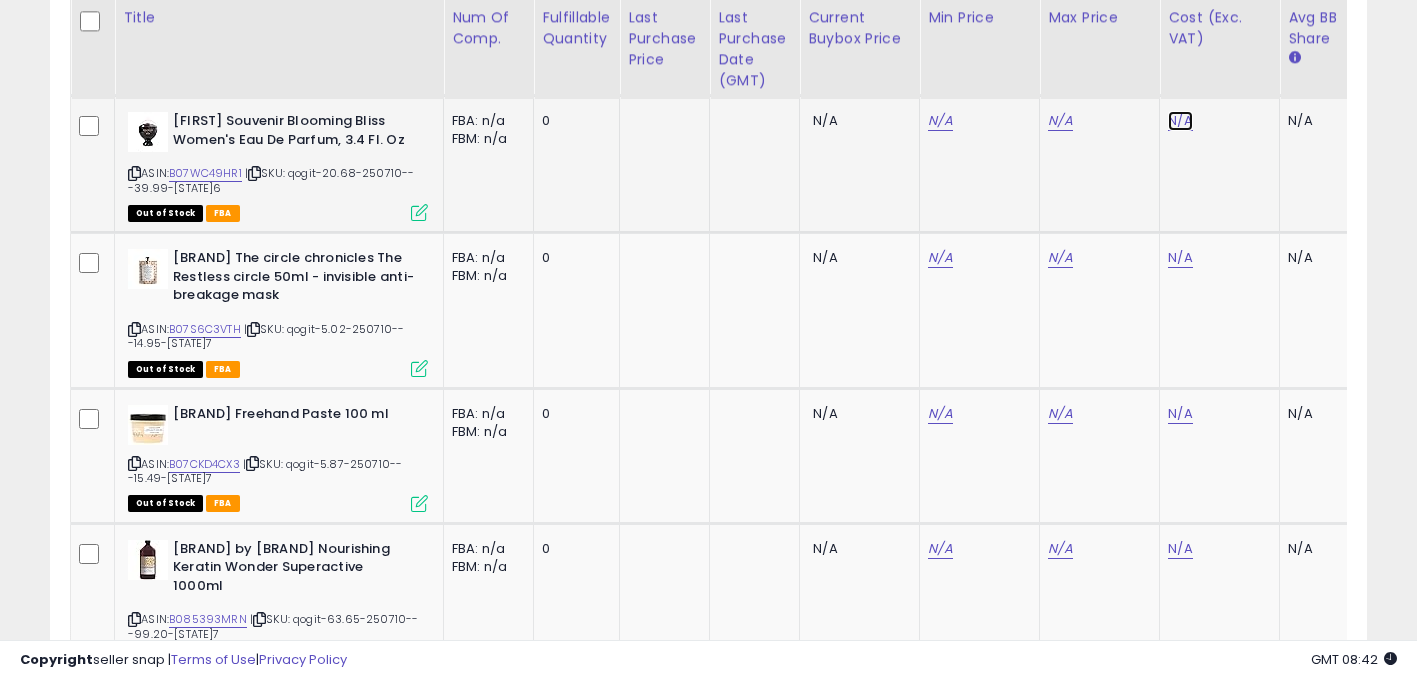 click on "N/A" at bounding box center (1180, -1127) 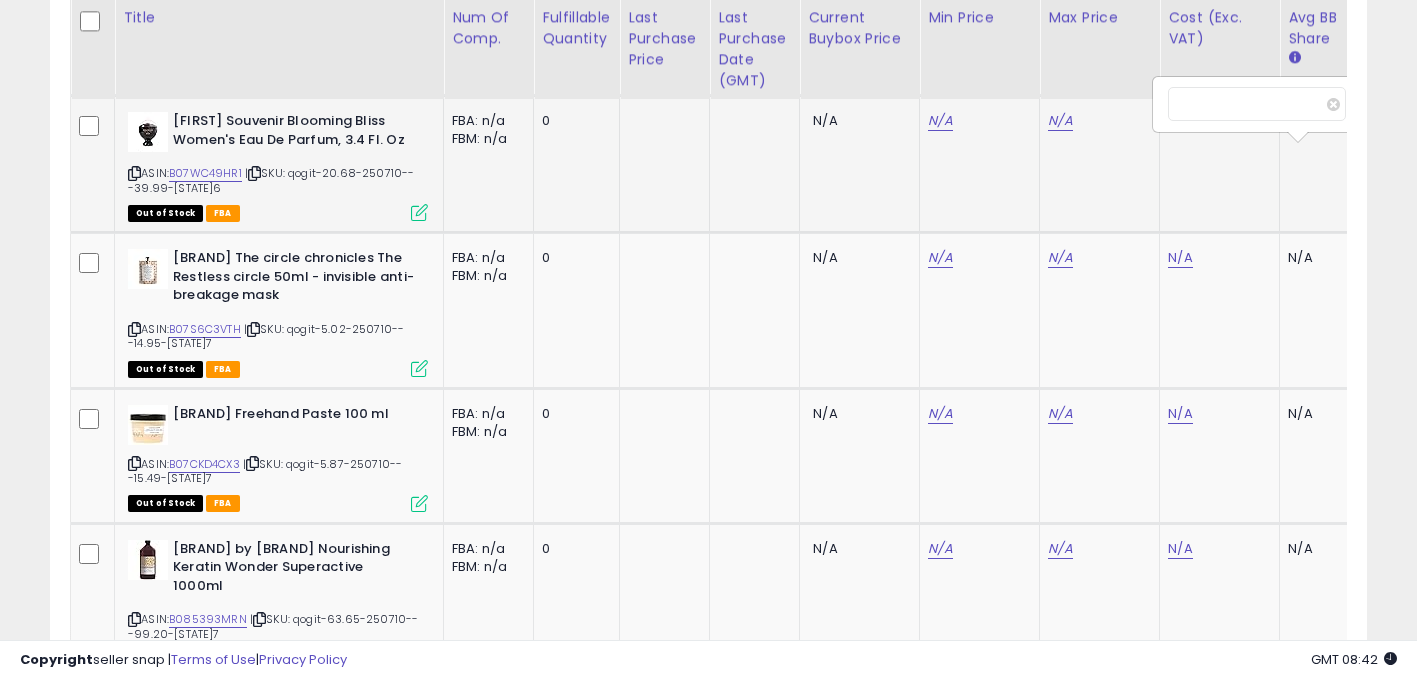 scroll, scrollTop: 0, scrollLeft: 15, axis: horizontal 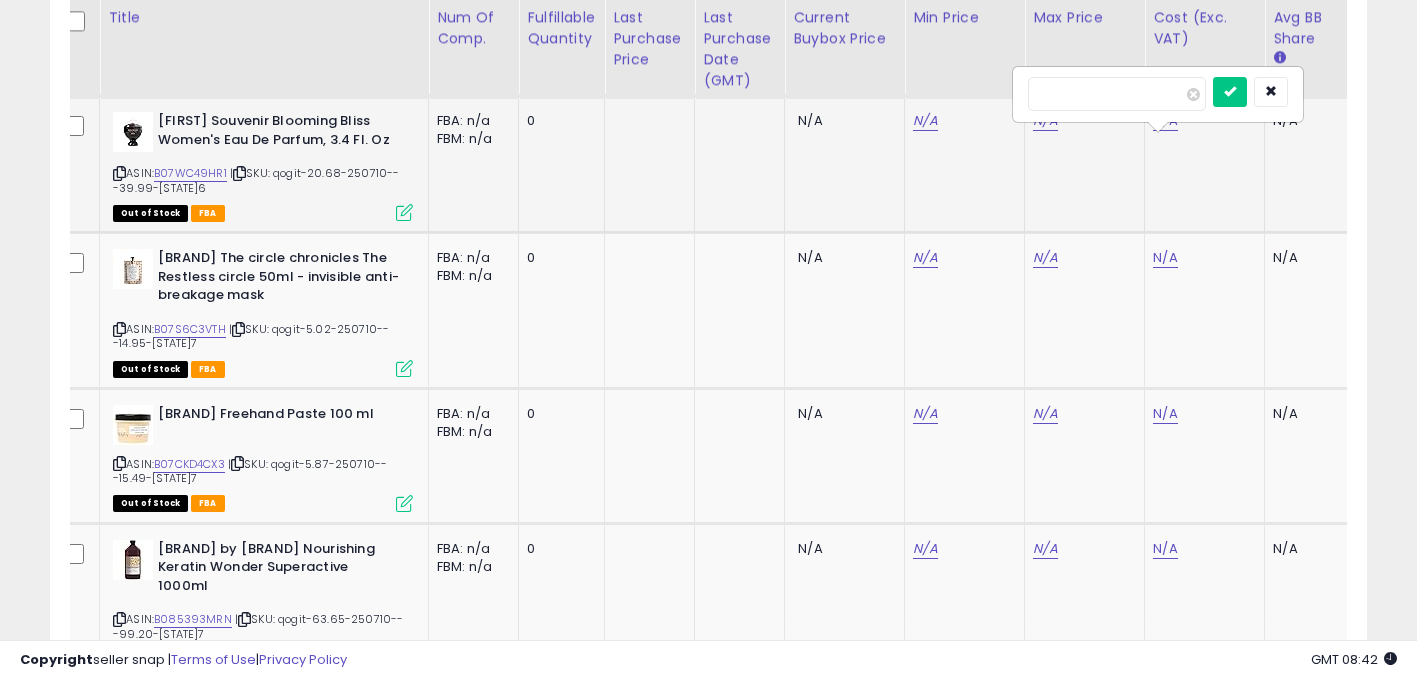 type on "*****" 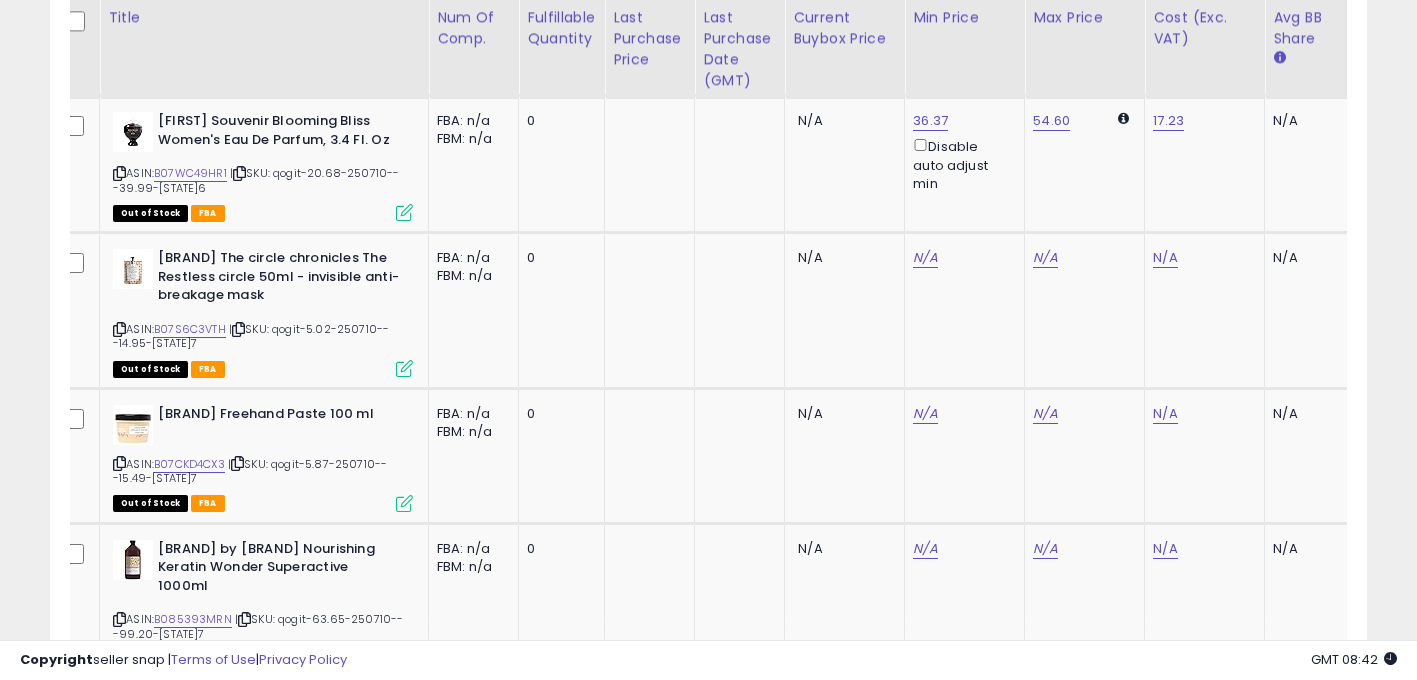 scroll, scrollTop: 0, scrollLeft: 1047, axis: horizontal 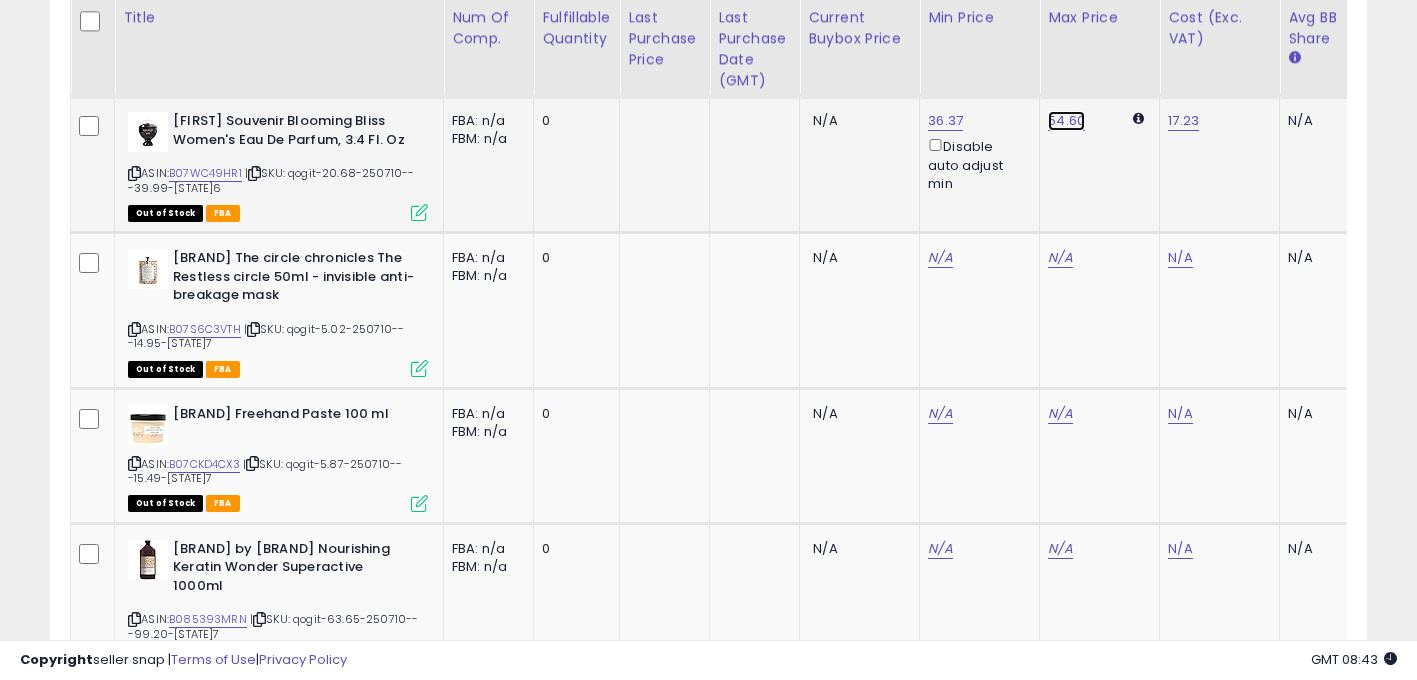 click on "54.60" at bounding box center [1060, -1457] 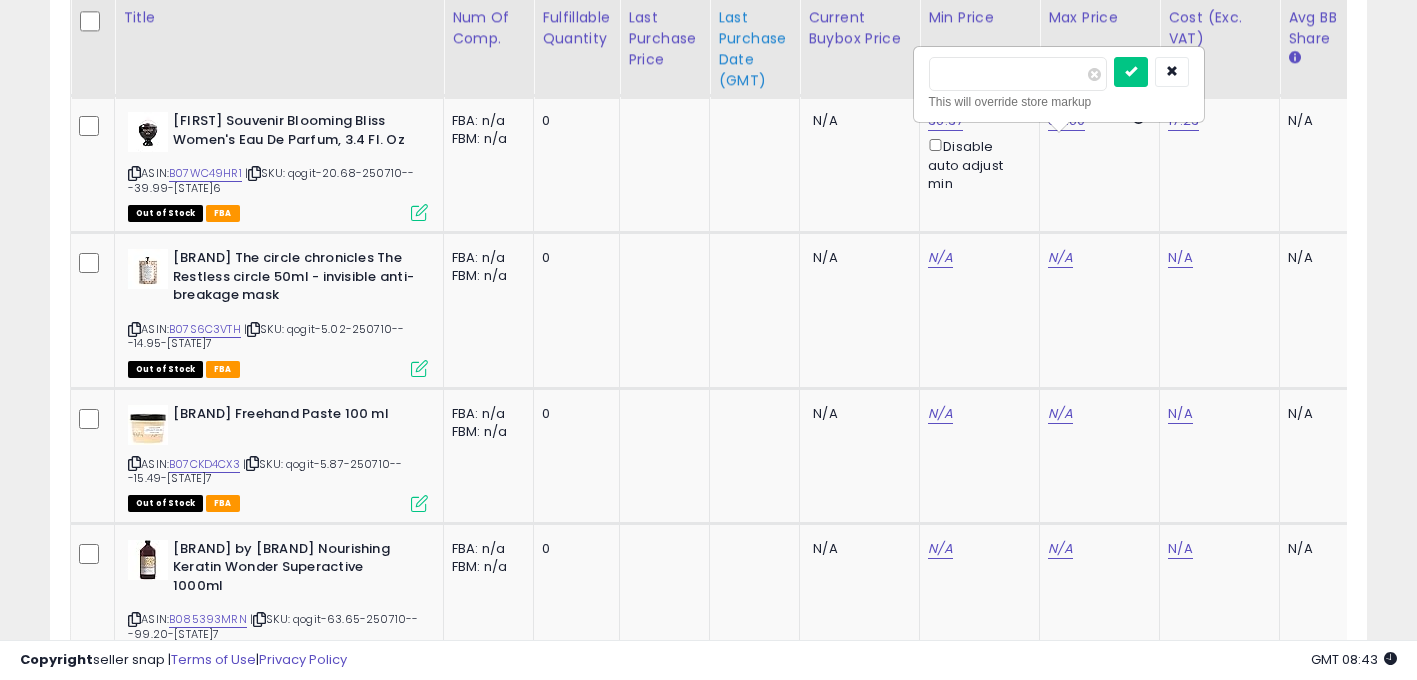 click on "Title
Num of Comp." at bounding box center [2604, 281] 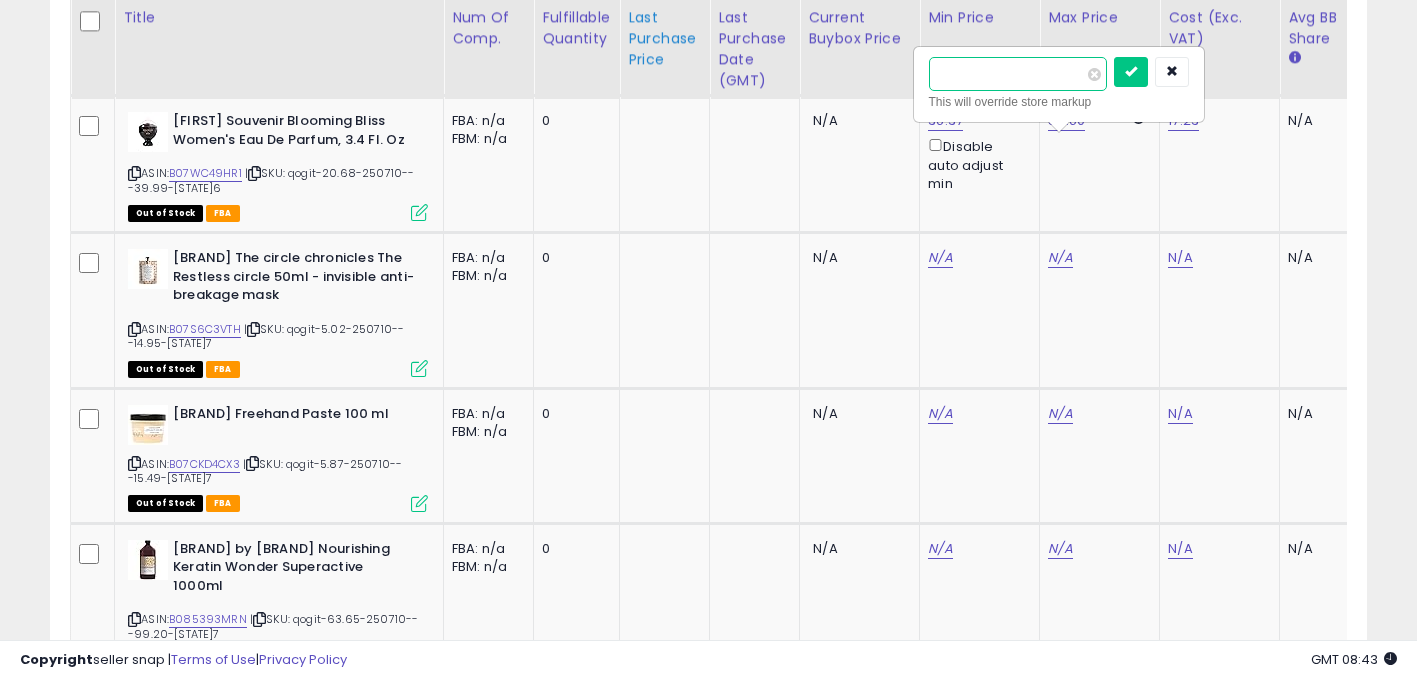 click on "Title
Num of Comp." at bounding box center (2604, 281) 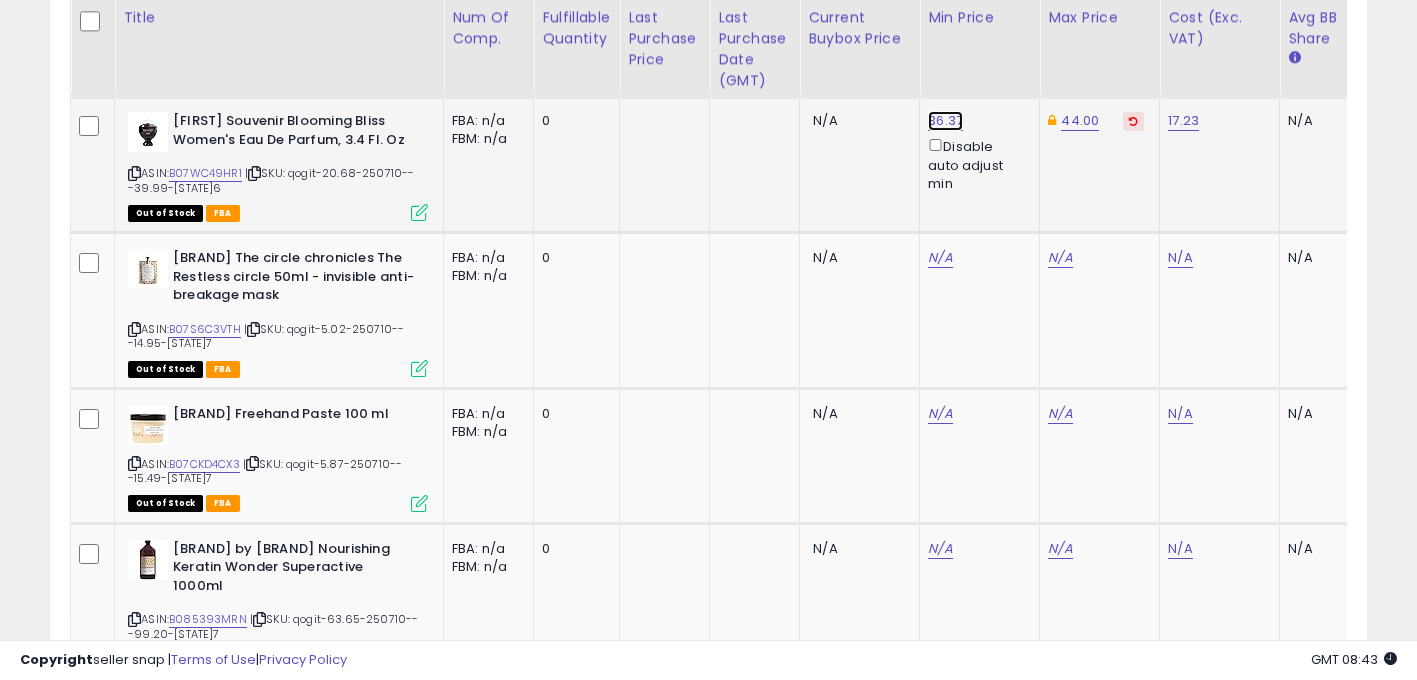 click on "36.37" at bounding box center [940, -1457] 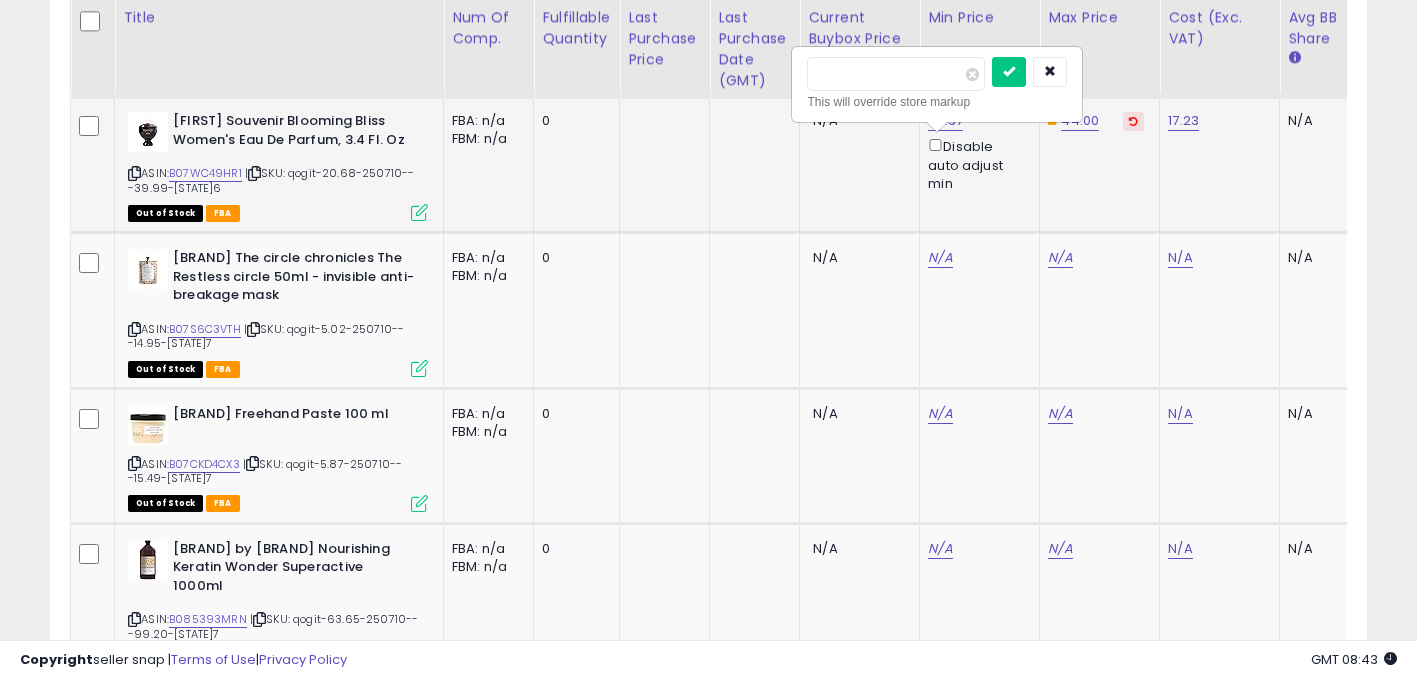 type on "*****" 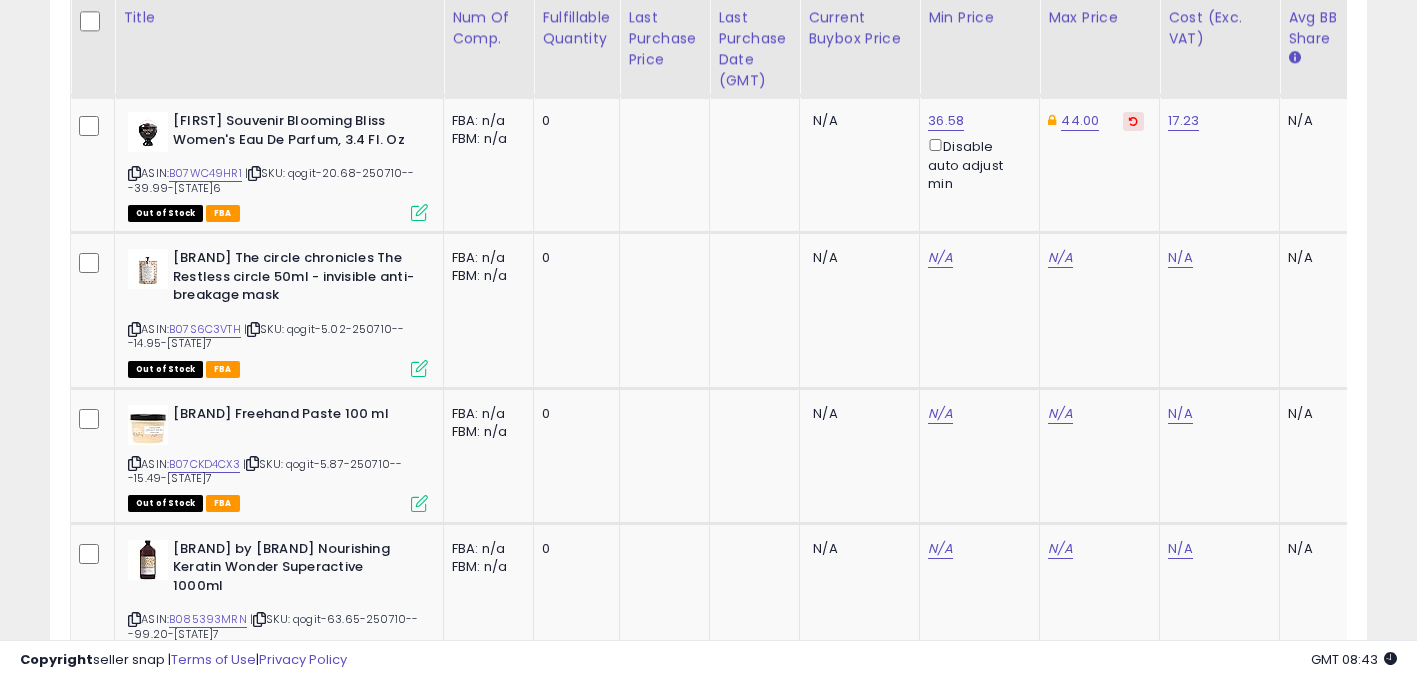 scroll, scrollTop: 0, scrollLeft: 36, axis: horizontal 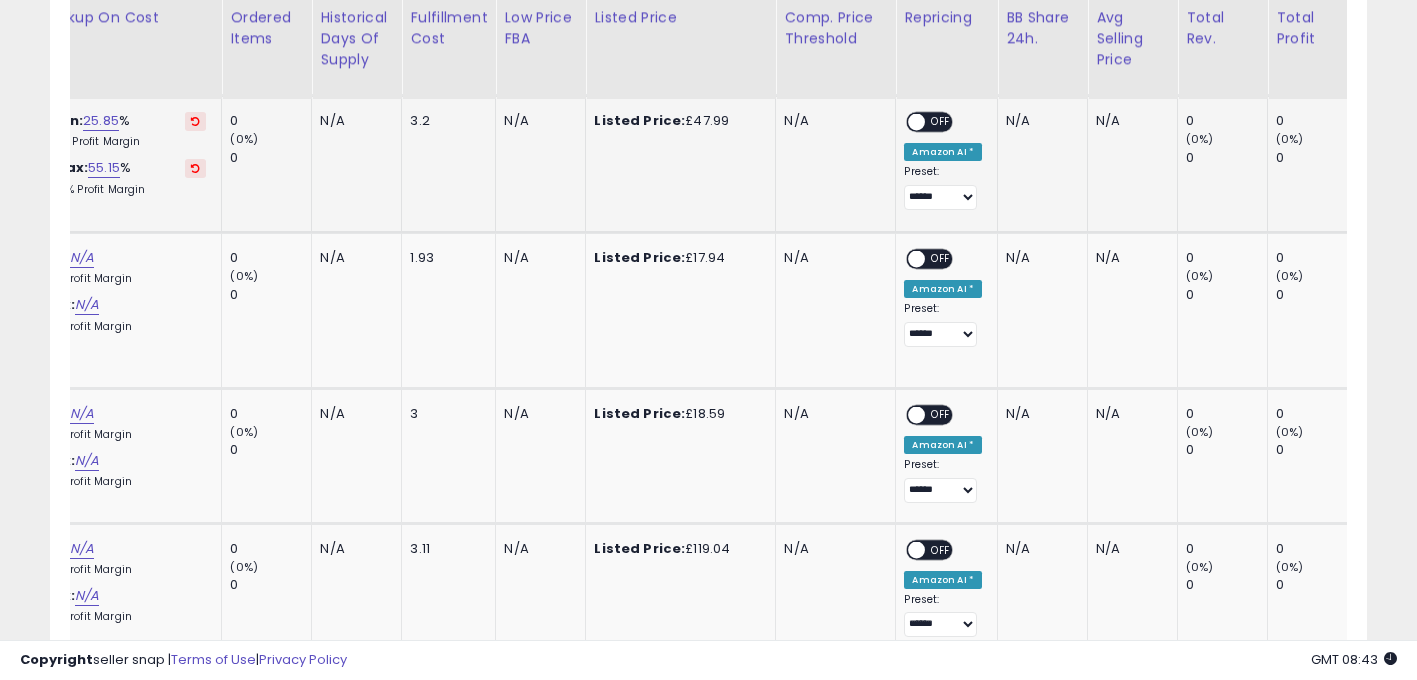 click on "ON   OFF" at bounding box center (929, 122) 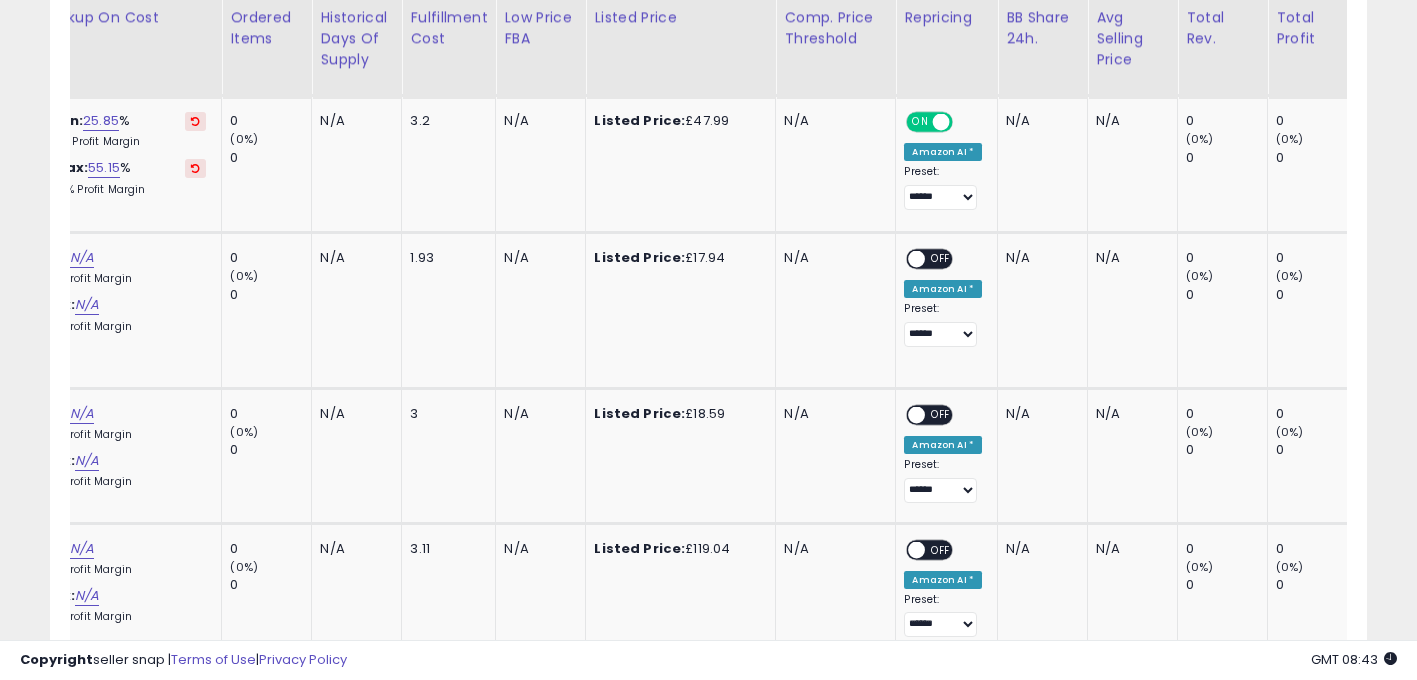 scroll, scrollTop: 0, scrollLeft: 0, axis: both 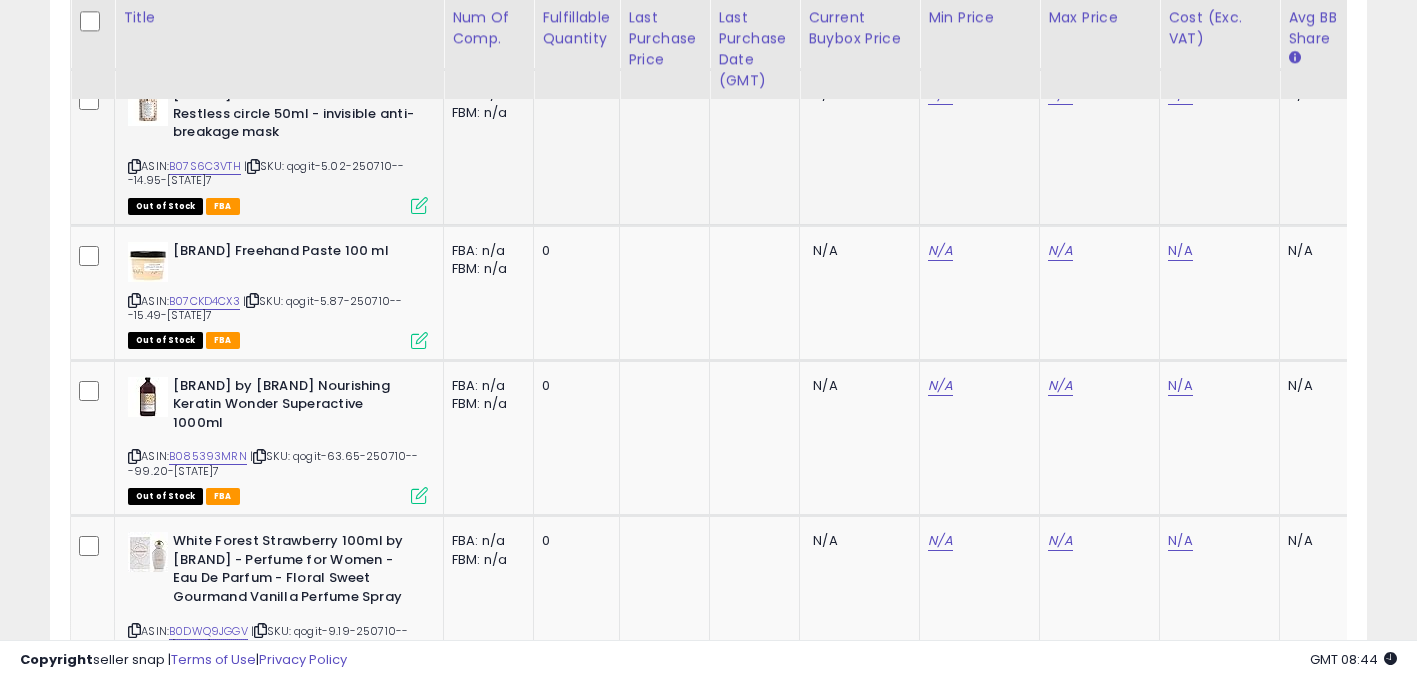 click at bounding box center [134, 166] 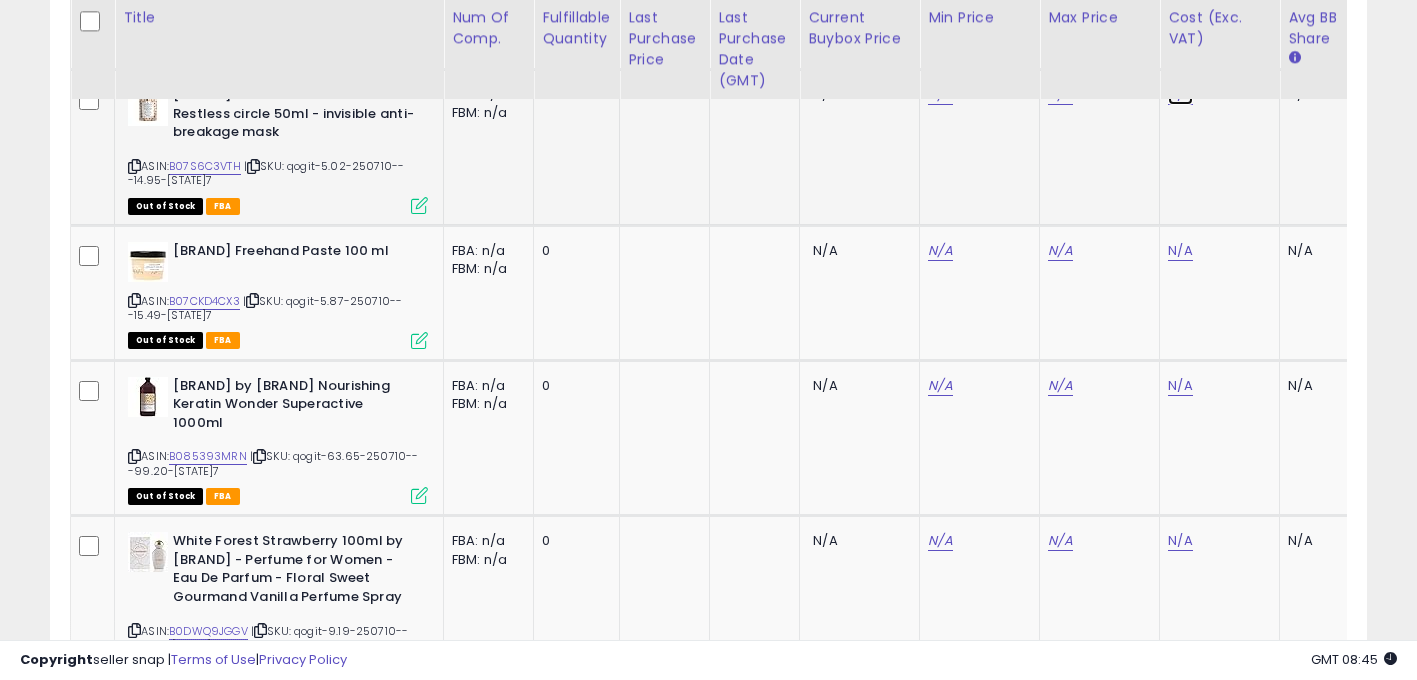click on "N/A" at bounding box center (1180, -1290) 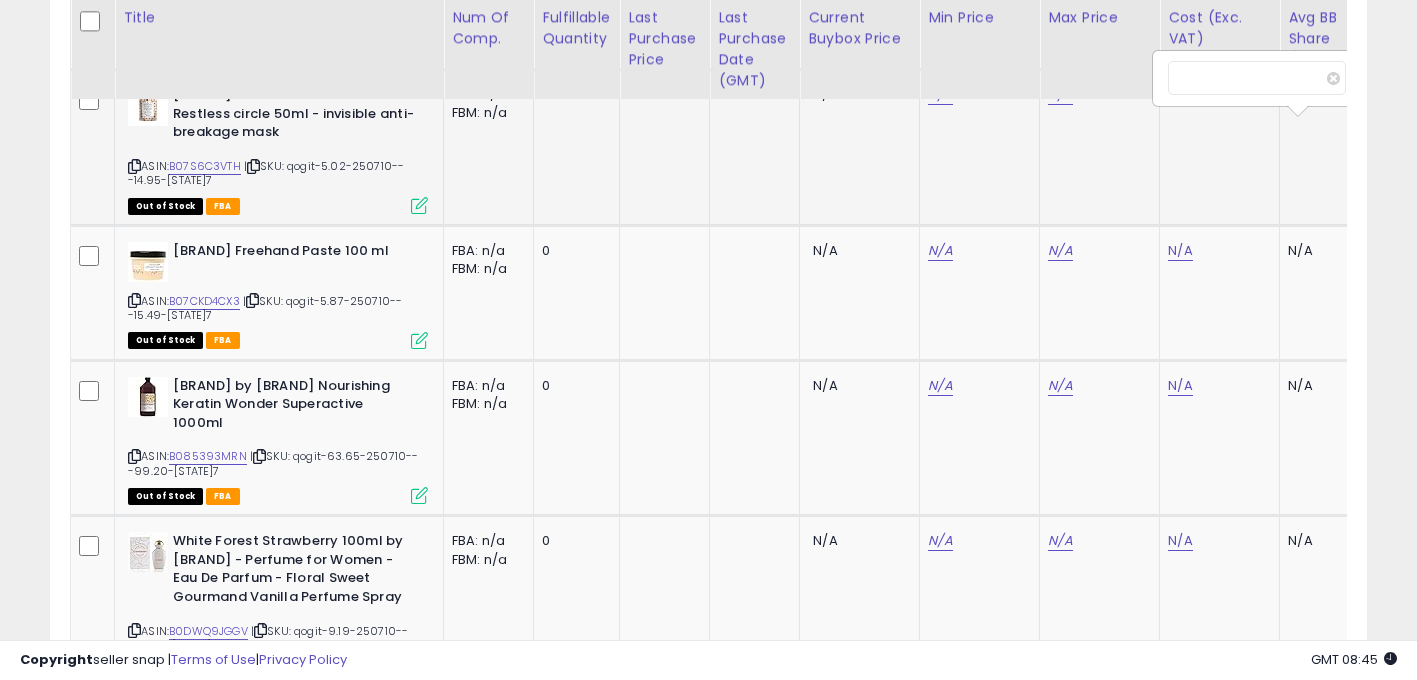 scroll, scrollTop: 0, scrollLeft: 15, axis: horizontal 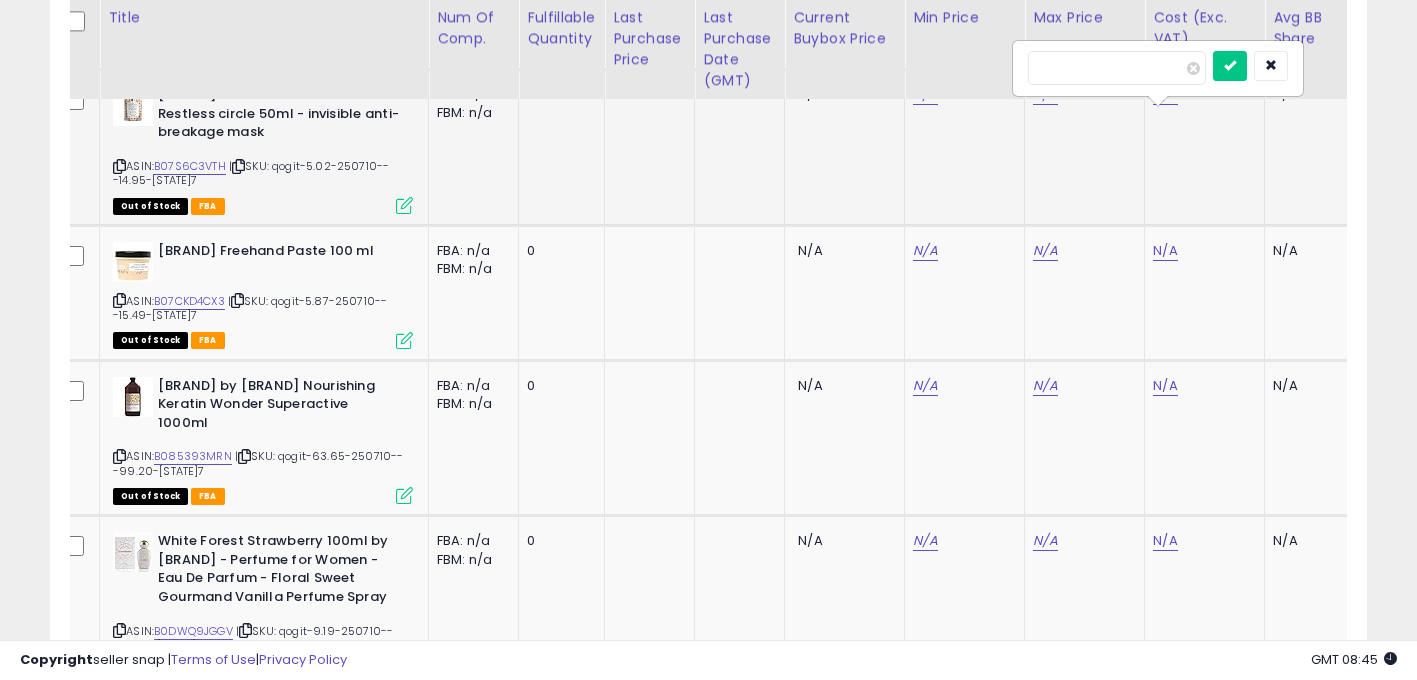 type on "****" 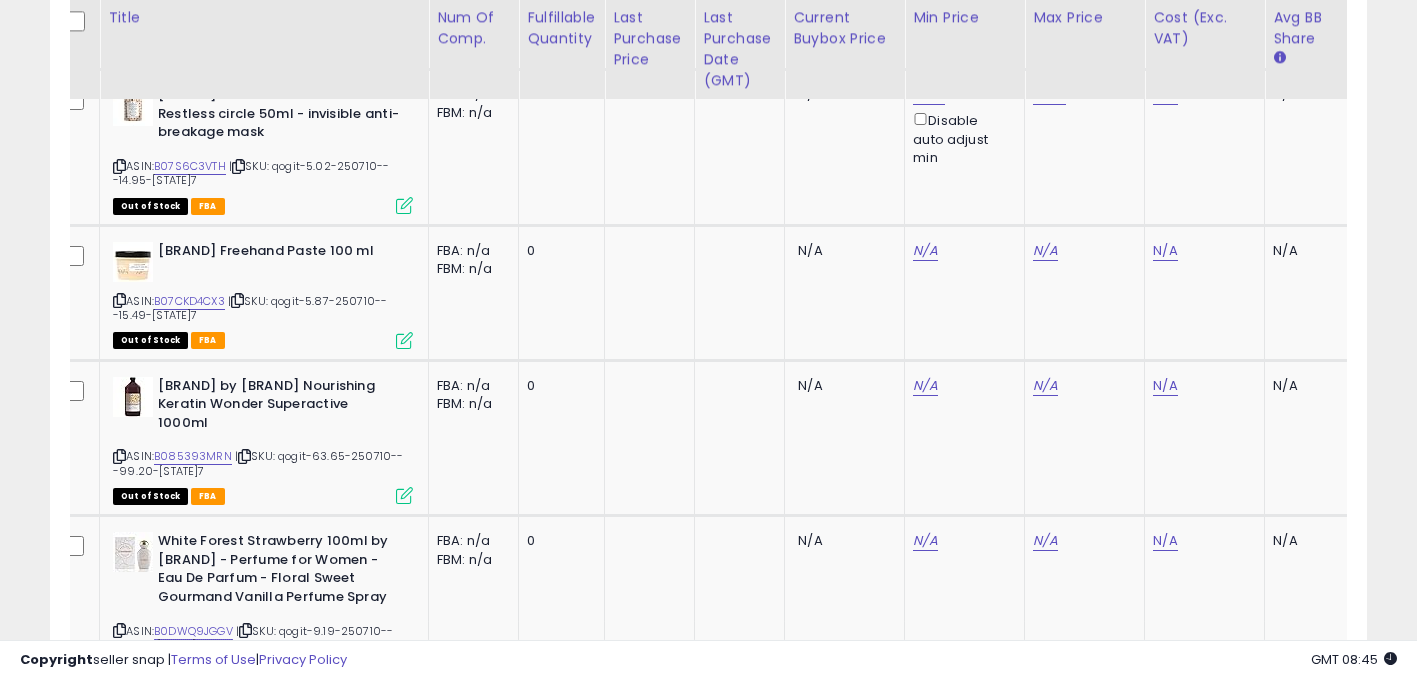 scroll, scrollTop: 0, scrollLeft: 1642, axis: horizontal 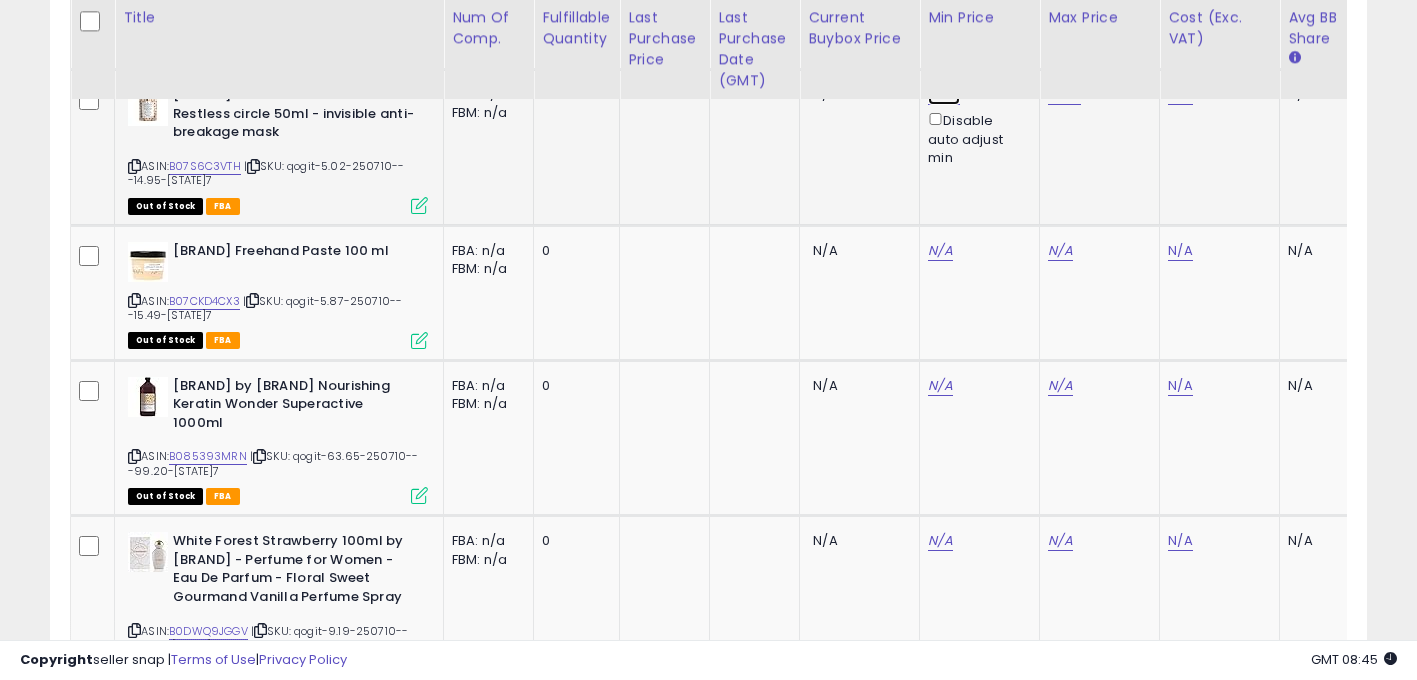 click on "12.36" at bounding box center [940, -1620] 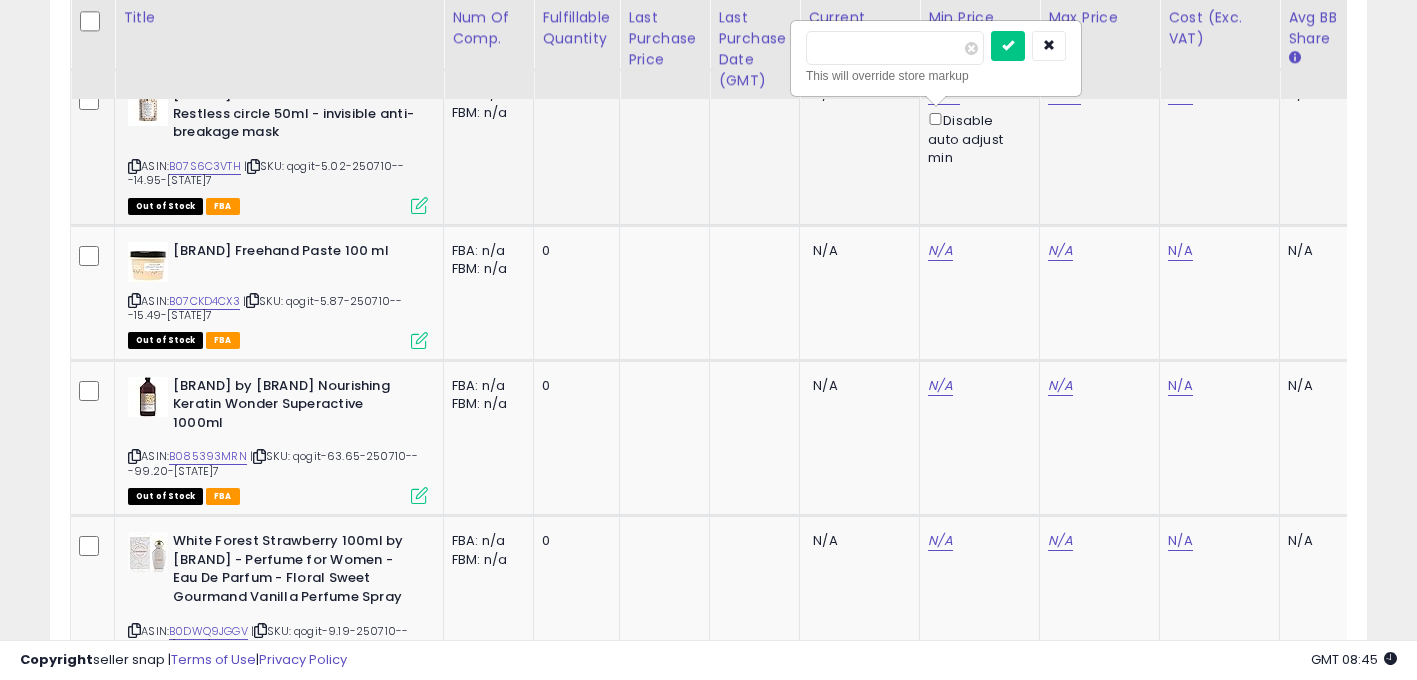 type on "*****" 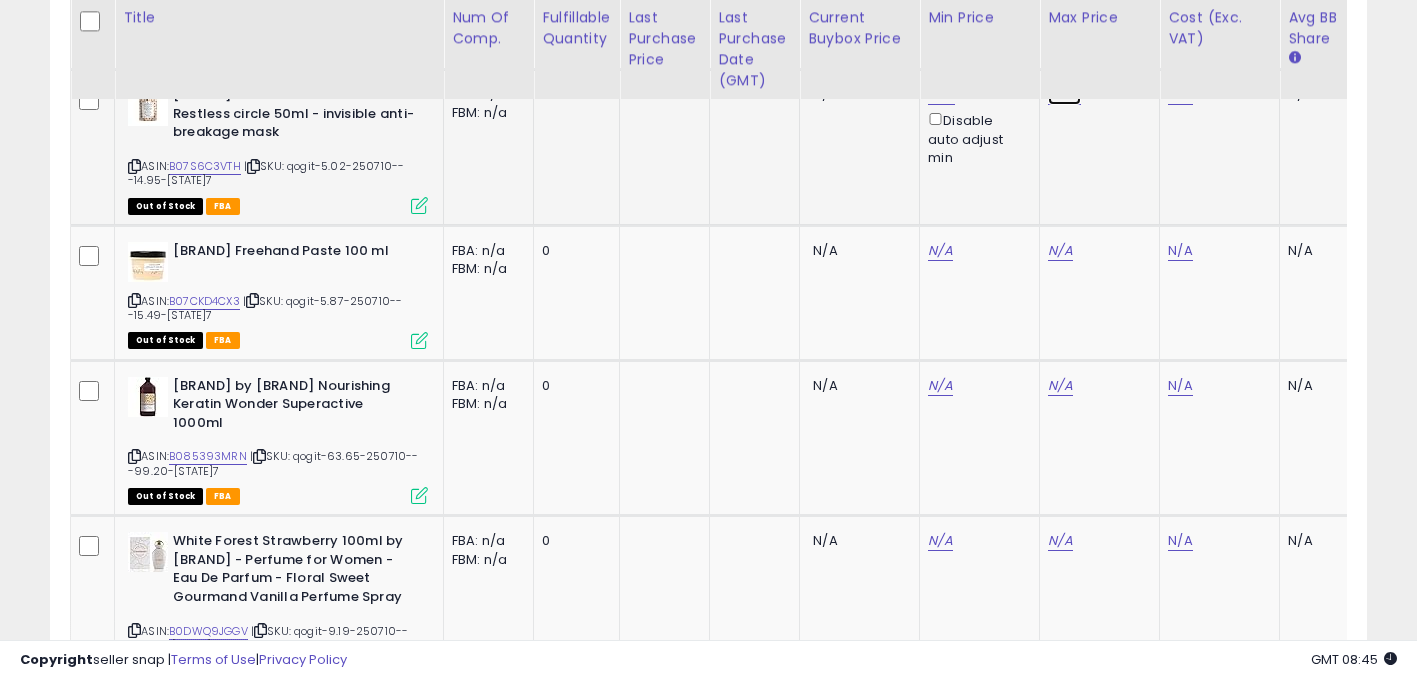 click on "16.34" at bounding box center [1060, -1620] 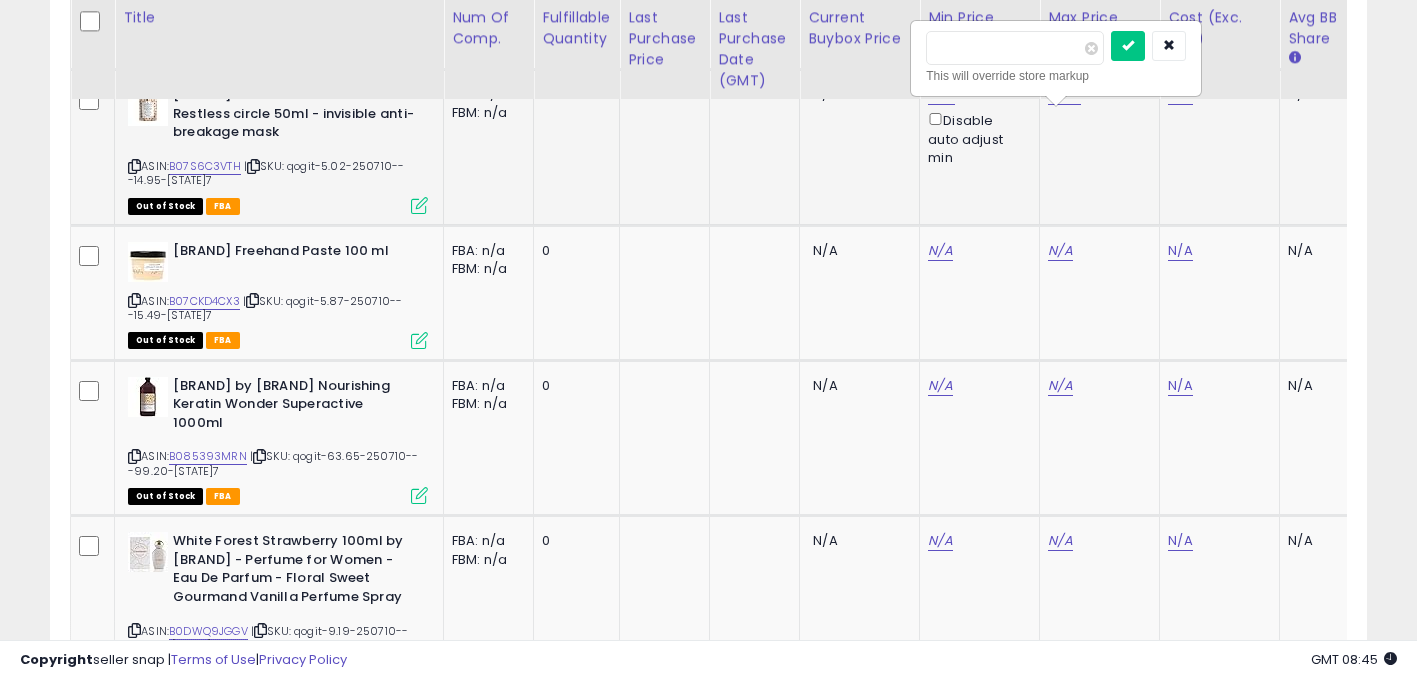 type on "*****" 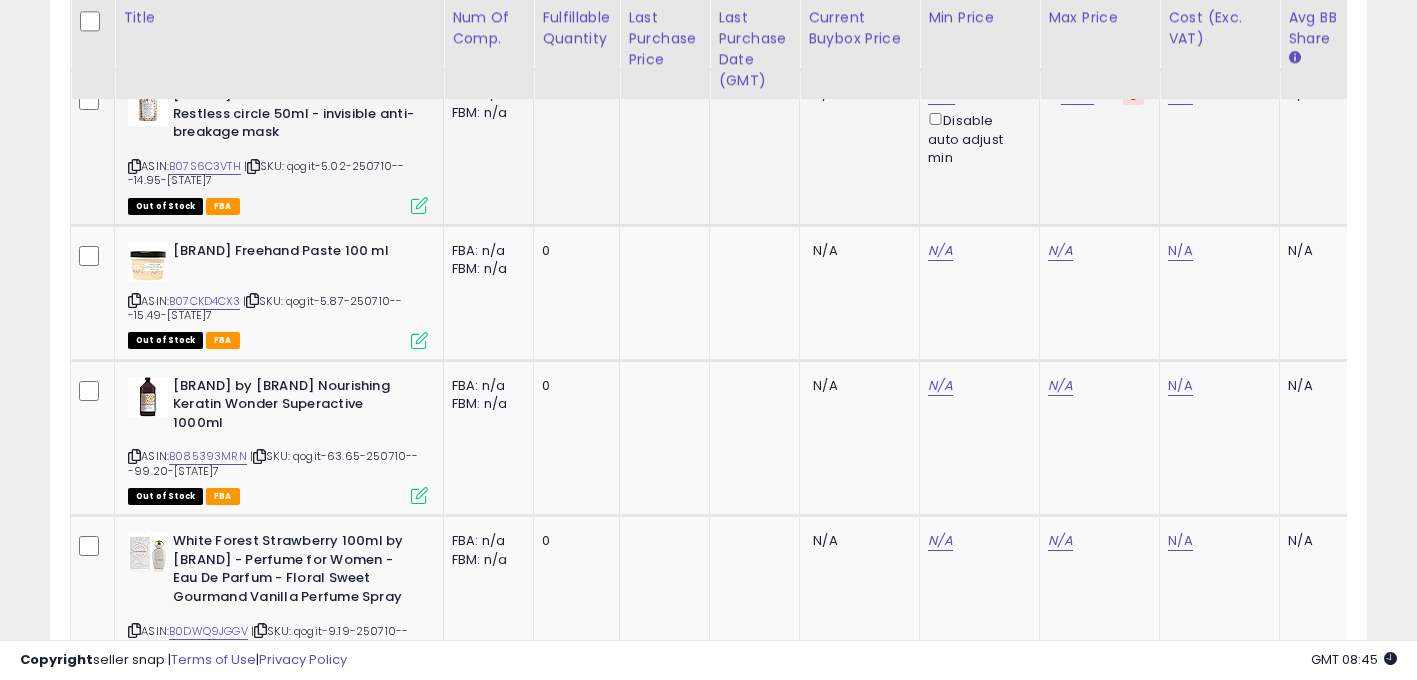 drag, startPoint x: 365, startPoint y: 627, endPoint x: 564, endPoint y: 626, distance: 199.00252 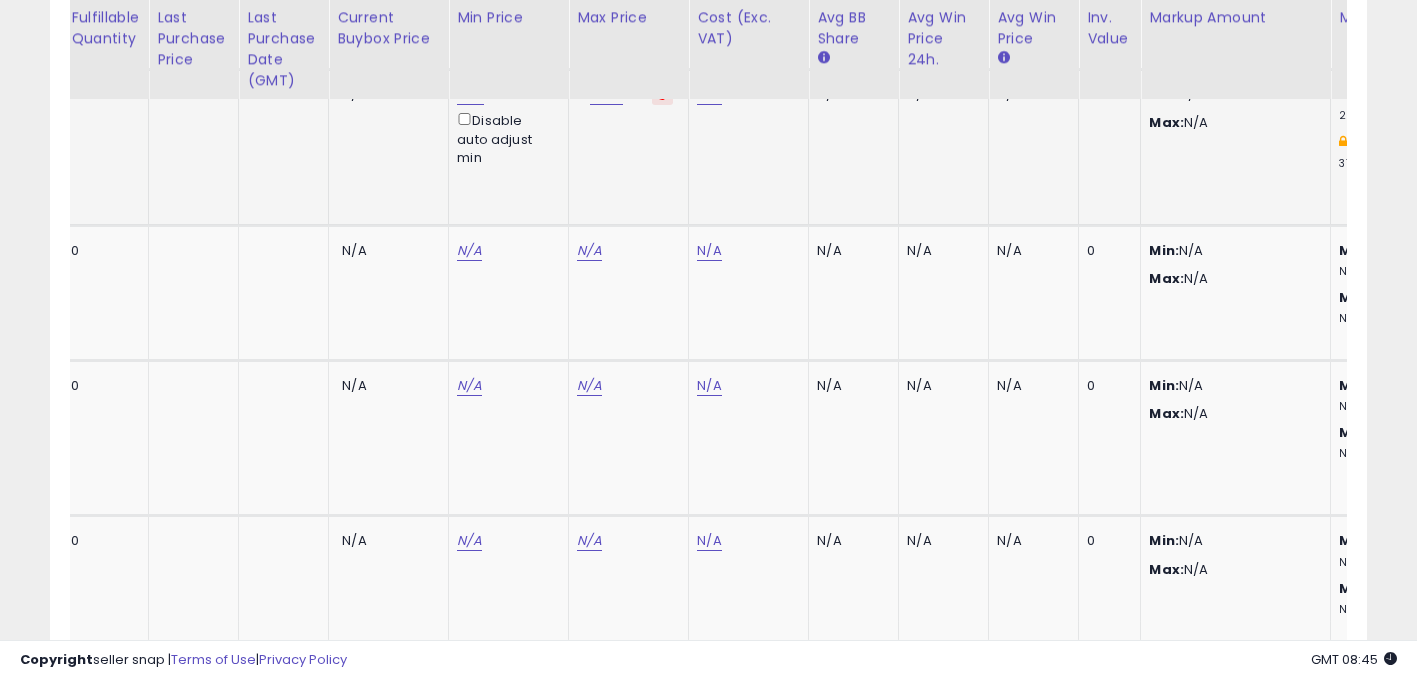 scroll, scrollTop: 0, scrollLeft: 737, axis: horizontal 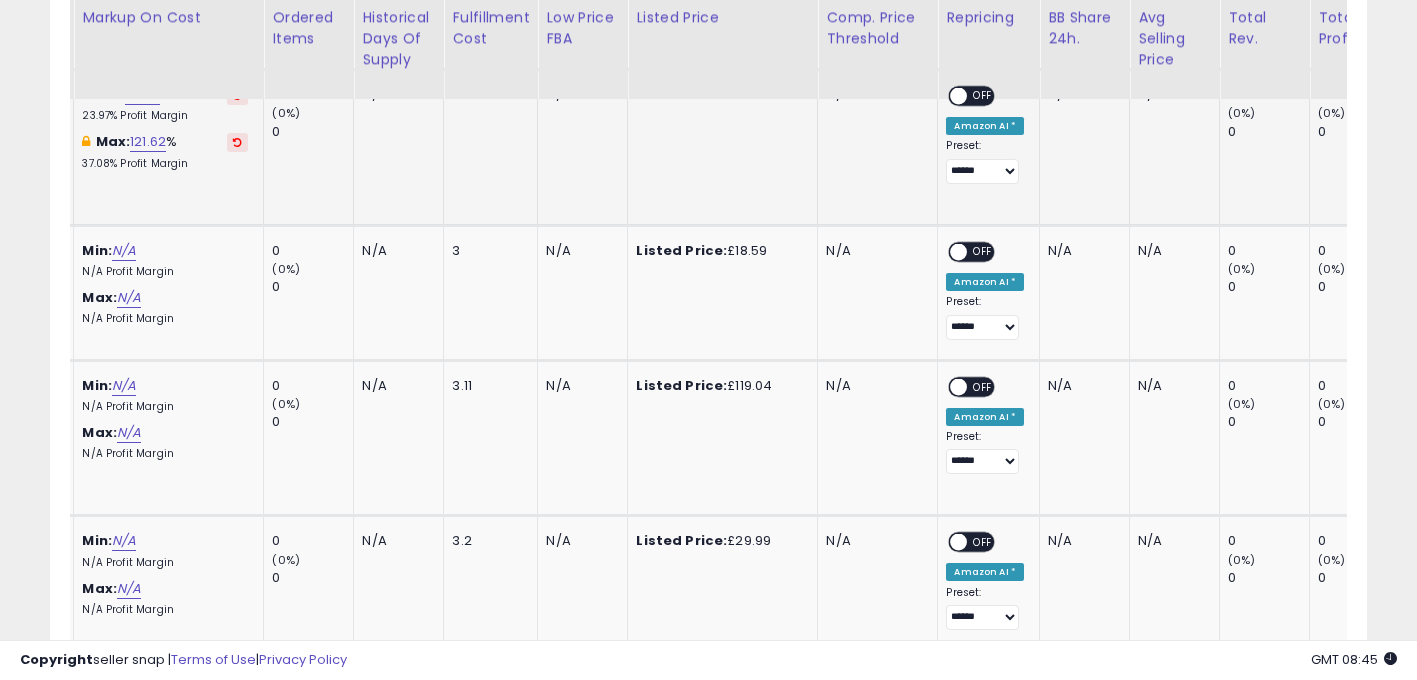 click on "OFF" at bounding box center (984, 96) 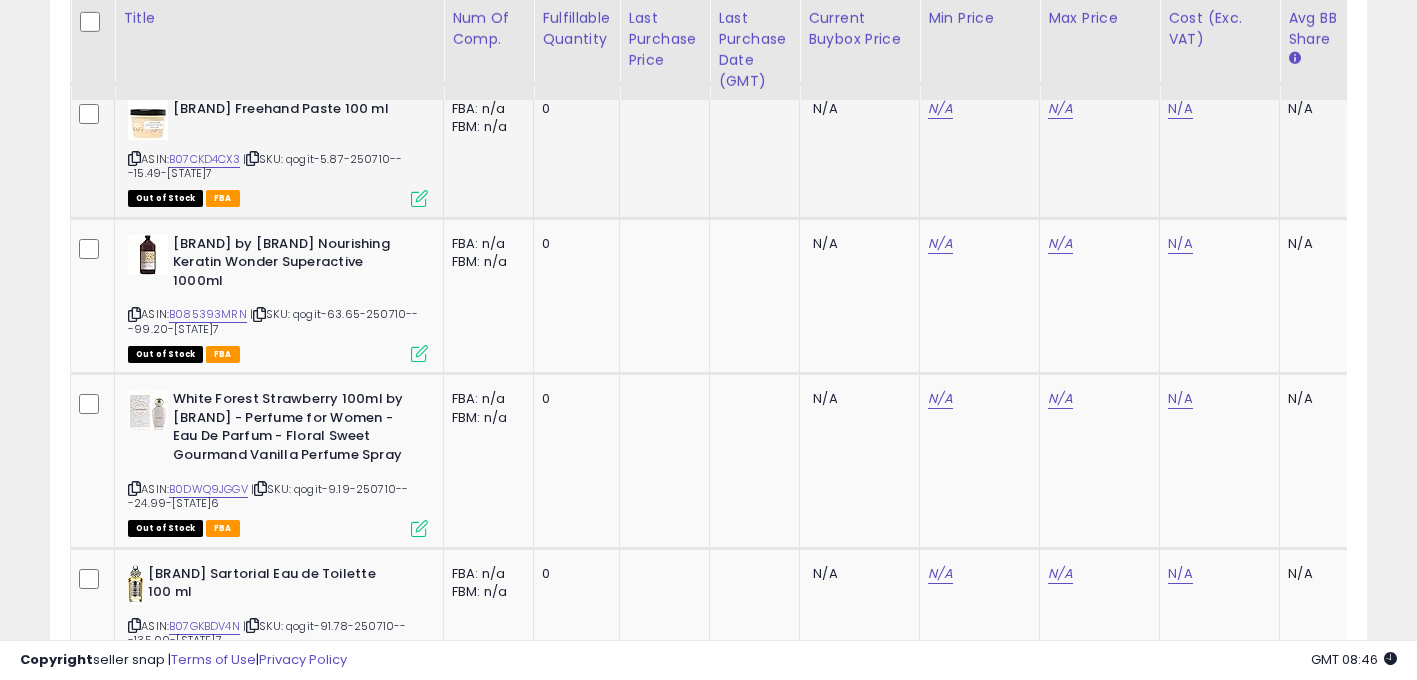 click at bounding box center (134, 158) 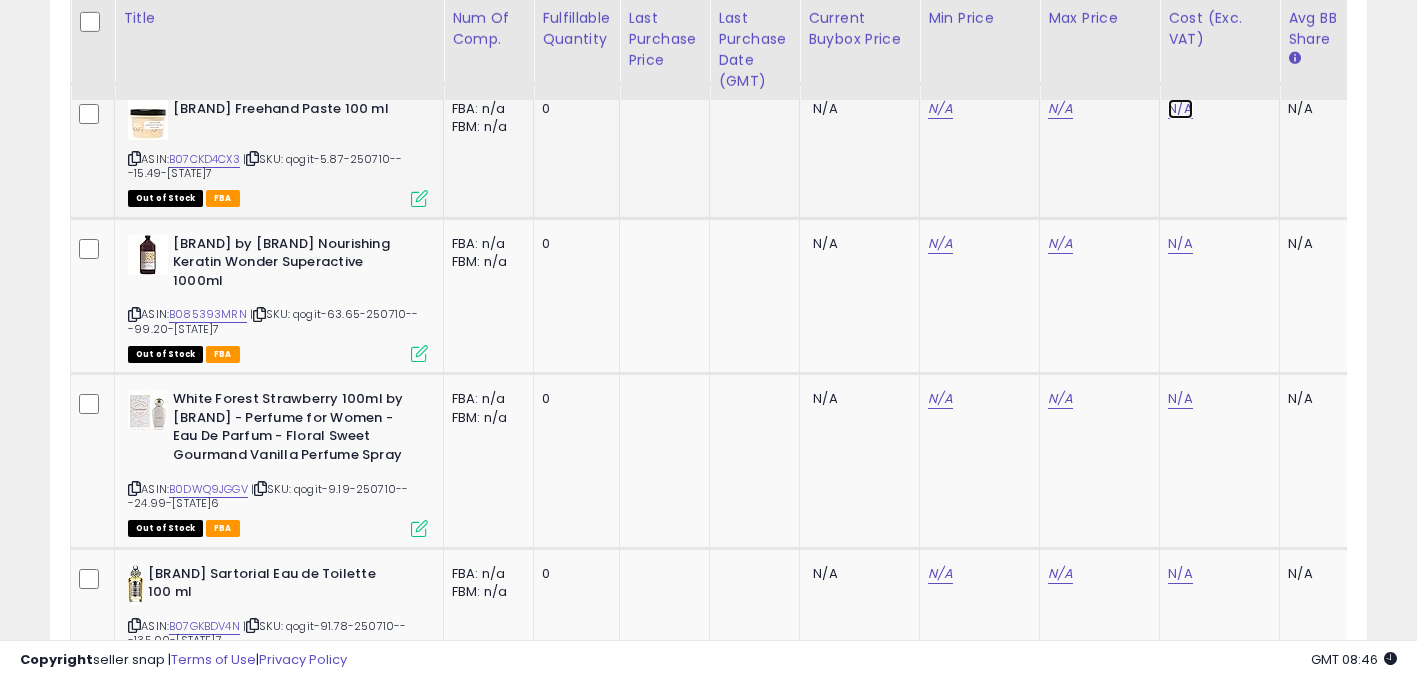 click on "N/A" at bounding box center (1180, -1432) 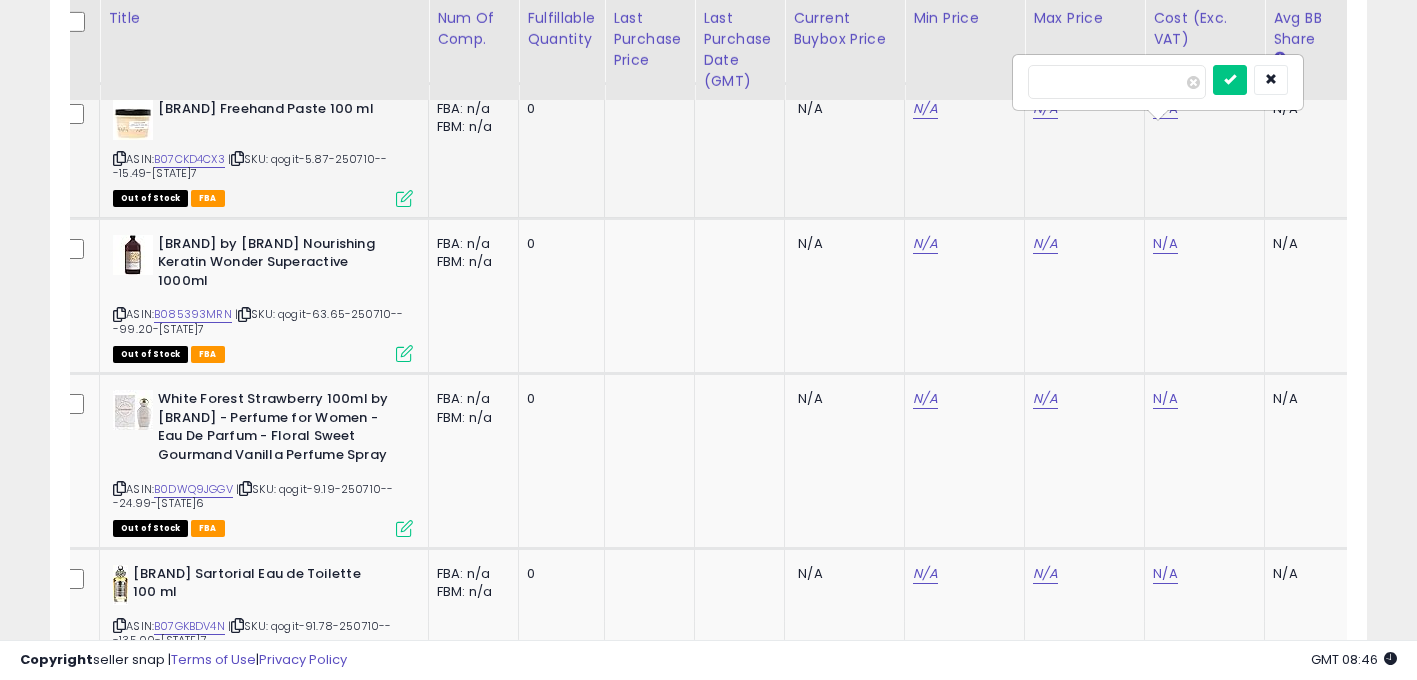 type on "****" 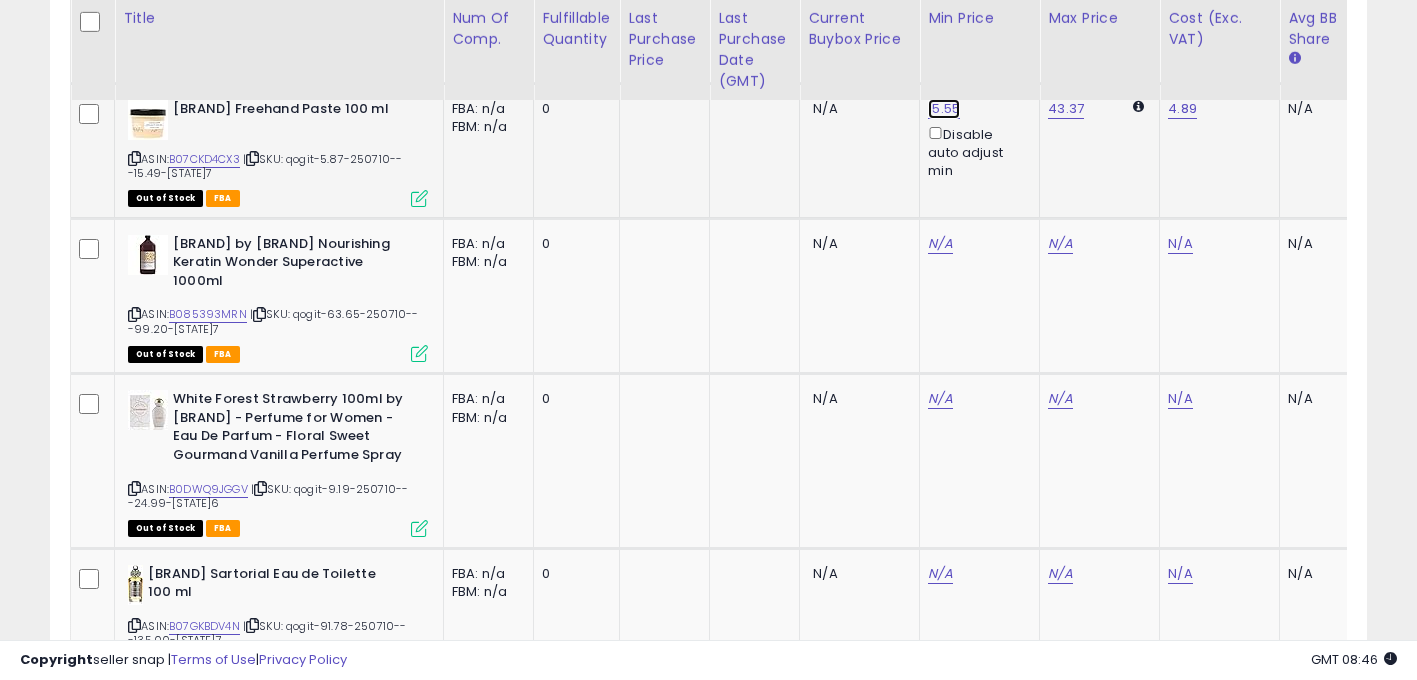 click on "15.55" at bounding box center (940, -1762) 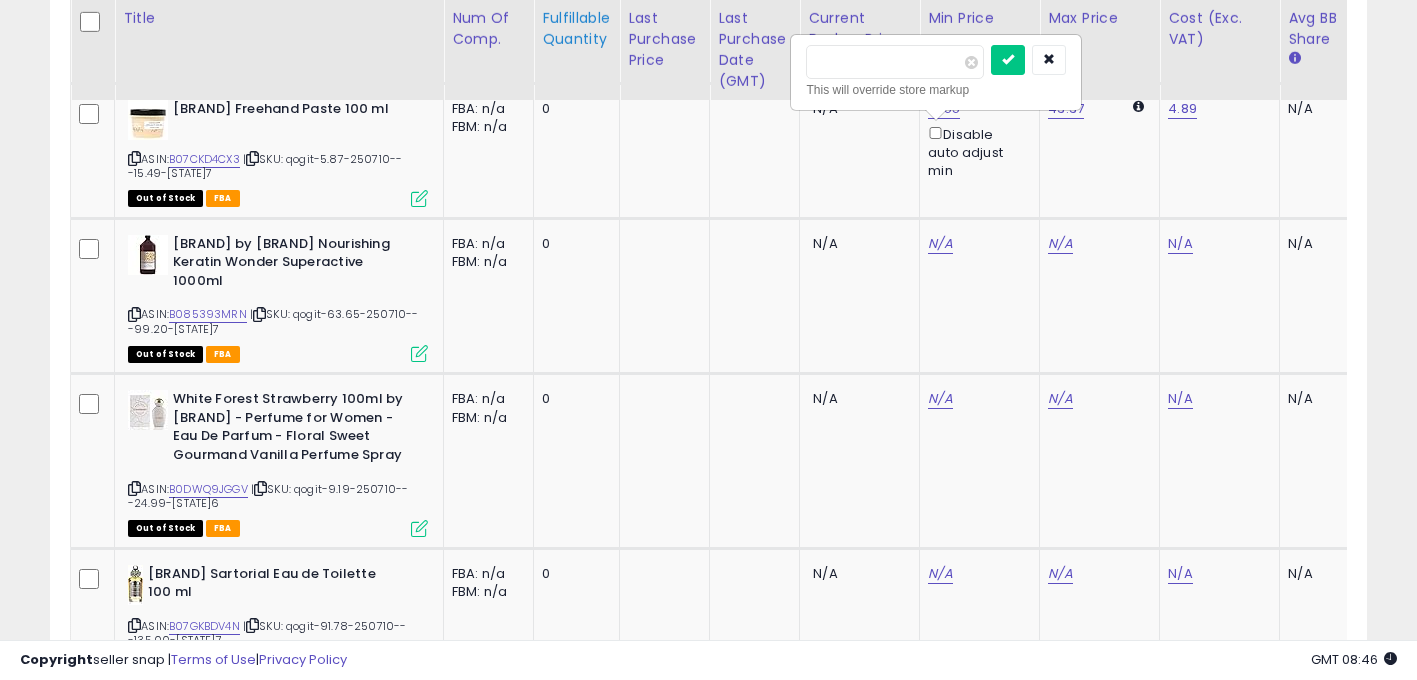 drag, startPoint x: 903, startPoint y: 65, endPoint x: 565, endPoint y: 59, distance: 338.05325 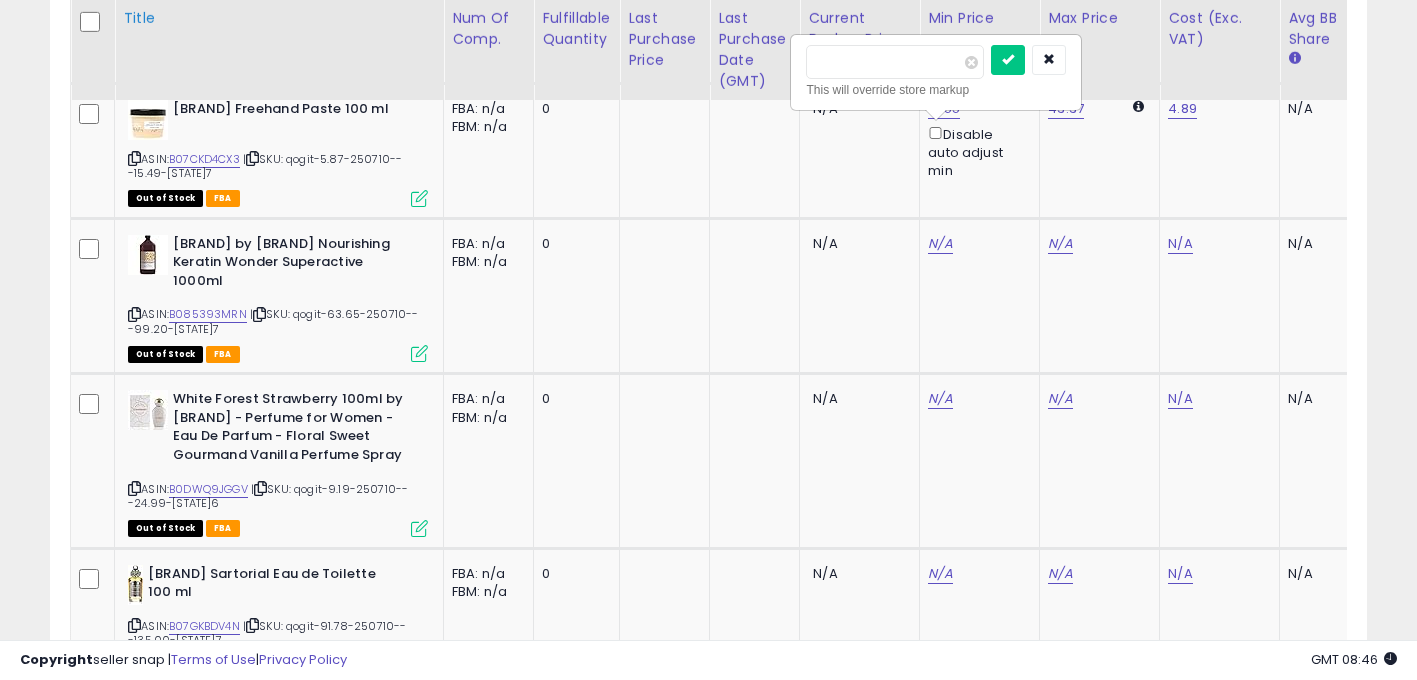 type on "*****" 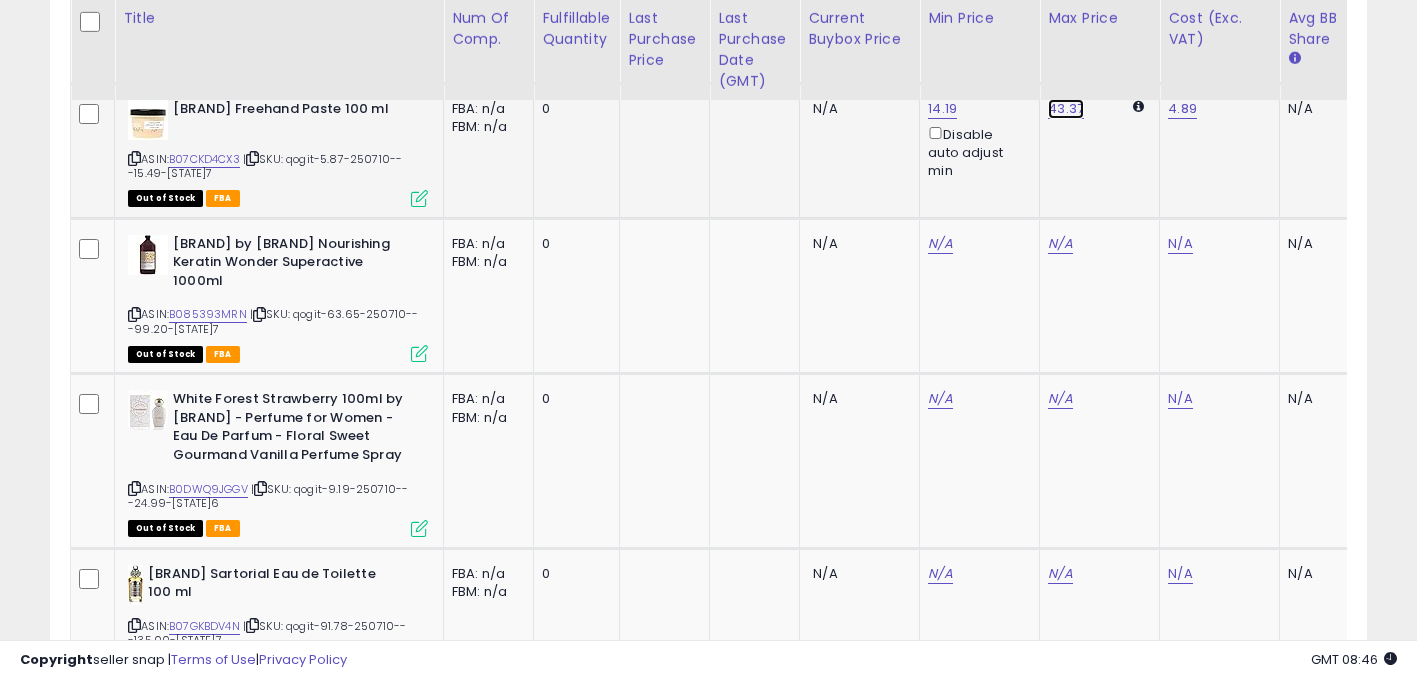 click on "43.37" at bounding box center (1060, -1762) 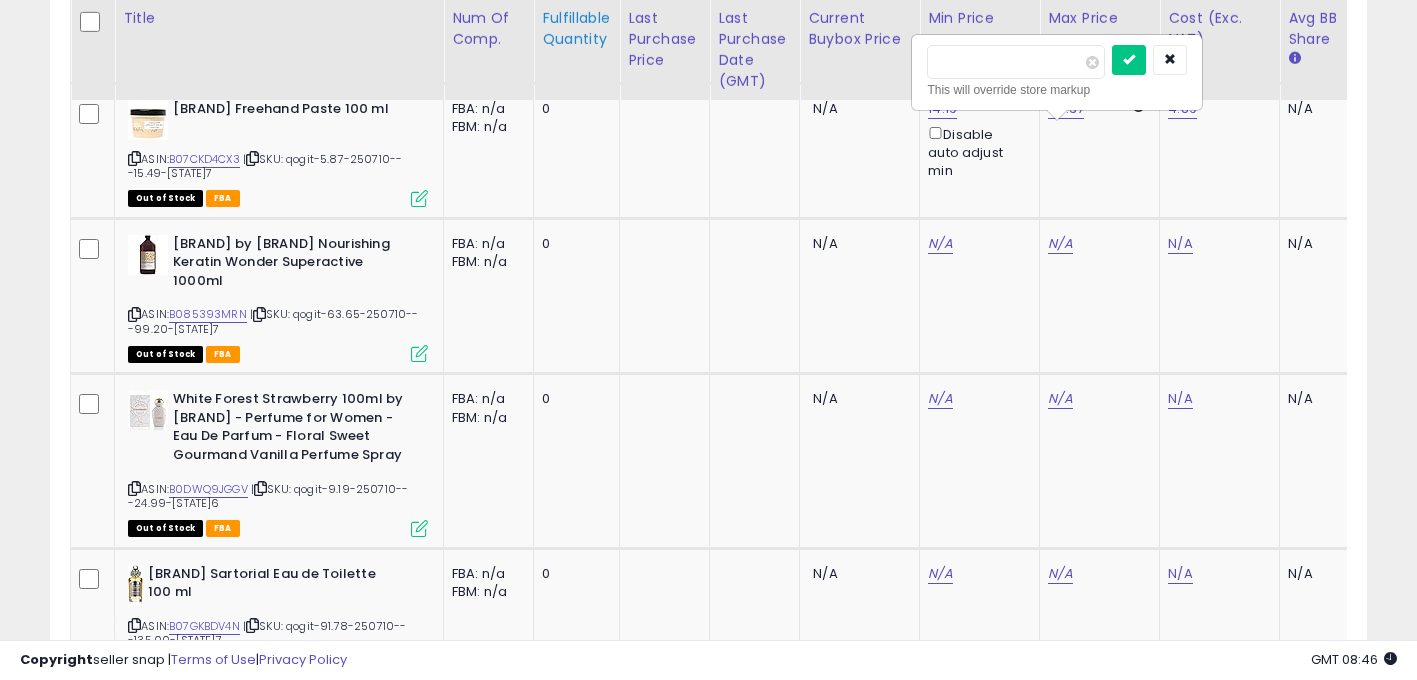 drag, startPoint x: 988, startPoint y: 60, endPoint x: 551, endPoint y: 37, distance: 437.60486 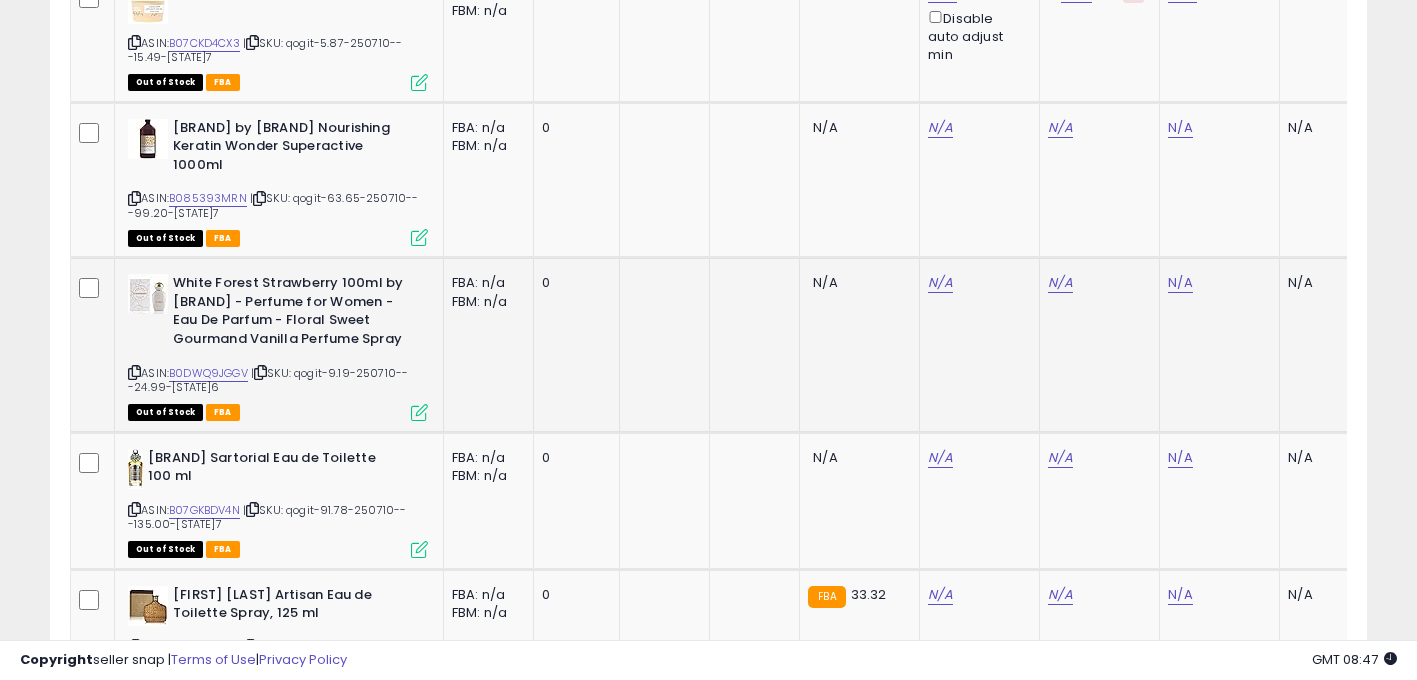 scroll, scrollTop: 2857, scrollLeft: 0, axis: vertical 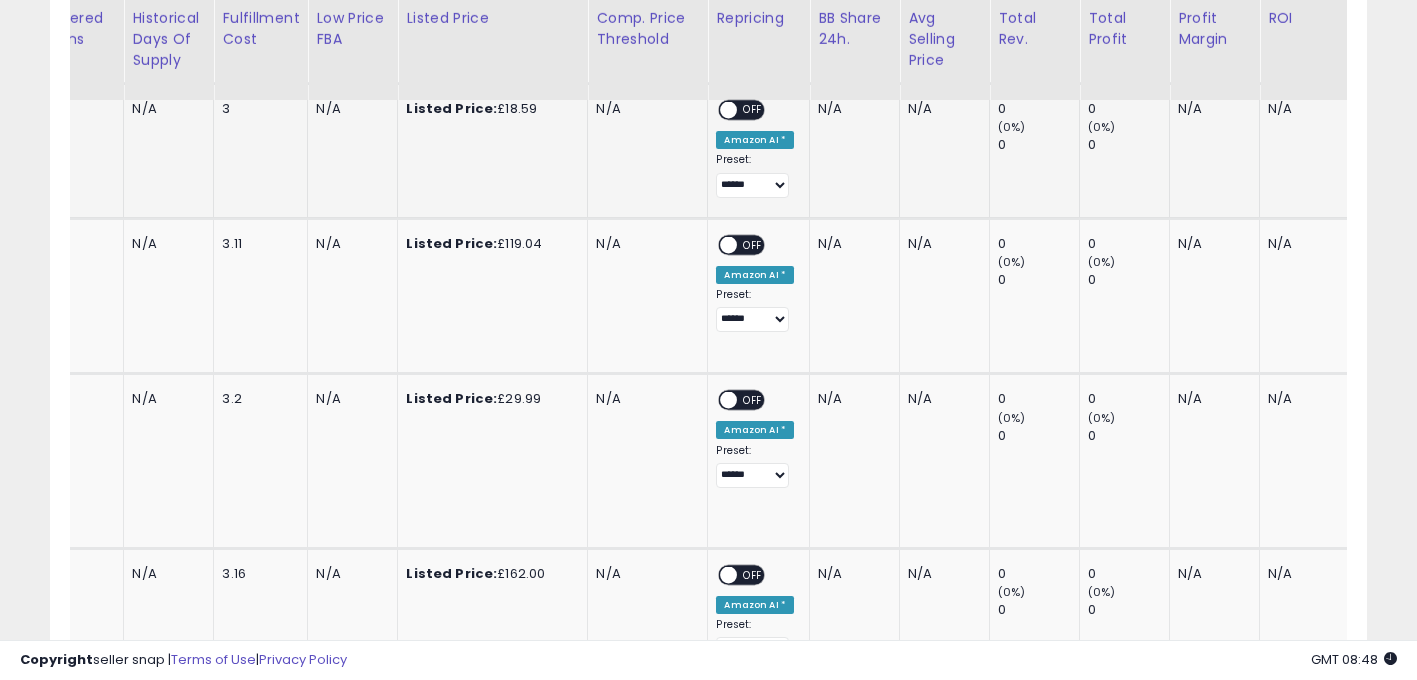 click on "OFF" at bounding box center (754, 109) 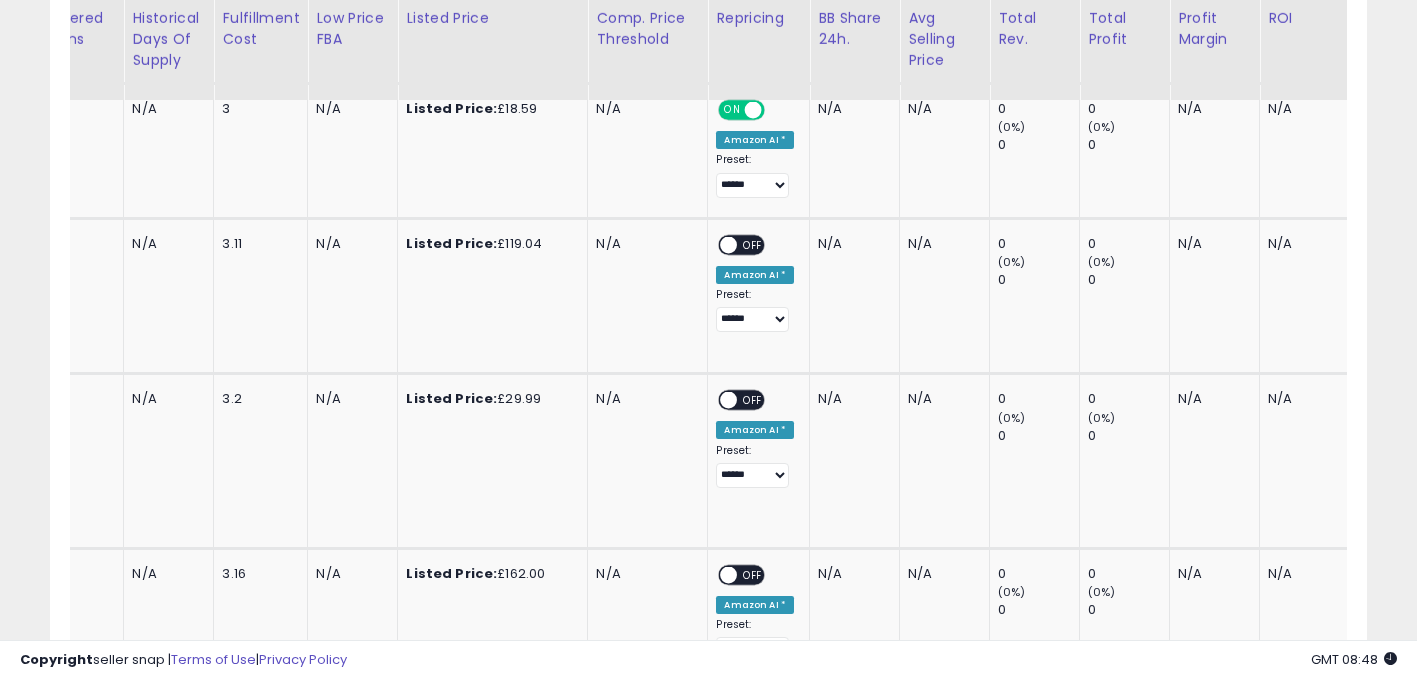 scroll, scrollTop: 0, scrollLeft: 121, axis: horizontal 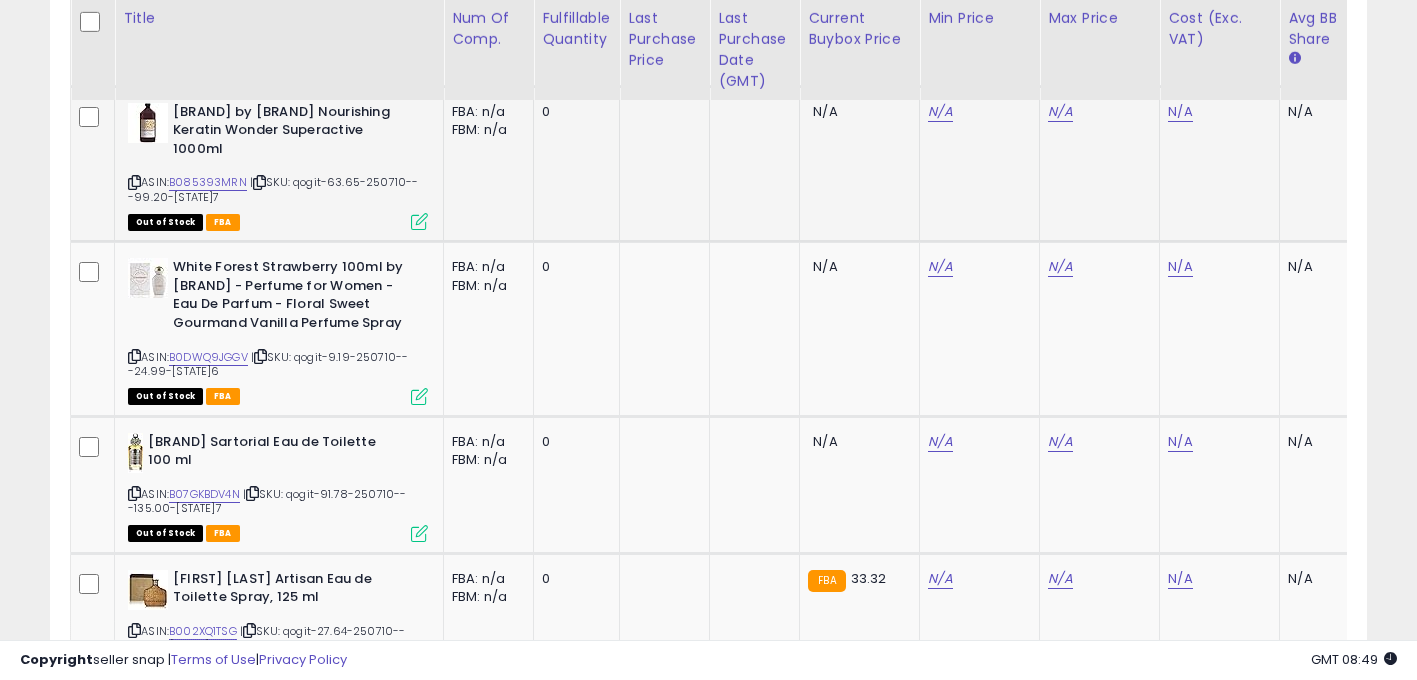 click at bounding box center (134, 182) 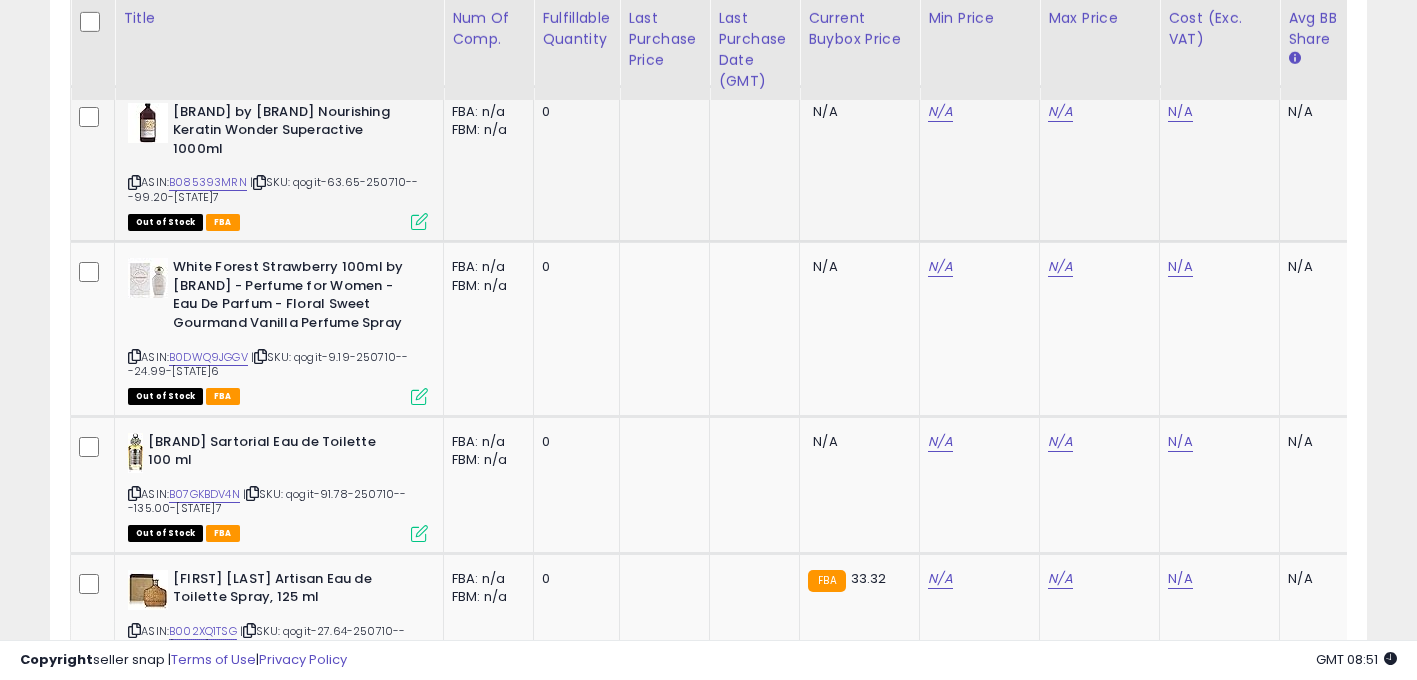 click on "N/A" 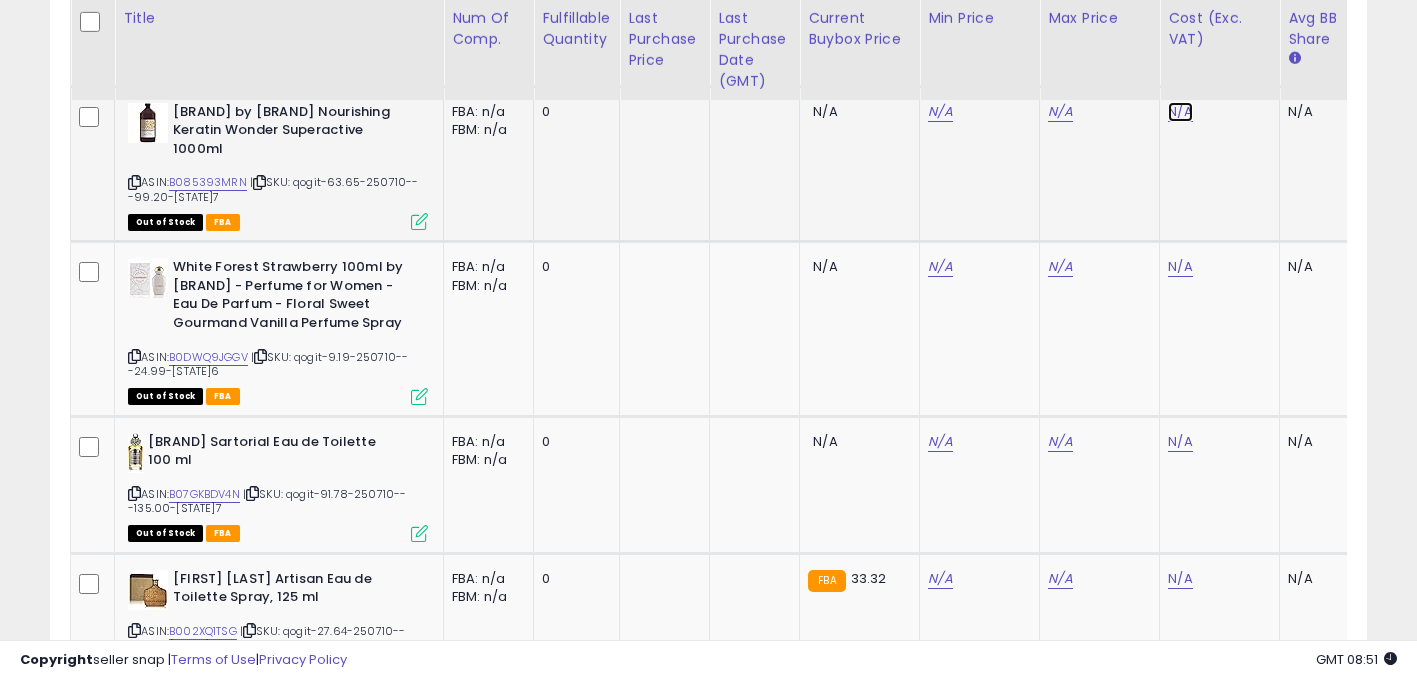 click on "N/A" at bounding box center [1180, -1564] 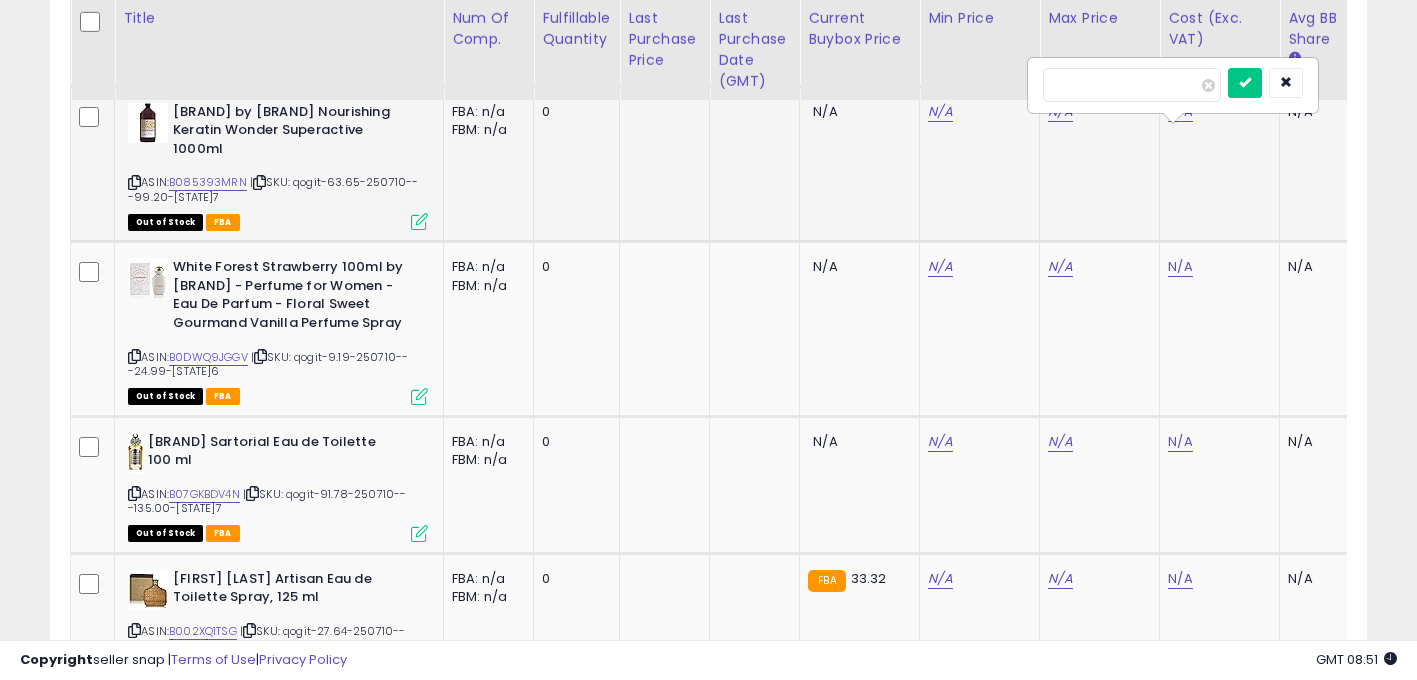 scroll, scrollTop: 0, scrollLeft: 15, axis: horizontal 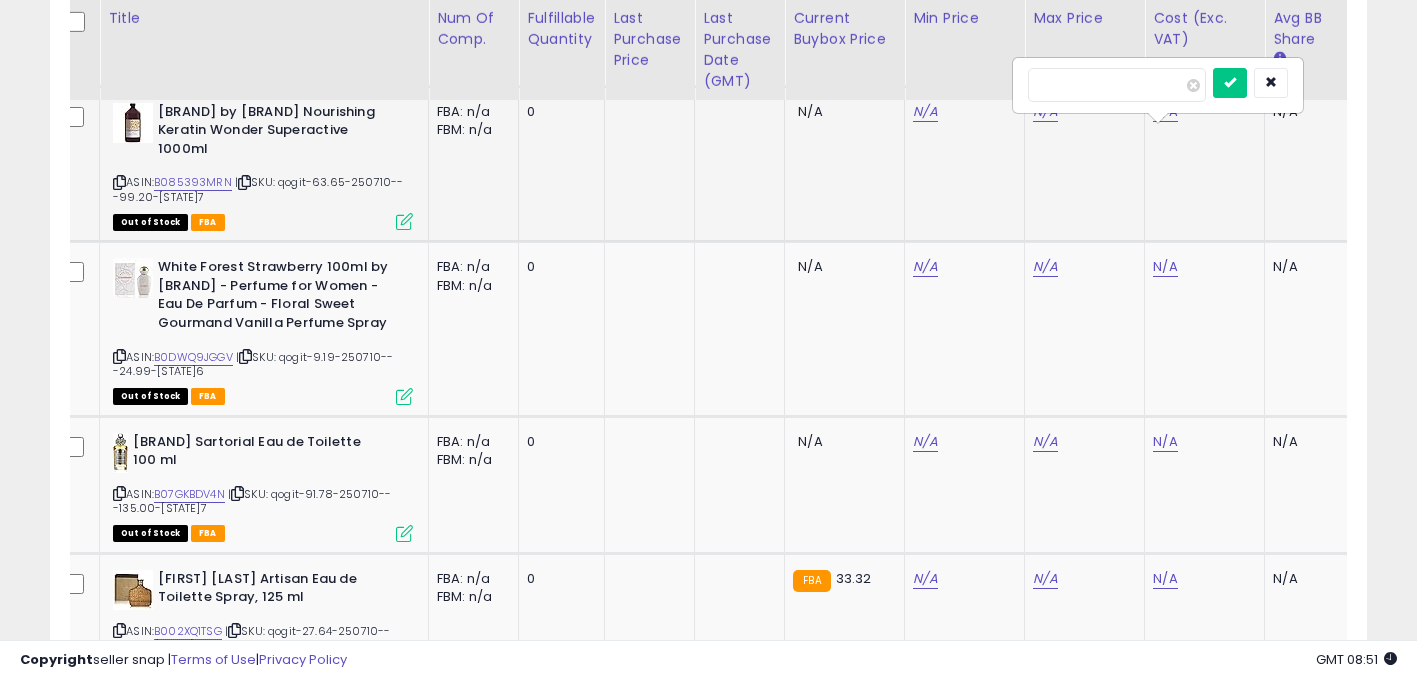 type on "*****" 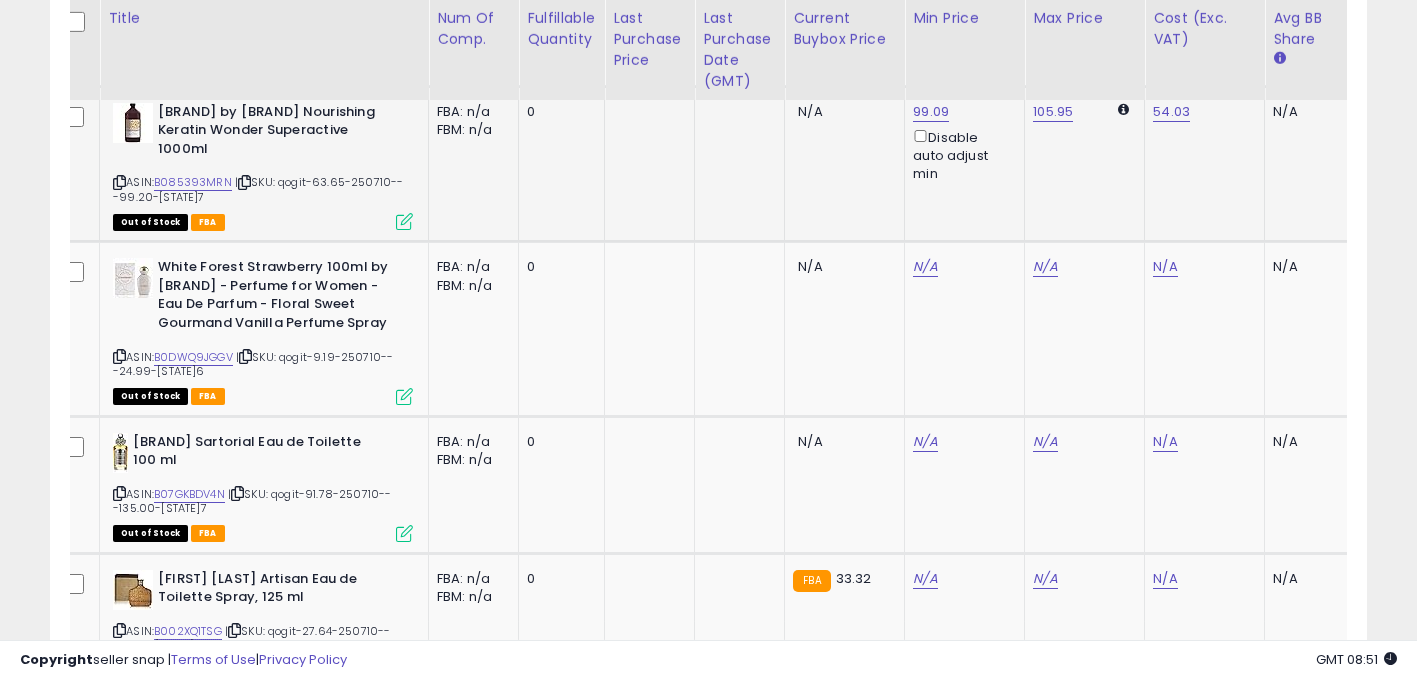 click on "54.03" 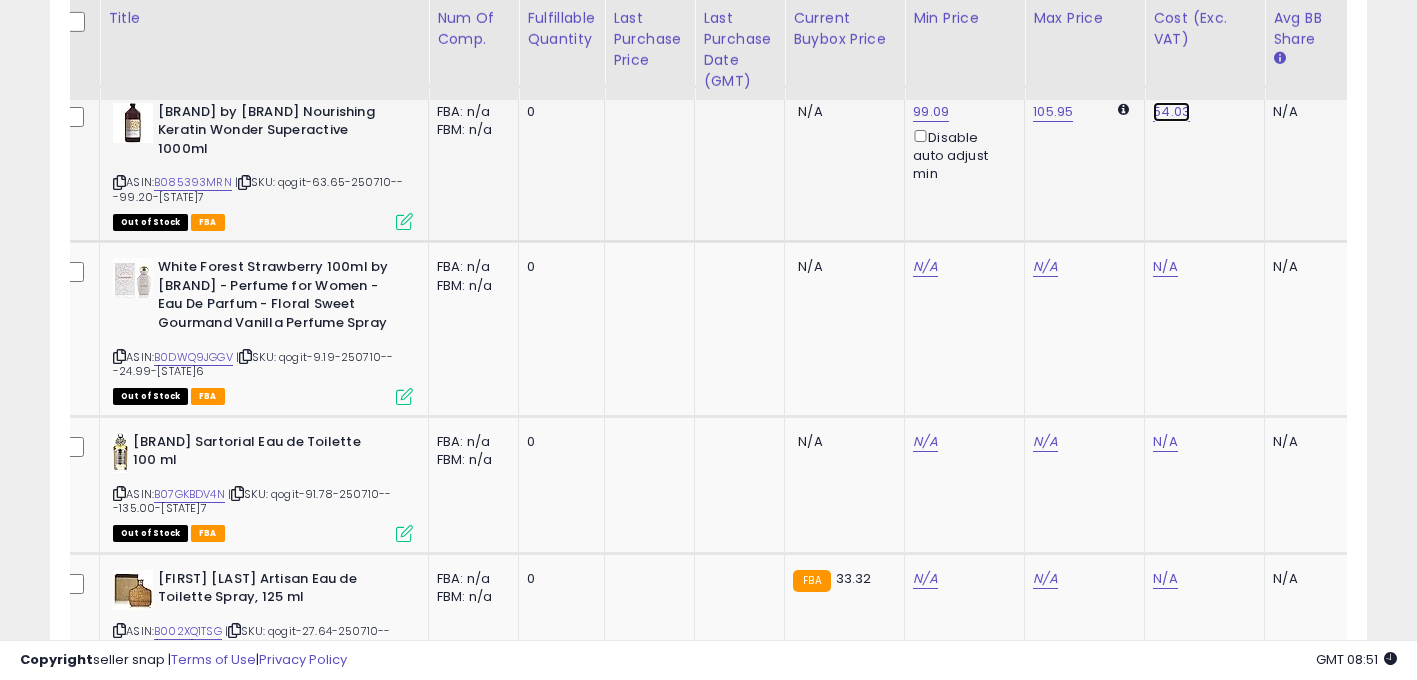 click on "54.03" at bounding box center [1171, 112] 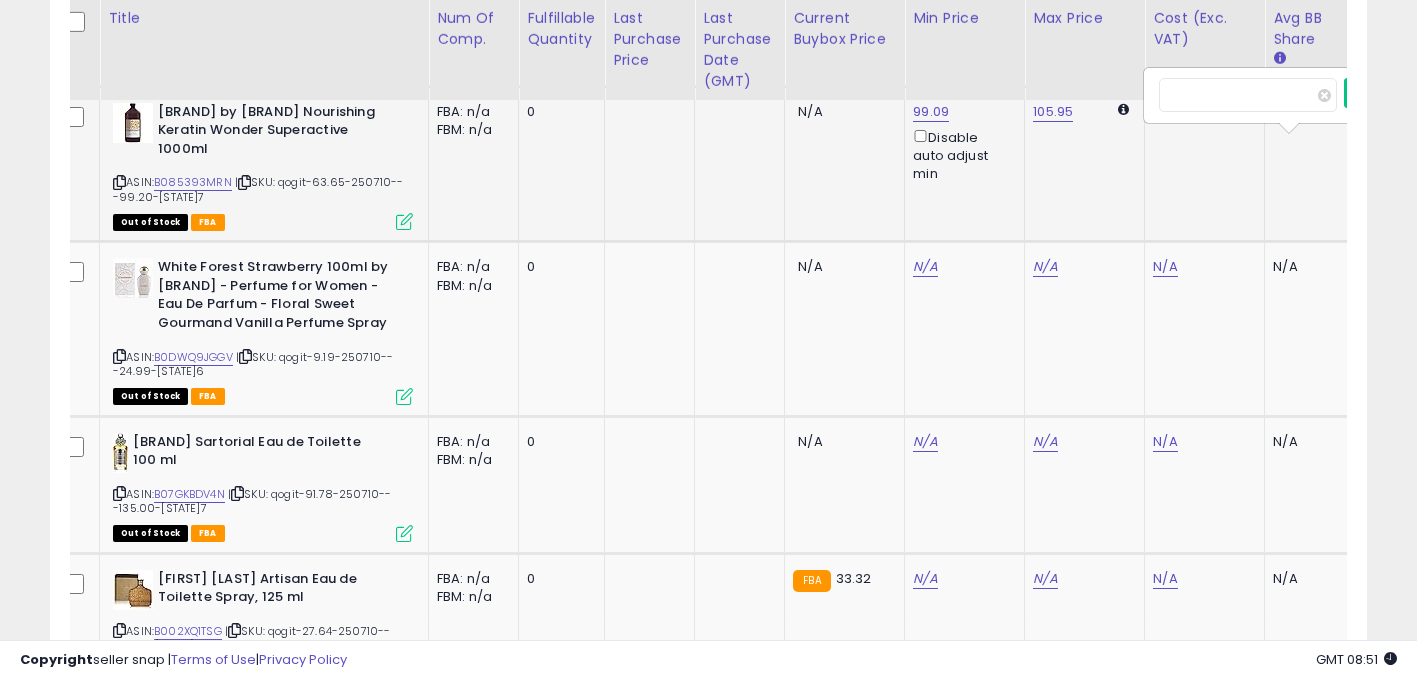 scroll, scrollTop: 0, scrollLeft: 20, axis: horizontal 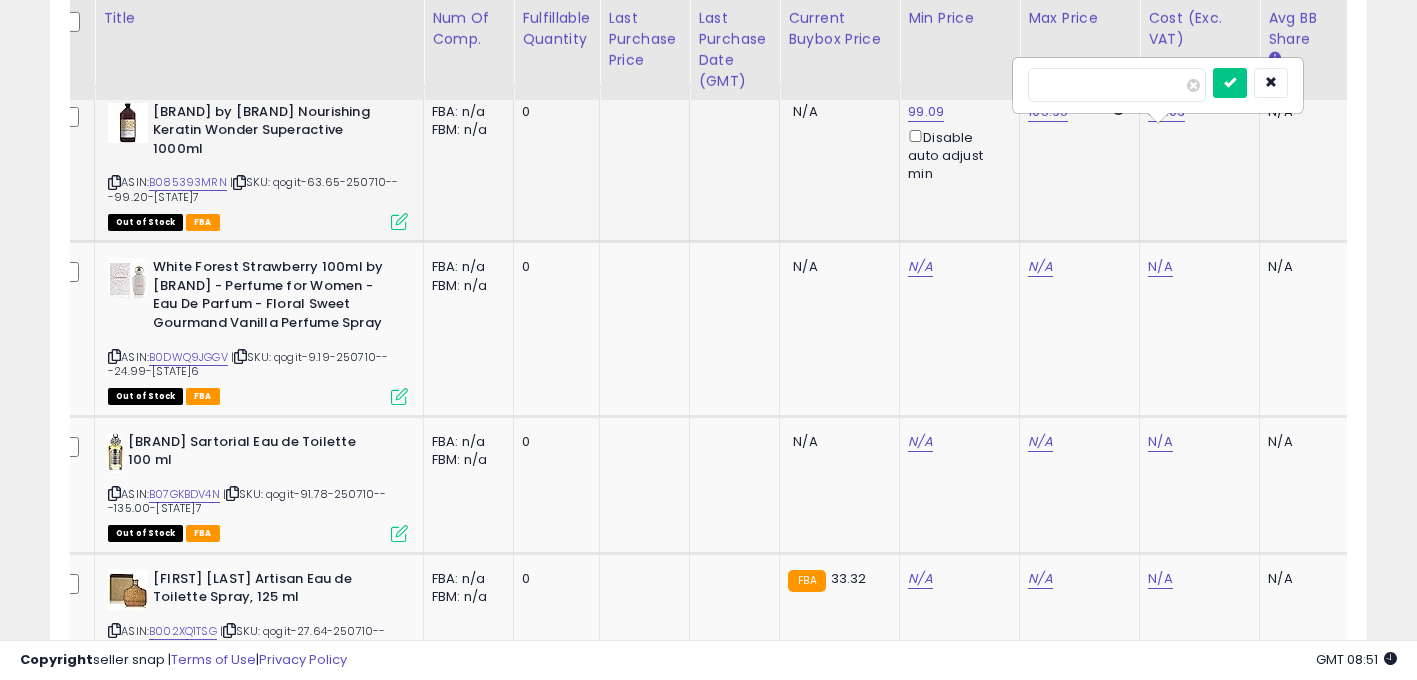 type on "*****" 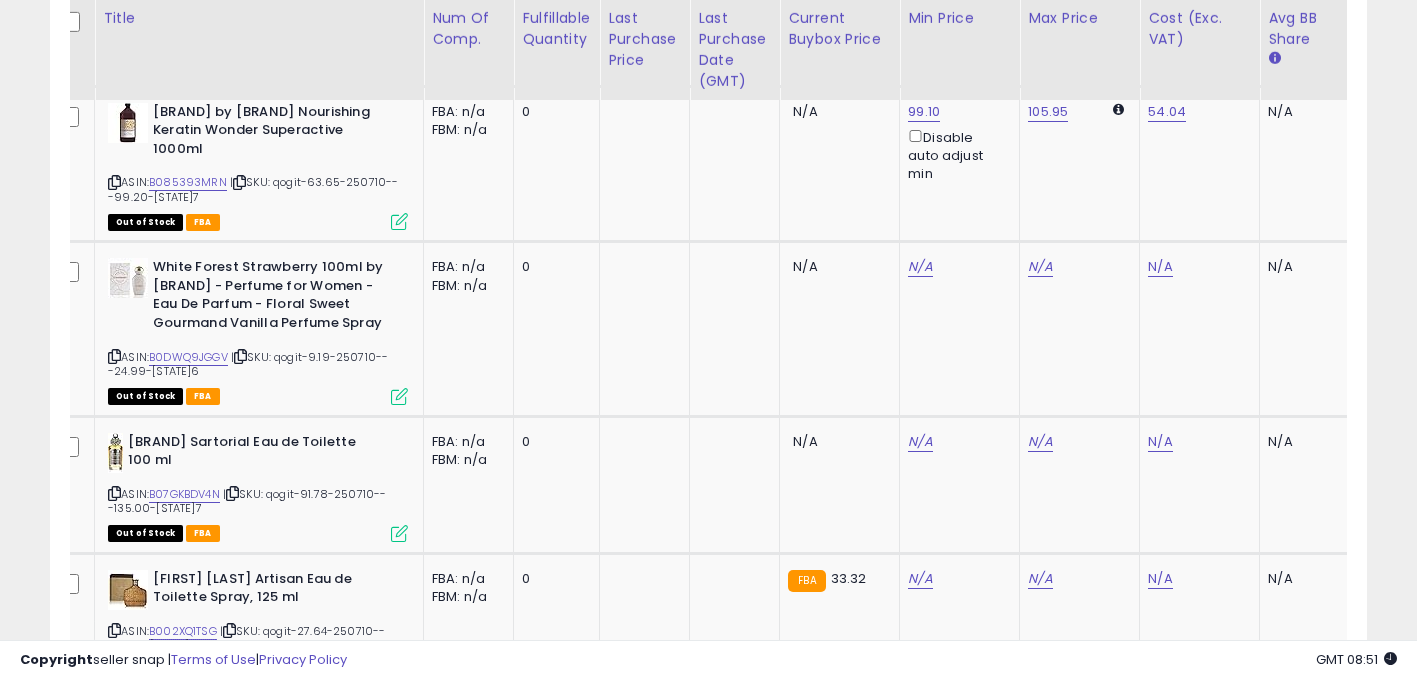 scroll, scrollTop: 0, scrollLeft: 361, axis: horizontal 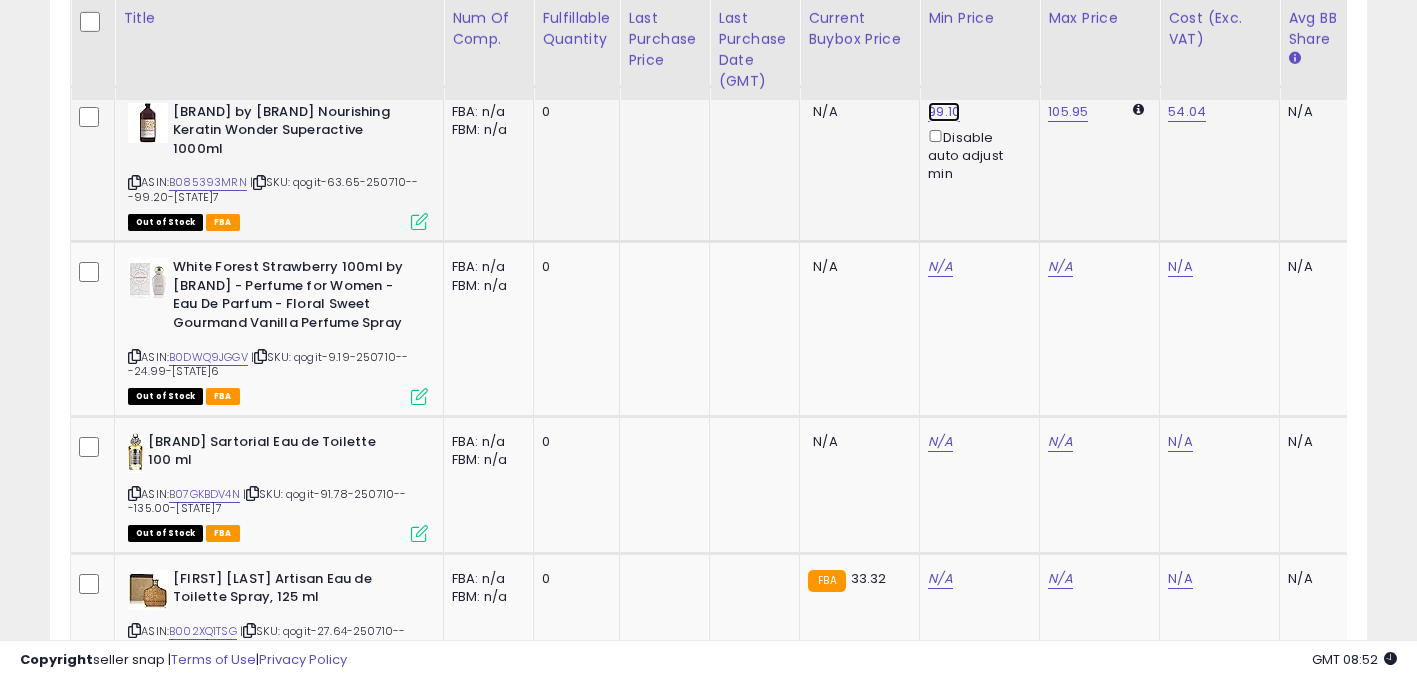 click on "99.10" at bounding box center [940, -1894] 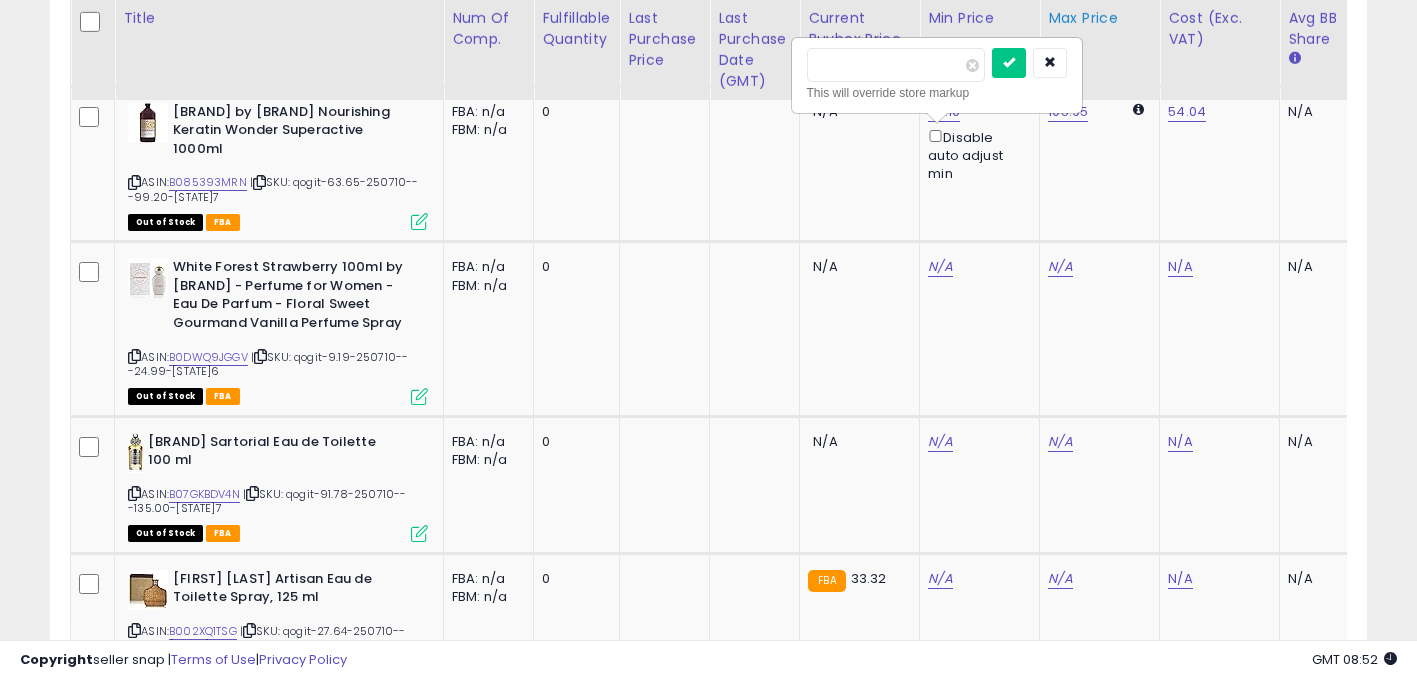 drag, startPoint x: 833, startPoint y: 69, endPoint x: 1118, endPoint y: 97, distance: 286.37213 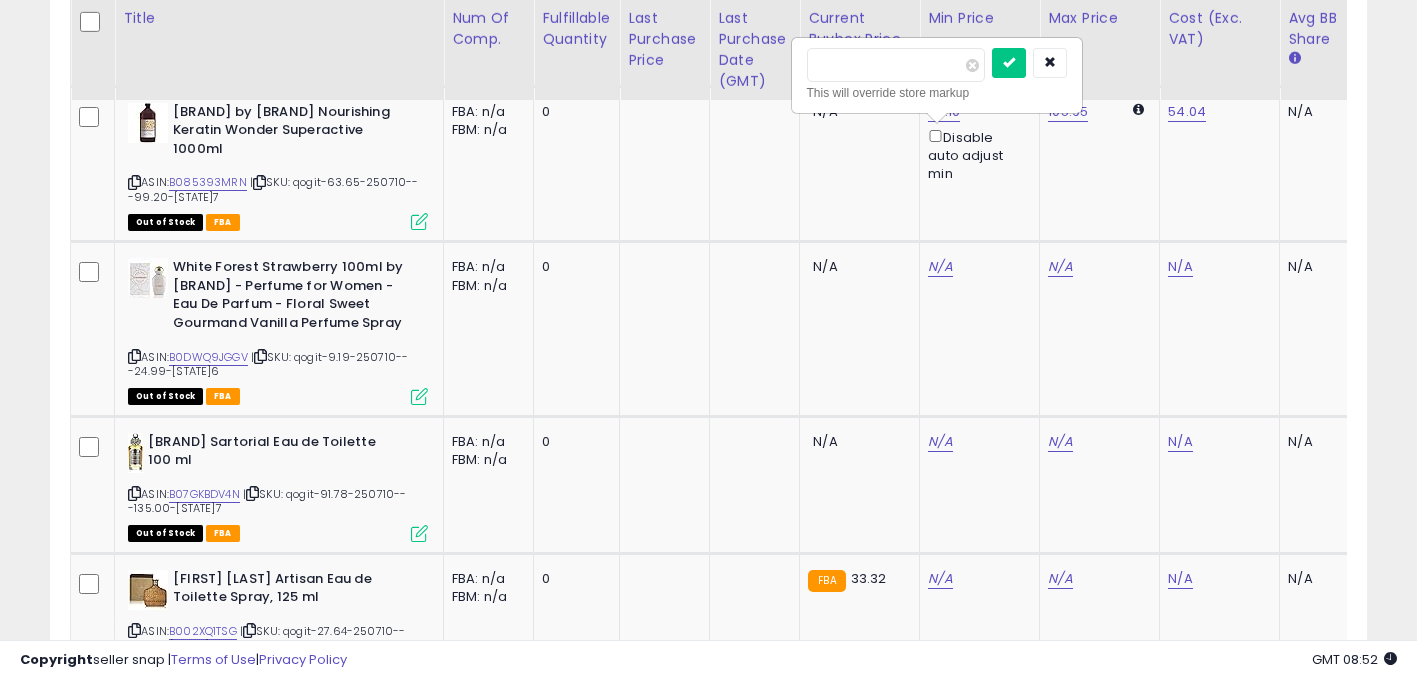 type on "*****" 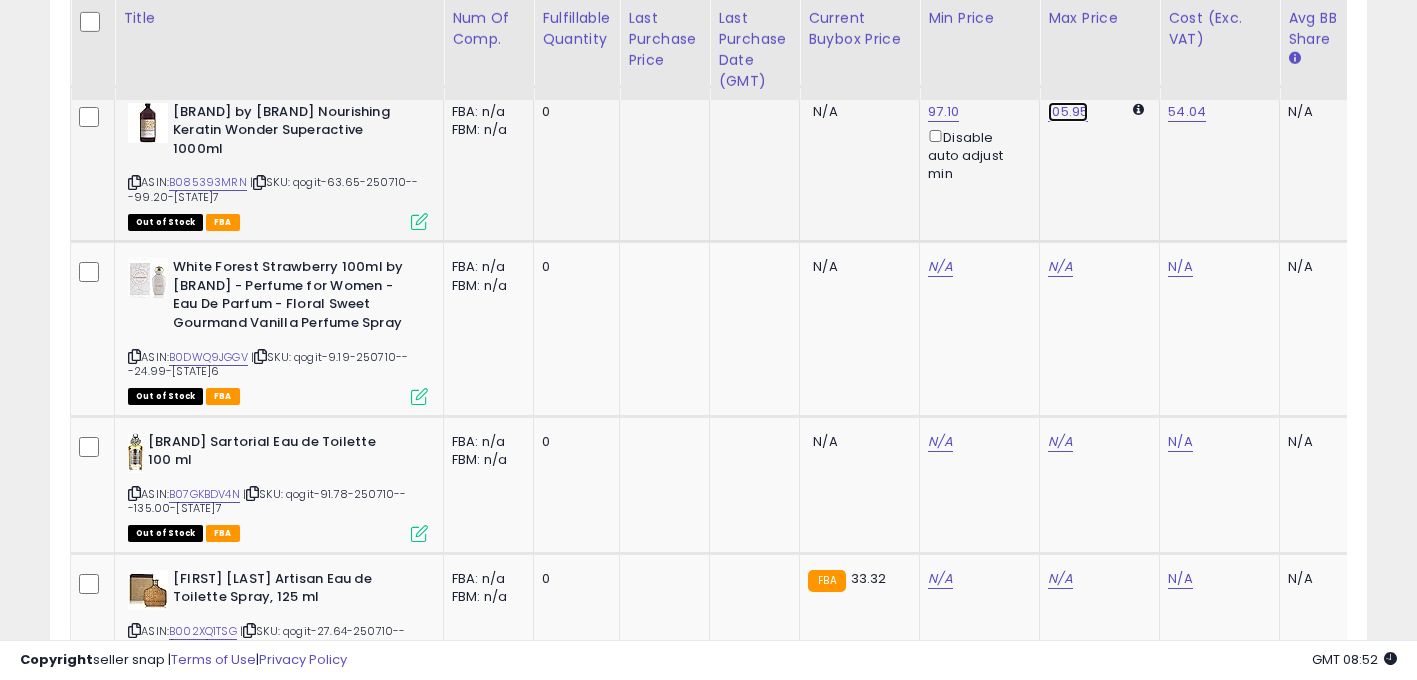 click on "105.95" at bounding box center [1060, -1894] 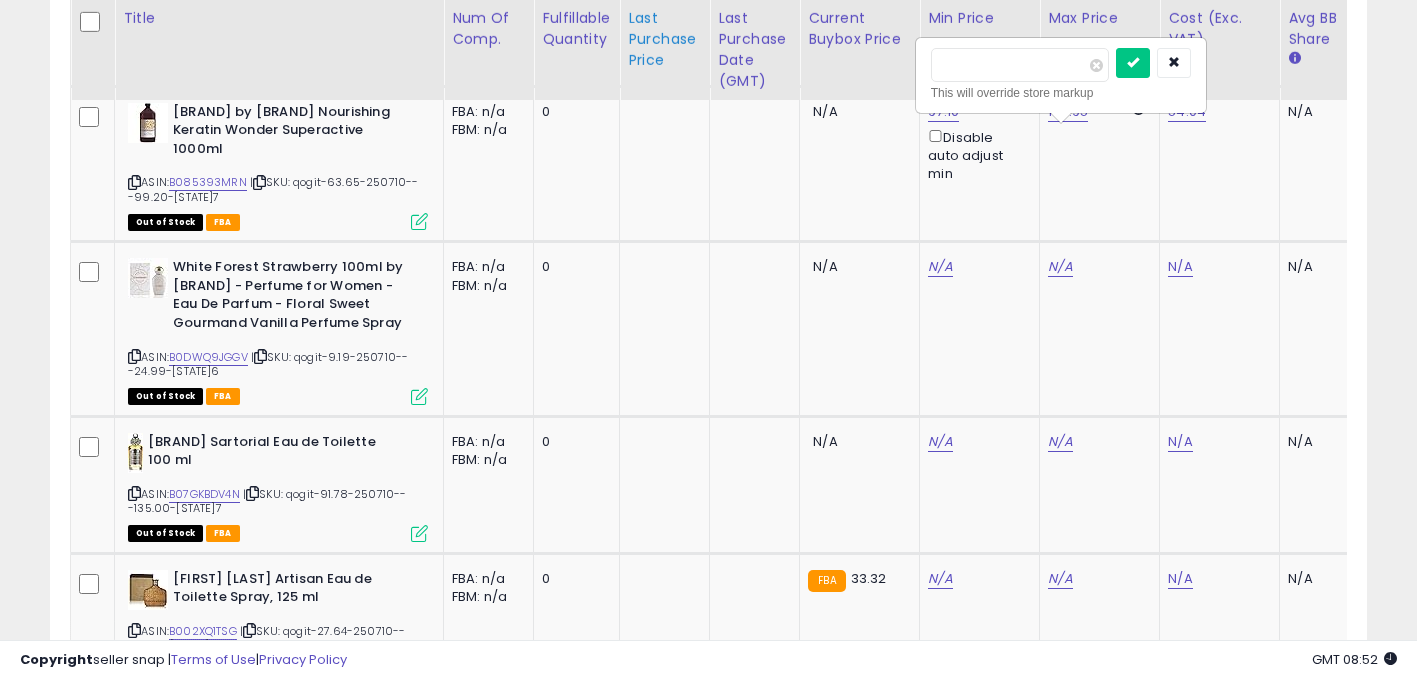 drag, startPoint x: 1001, startPoint y: 63, endPoint x: 678, endPoint y: 42, distance: 323.68195 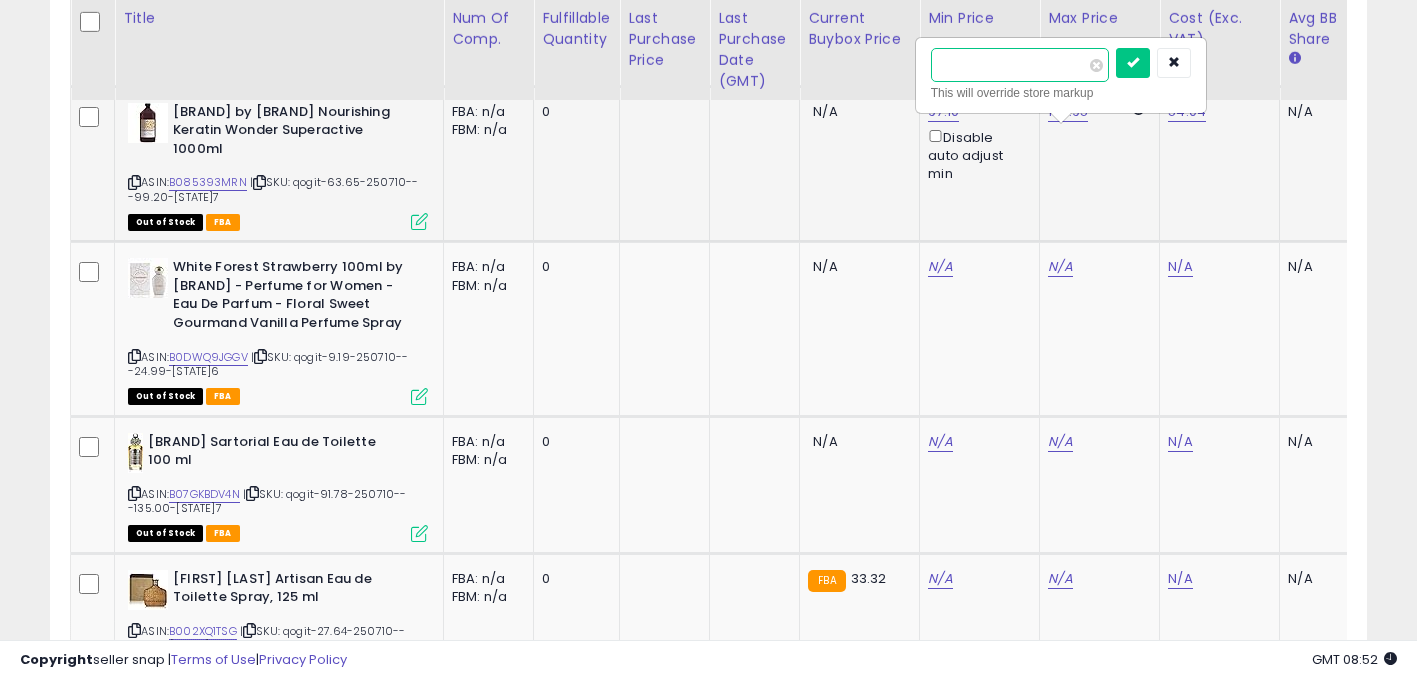 type on "******" 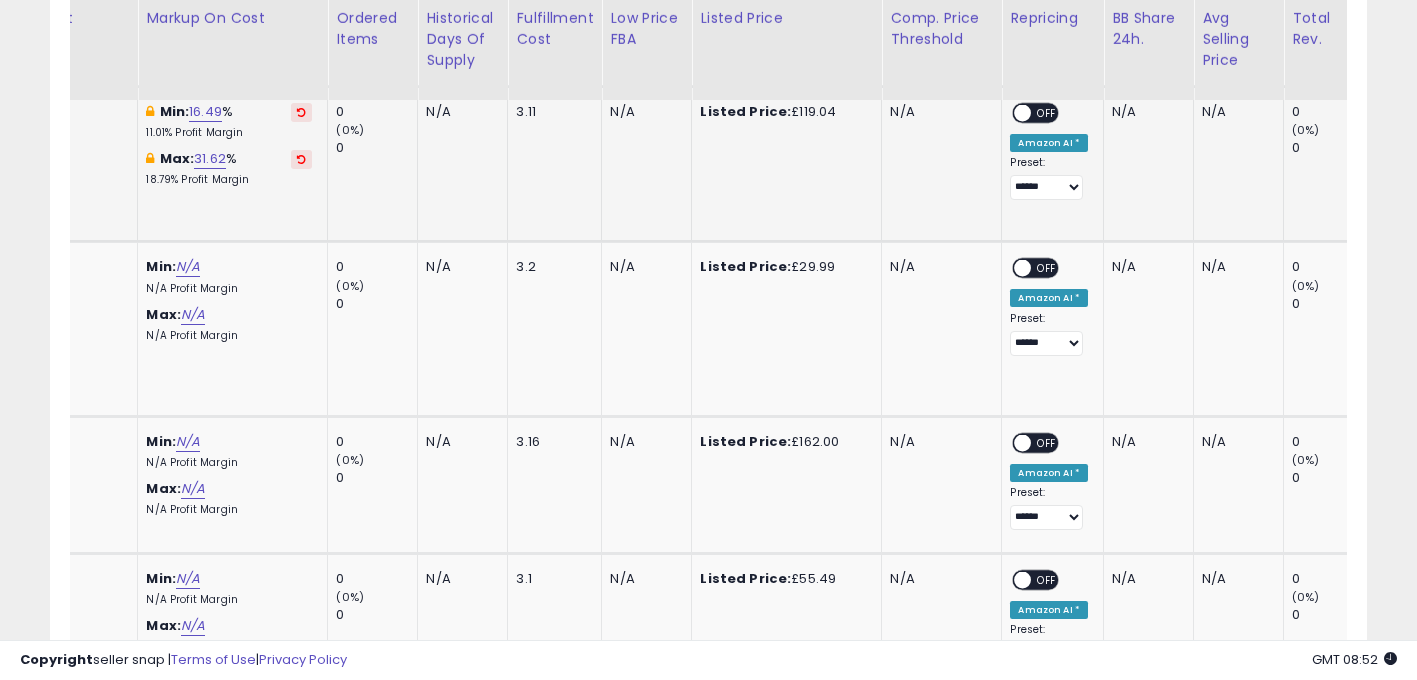 click on "OFF" at bounding box center [1048, 112] 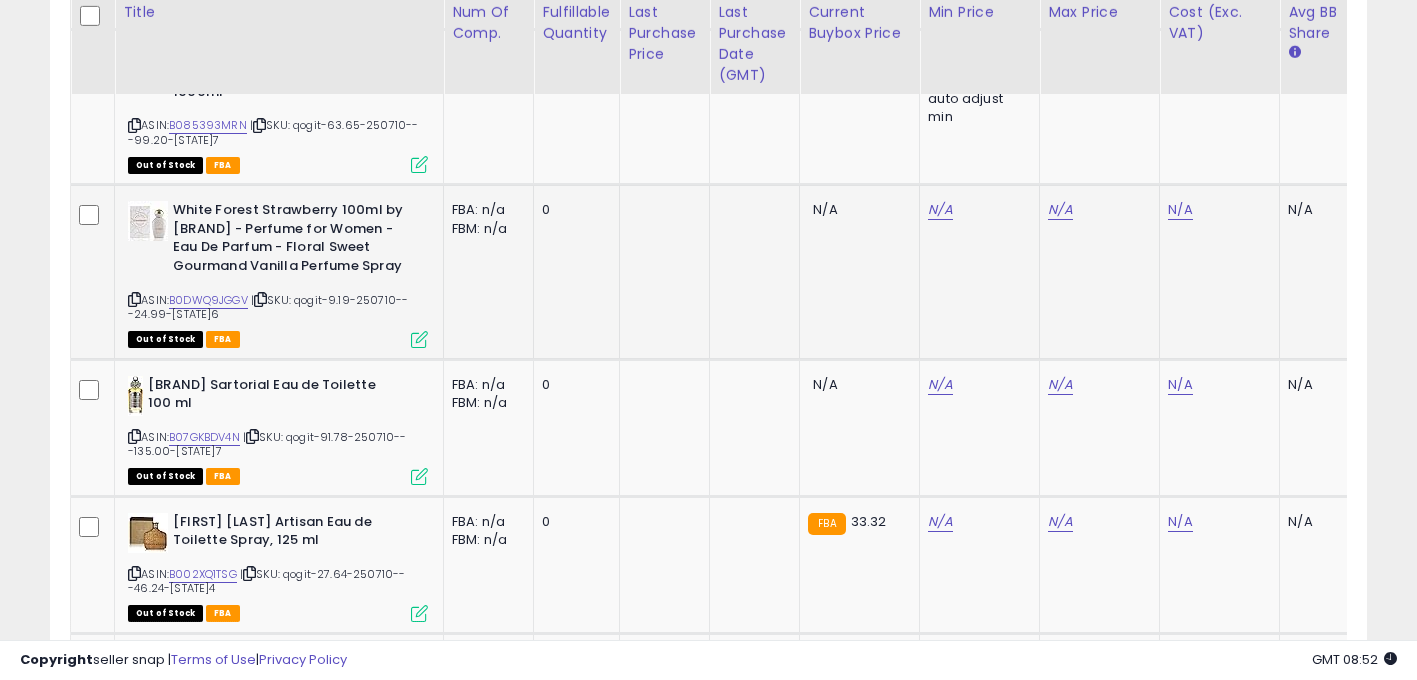 scroll, scrollTop: 3065, scrollLeft: 0, axis: vertical 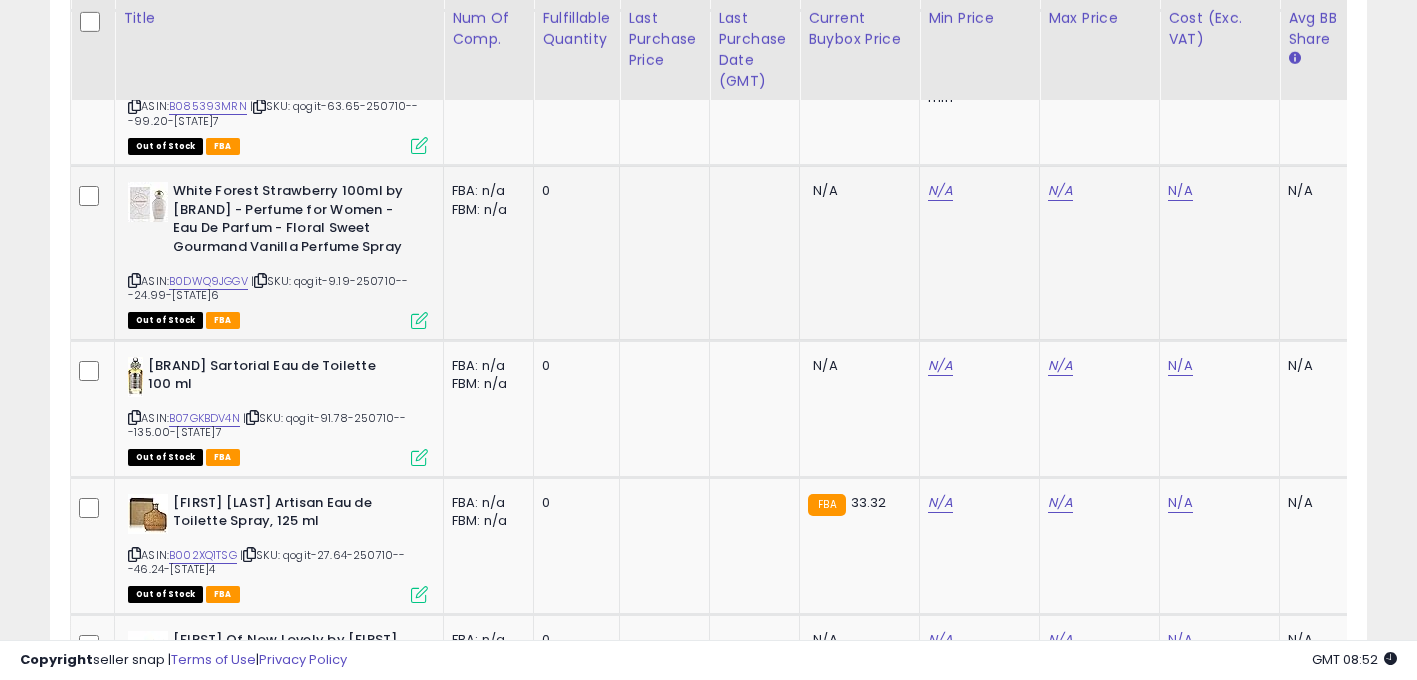 click at bounding box center [134, 280] 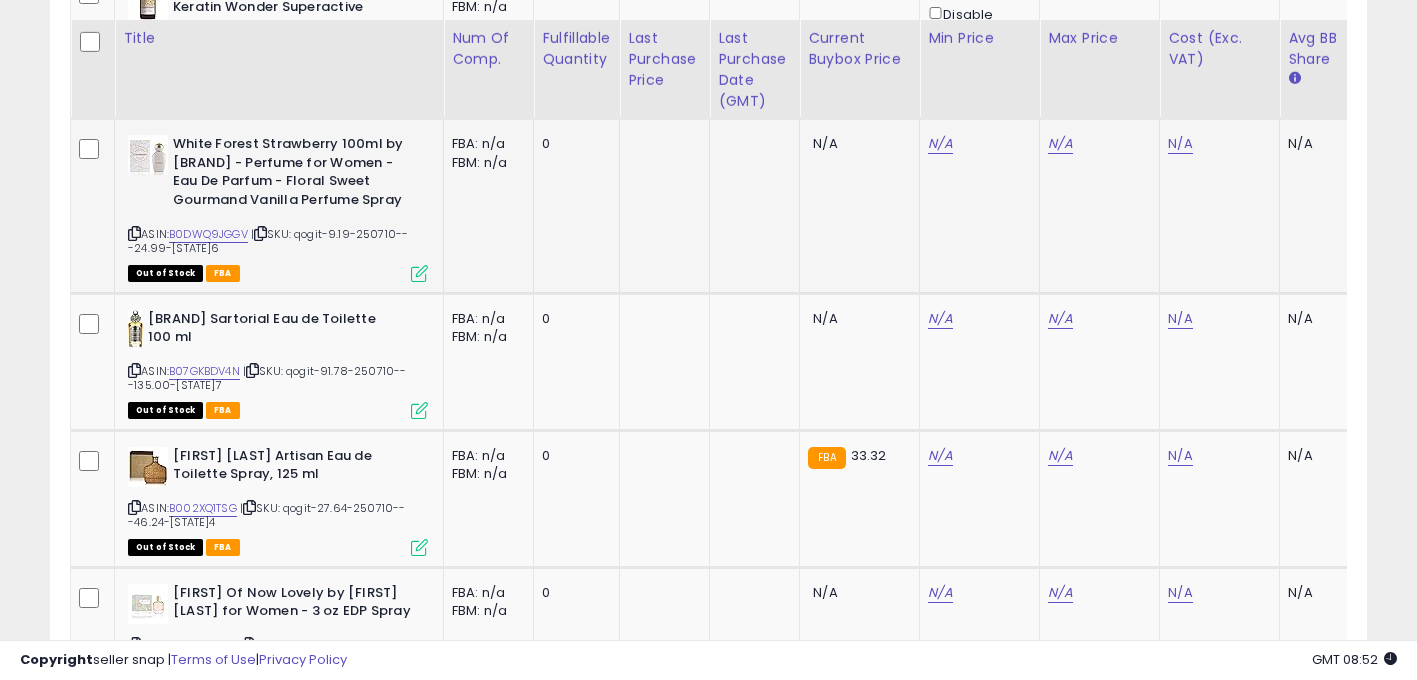 scroll, scrollTop: 3135, scrollLeft: 0, axis: vertical 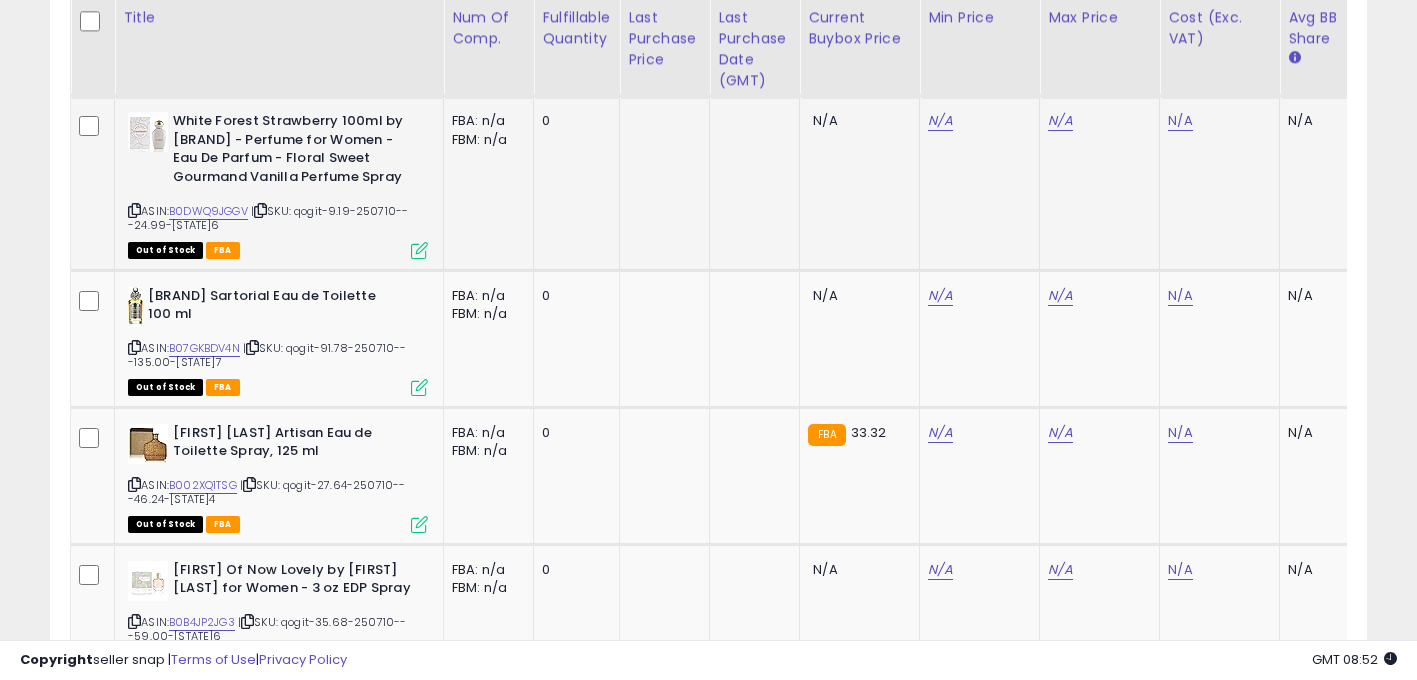 click at bounding box center (134, 210) 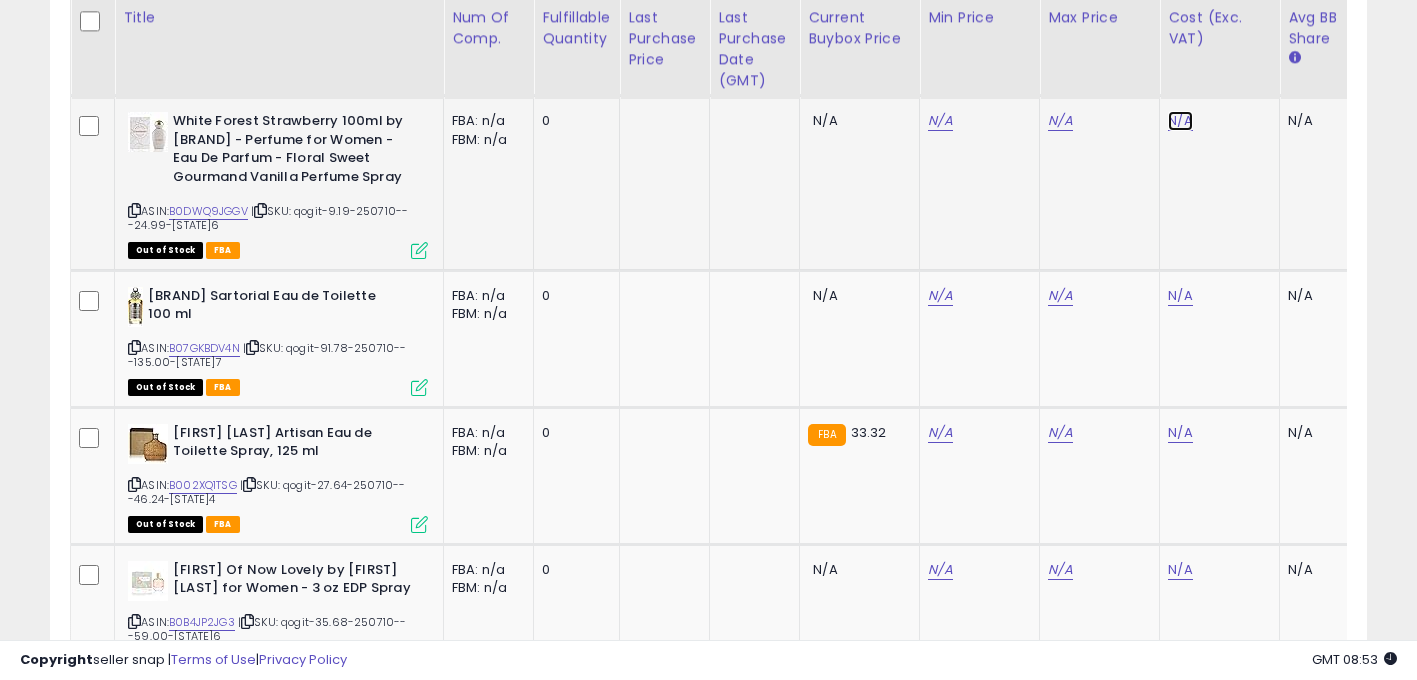 click on "N/A" at bounding box center (1180, -1710) 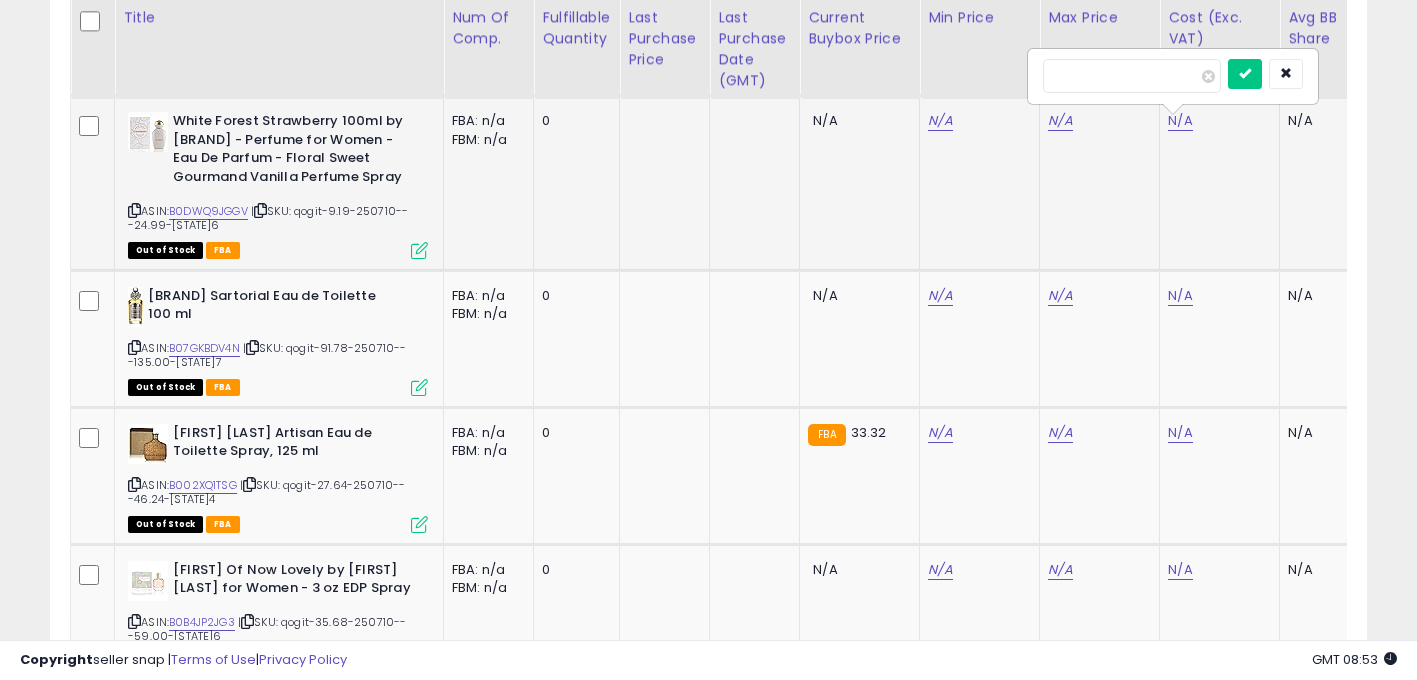scroll, scrollTop: 0, scrollLeft: 15, axis: horizontal 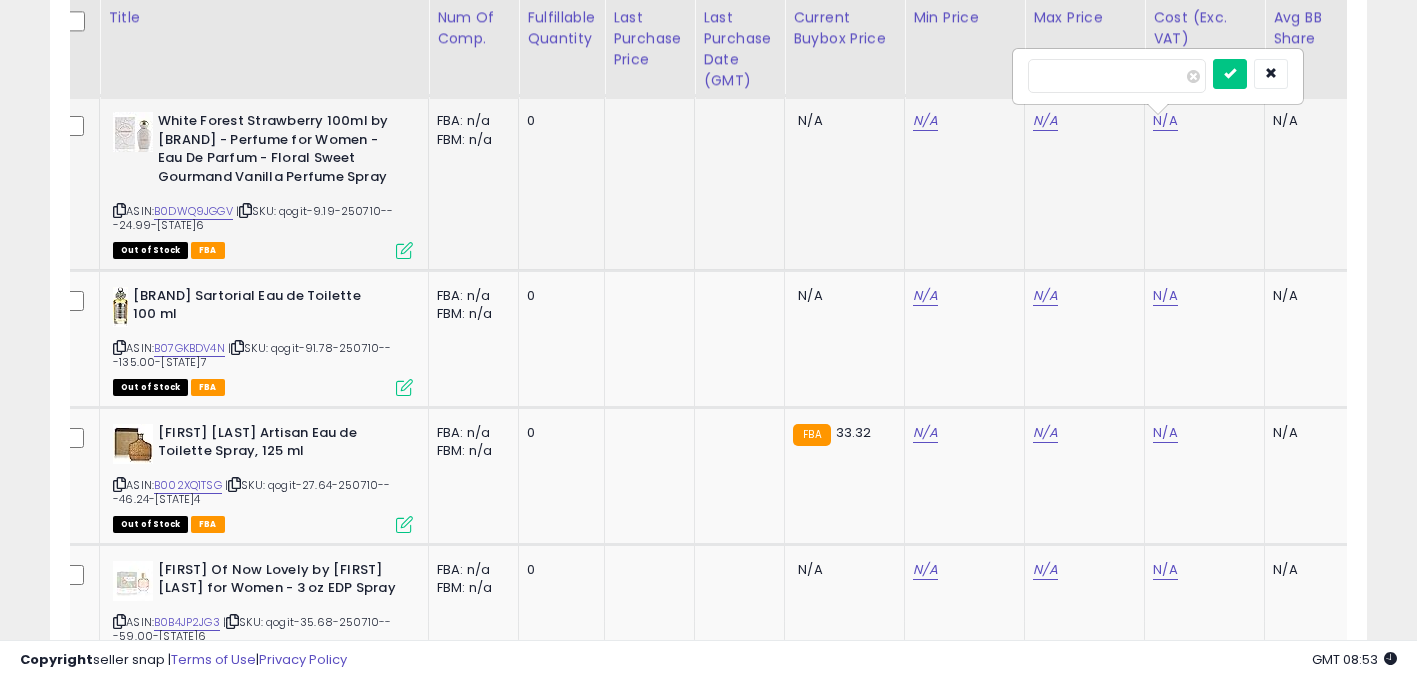 type on "****" 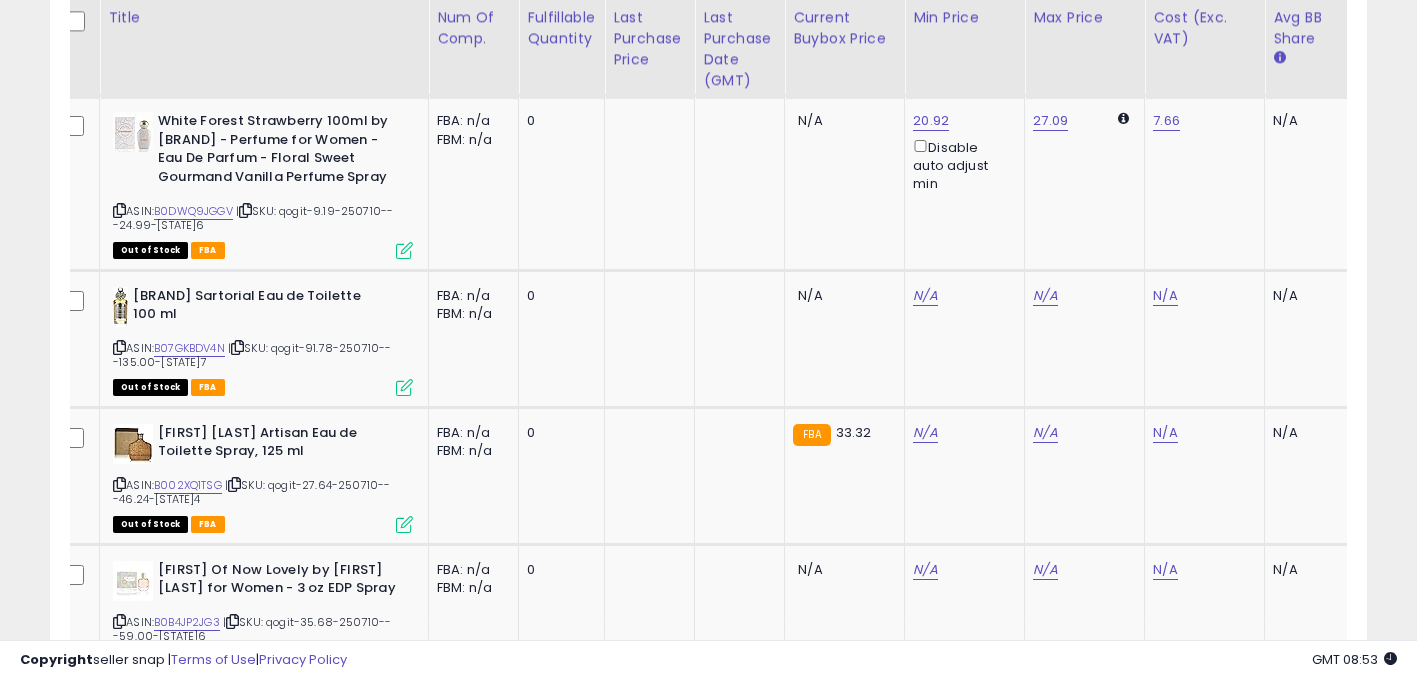 scroll, scrollTop: 0, scrollLeft: 1275, axis: horizontal 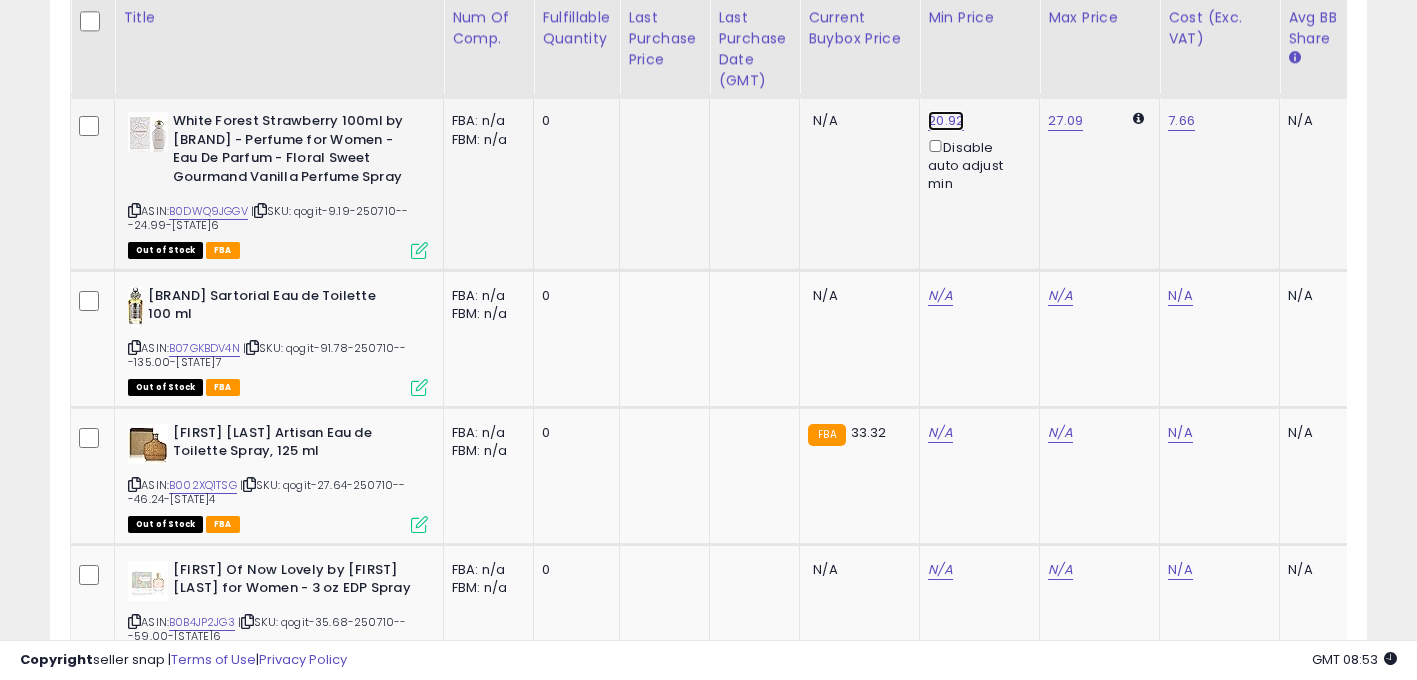 click on "20.92" at bounding box center (940, -2040) 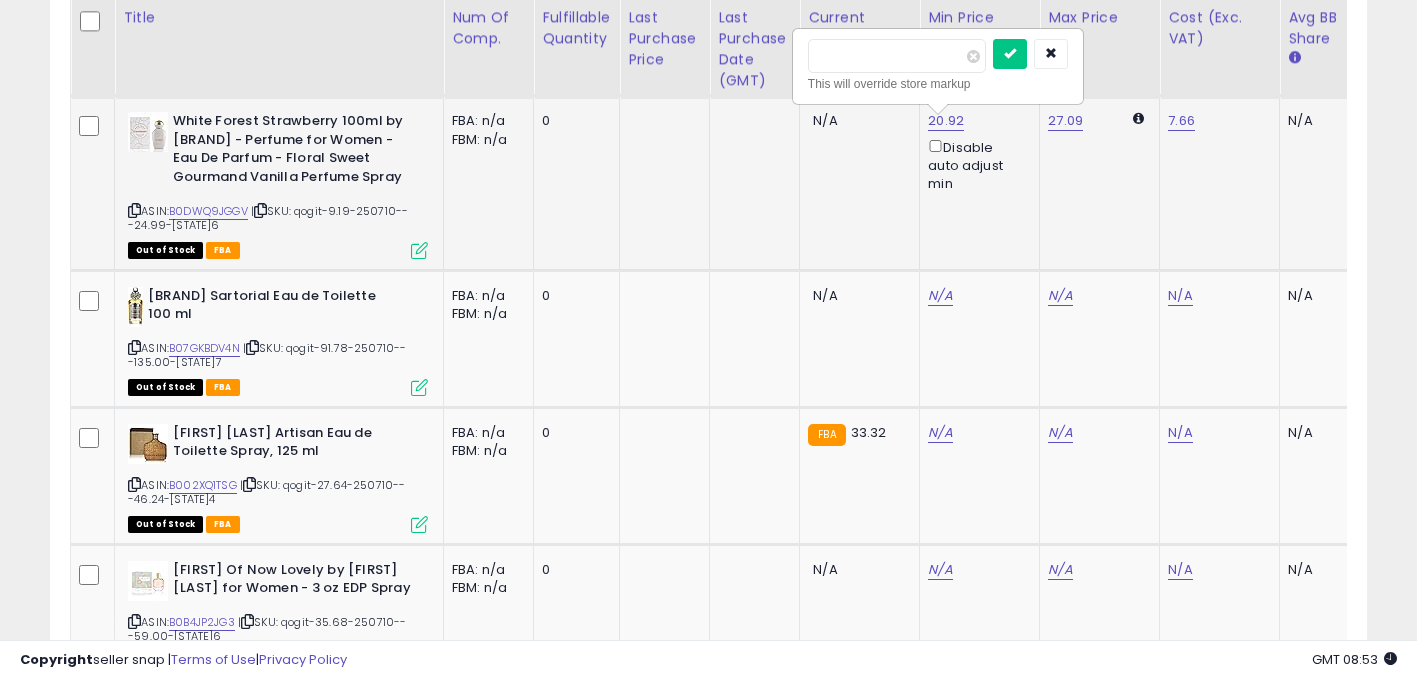 click on "*****" at bounding box center (897, 56) 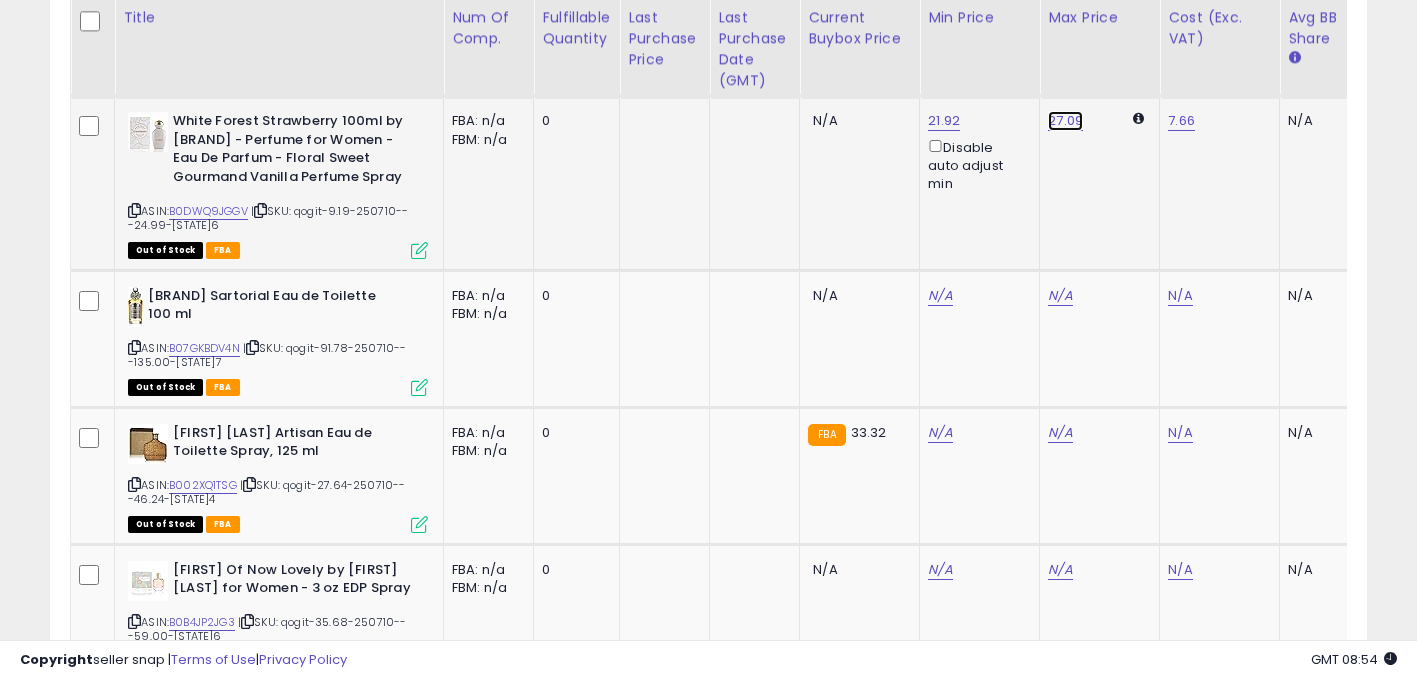 click on "27.09" at bounding box center [1060, -2040] 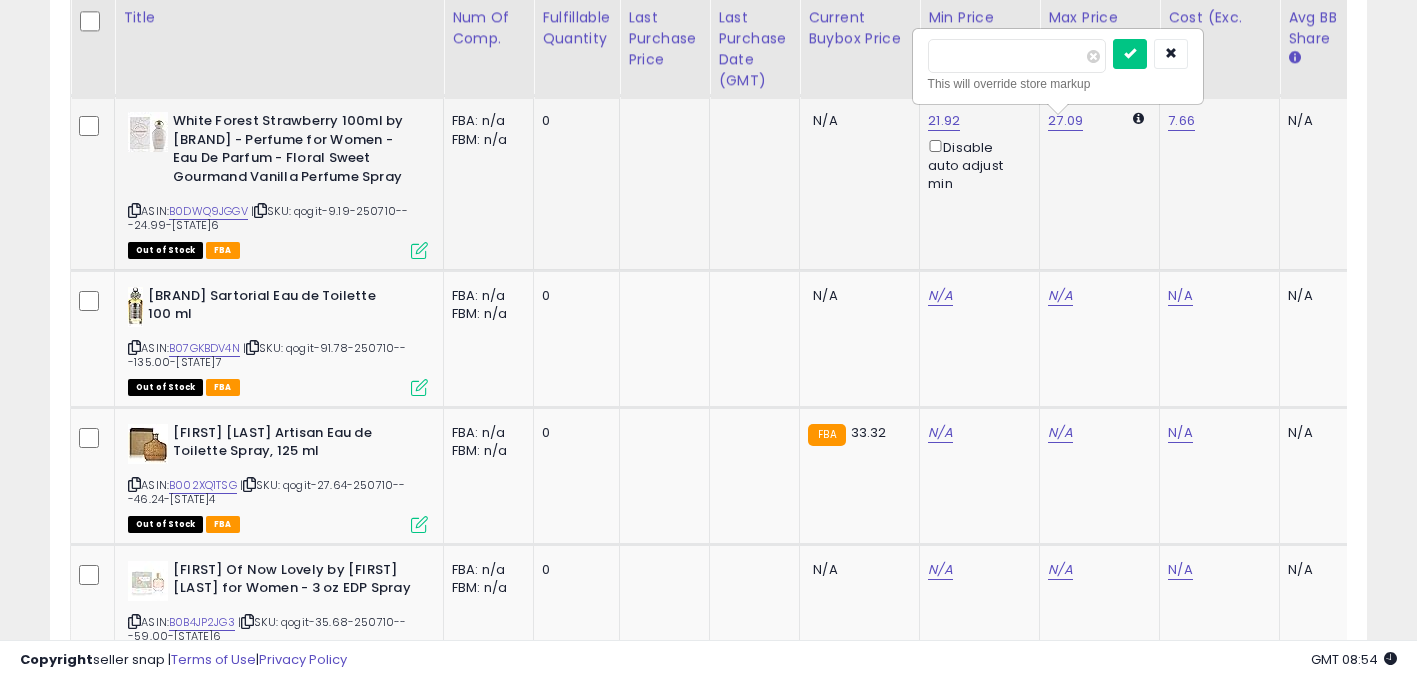 type on "*****" 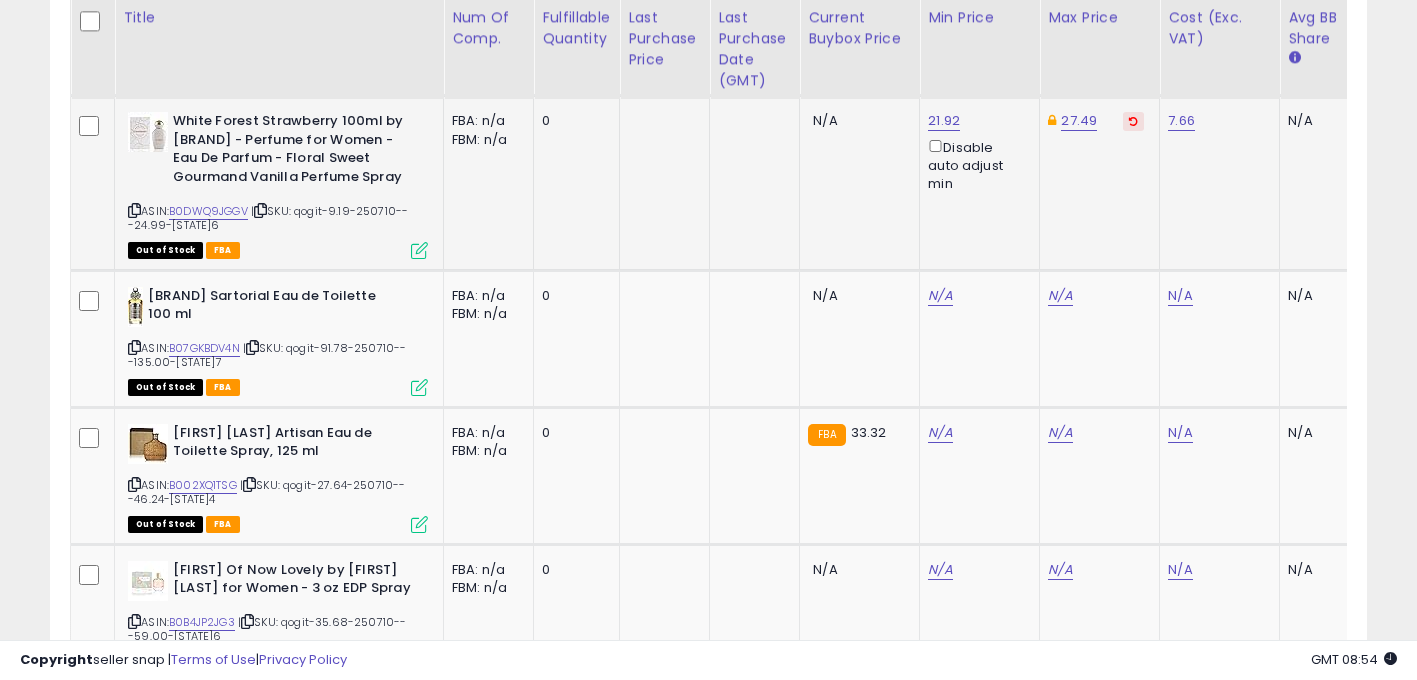 scroll, scrollTop: 0, scrollLeft: 903, axis: horizontal 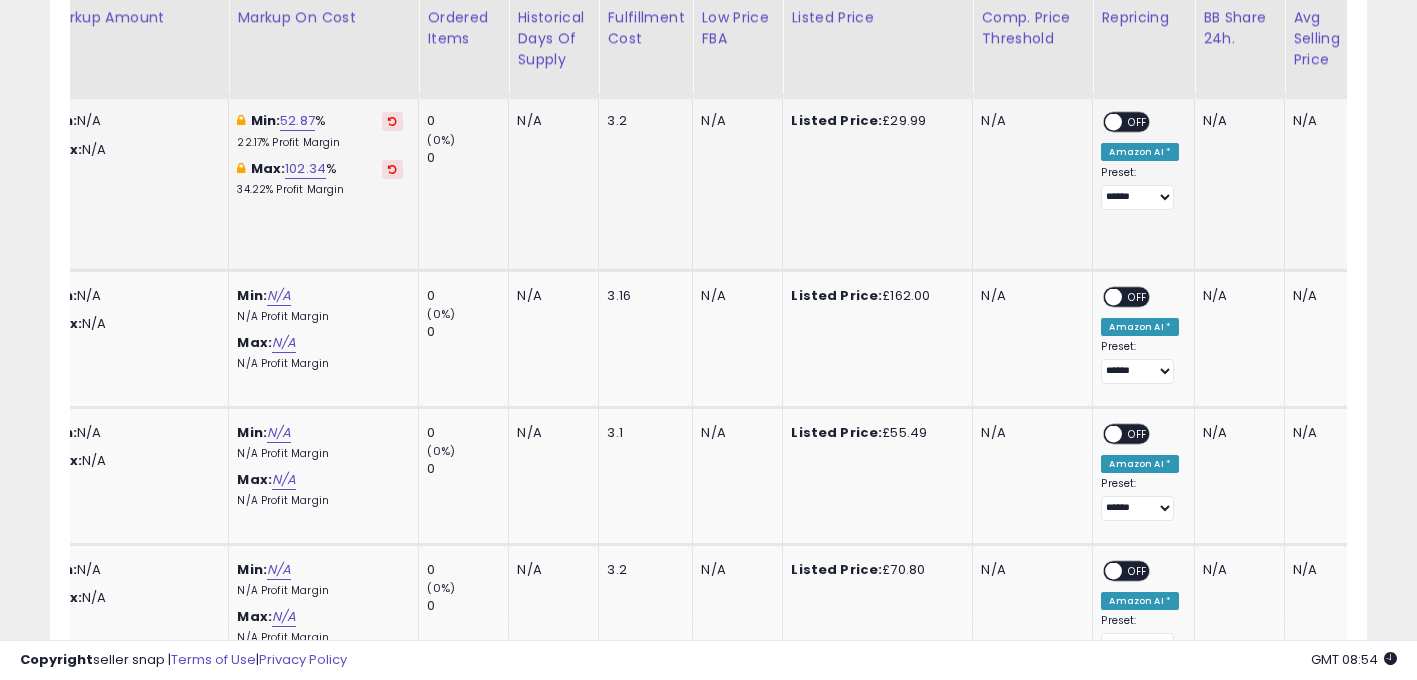 click on "OFF" at bounding box center [1139, 122] 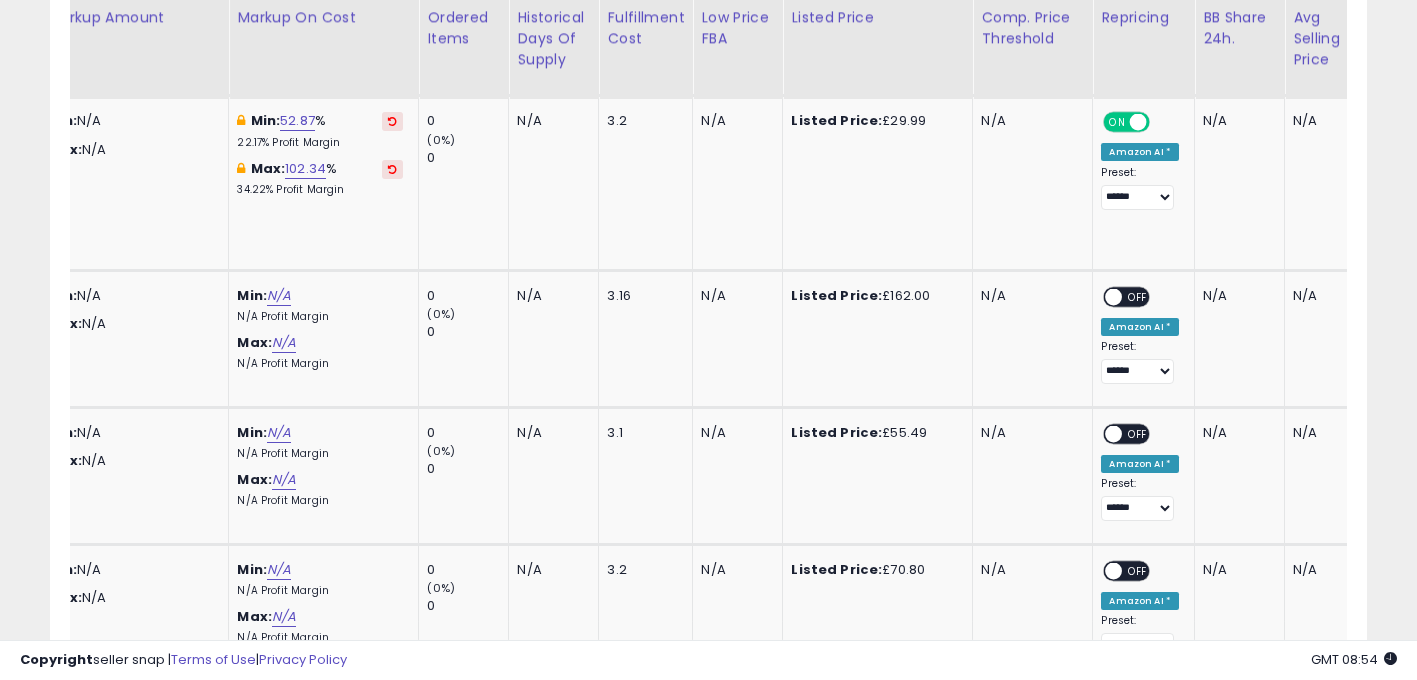 scroll, scrollTop: 0, scrollLeft: 947, axis: horizontal 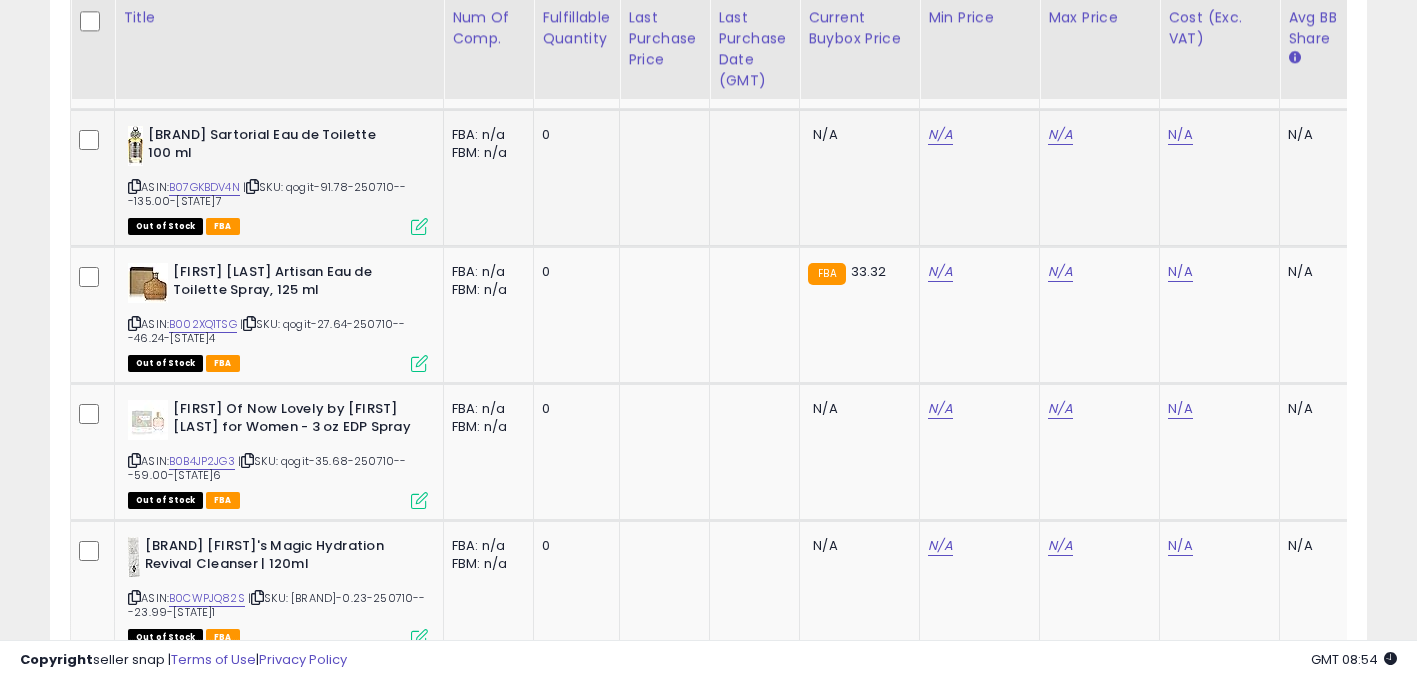 click at bounding box center (134, 186) 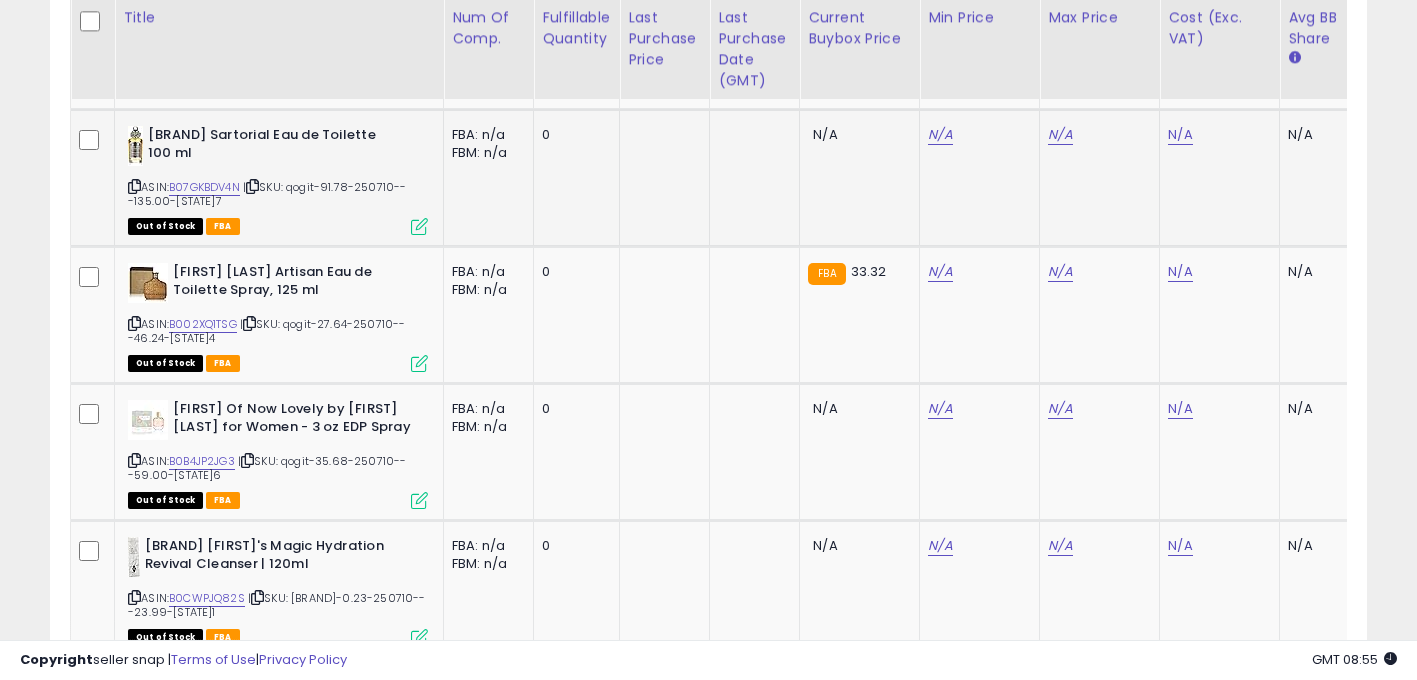 click at bounding box center (252, 186) 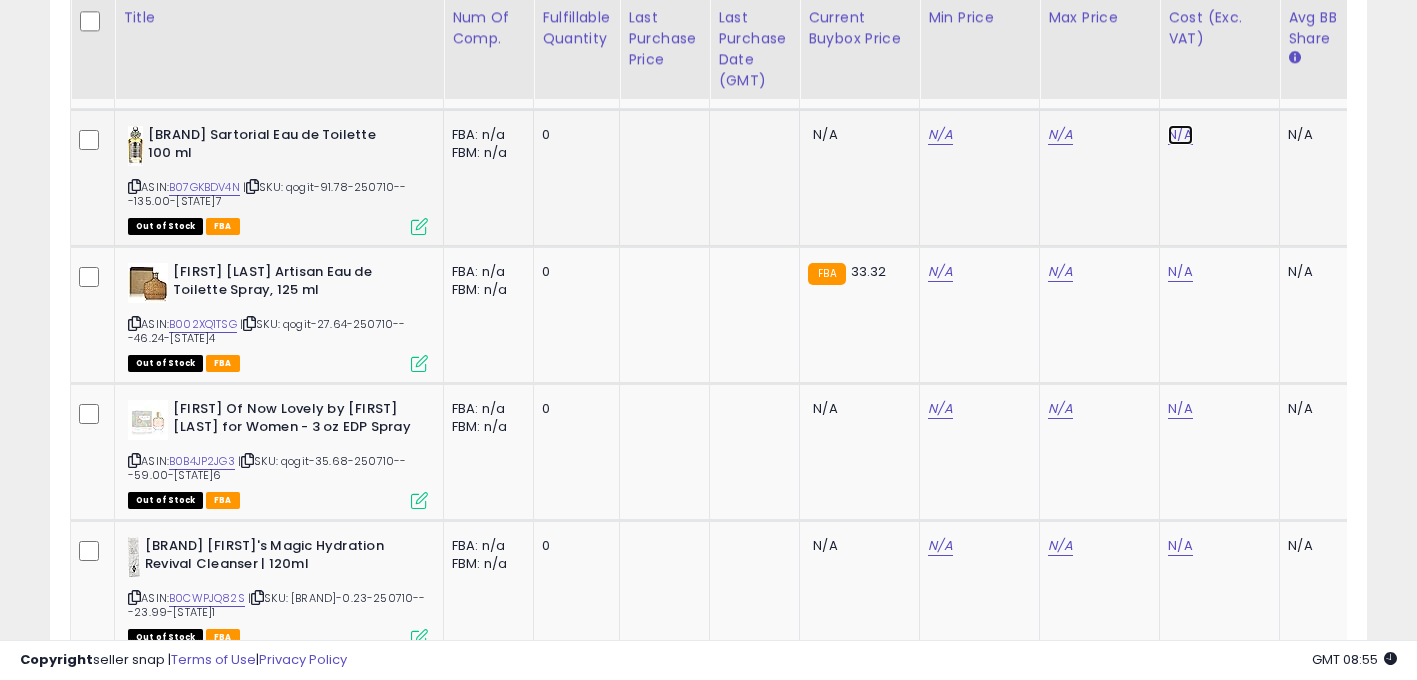click on "N/A" at bounding box center (1180, -1871) 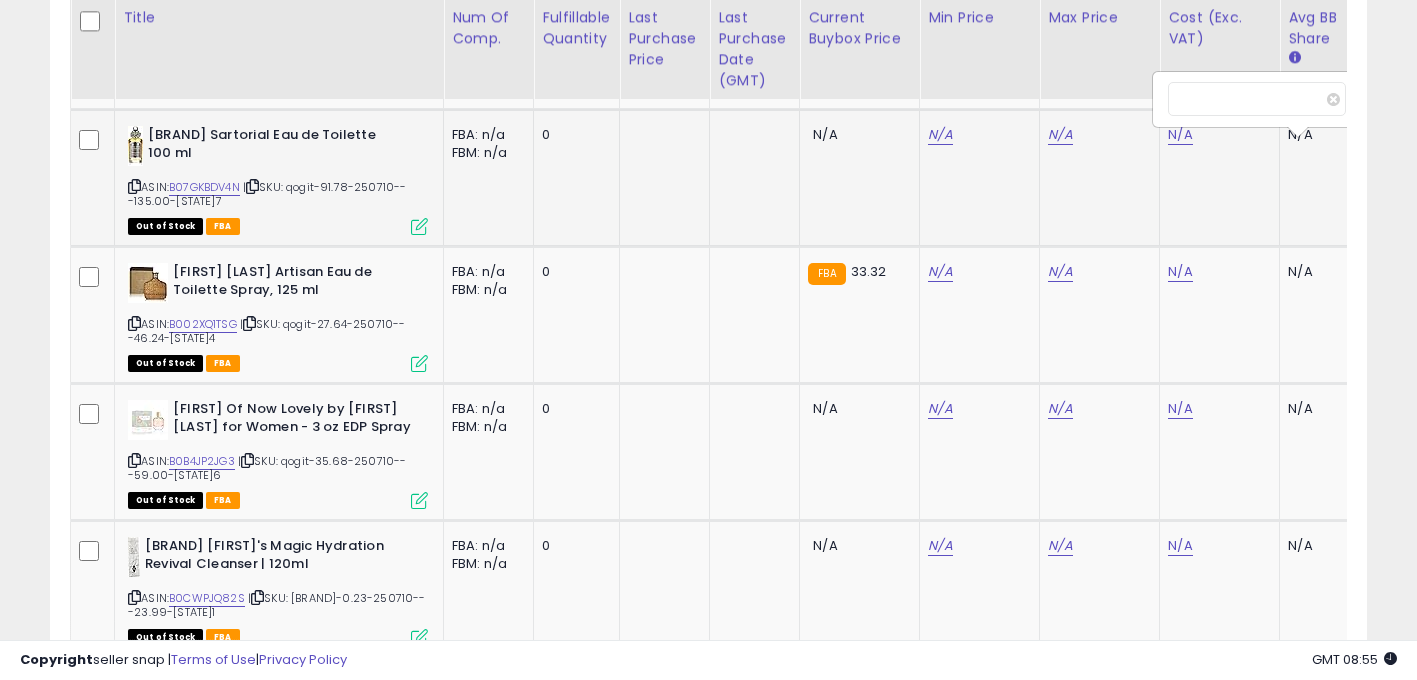 scroll, scrollTop: 0, scrollLeft: 15, axis: horizontal 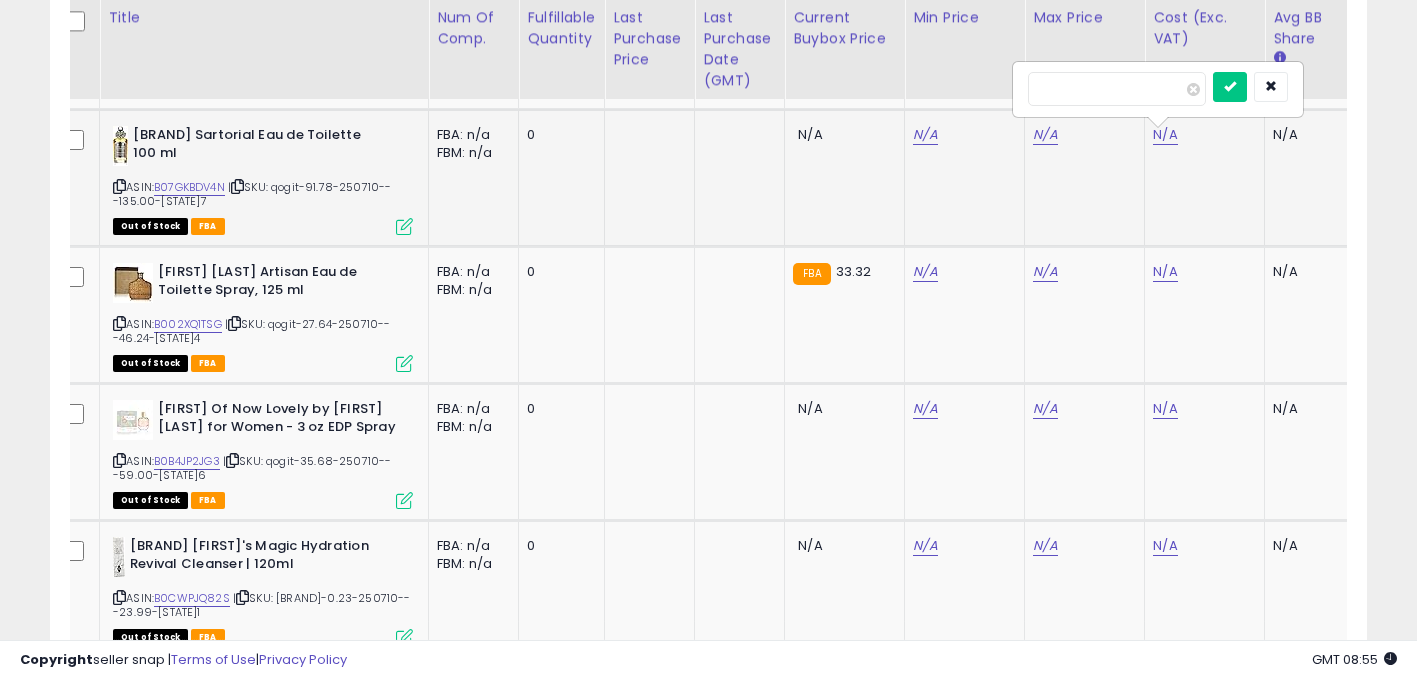 type on "*****" 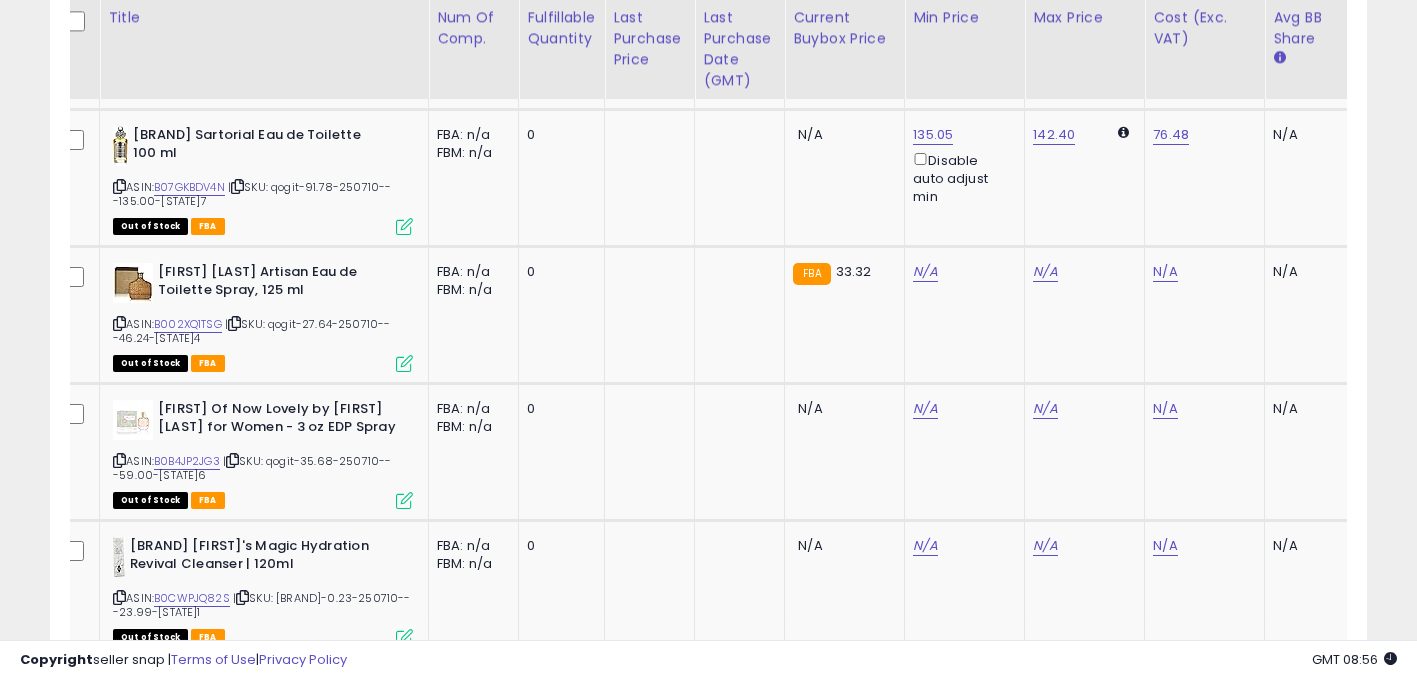 scroll, scrollTop: 0, scrollLeft: 1049, axis: horizontal 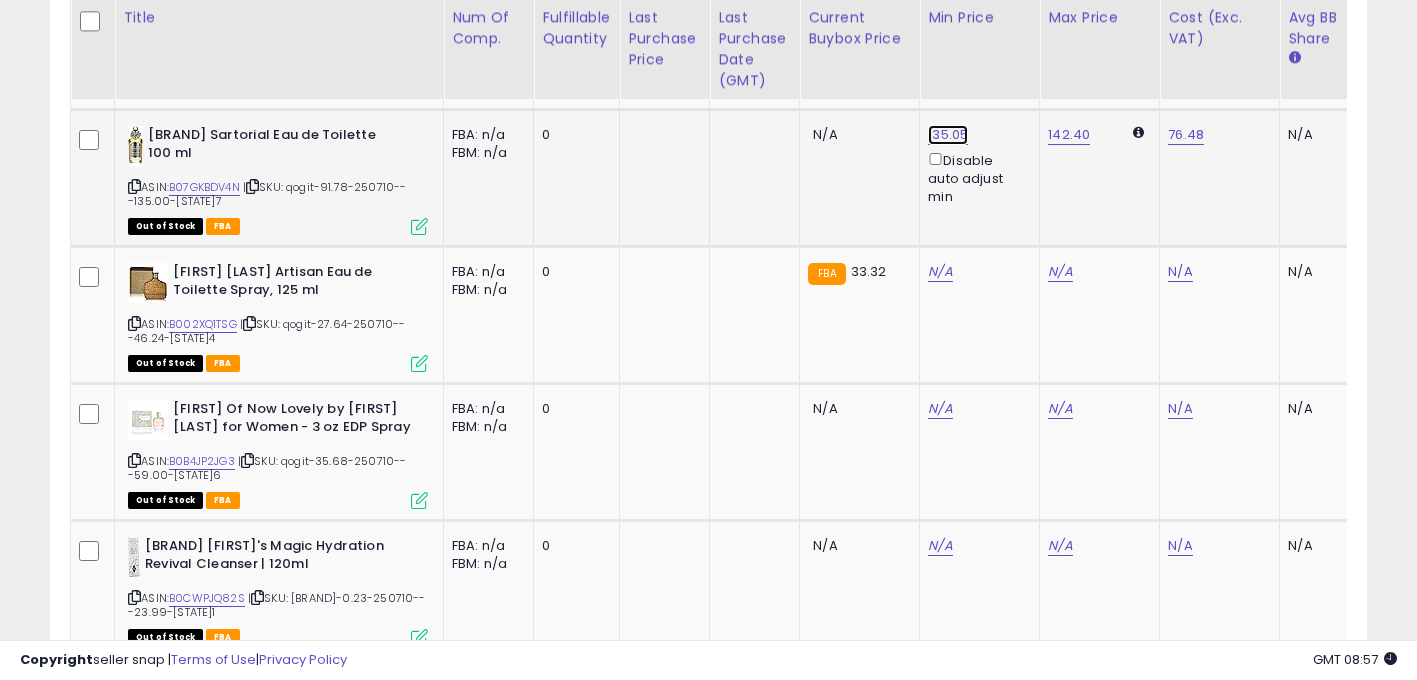 click on "135.05" at bounding box center [940, -2201] 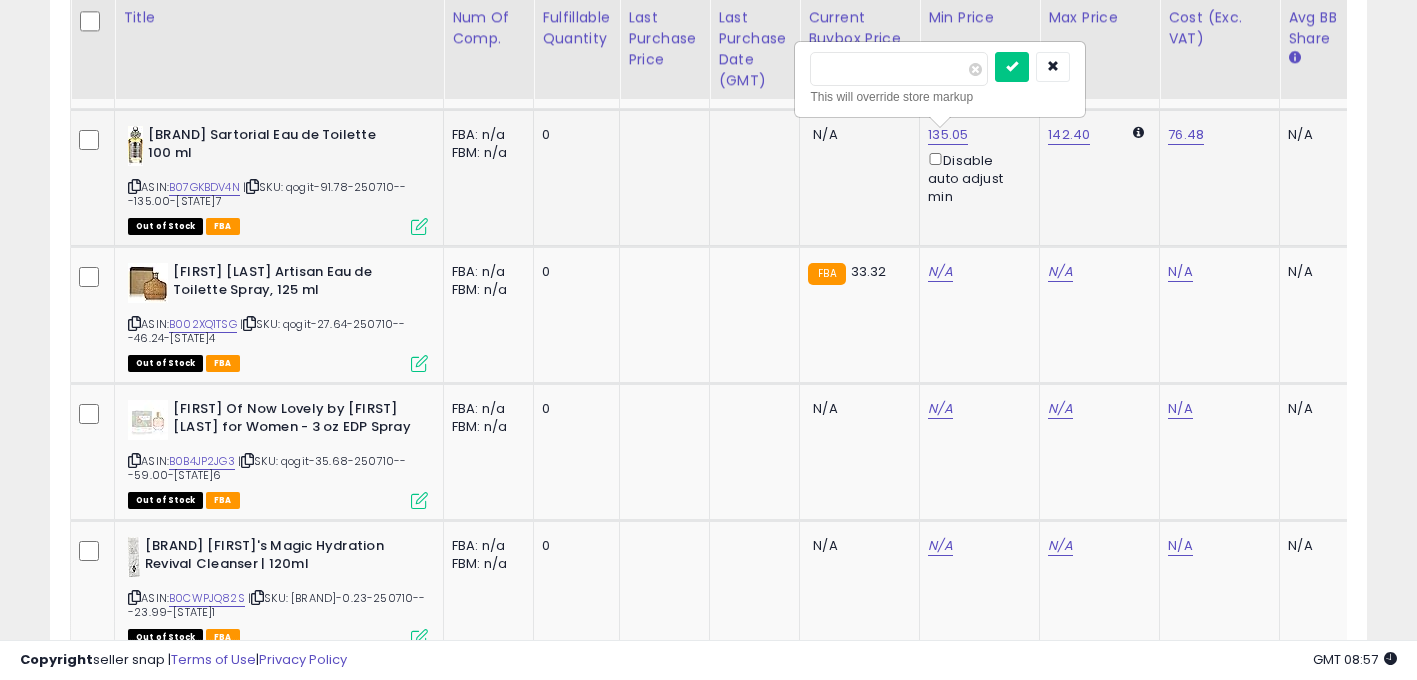 click on "******" at bounding box center (899, 69) 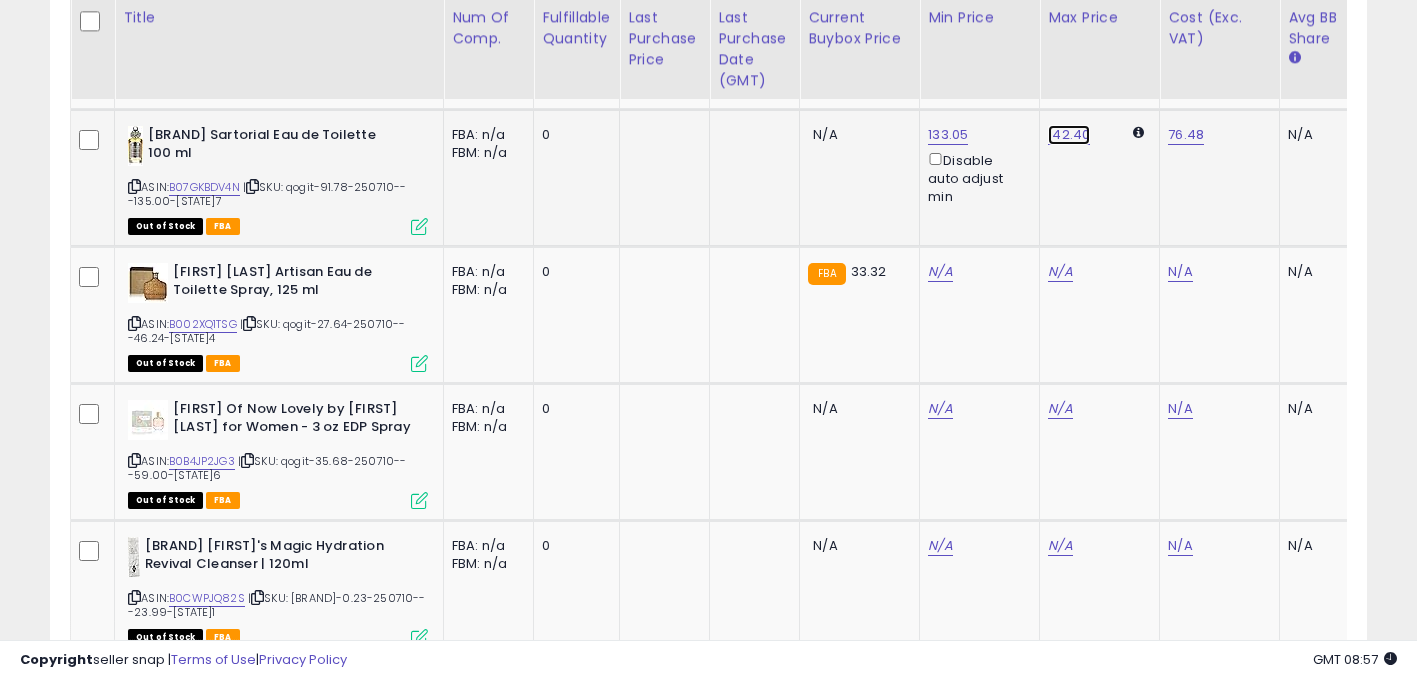 click on "142.40" at bounding box center (1060, -2201) 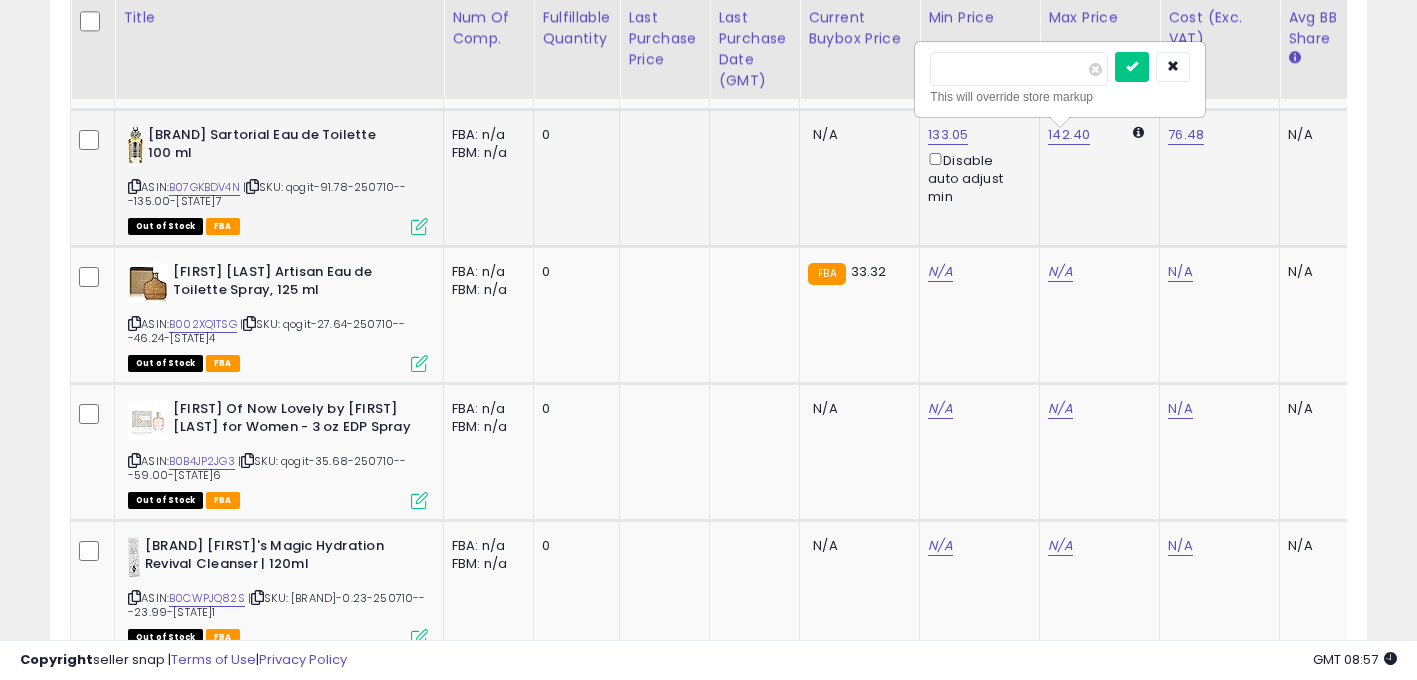 type on "*****" 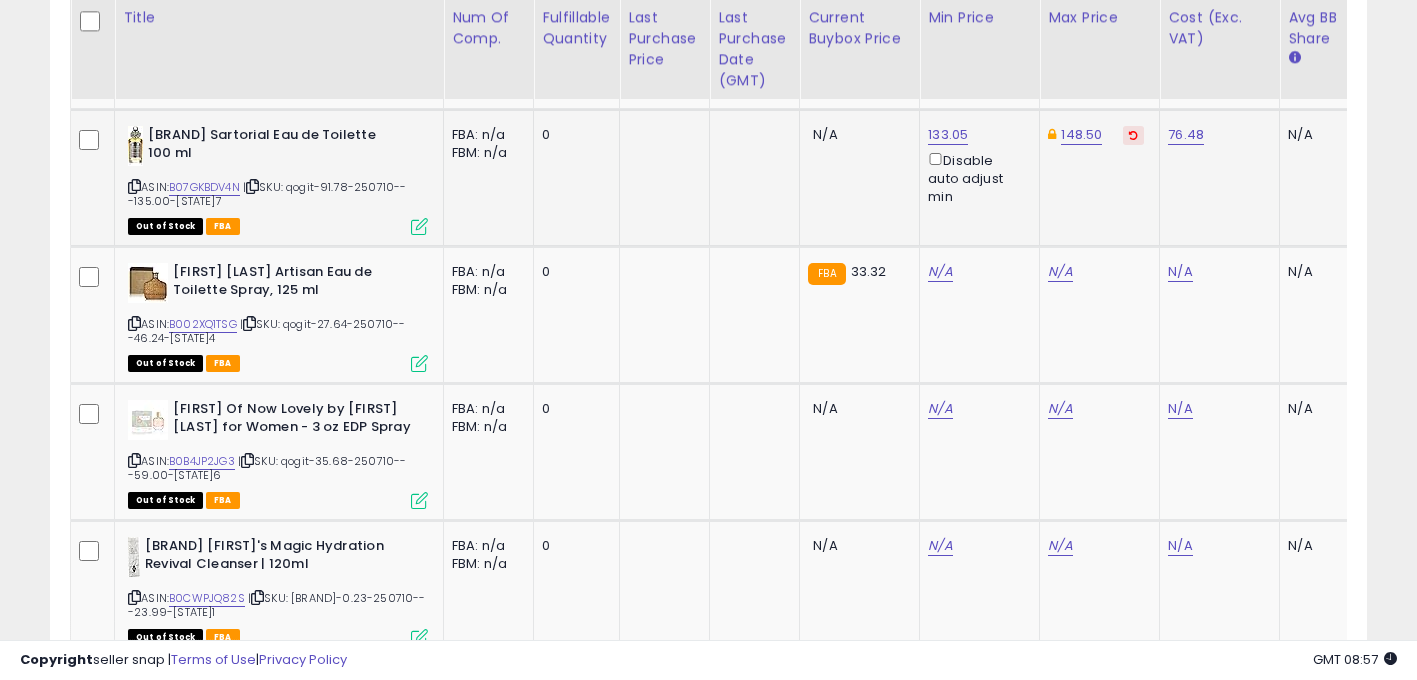 scroll, scrollTop: 0, scrollLeft: 157, axis: horizontal 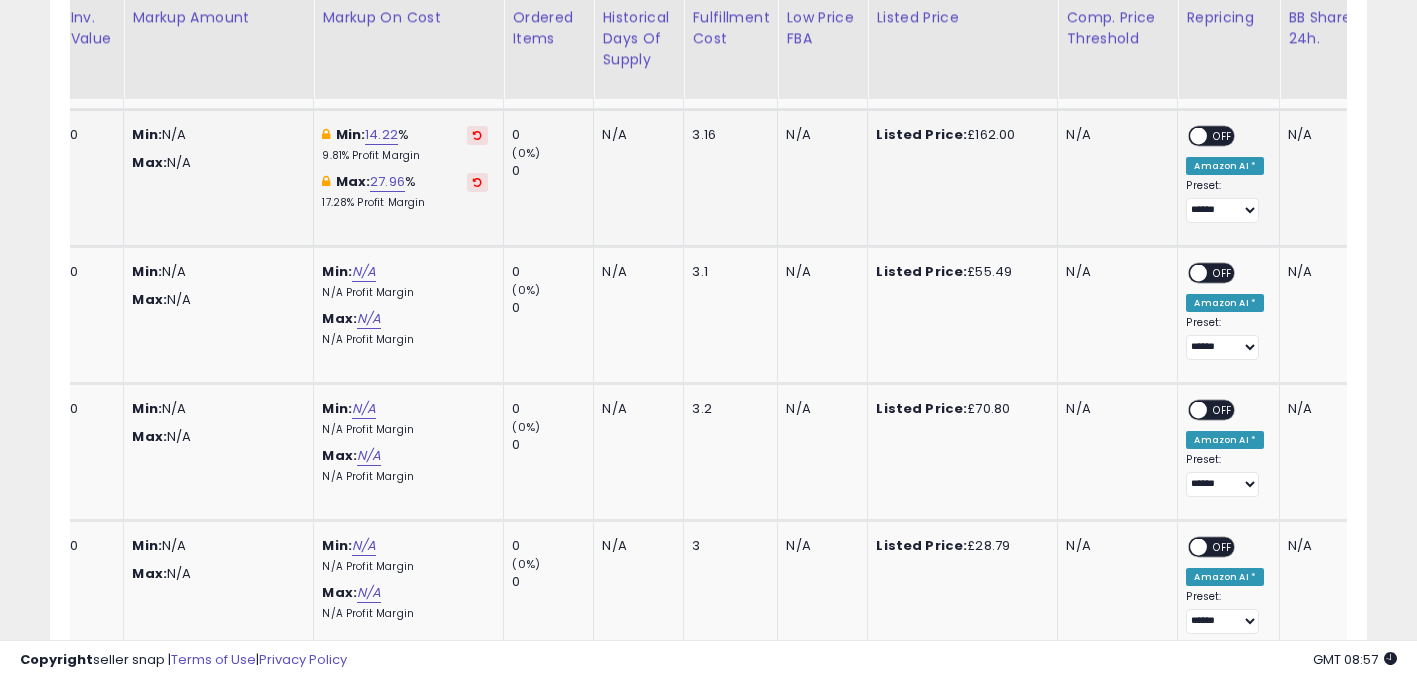 click on "OFF" at bounding box center [1224, 135] 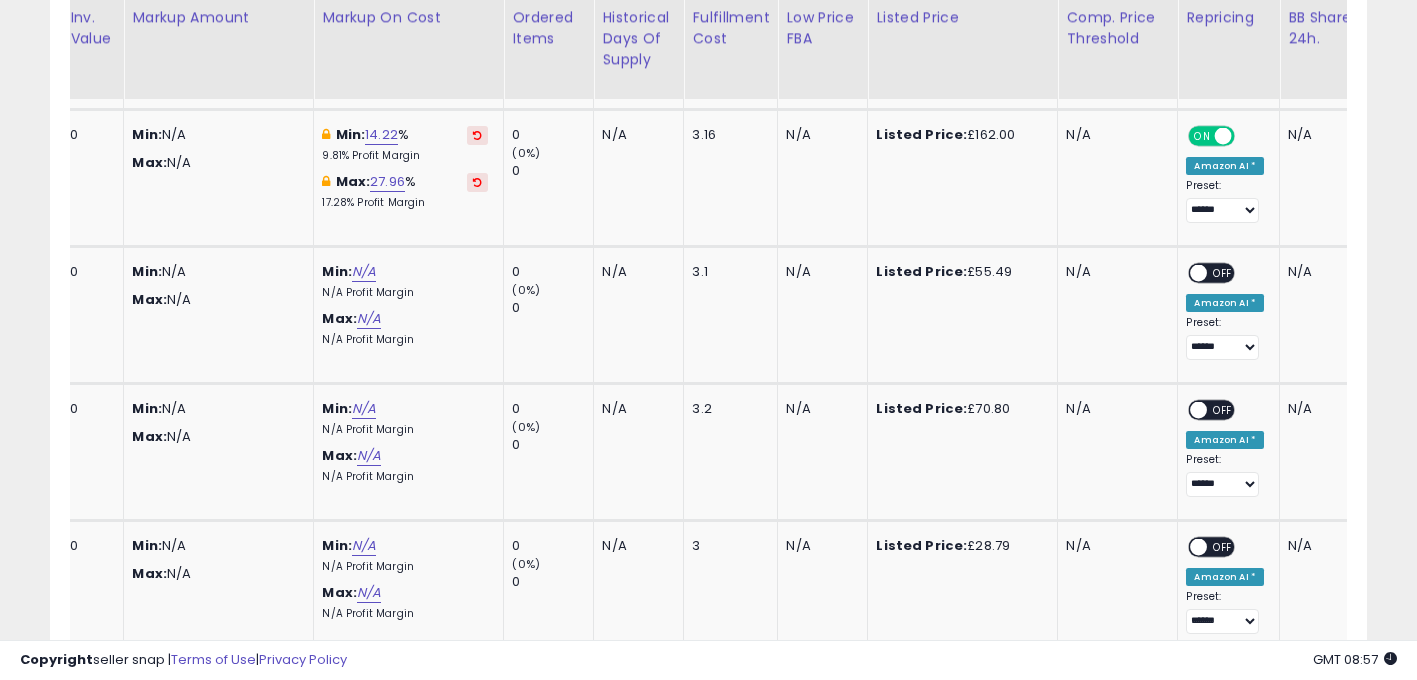 scroll, scrollTop: 0, scrollLeft: 0, axis: both 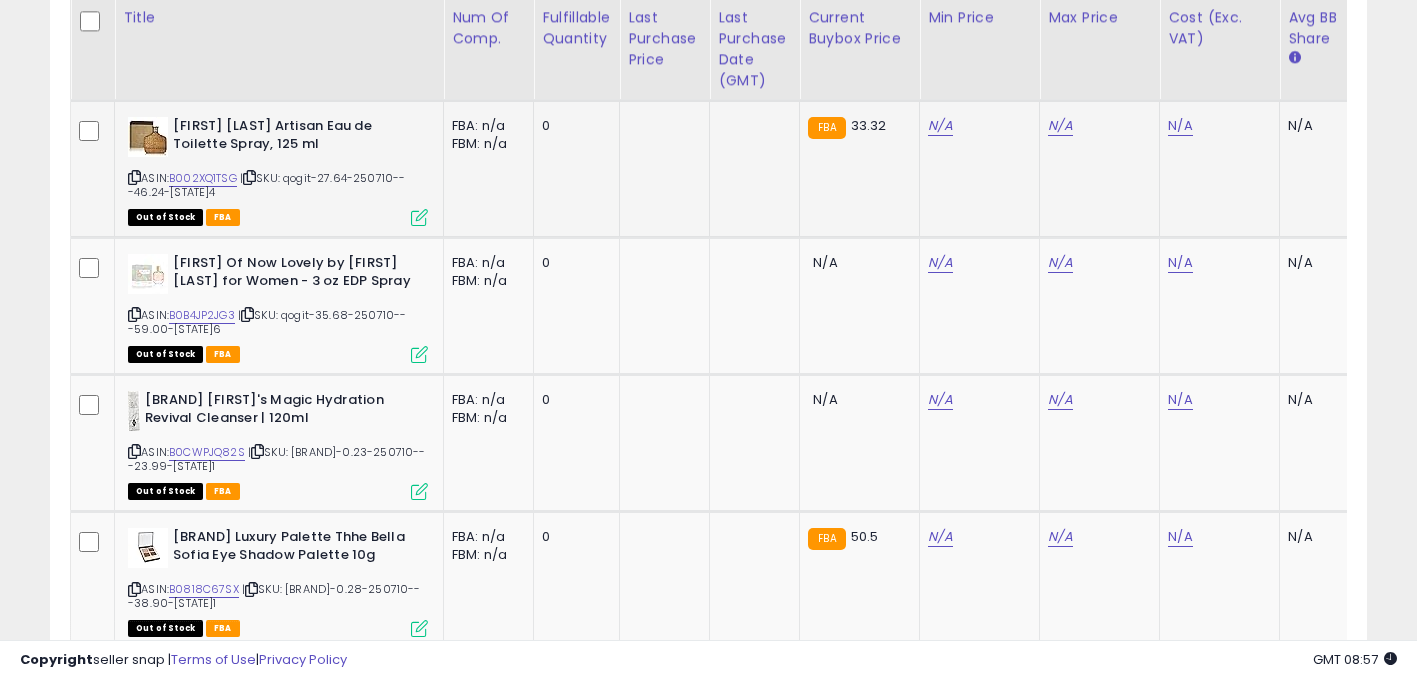 click at bounding box center [134, 177] 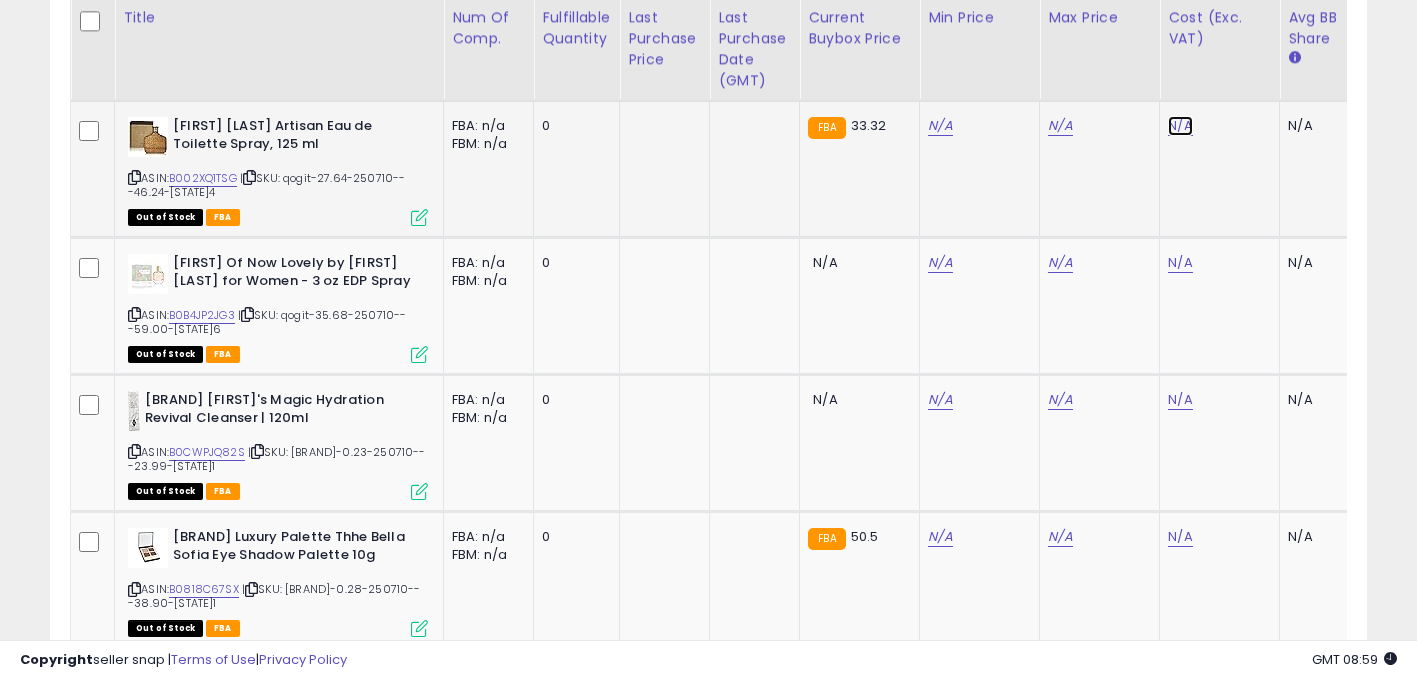 click on "N/A" at bounding box center [1180, -2017] 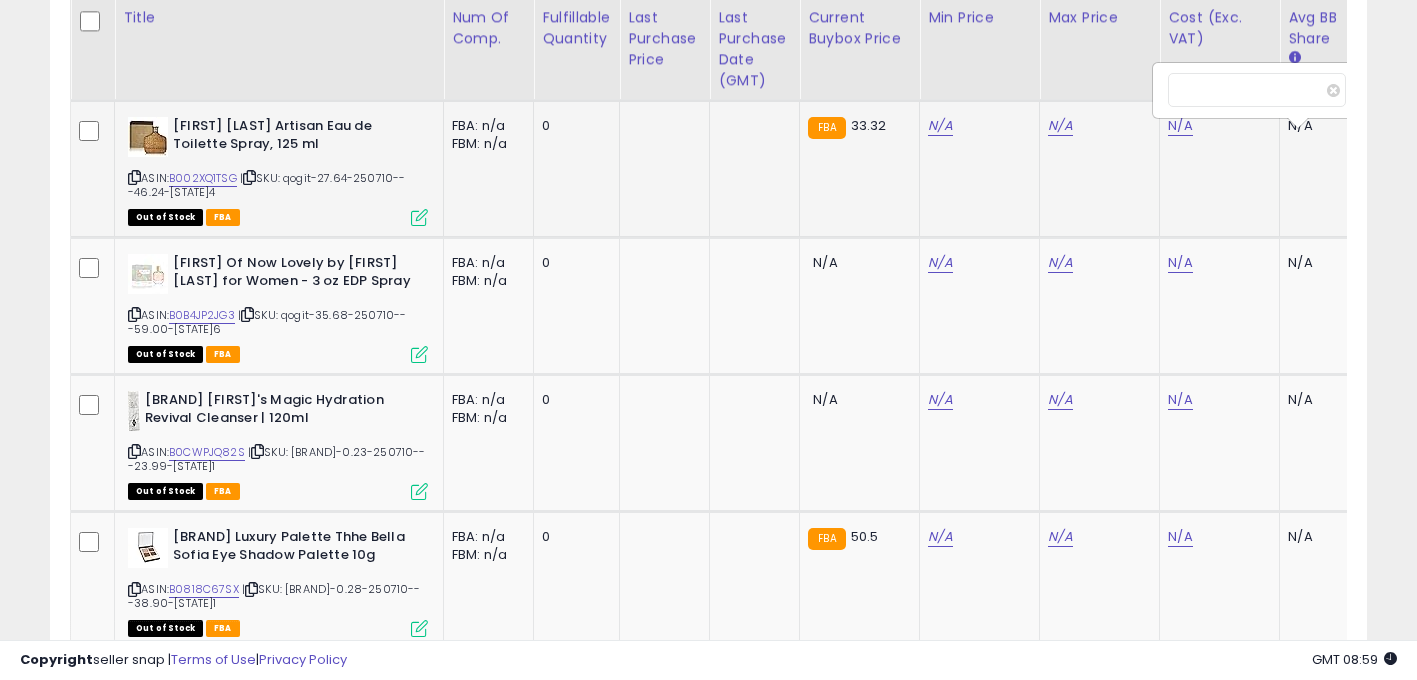 scroll, scrollTop: 0, scrollLeft: 15, axis: horizontal 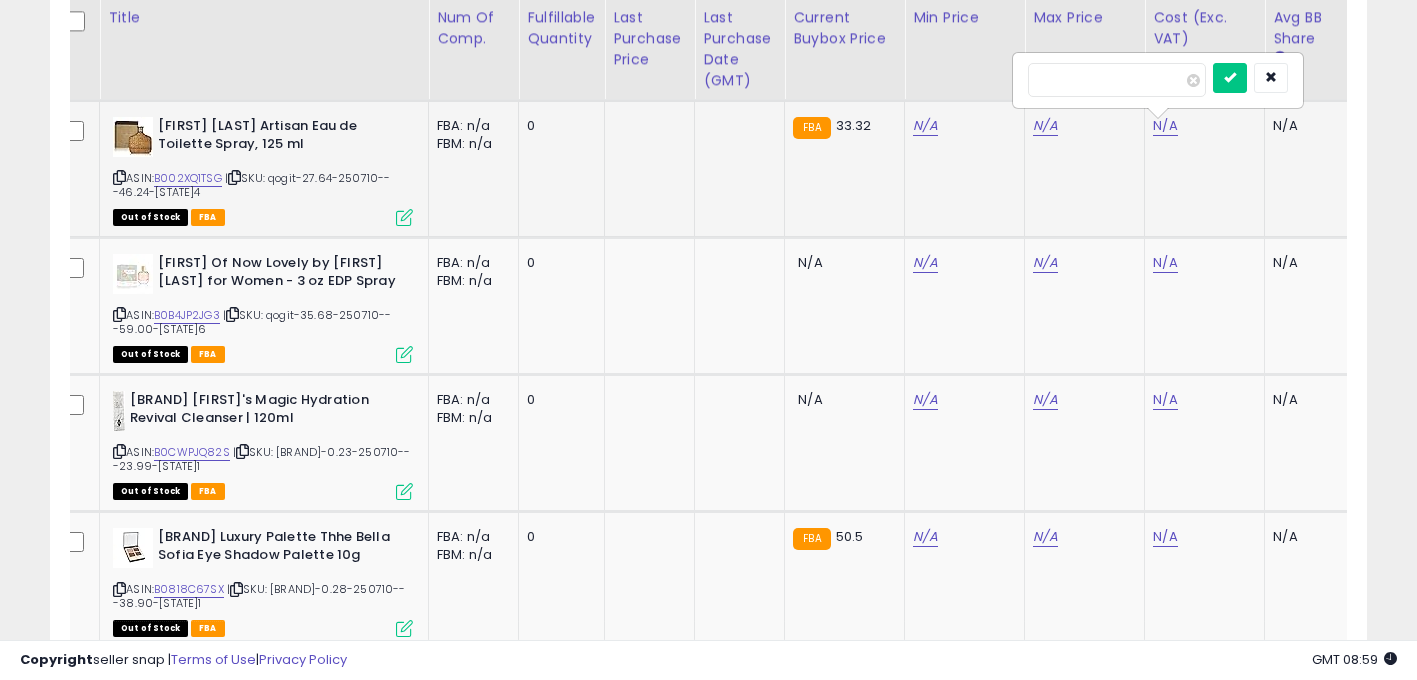 type on "*****" 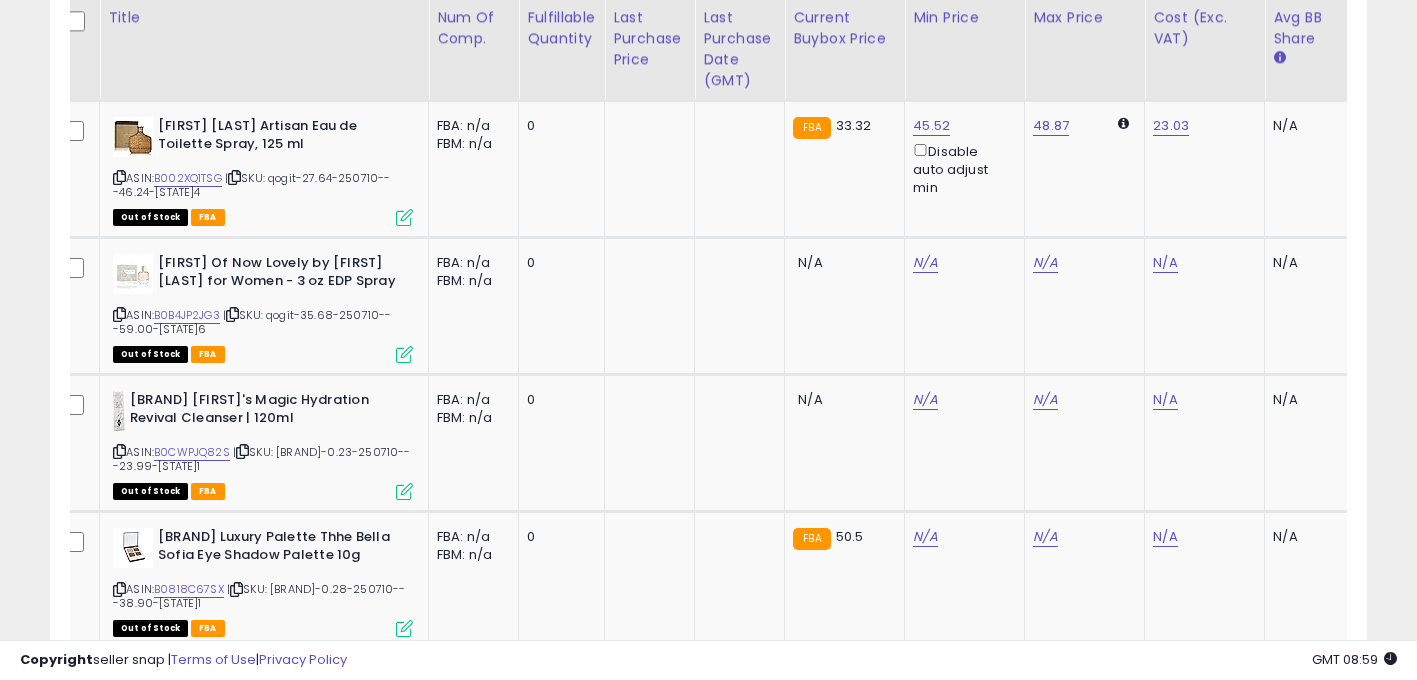 scroll, scrollTop: 0, scrollLeft: 1069, axis: horizontal 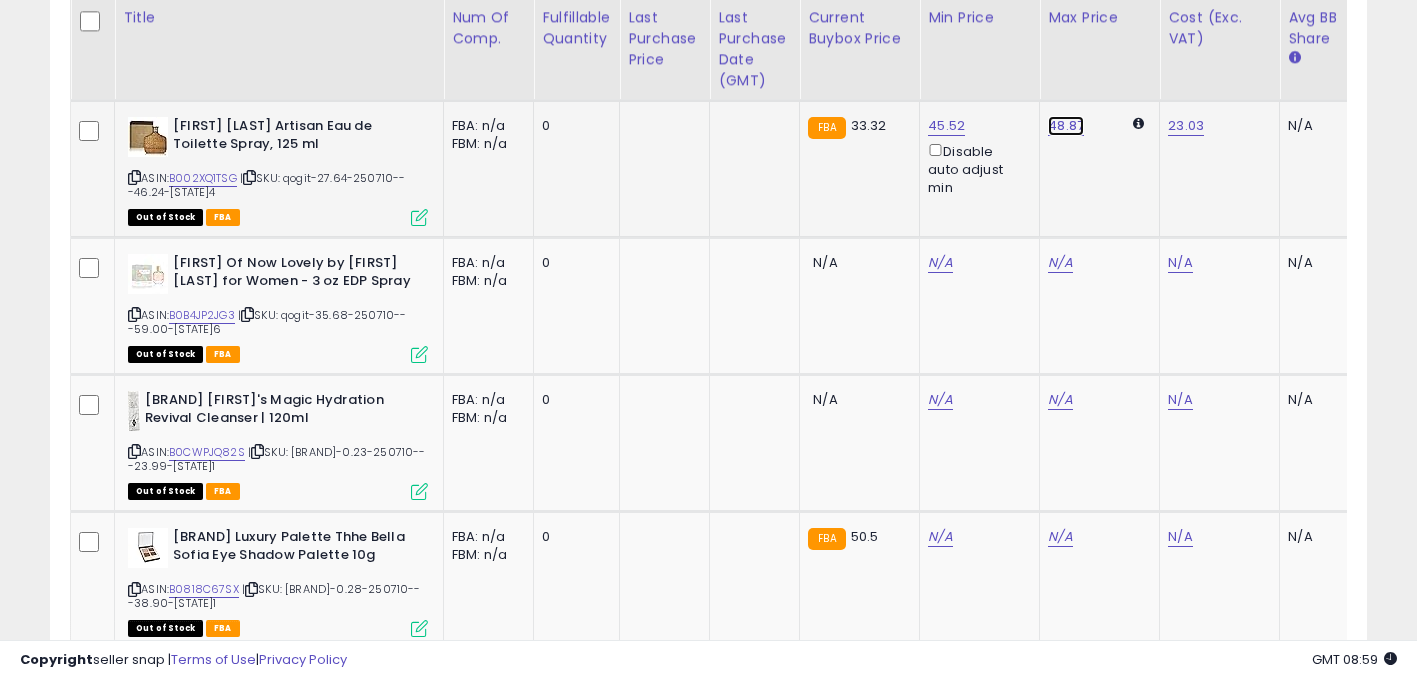 click on "48.87" at bounding box center [1060, -2347] 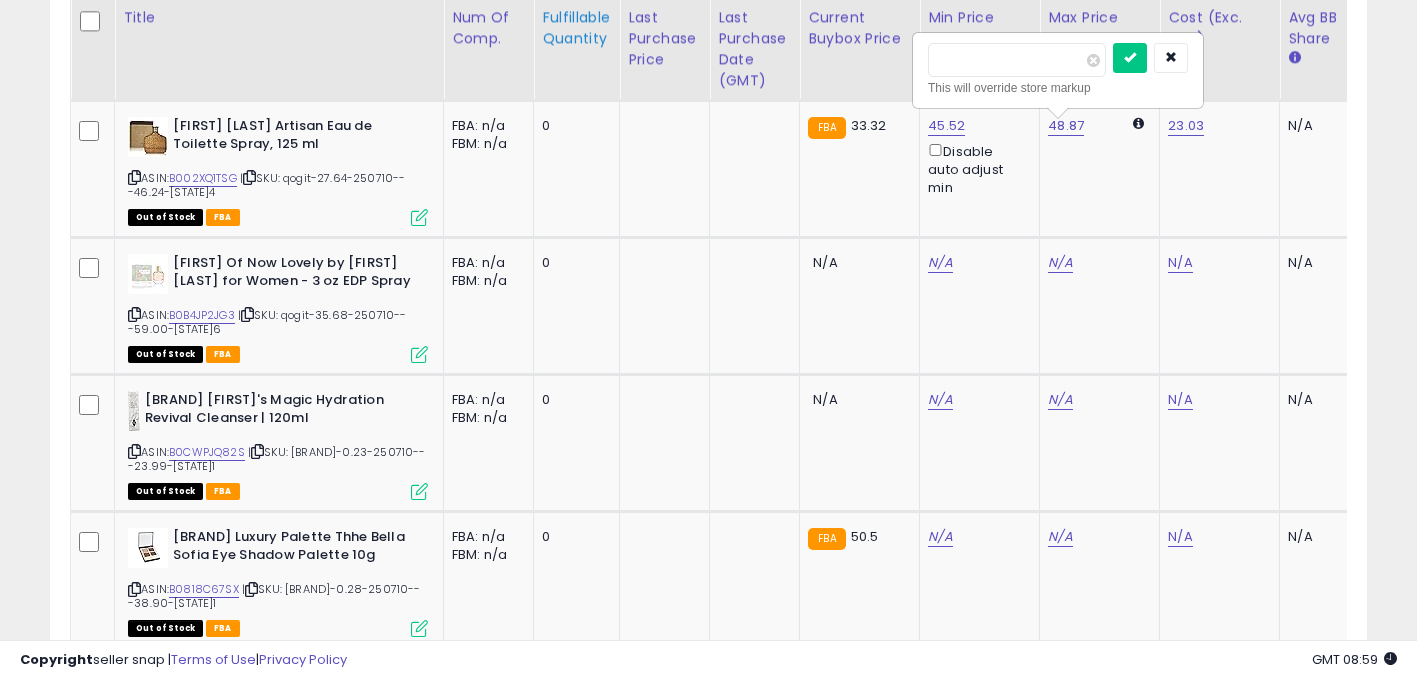 click on "Title
Num of Comp." at bounding box center (2604, -609) 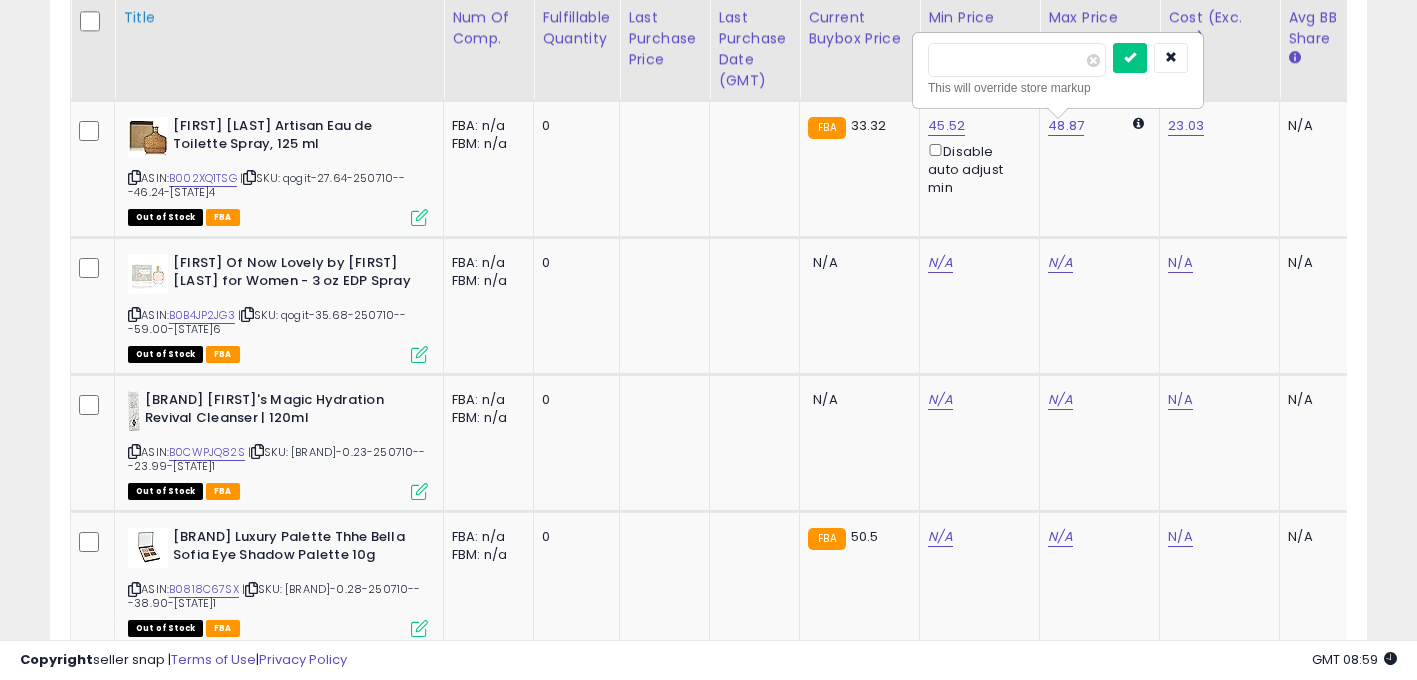 type on "*****" 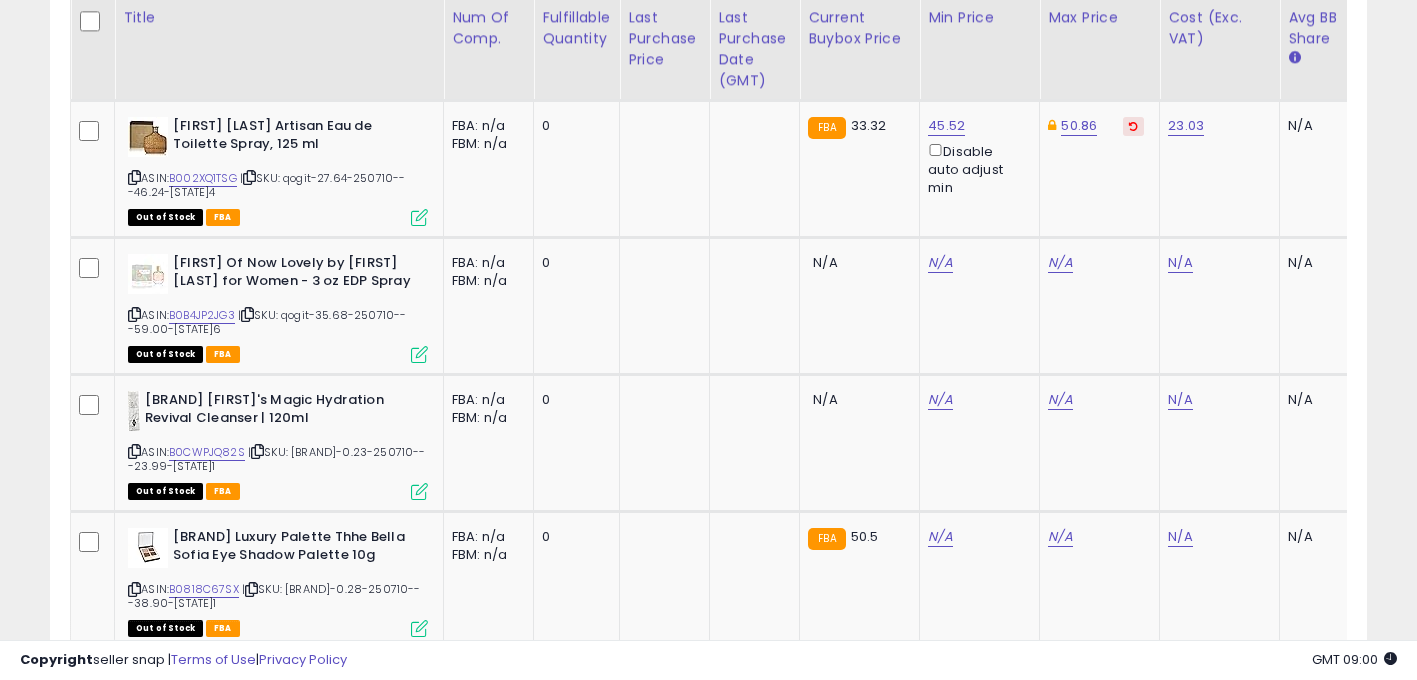 scroll, scrollTop: 0, scrollLeft: 894, axis: horizontal 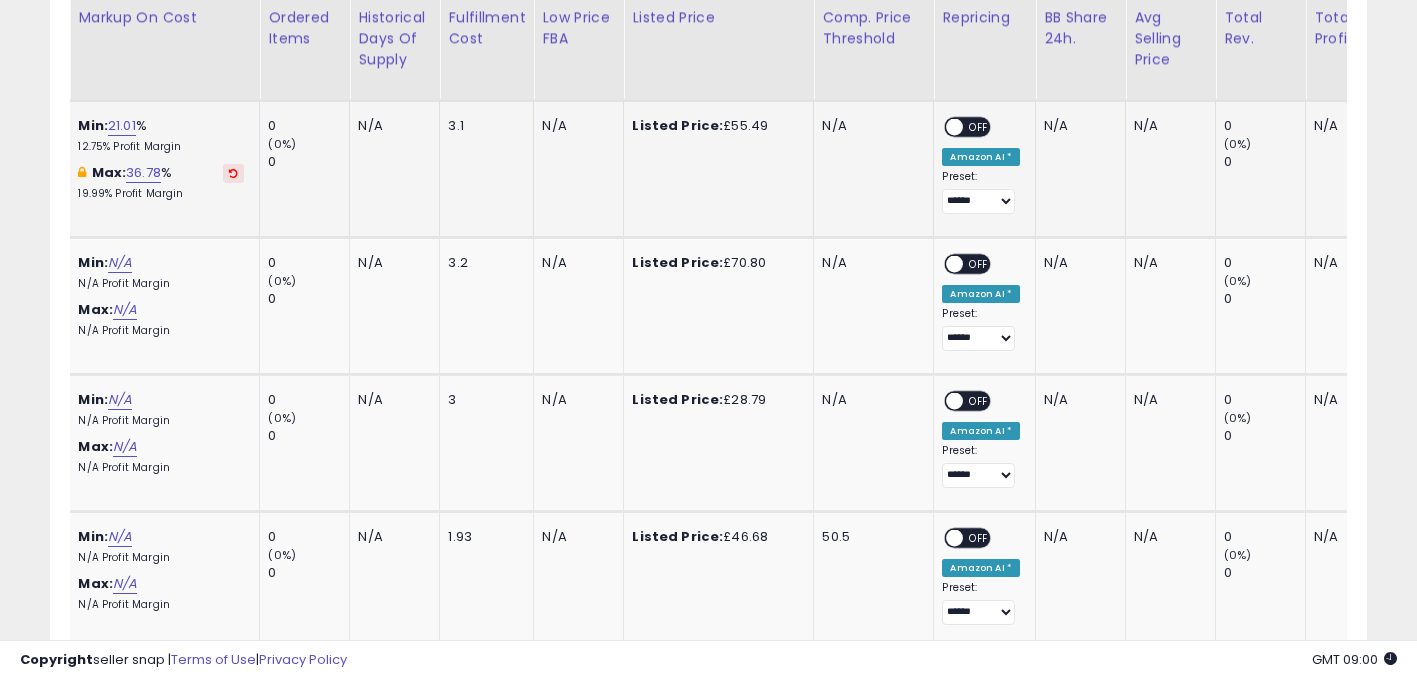 click on "OFF" at bounding box center (980, 126) 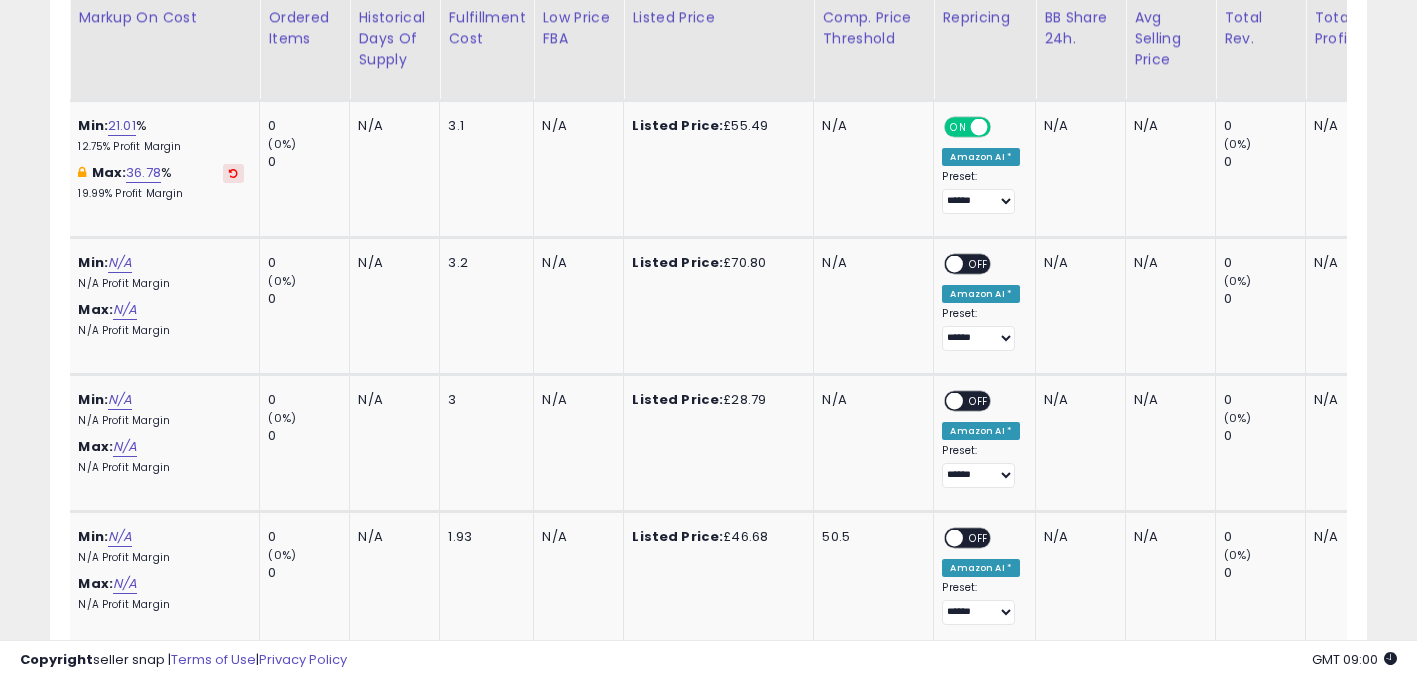 scroll, scrollTop: 0, scrollLeft: 0, axis: both 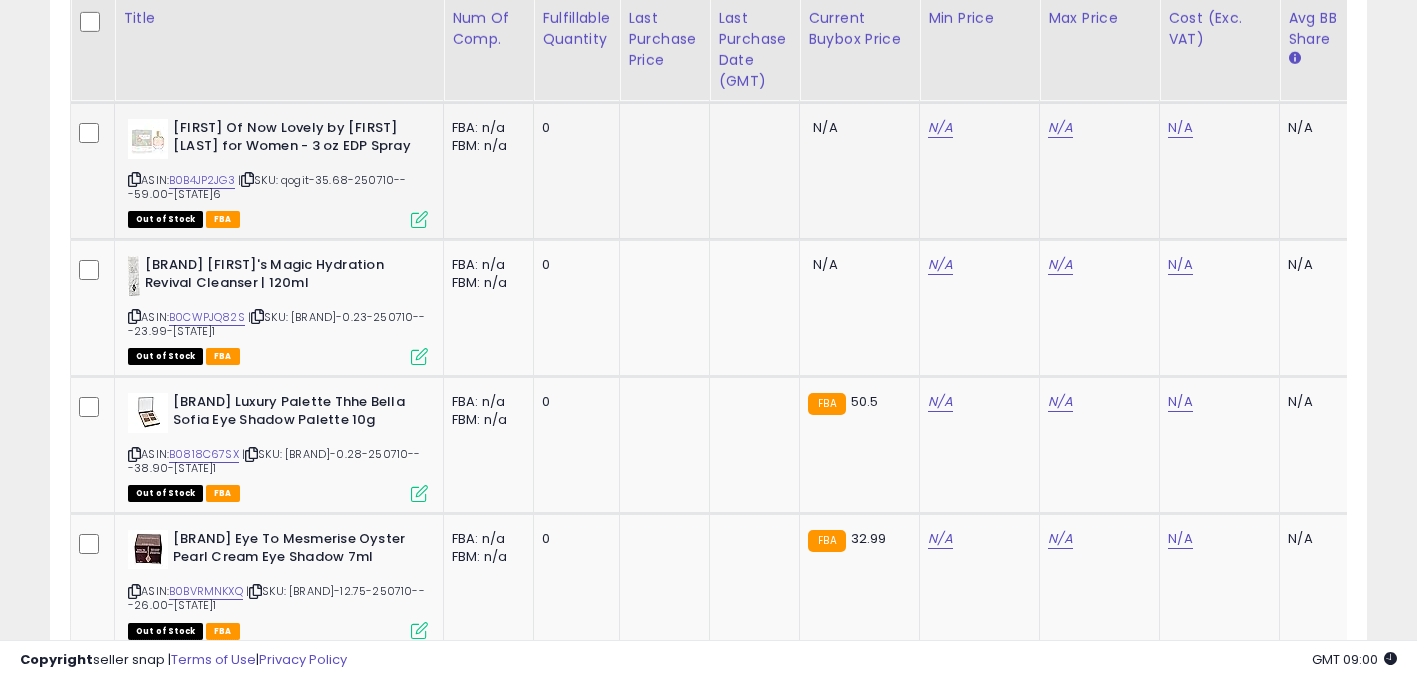 click on "ASIN:  B0B4JP2JG3    |   SKU: qogit-35.68-250710---59.00-VA6 Out of Stock FBA" at bounding box center [278, 172] 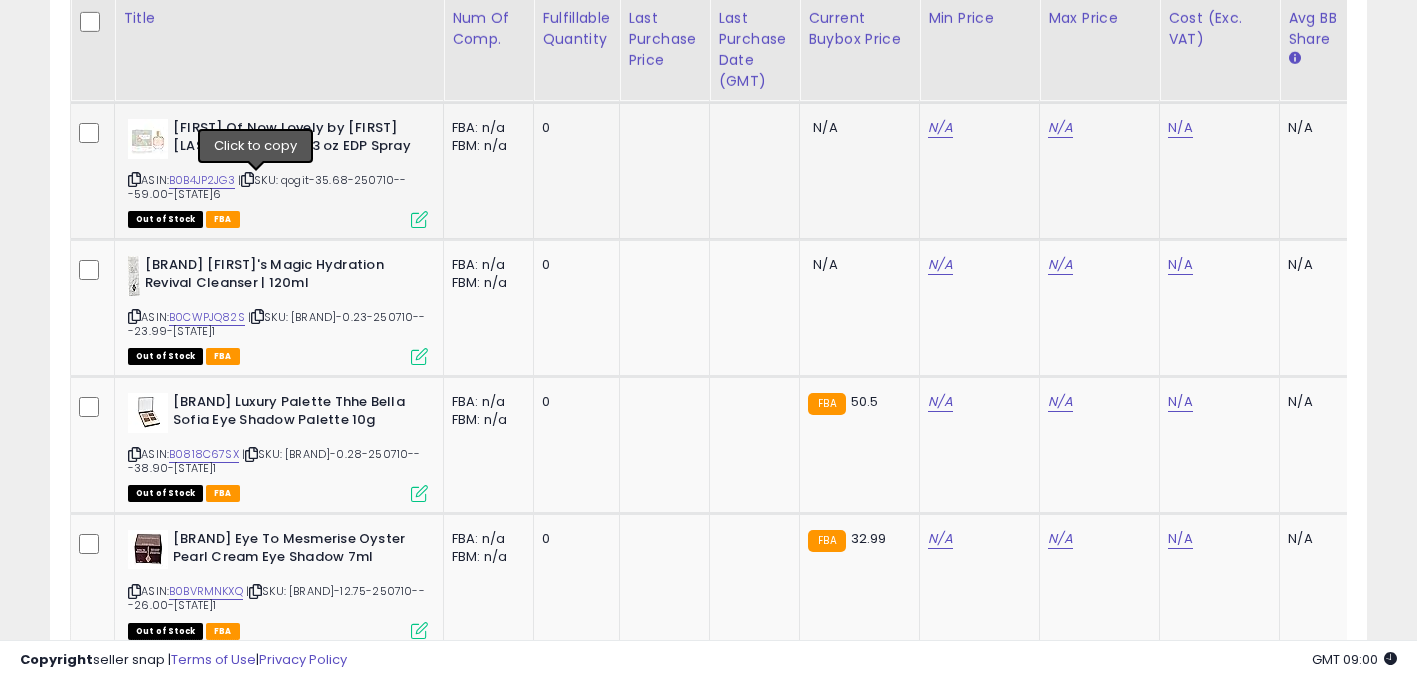 click at bounding box center [247, 179] 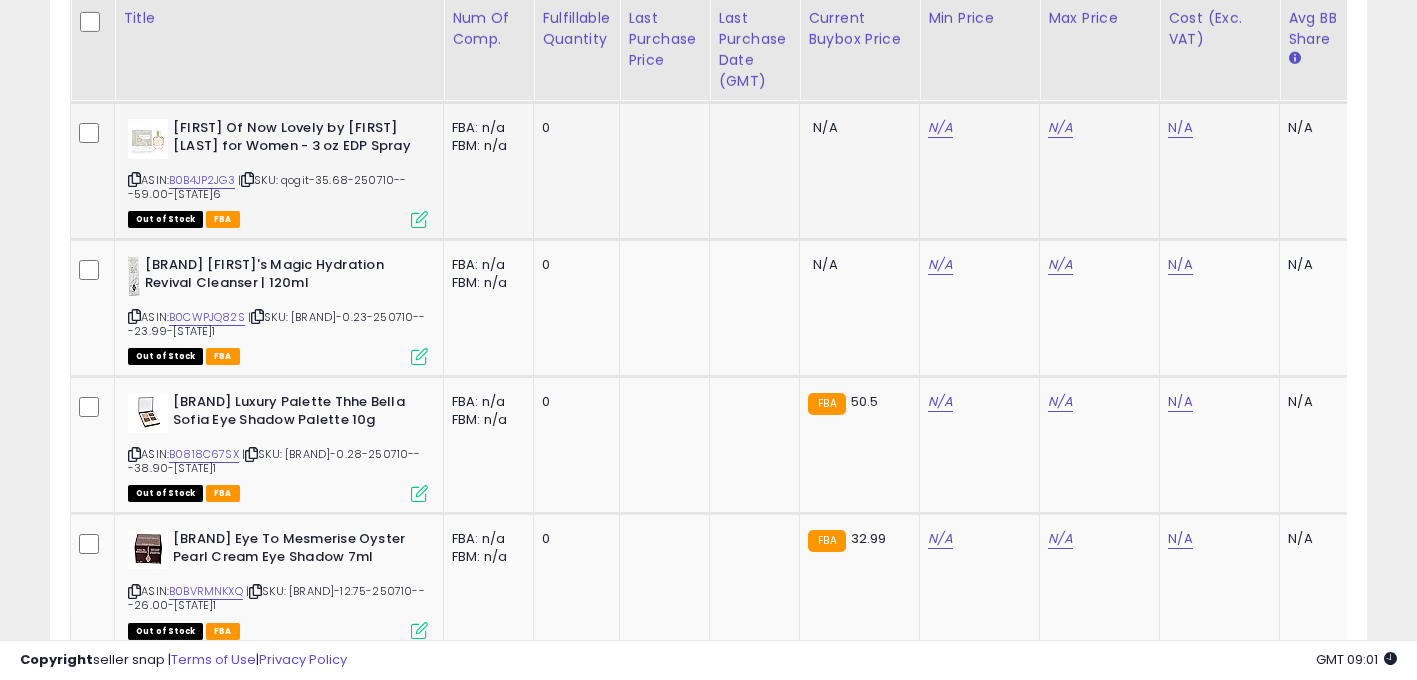 drag, startPoint x: 1198, startPoint y: 121, endPoint x: 1187, endPoint y: 131, distance: 14.866069 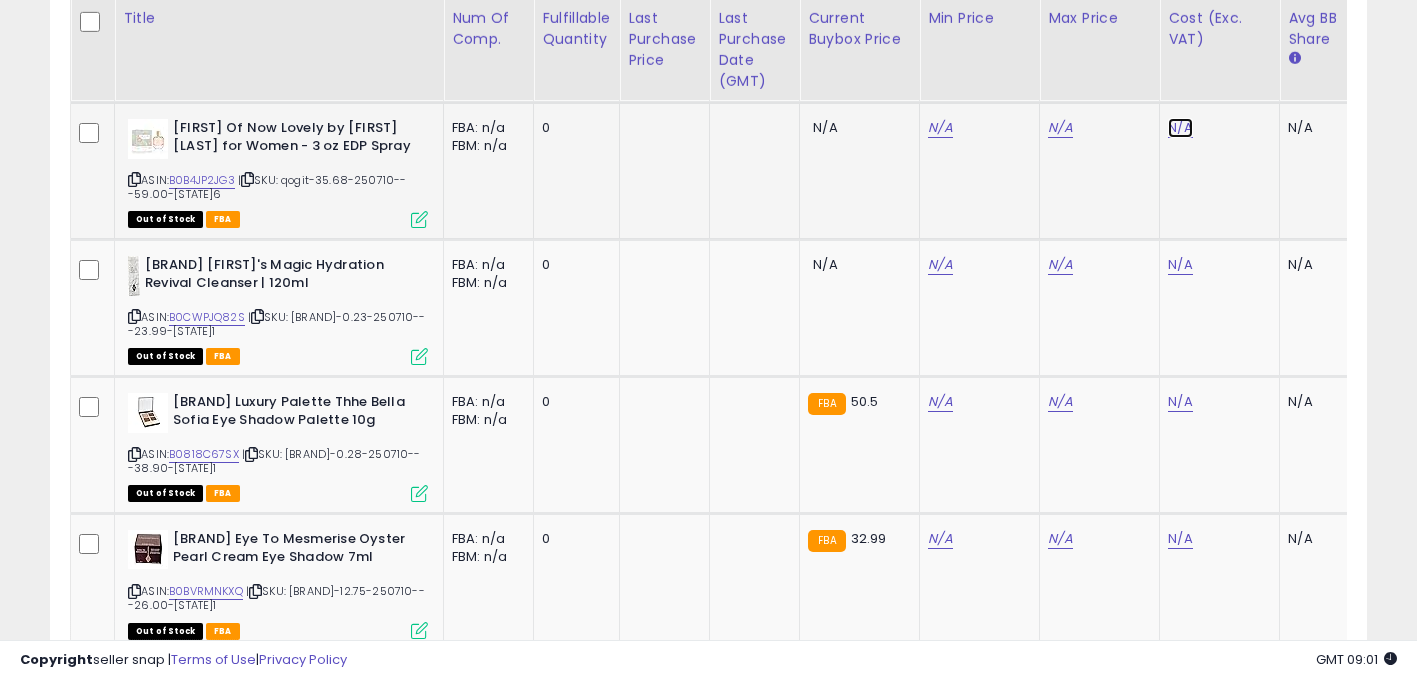 click on "N/A" at bounding box center (1180, -2152) 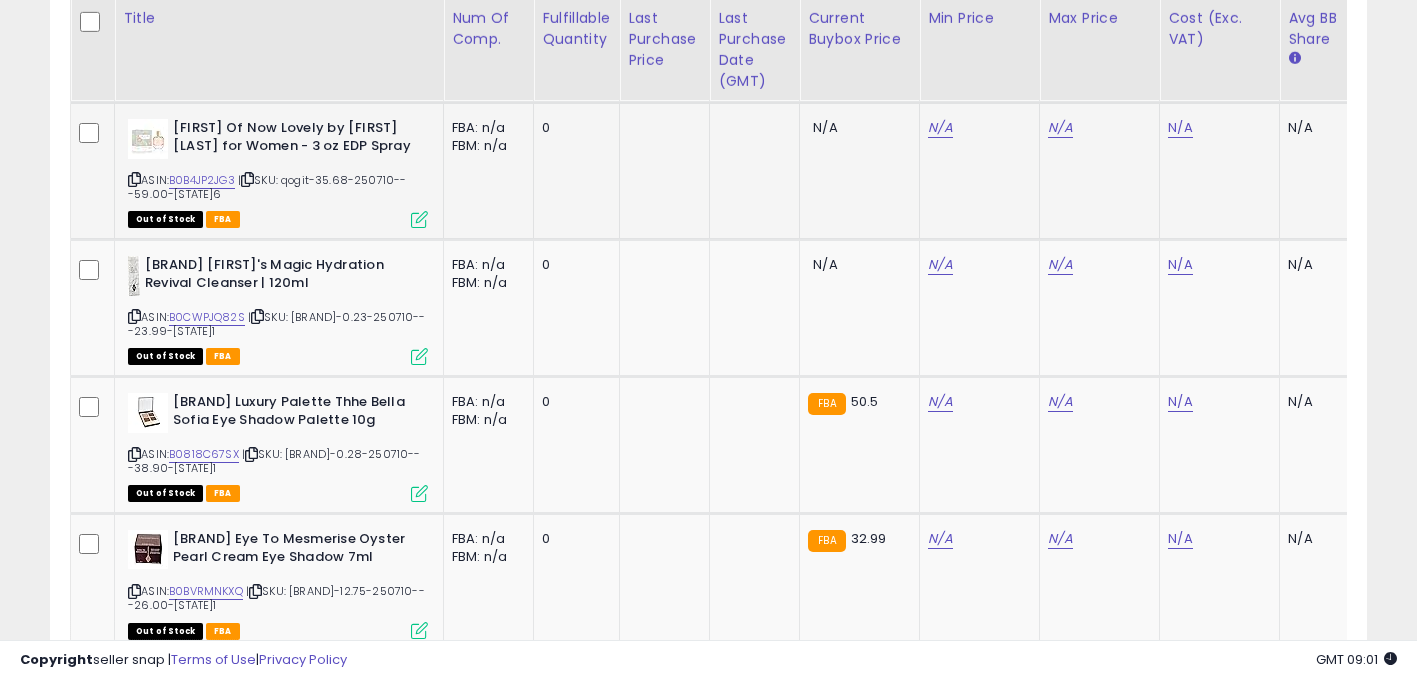 scroll, scrollTop: 0, scrollLeft: 15, axis: horizontal 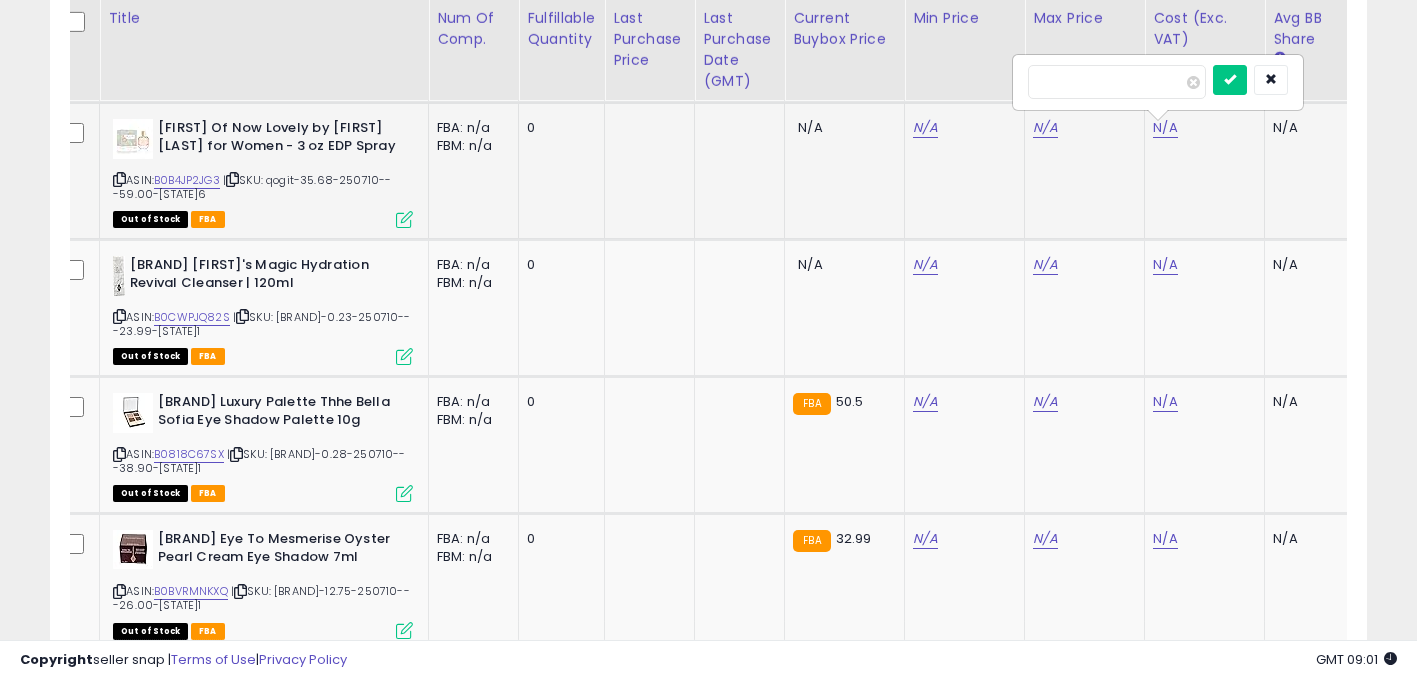 type on "*****" 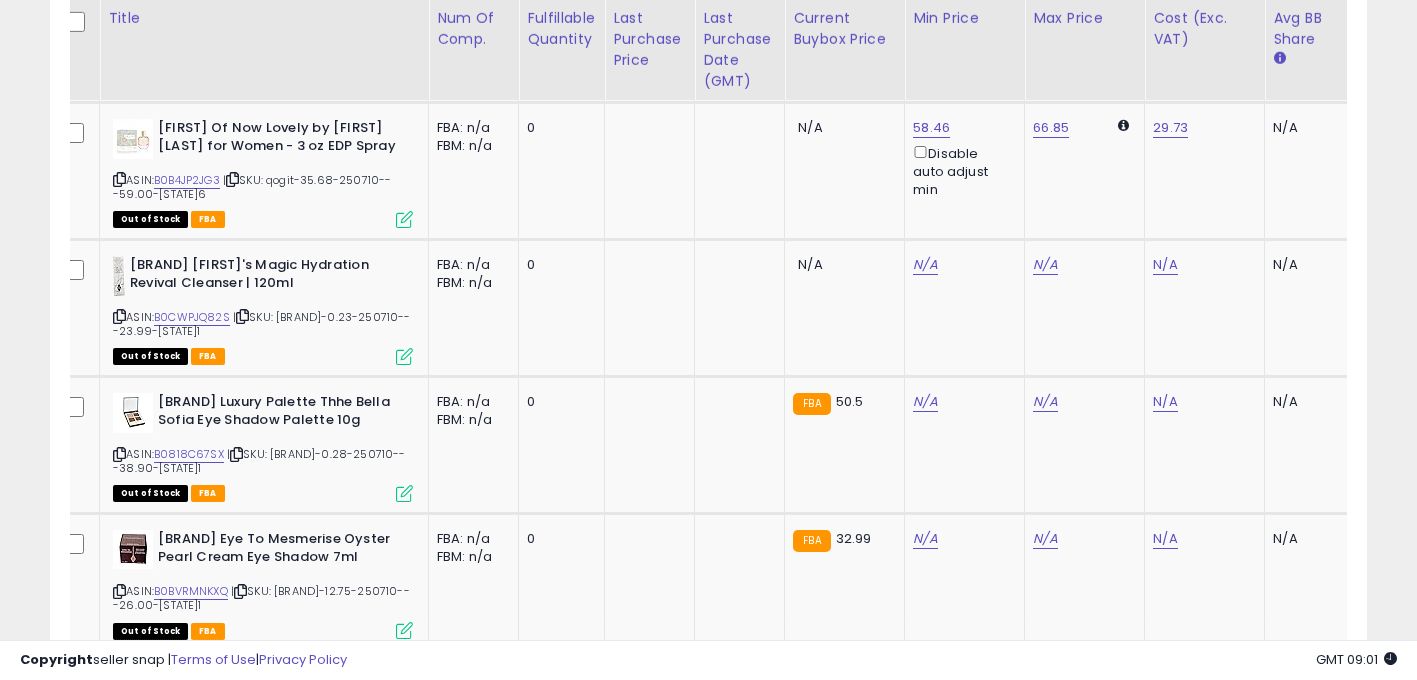 scroll, scrollTop: 0, scrollLeft: 681, axis: horizontal 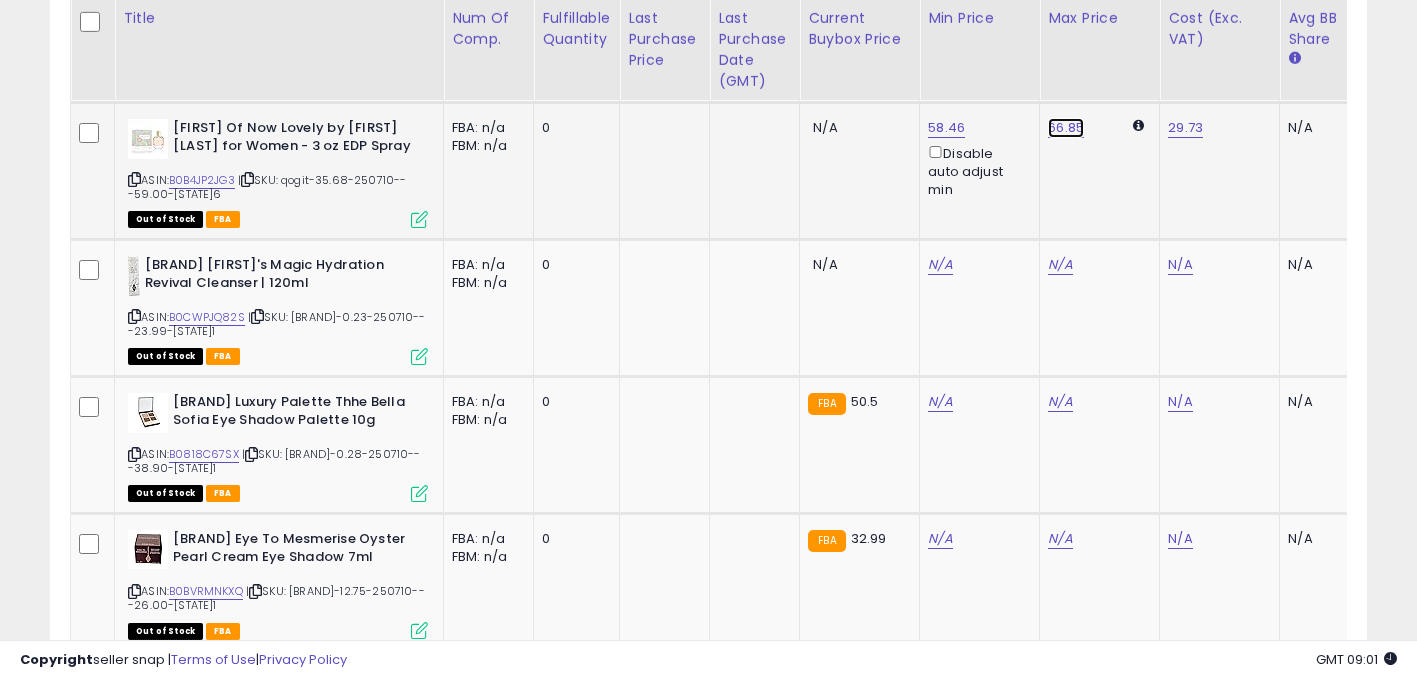 click on "66.85" at bounding box center (1060, -2482) 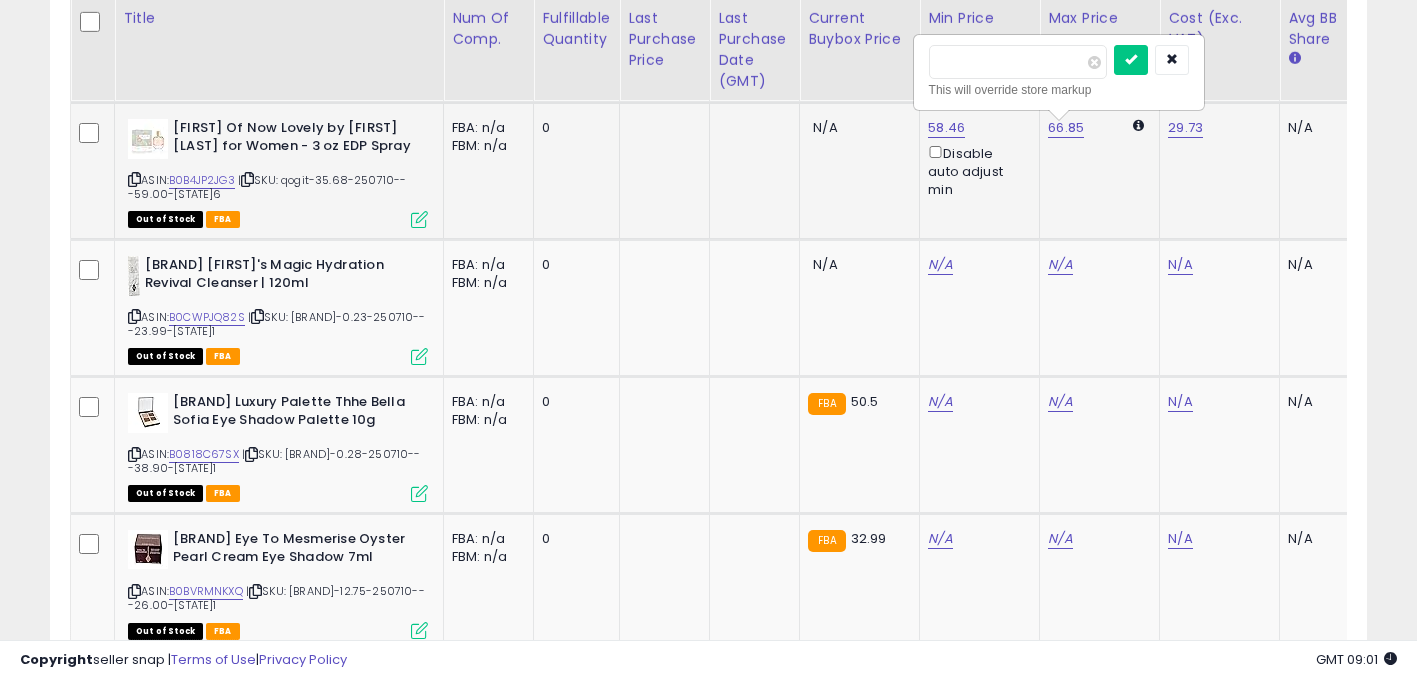 type on "**" 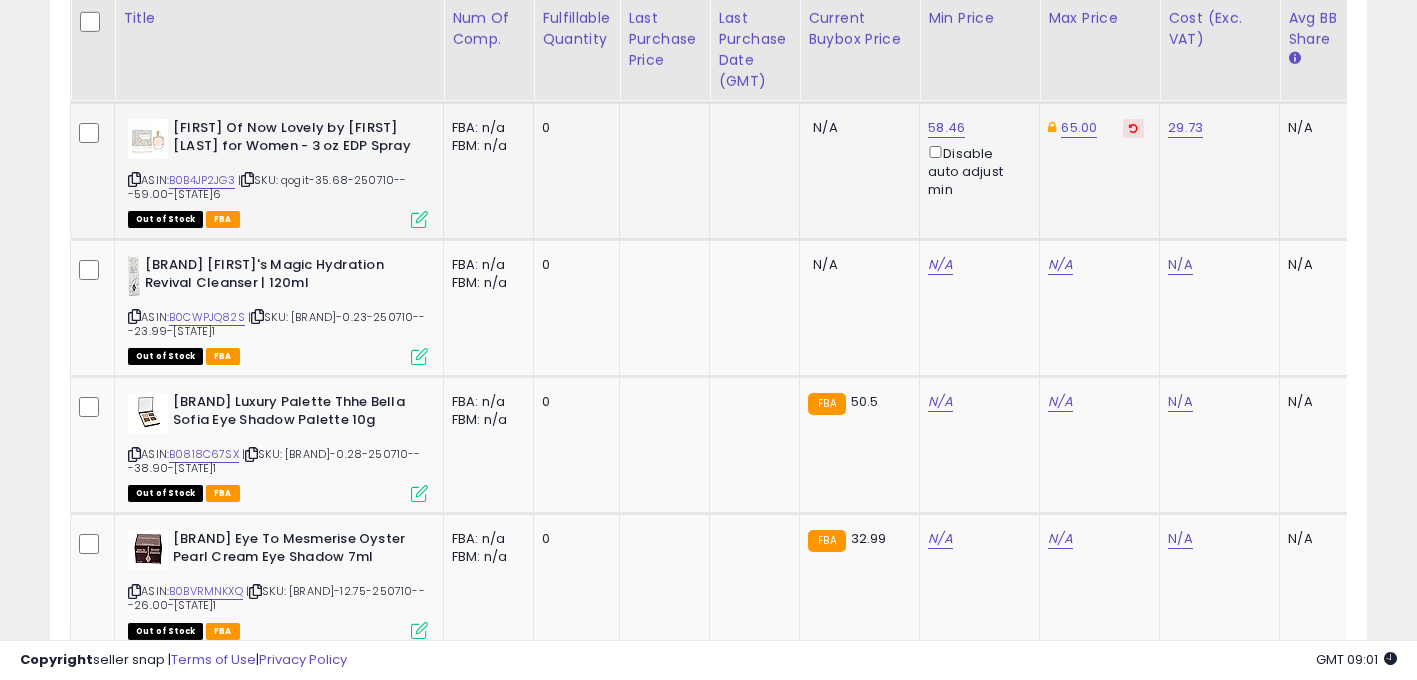scroll, scrollTop: 0, scrollLeft: 1470, axis: horizontal 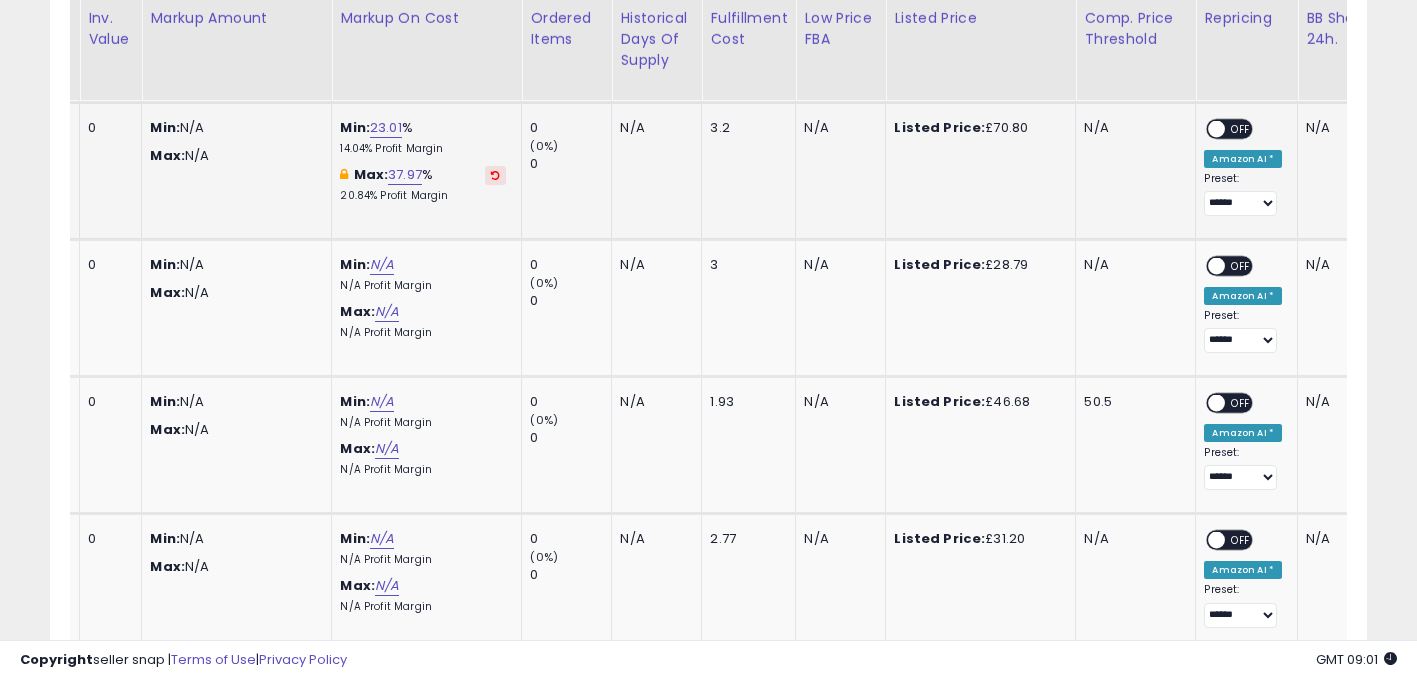 click on "OFF" at bounding box center (1242, 128) 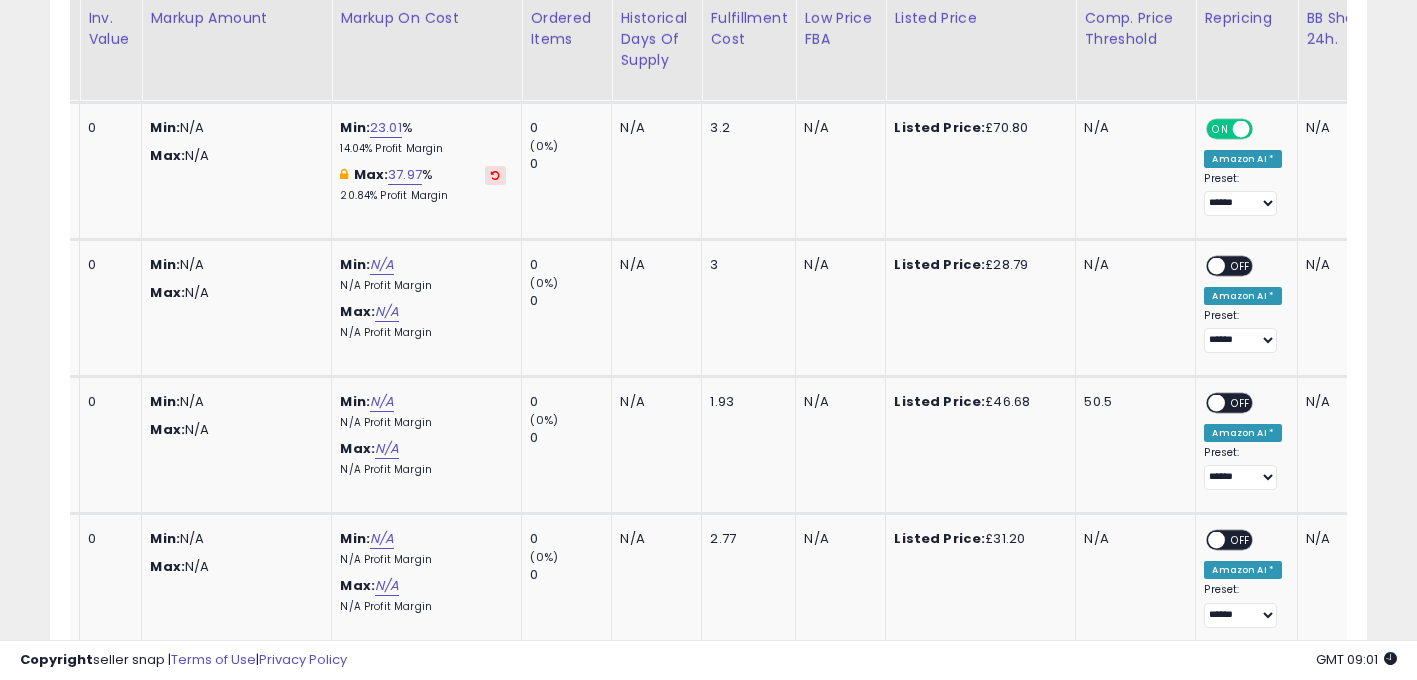 scroll, scrollTop: 0, scrollLeft: 473, axis: horizontal 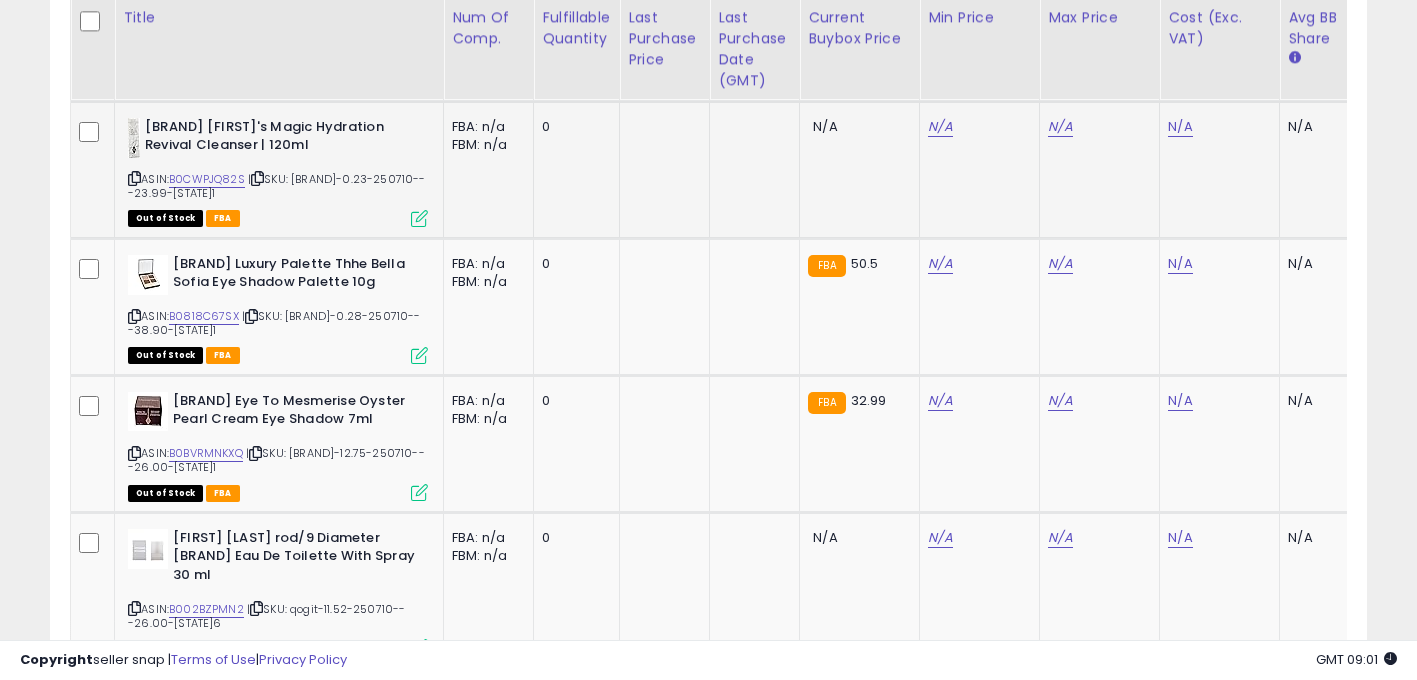 click at bounding box center [134, 178] 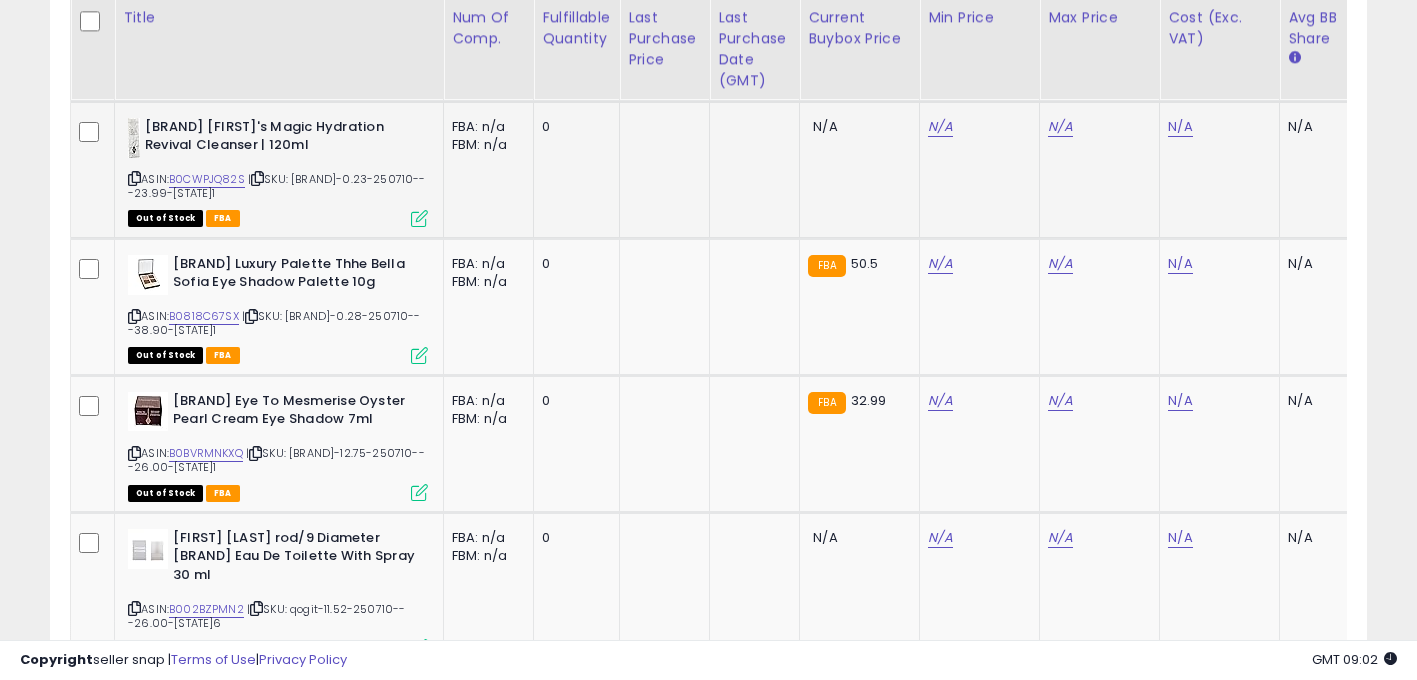 click at bounding box center (257, 178) 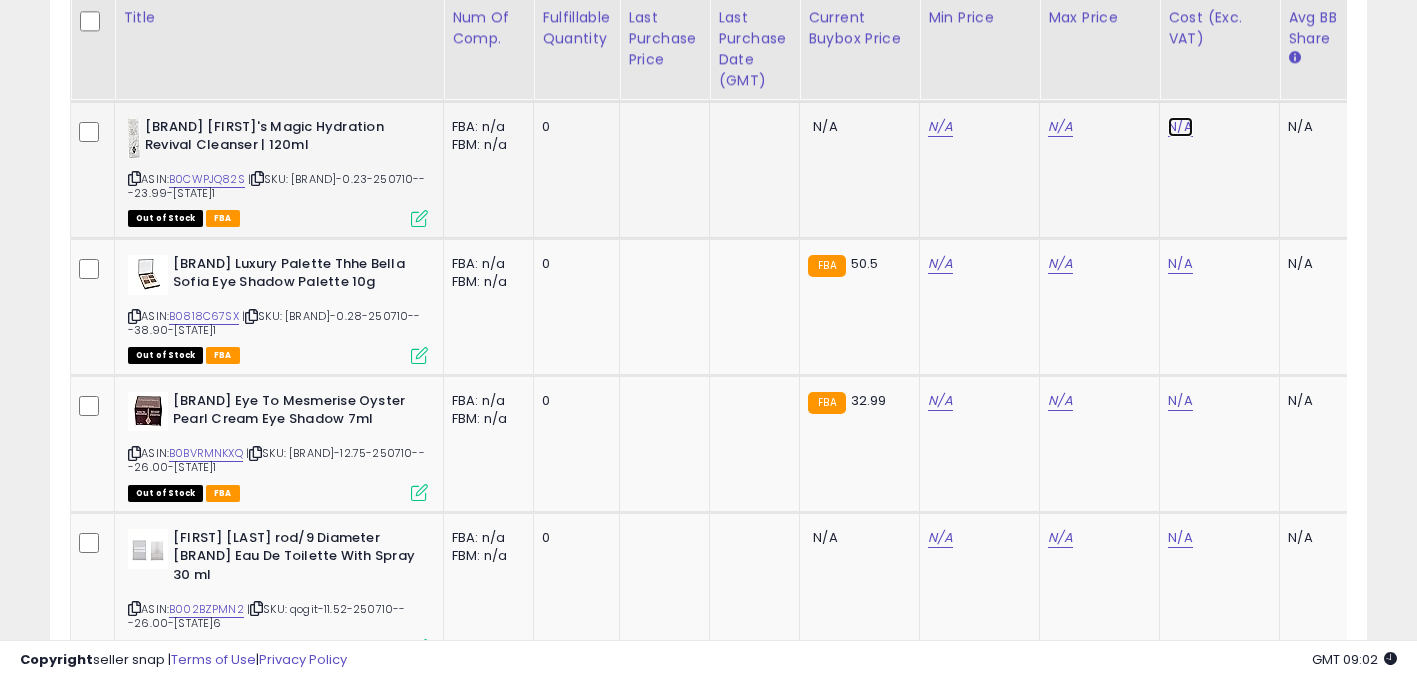 click on "N/A" at bounding box center (1180, -2290) 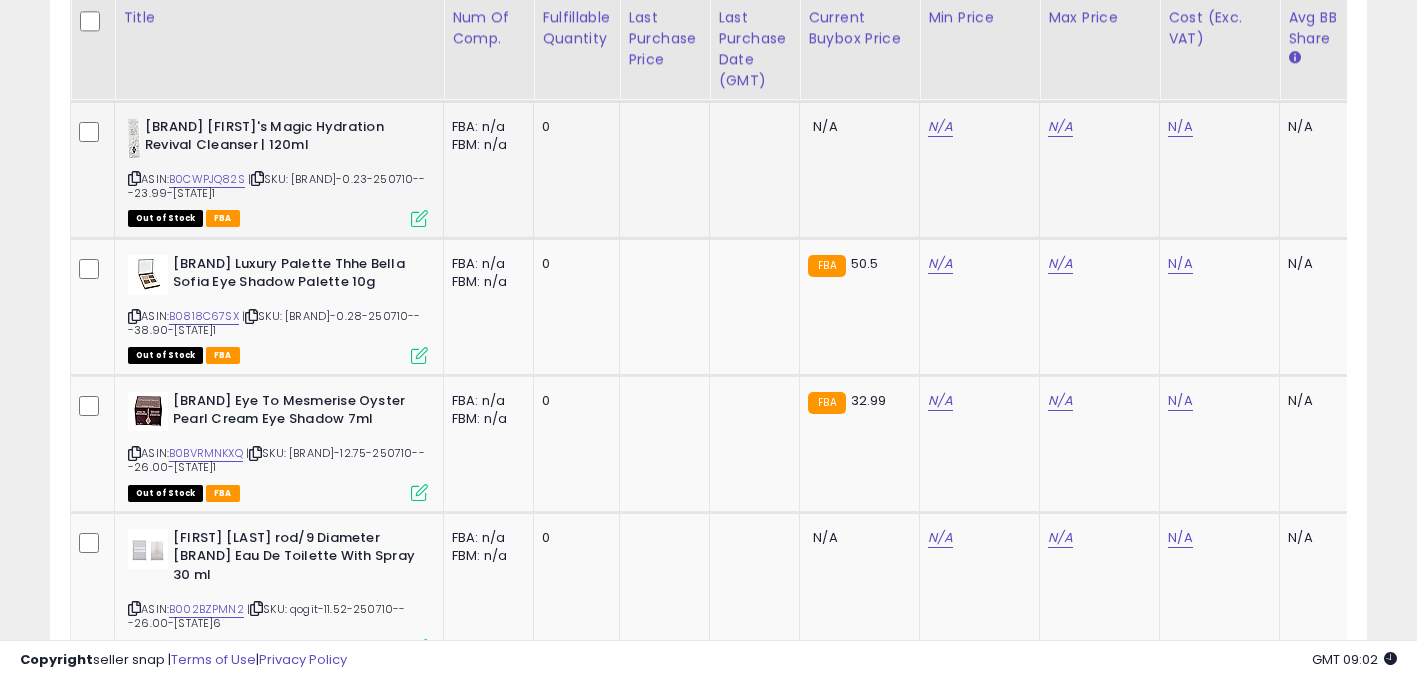 scroll, scrollTop: 0, scrollLeft: 15, axis: horizontal 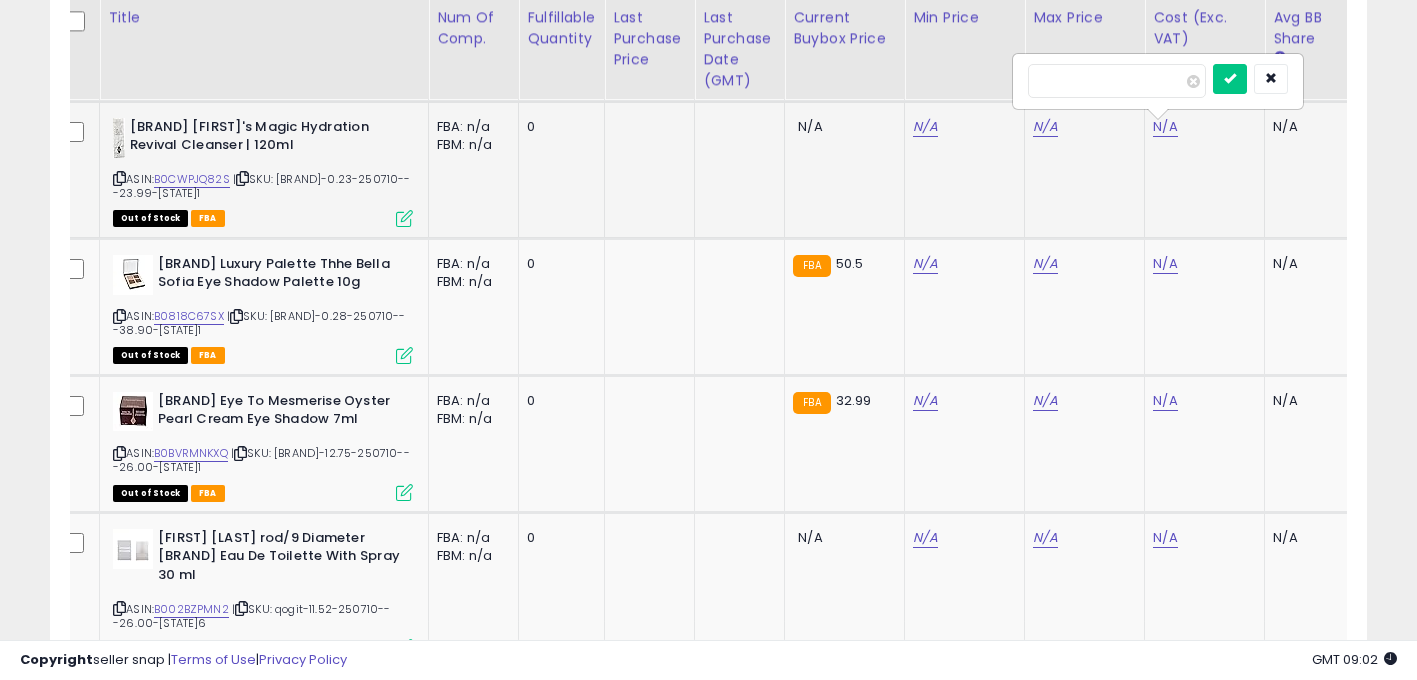 type on "****" 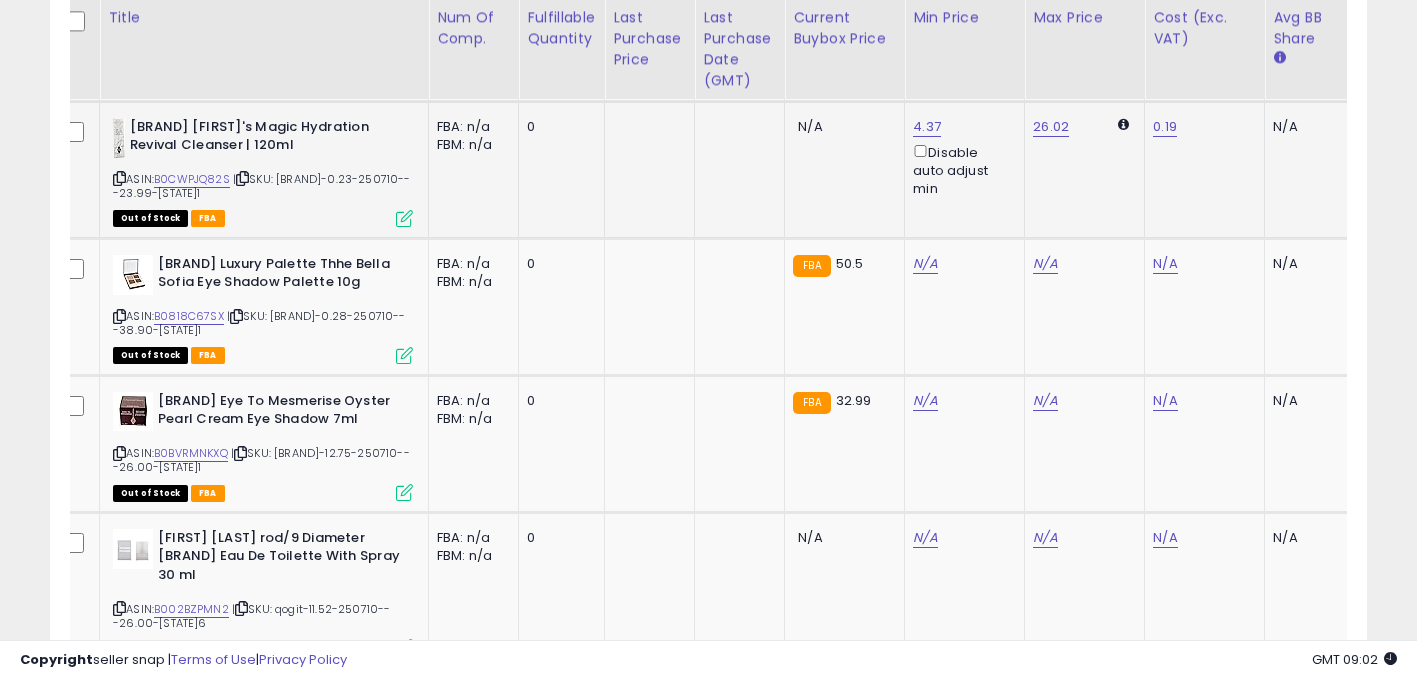 click on "26.02" 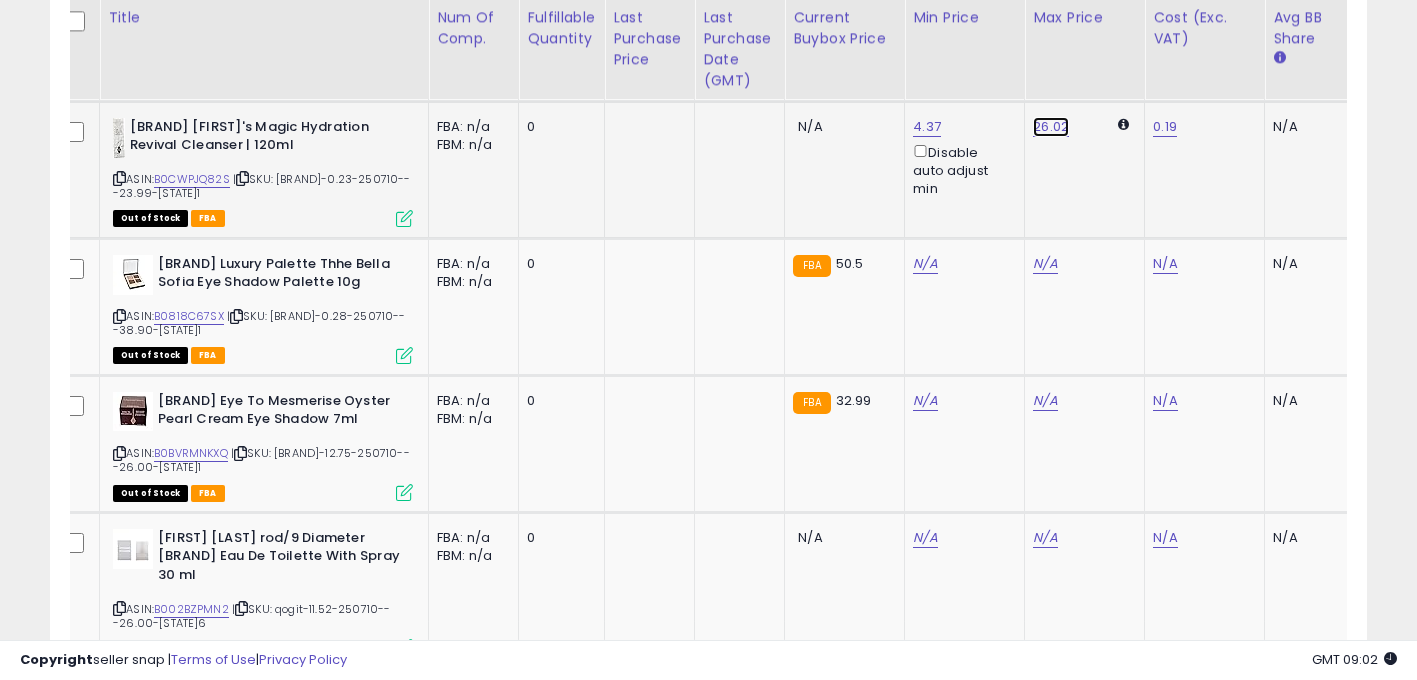 drag, startPoint x: 1063, startPoint y: 135, endPoint x: 1102, endPoint y: 135, distance: 39 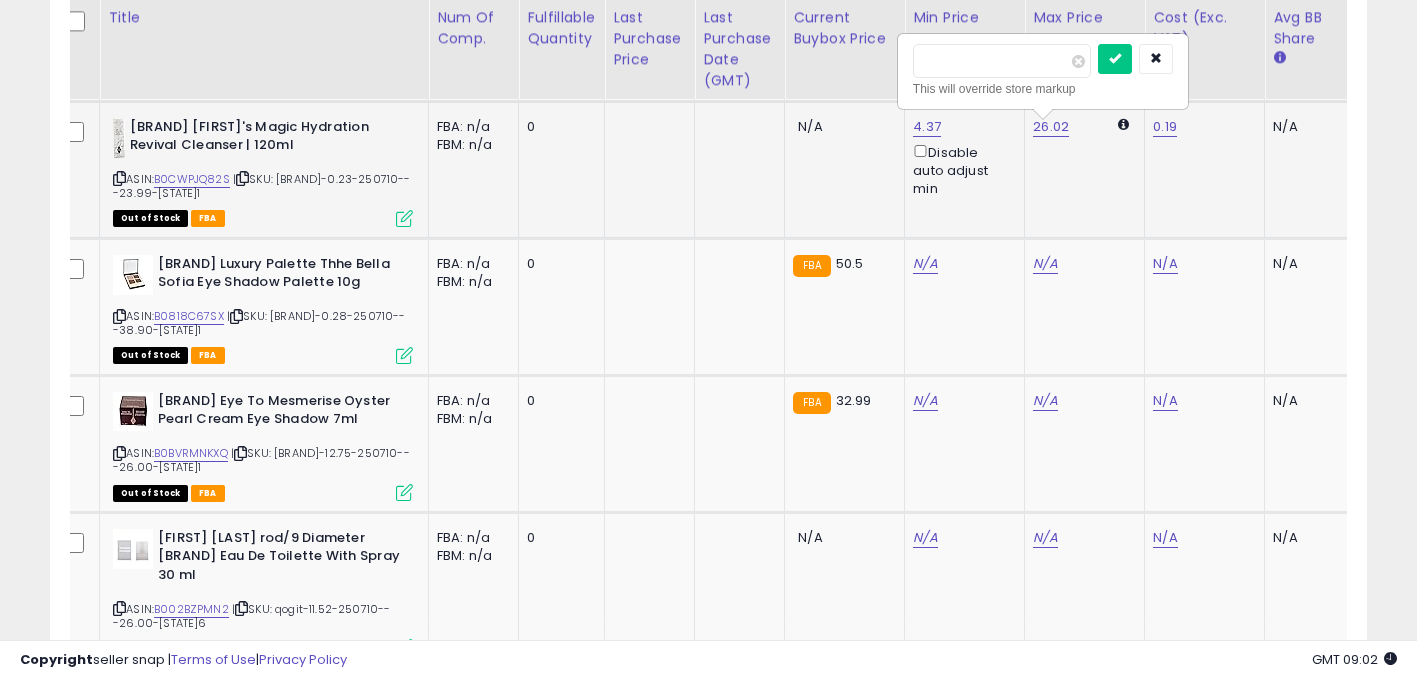 type on "*****" 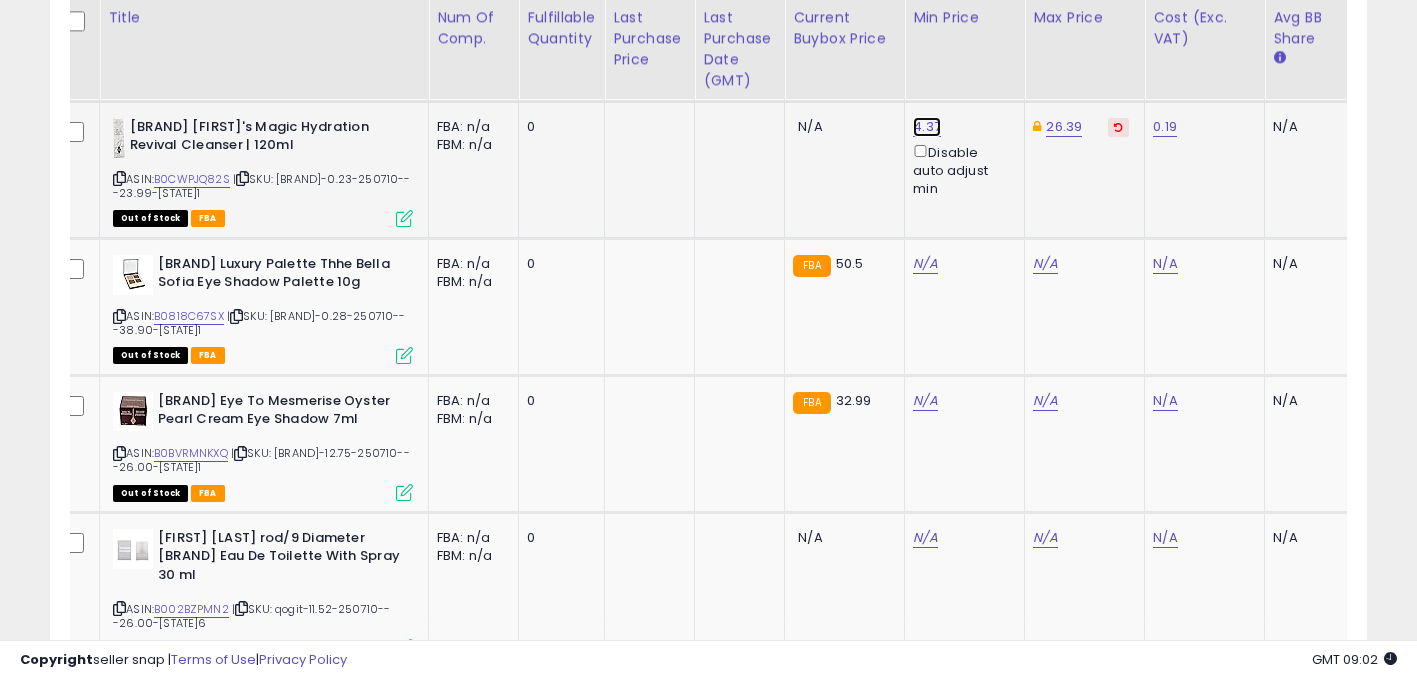click on "4.37" at bounding box center [925, -2620] 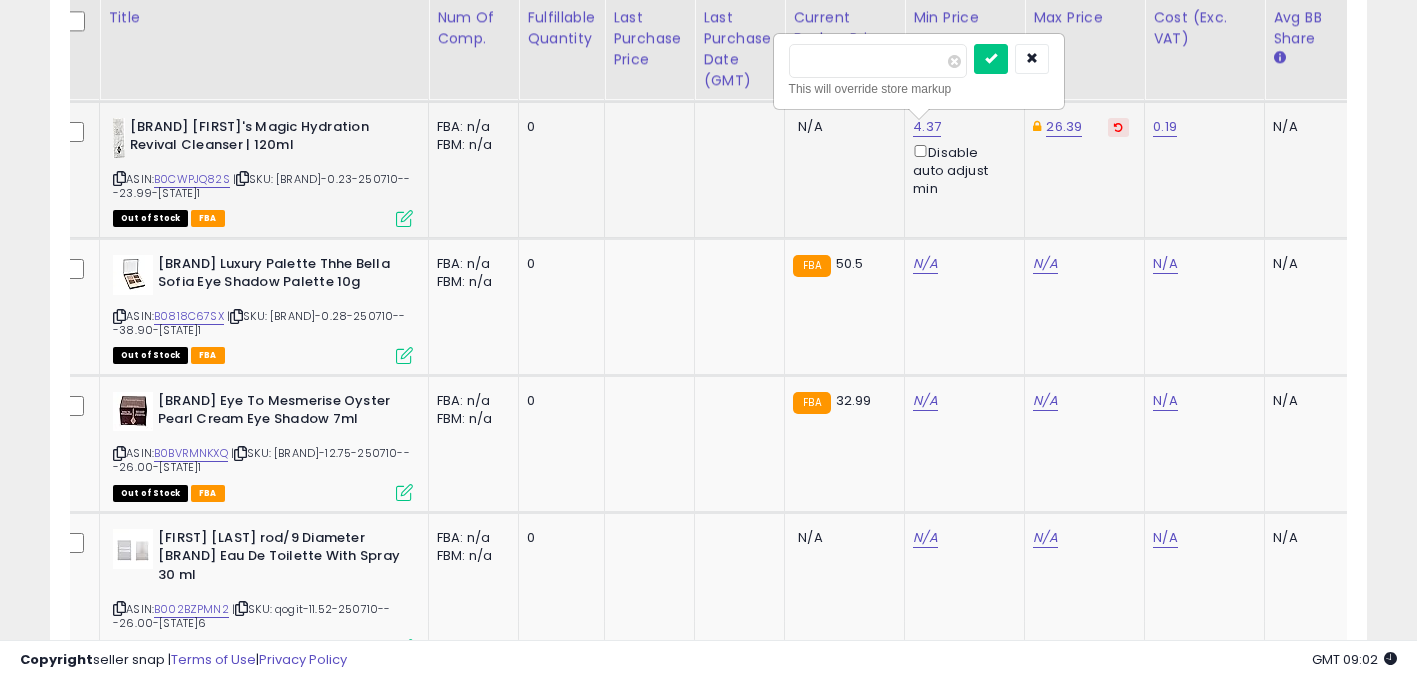 click on "****" at bounding box center (878, 61) 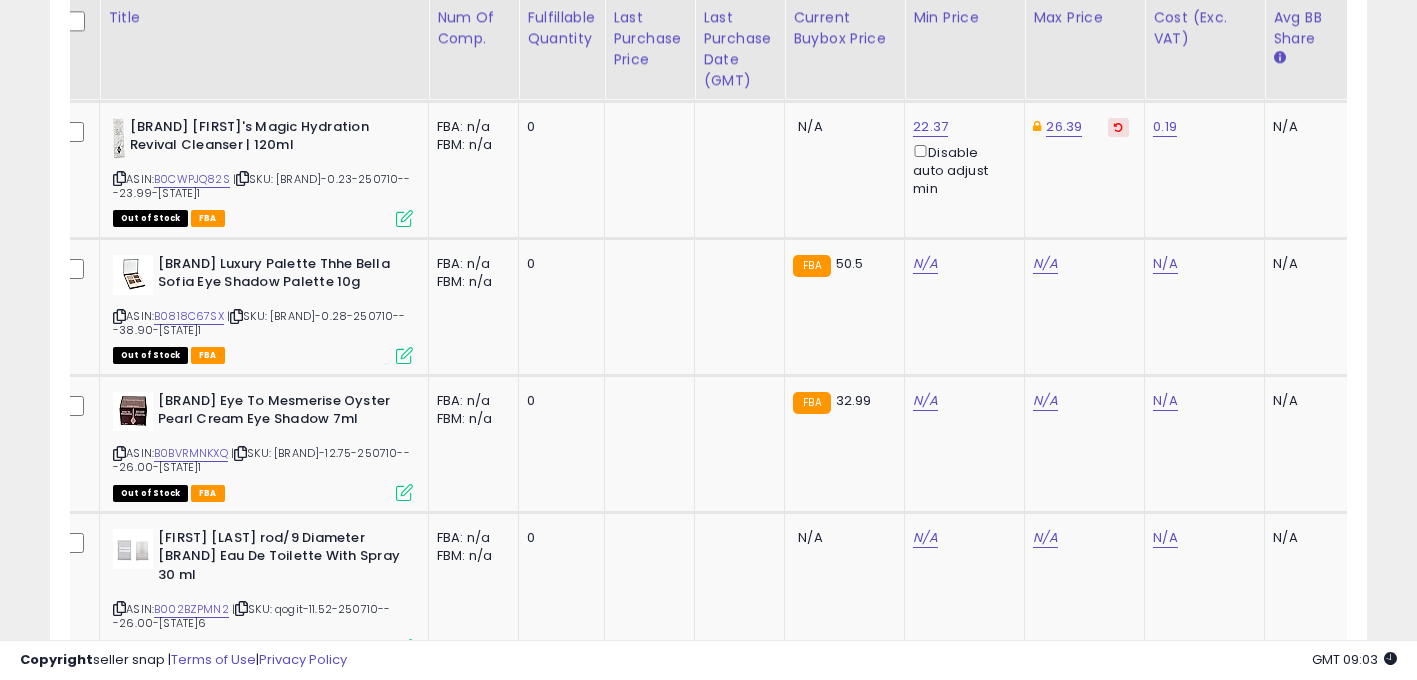 scroll, scrollTop: 0, scrollLeft: 737, axis: horizontal 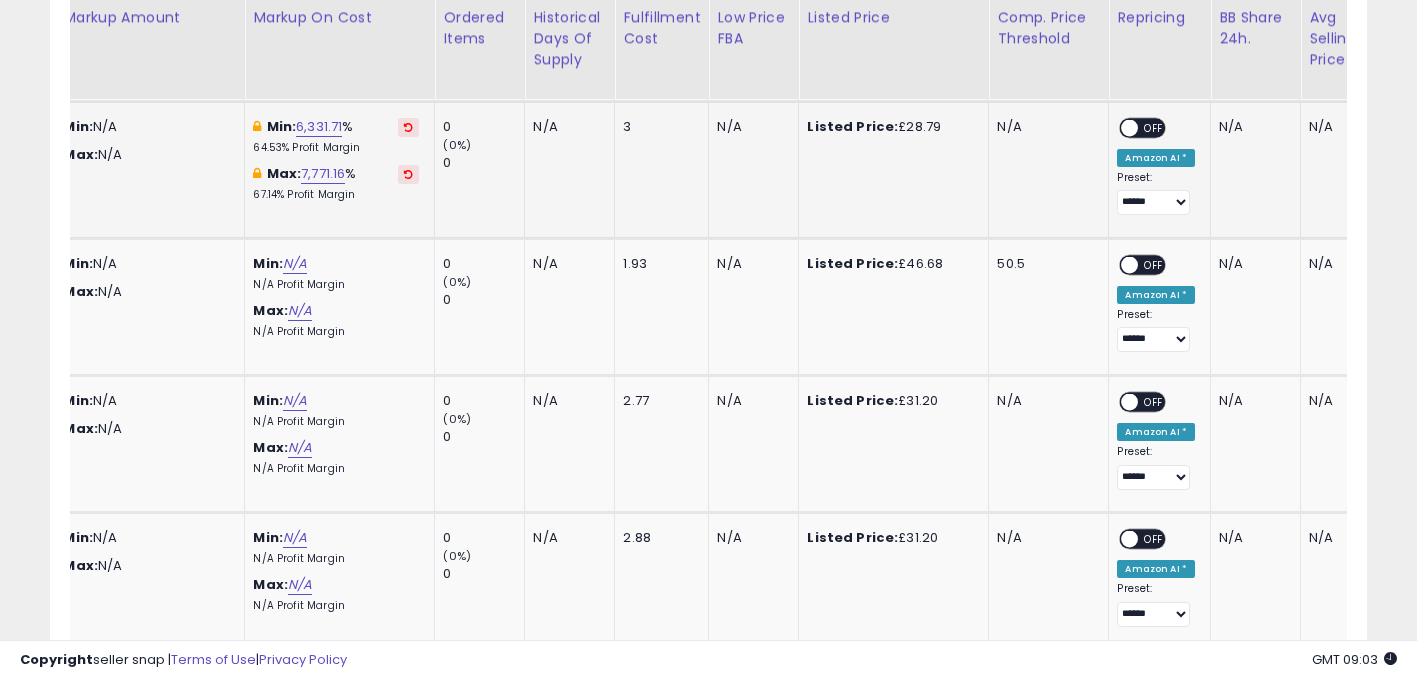 drag, startPoint x: 1152, startPoint y: 131, endPoint x: 1067, endPoint y: 291, distance: 181.17671 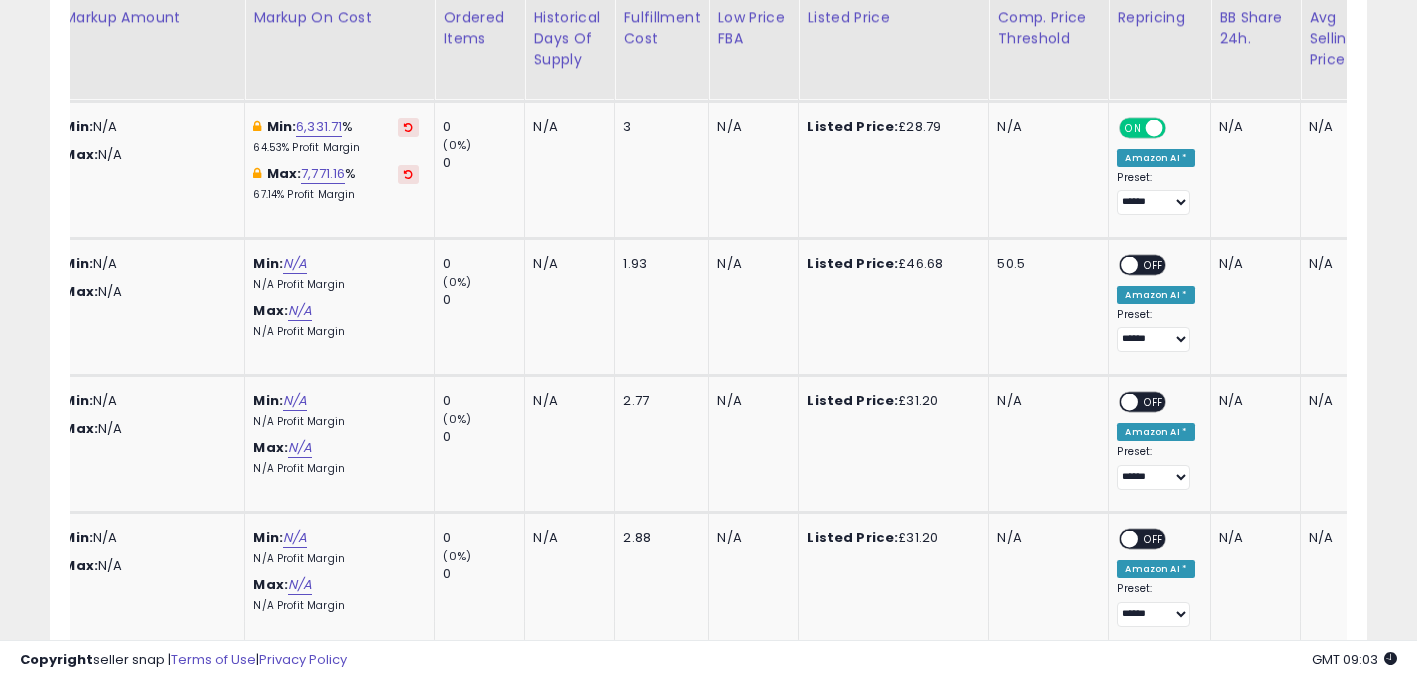 scroll, scrollTop: 0, scrollLeft: 449, axis: horizontal 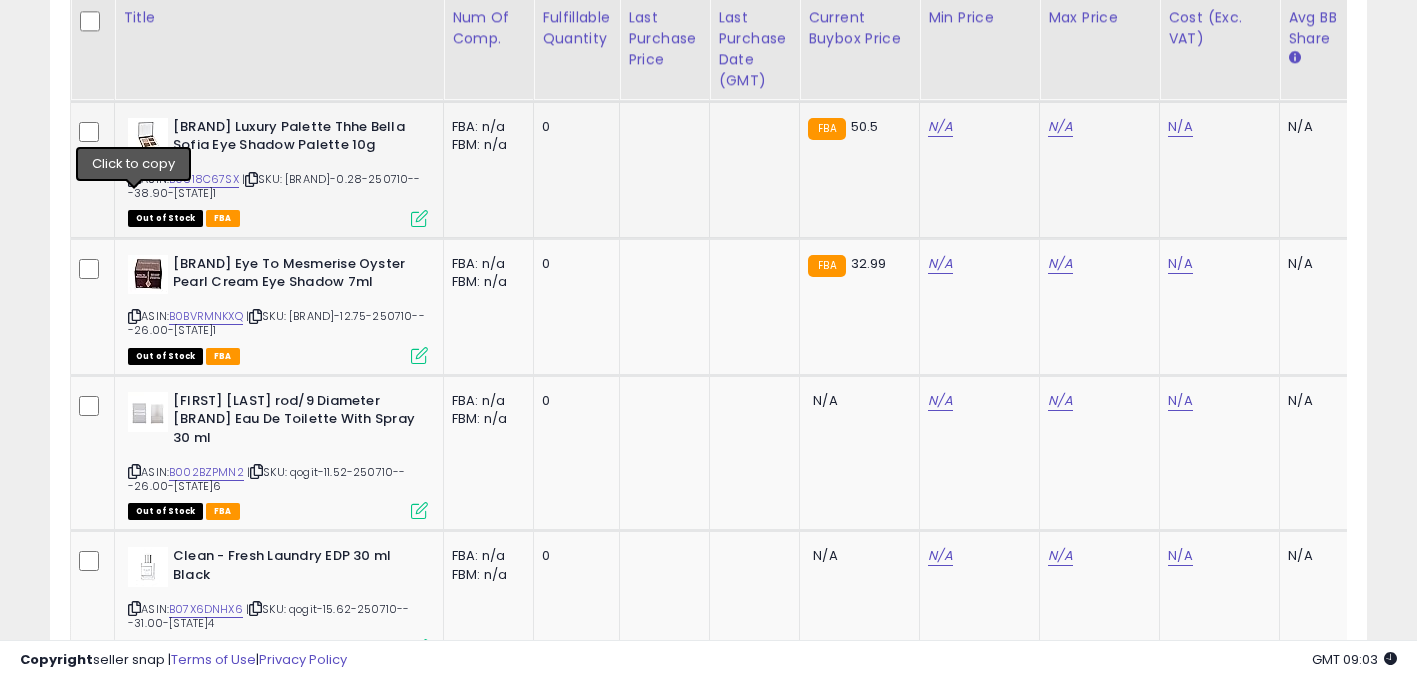 click at bounding box center (134, 179) 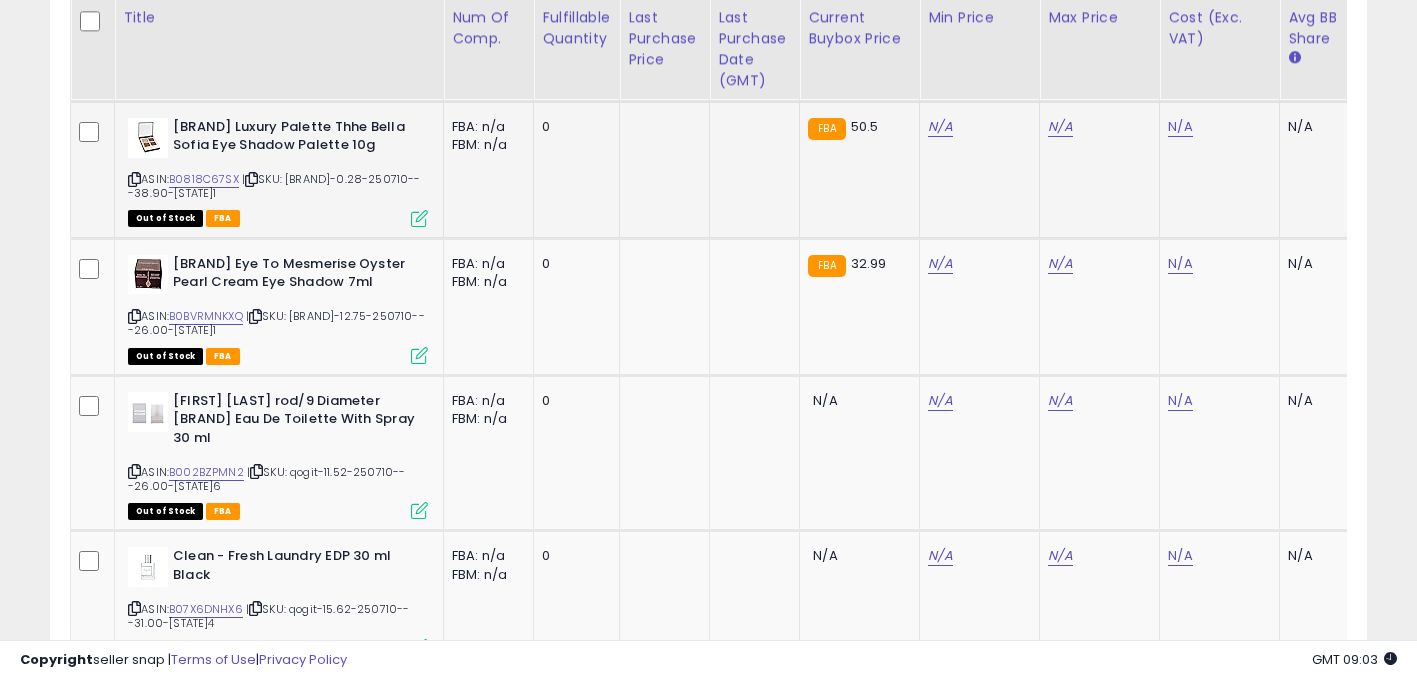 click at bounding box center [251, 179] 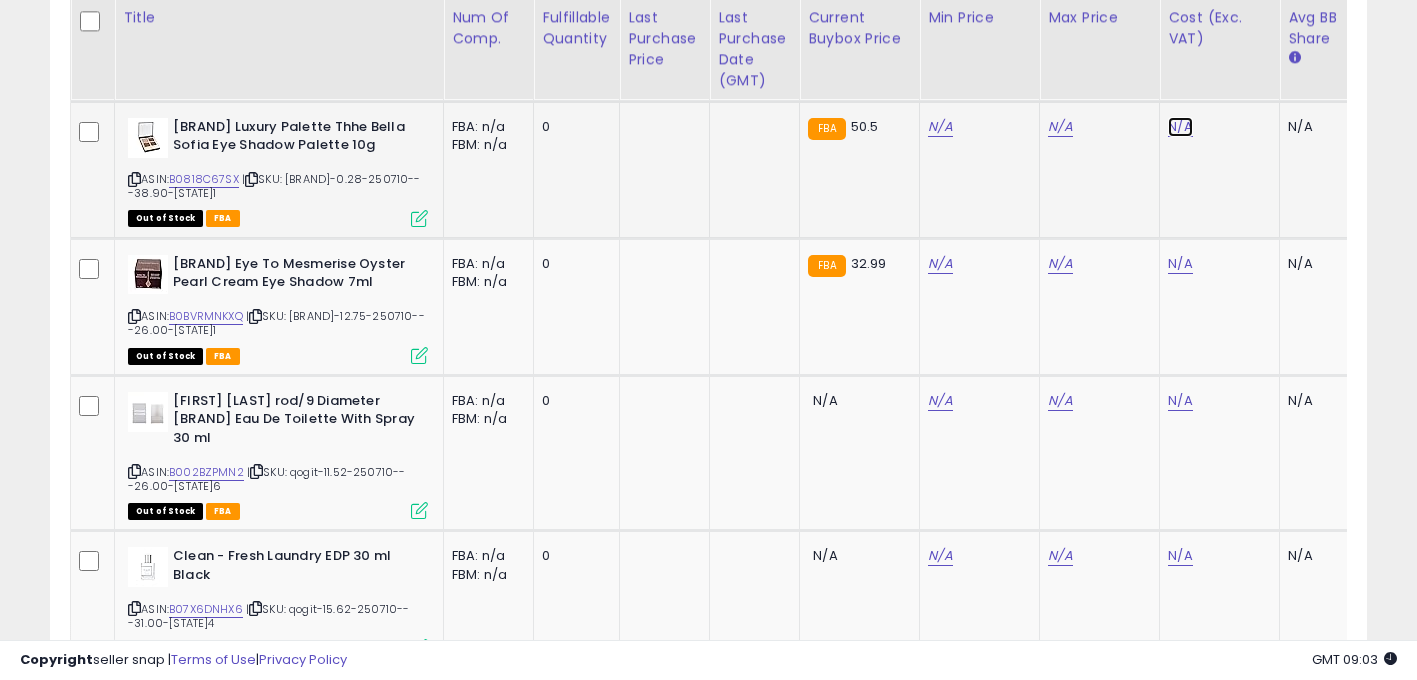 drag, startPoint x: 1184, startPoint y: 135, endPoint x: 1210, endPoint y: 141, distance: 26.683329 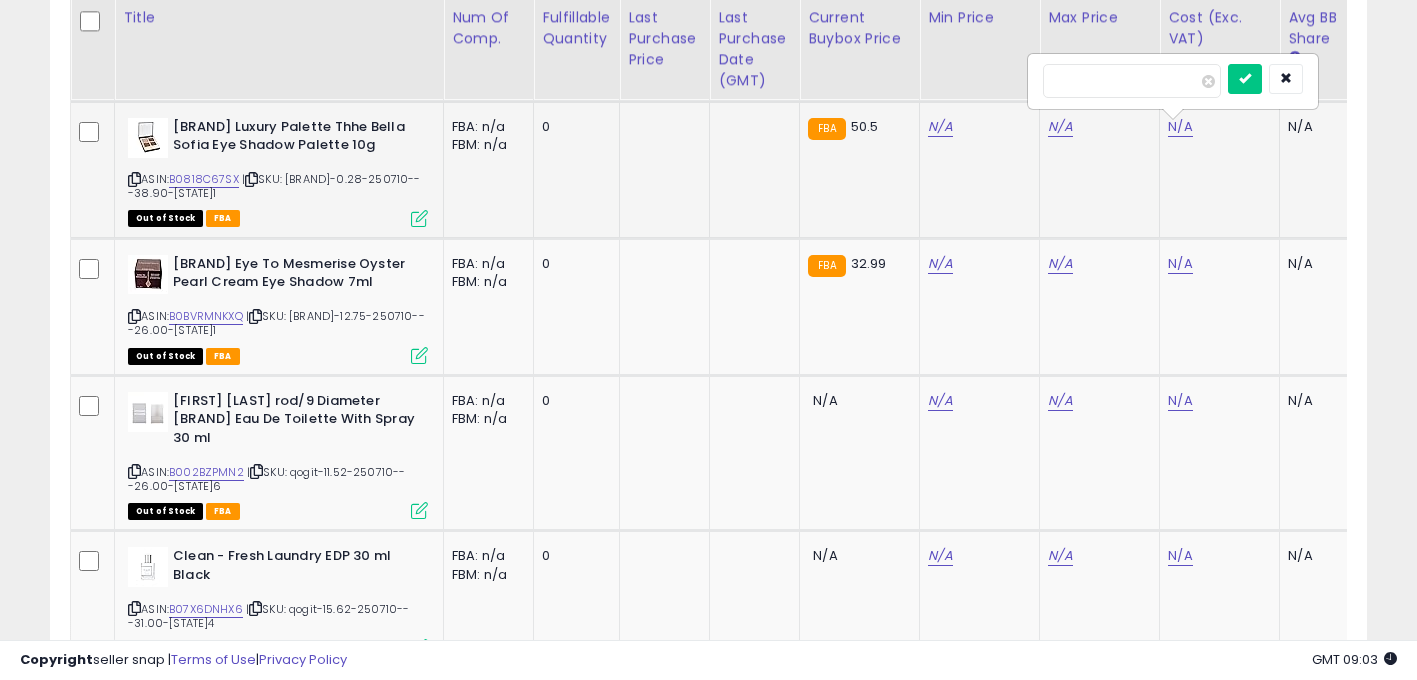 scroll, scrollTop: 0, scrollLeft: 15, axis: horizontal 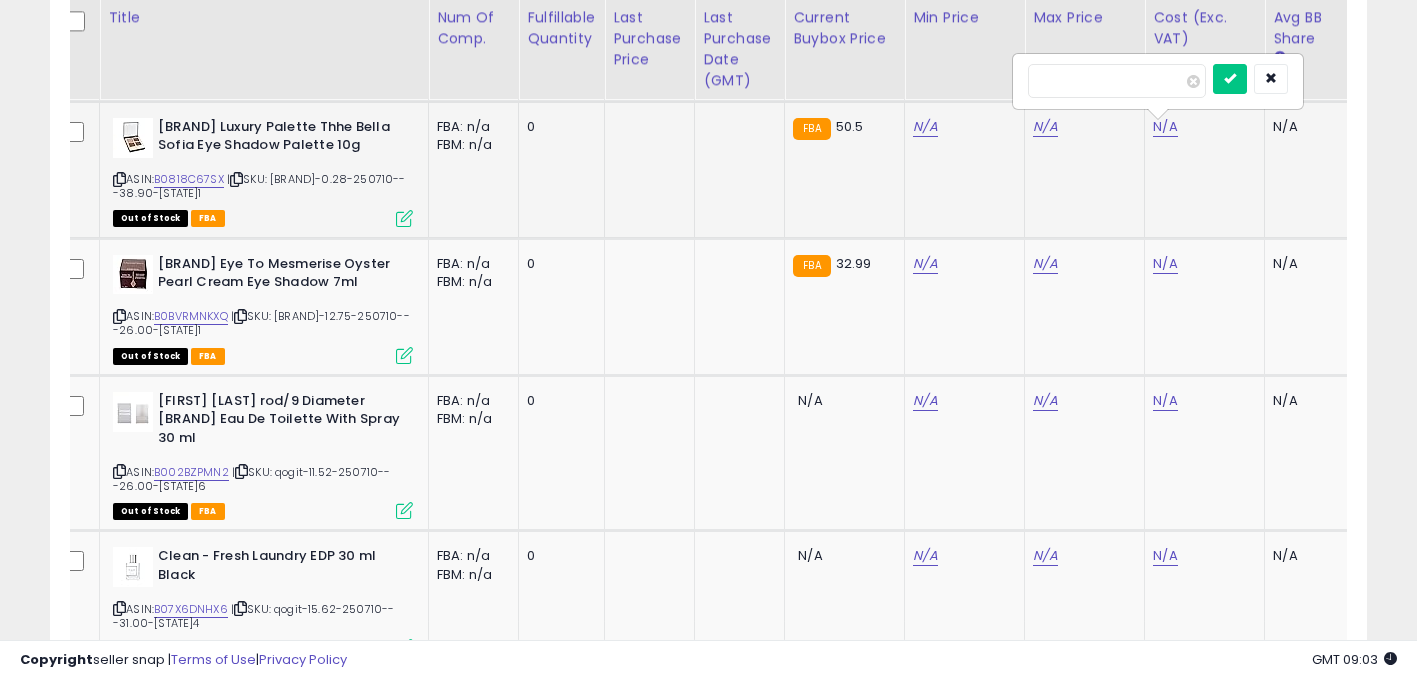 type on "****" 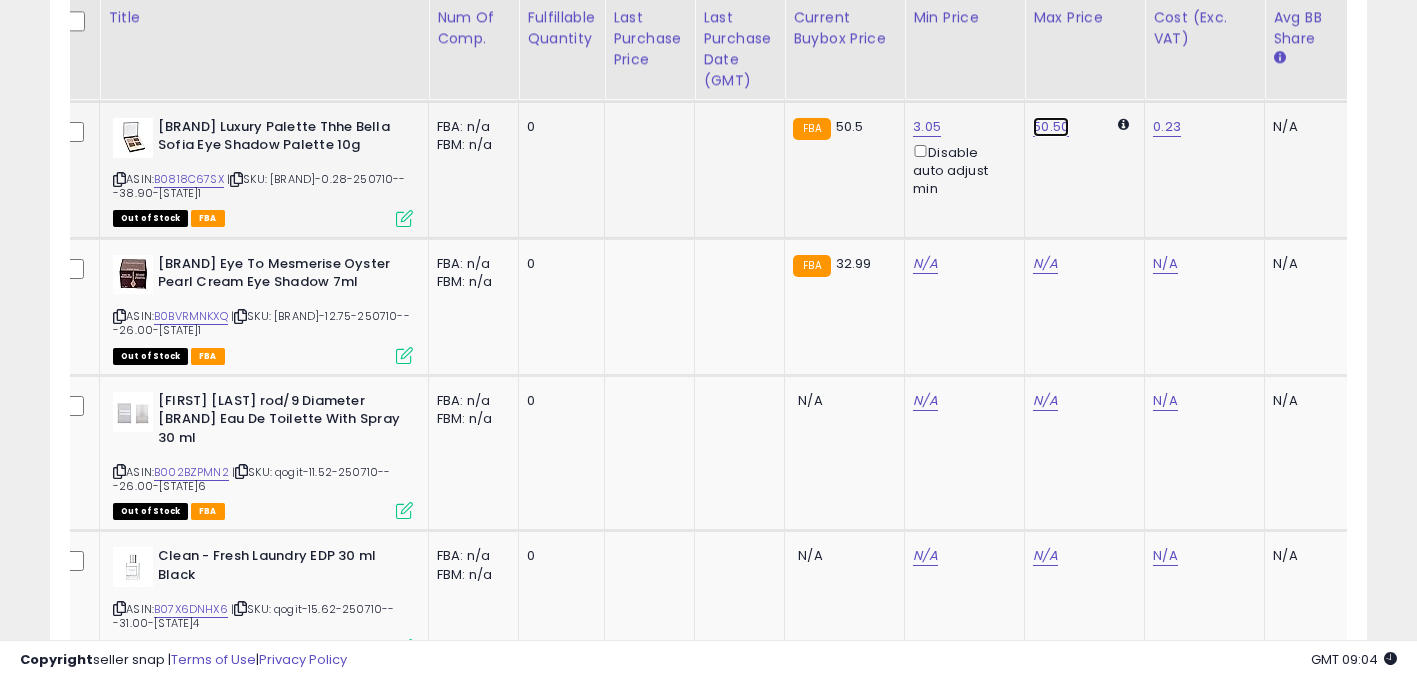 click on "50.50" at bounding box center [1045, -2757] 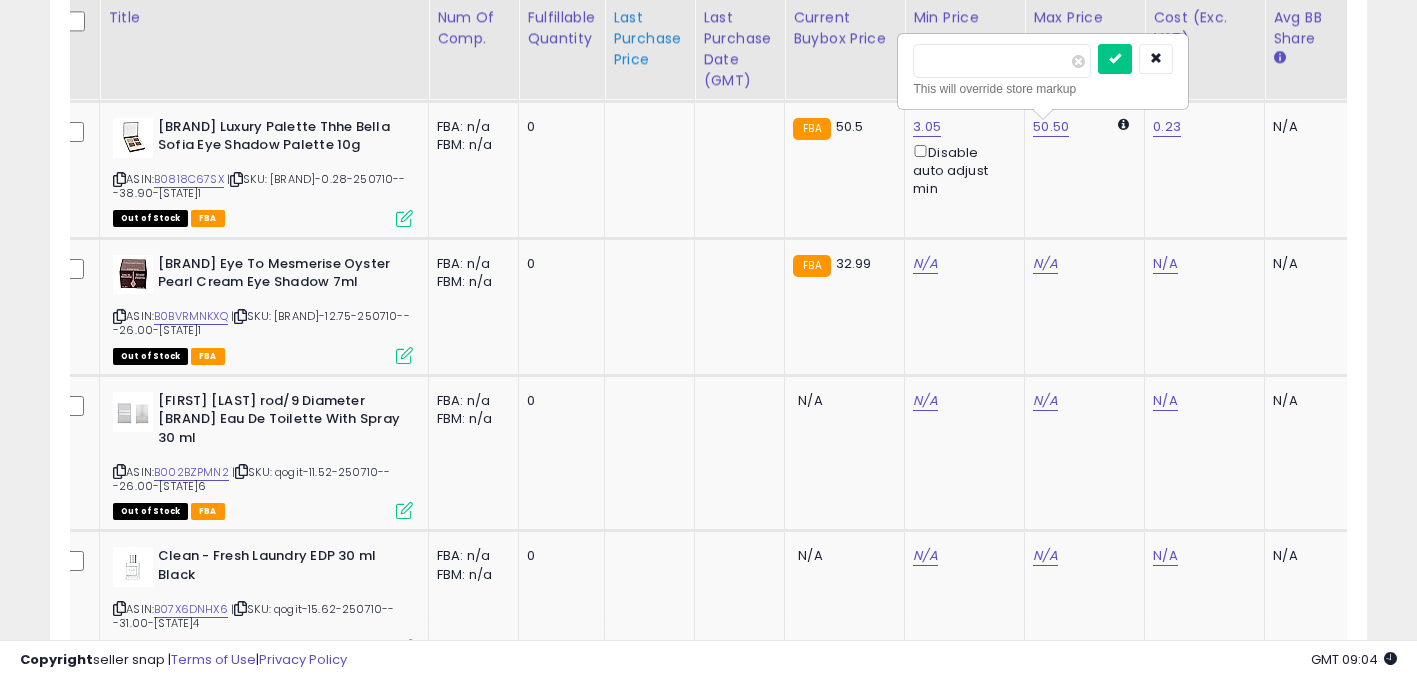 drag, startPoint x: 894, startPoint y: 50, endPoint x: 663, endPoint y: 62, distance: 231.31148 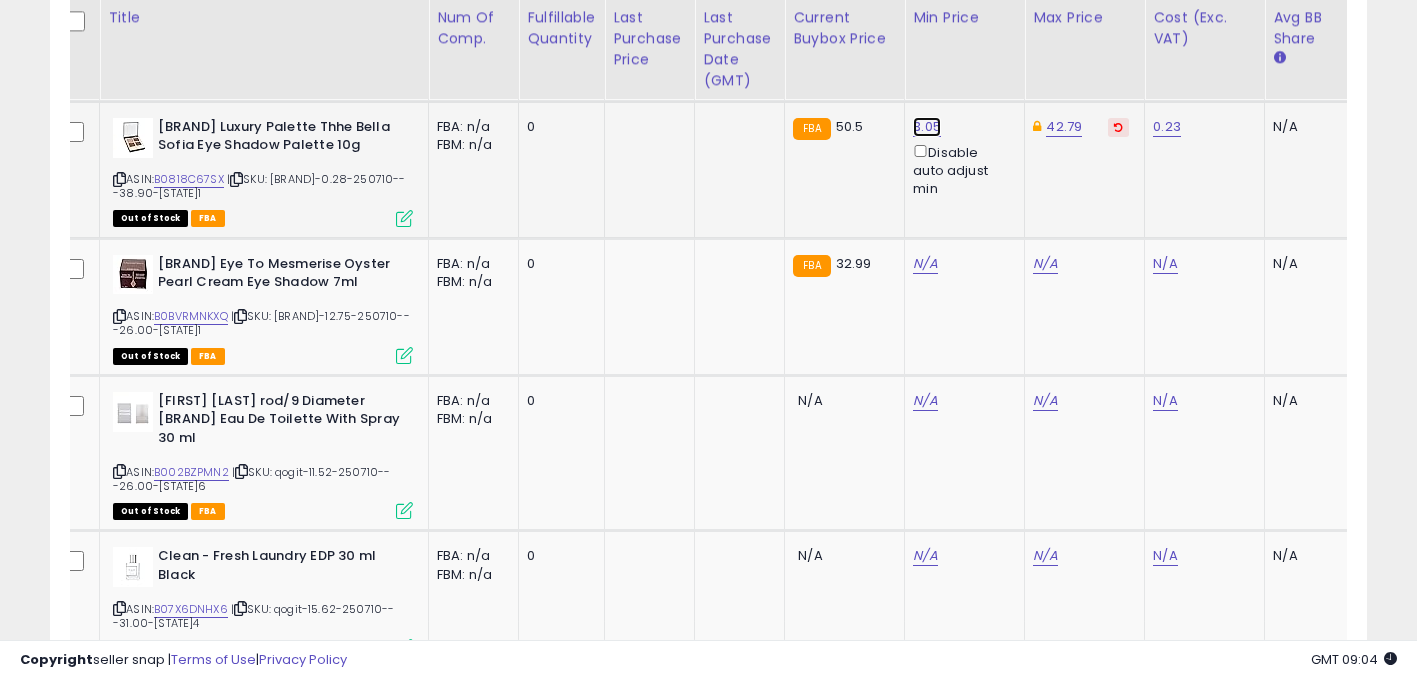 click on "3.05" at bounding box center [925, -2757] 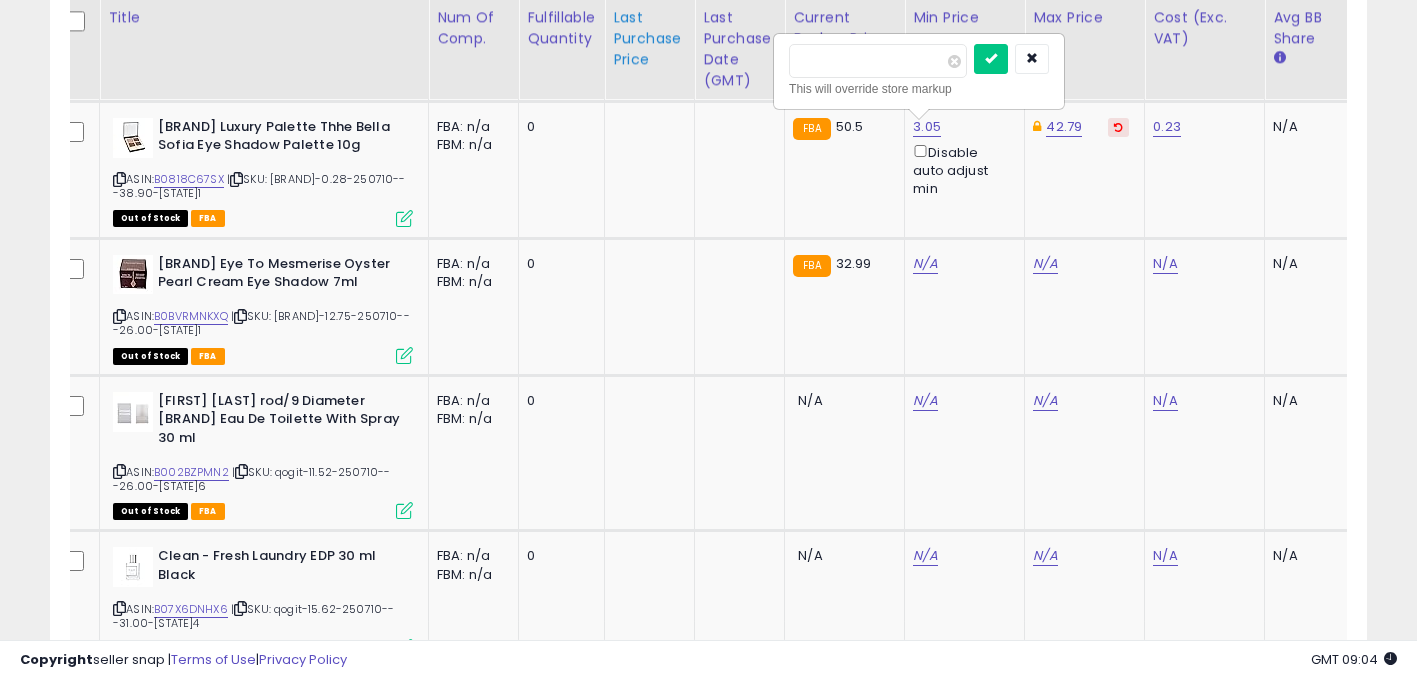 drag, startPoint x: 652, startPoint y: 45, endPoint x: 409, endPoint y: 49, distance: 243.03291 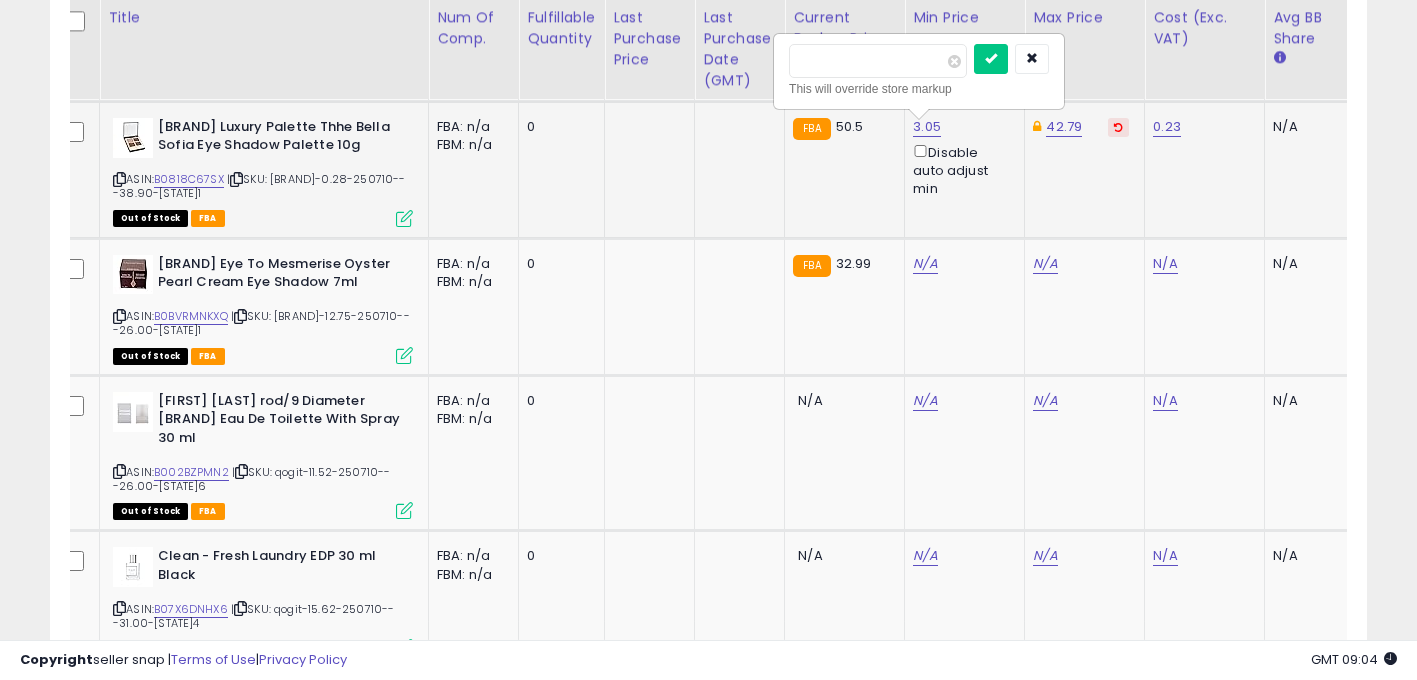 click on "****" at bounding box center [878, 61] 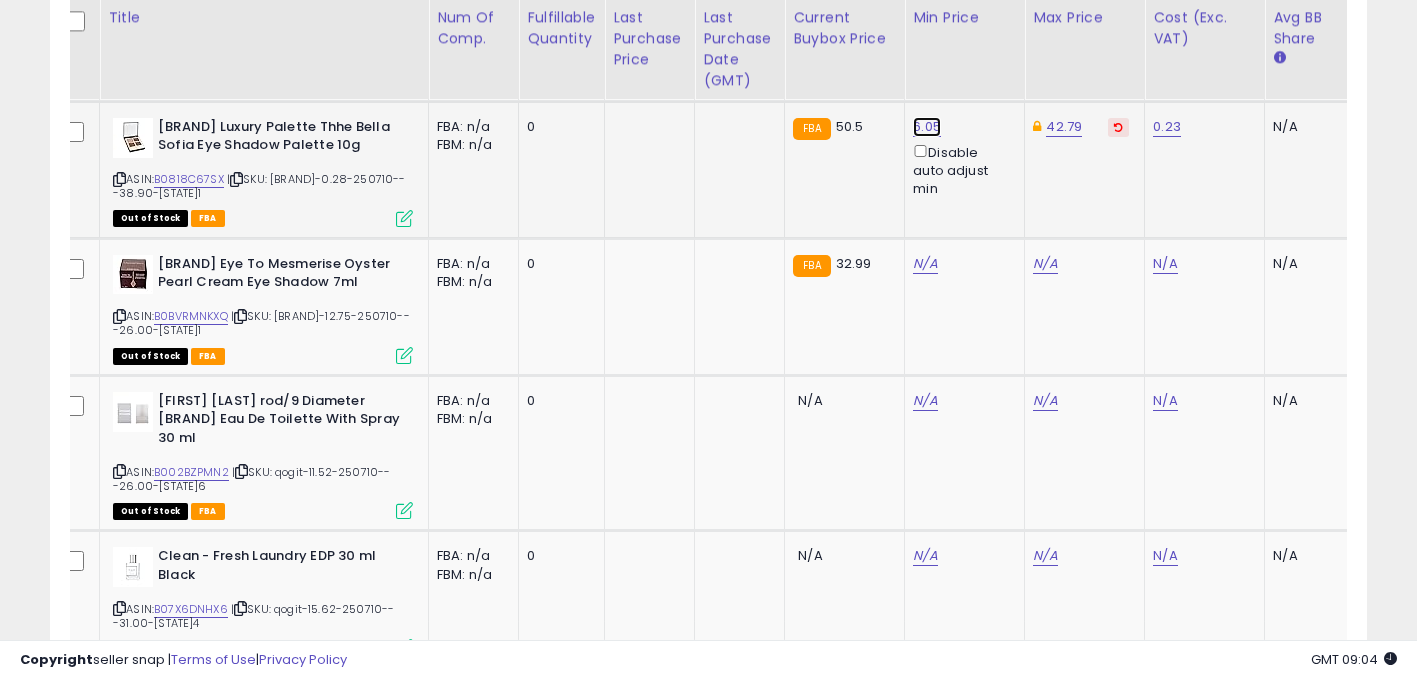 click on "6.05" at bounding box center (925, -2757) 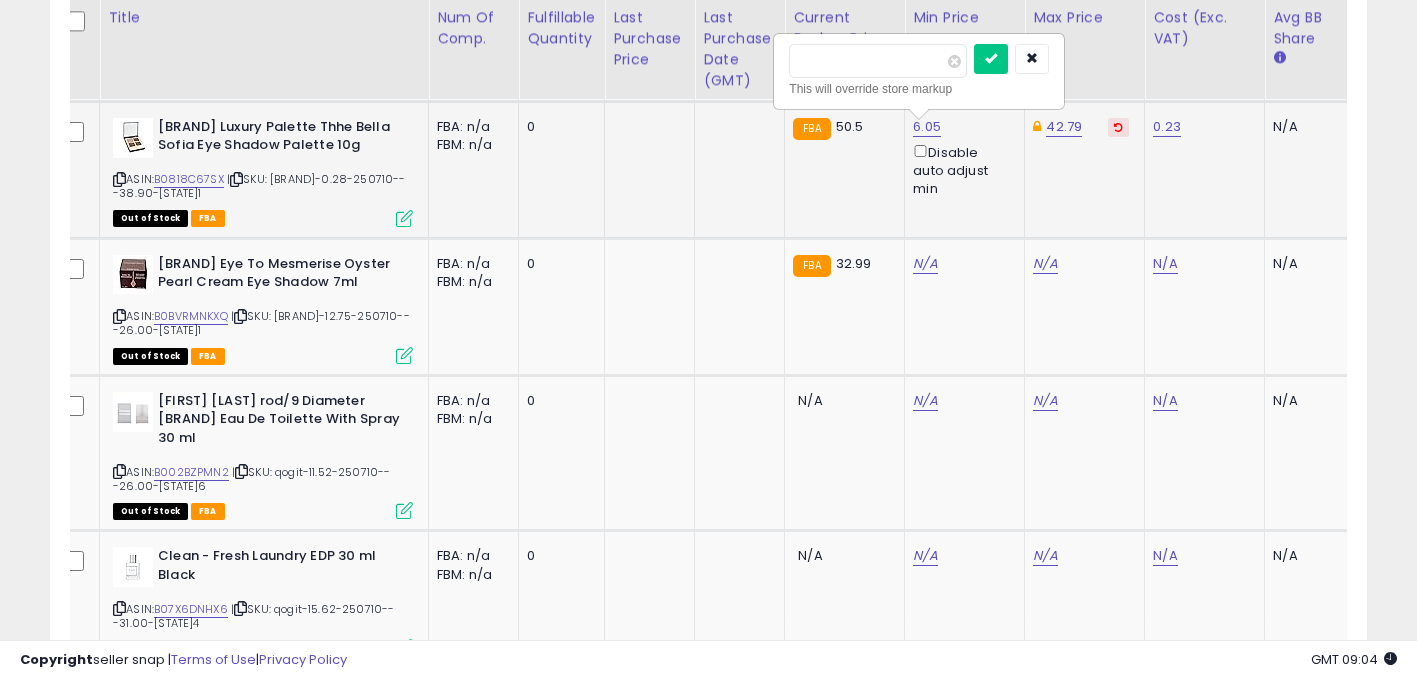 click on "****" at bounding box center [878, 61] 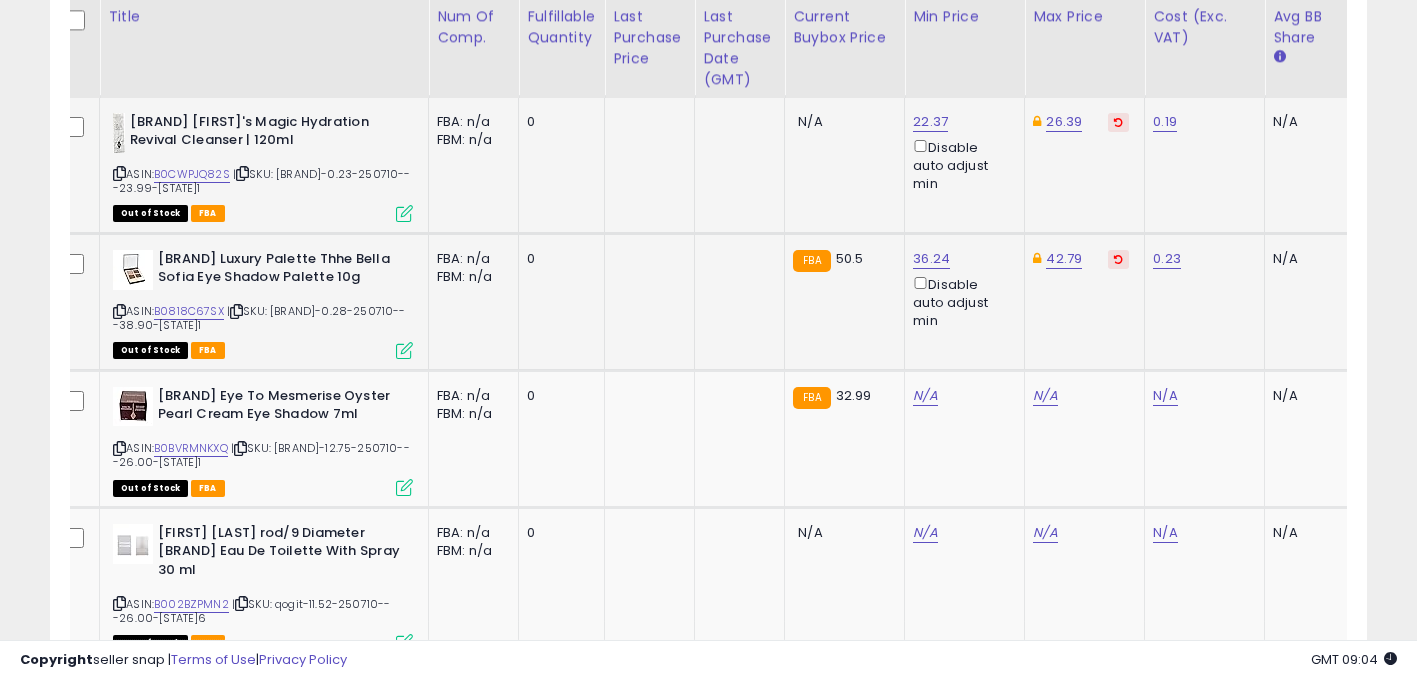 scroll, scrollTop: 3716, scrollLeft: 0, axis: vertical 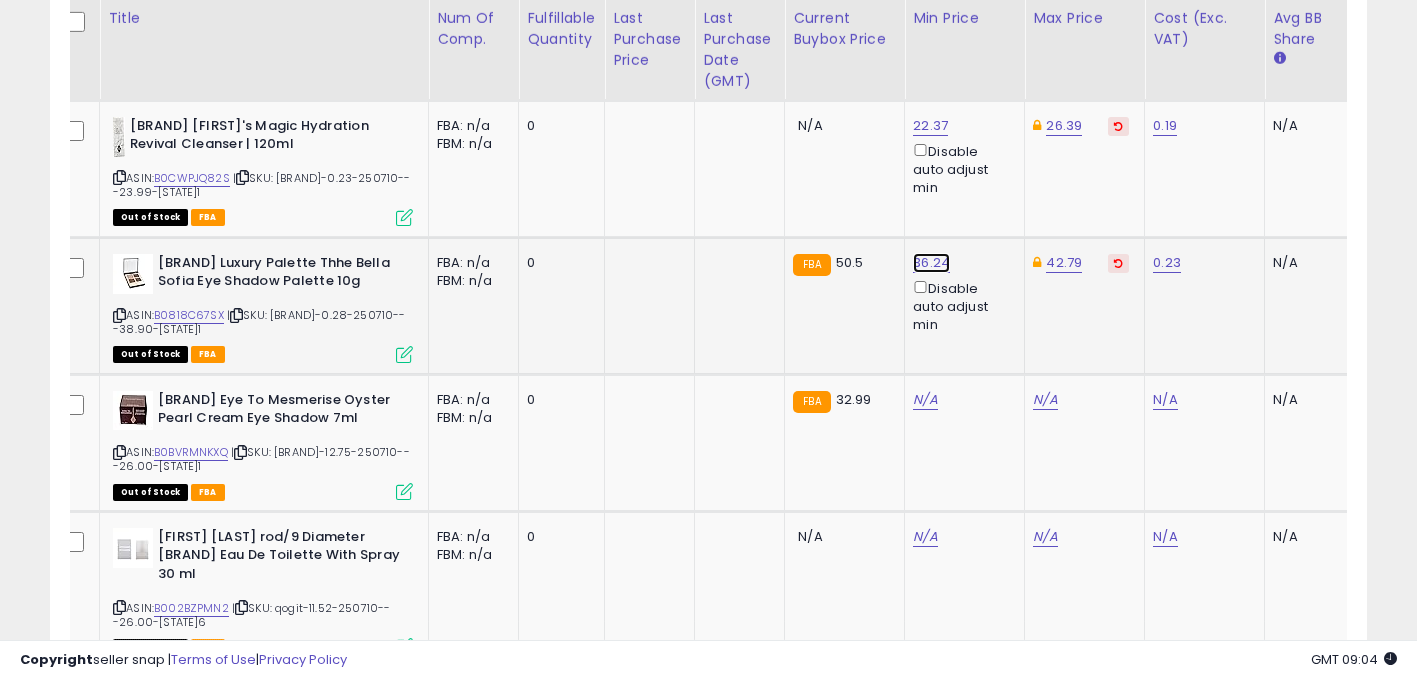 click on "36.24" at bounding box center (925, -2621) 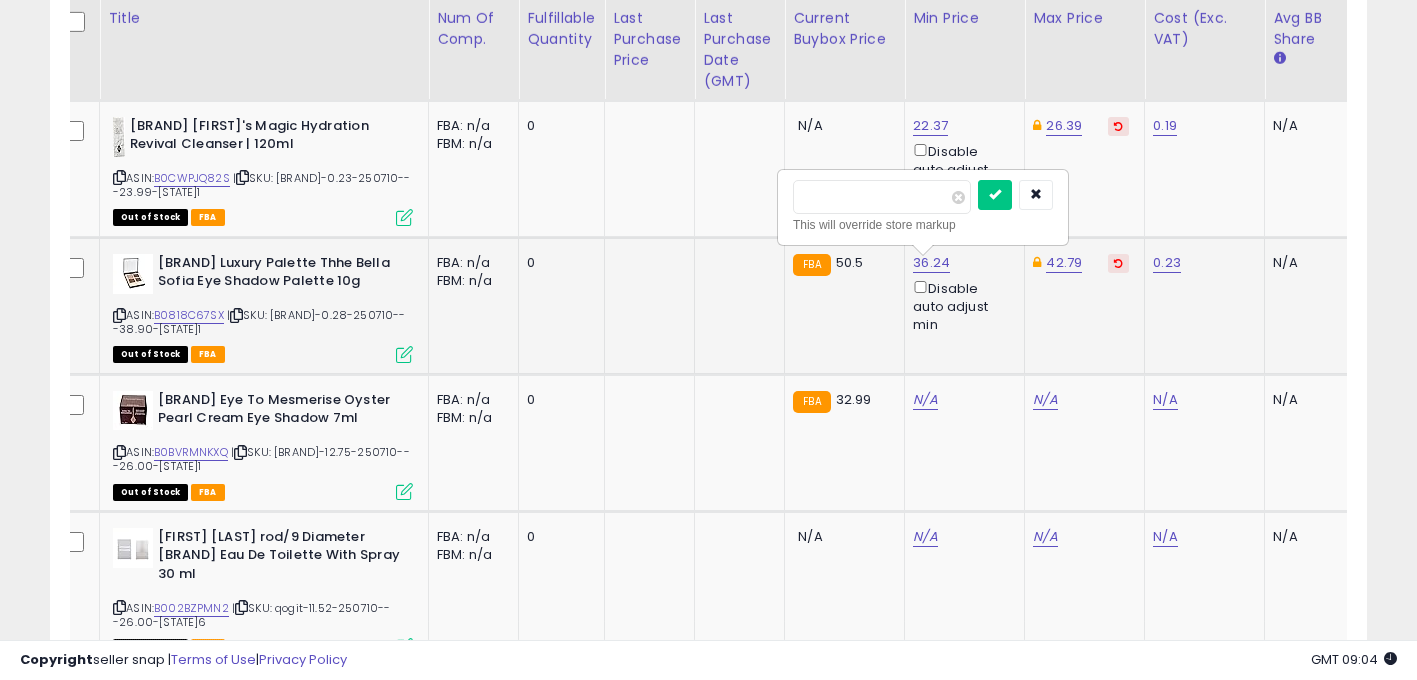 click on "*****" at bounding box center (882, 197) 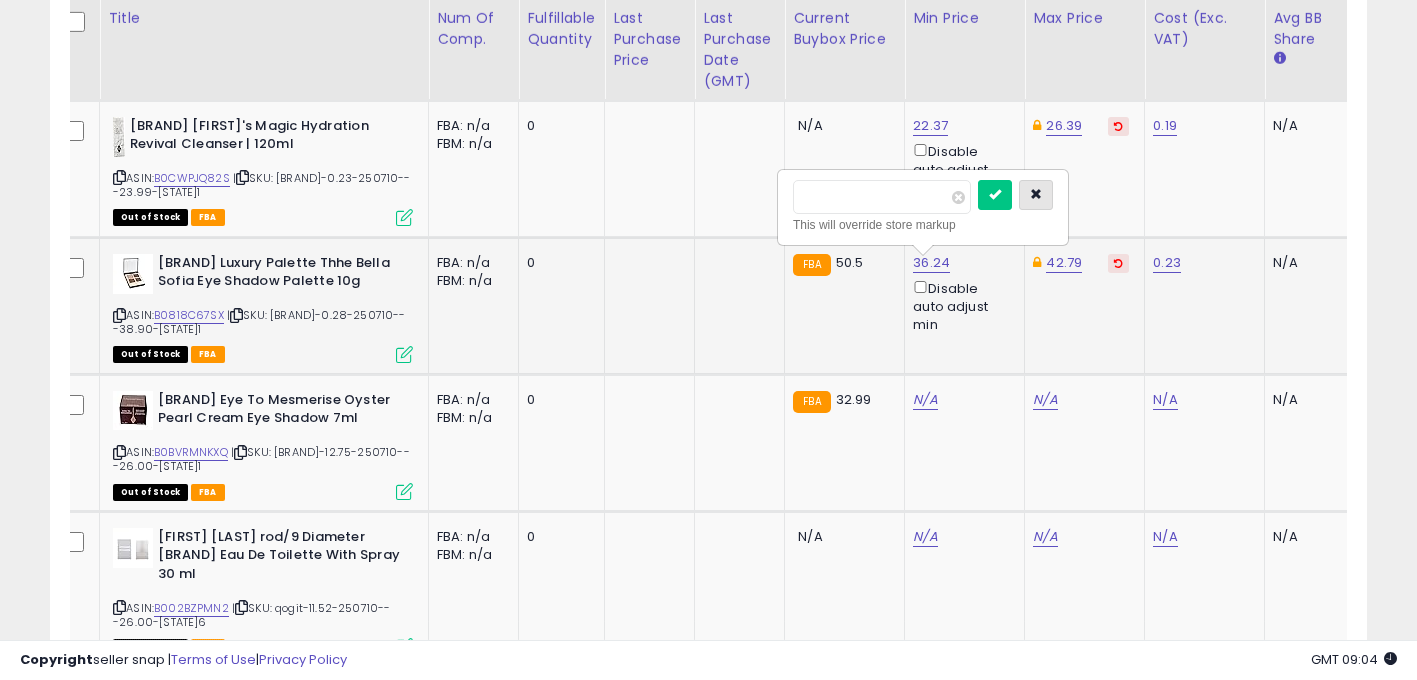 click at bounding box center [1036, 195] 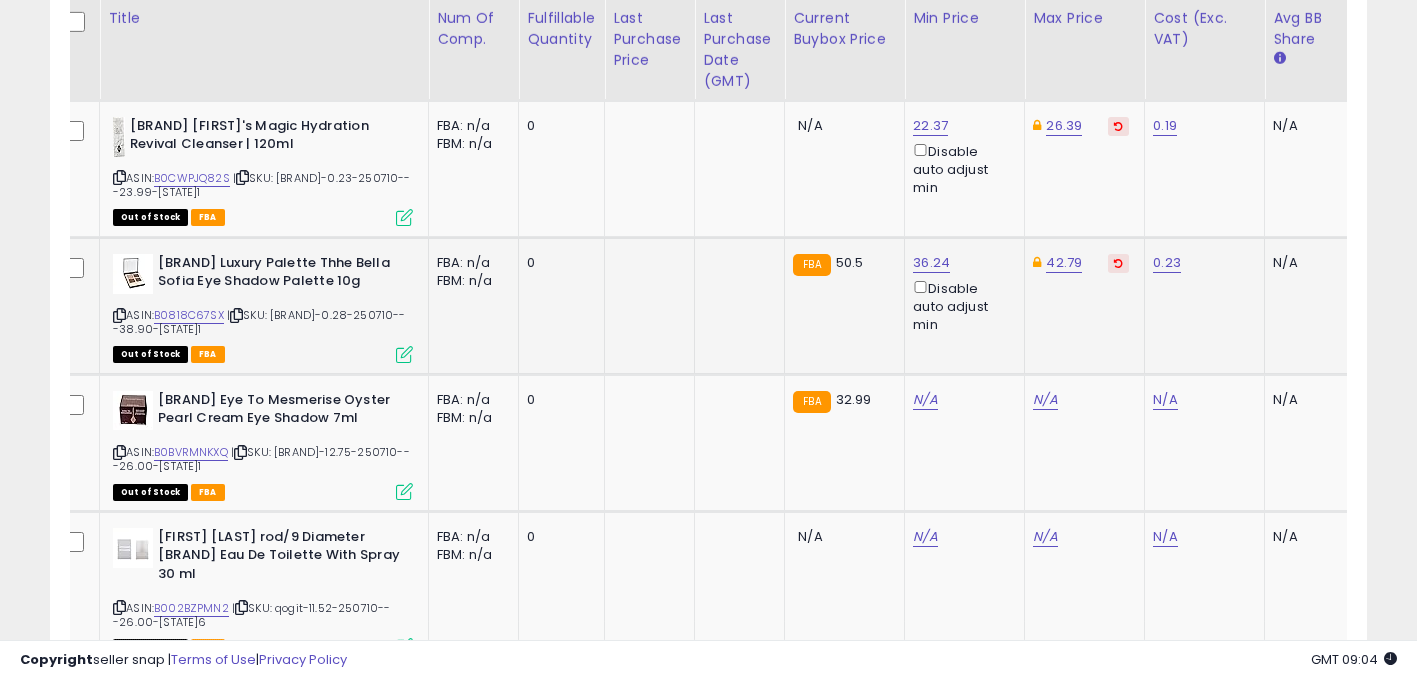 scroll, scrollTop: 0, scrollLeft: 449, axis: horizontal 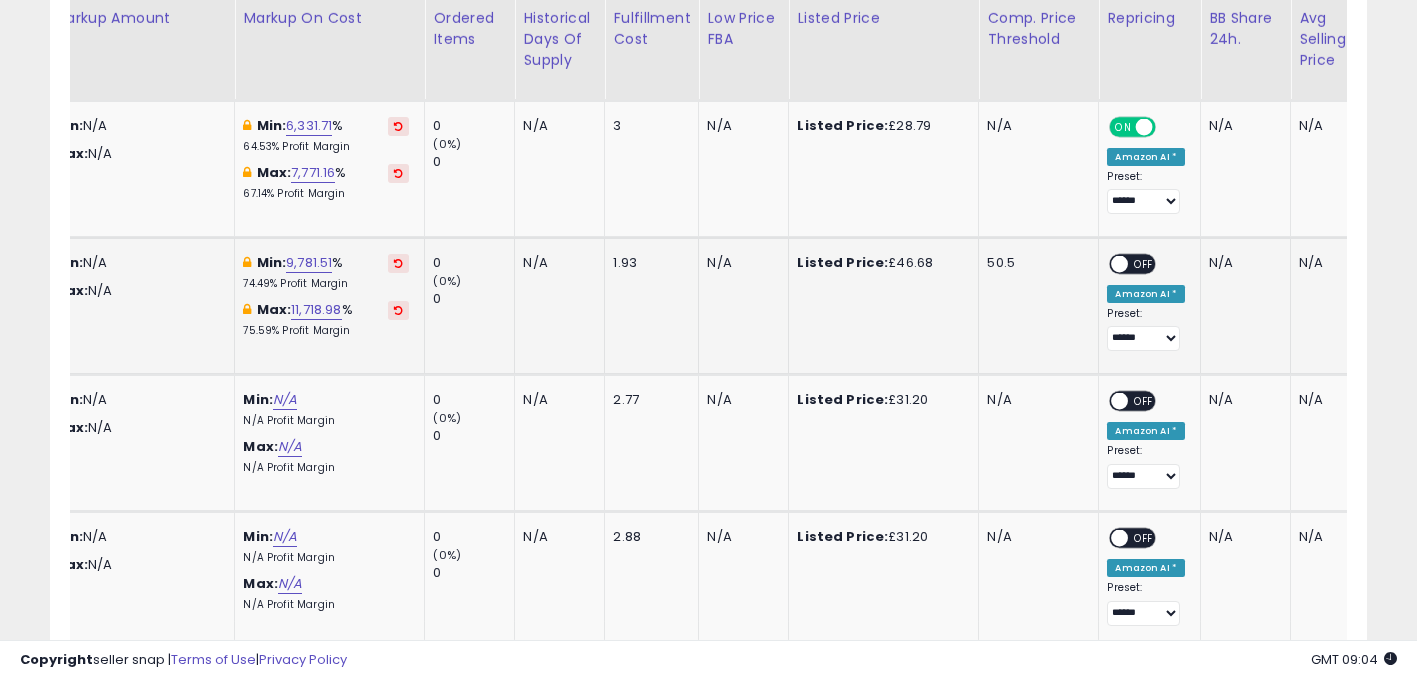 click on "OFF" at bounding box center [1145, 263] 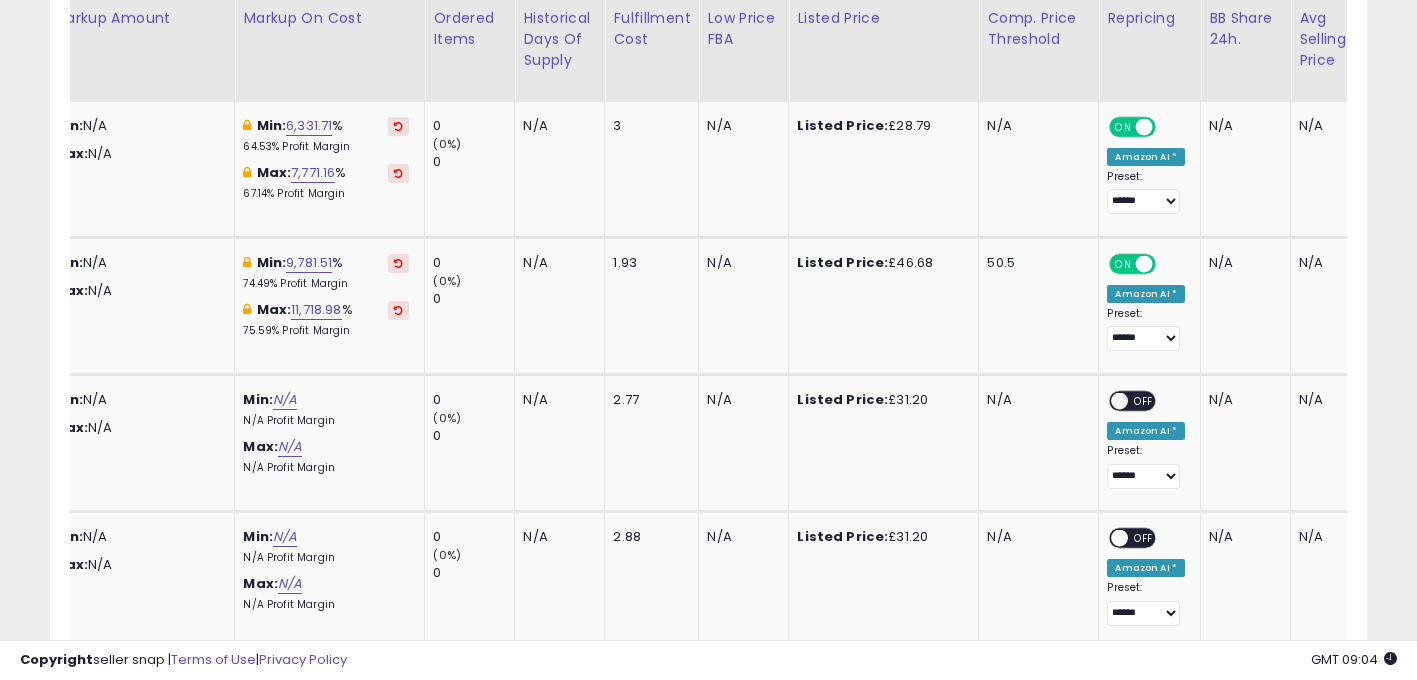 scroll, scrollTop: 0, scrollLeft: 0, axis: both 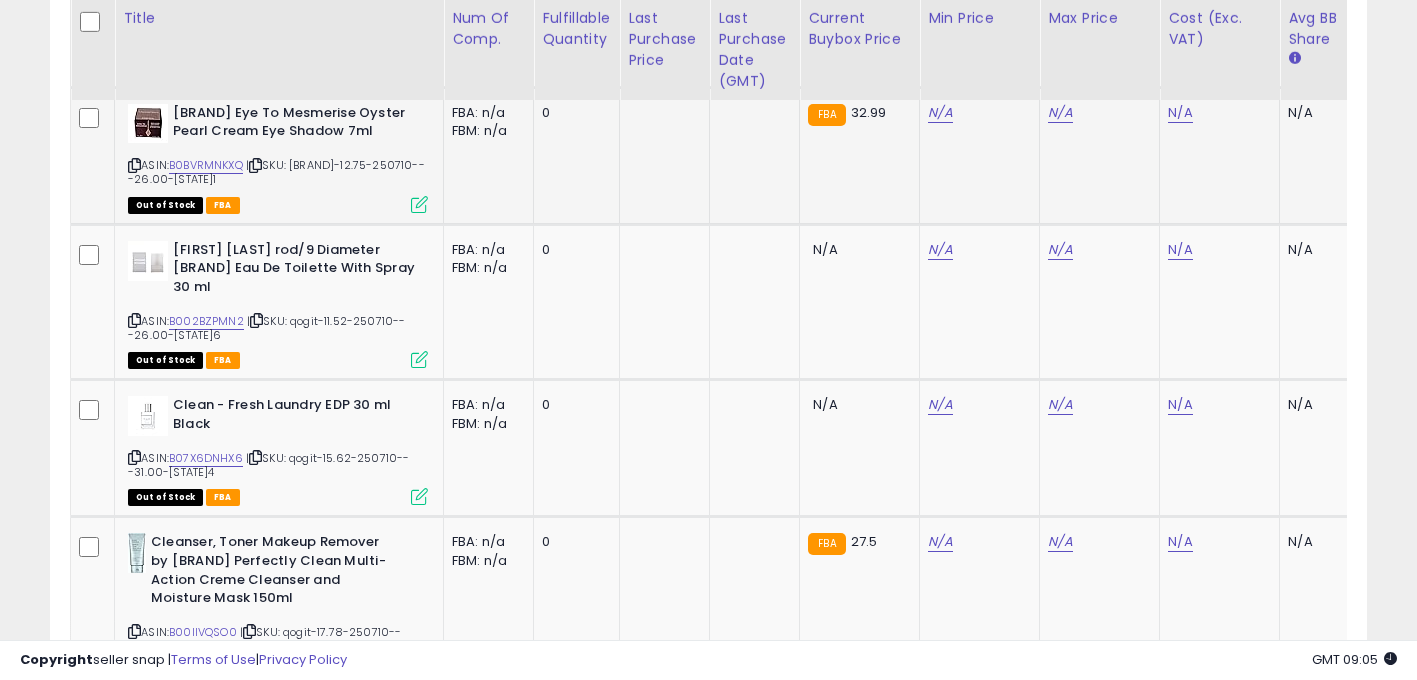 click at bounding box center [134, 165] 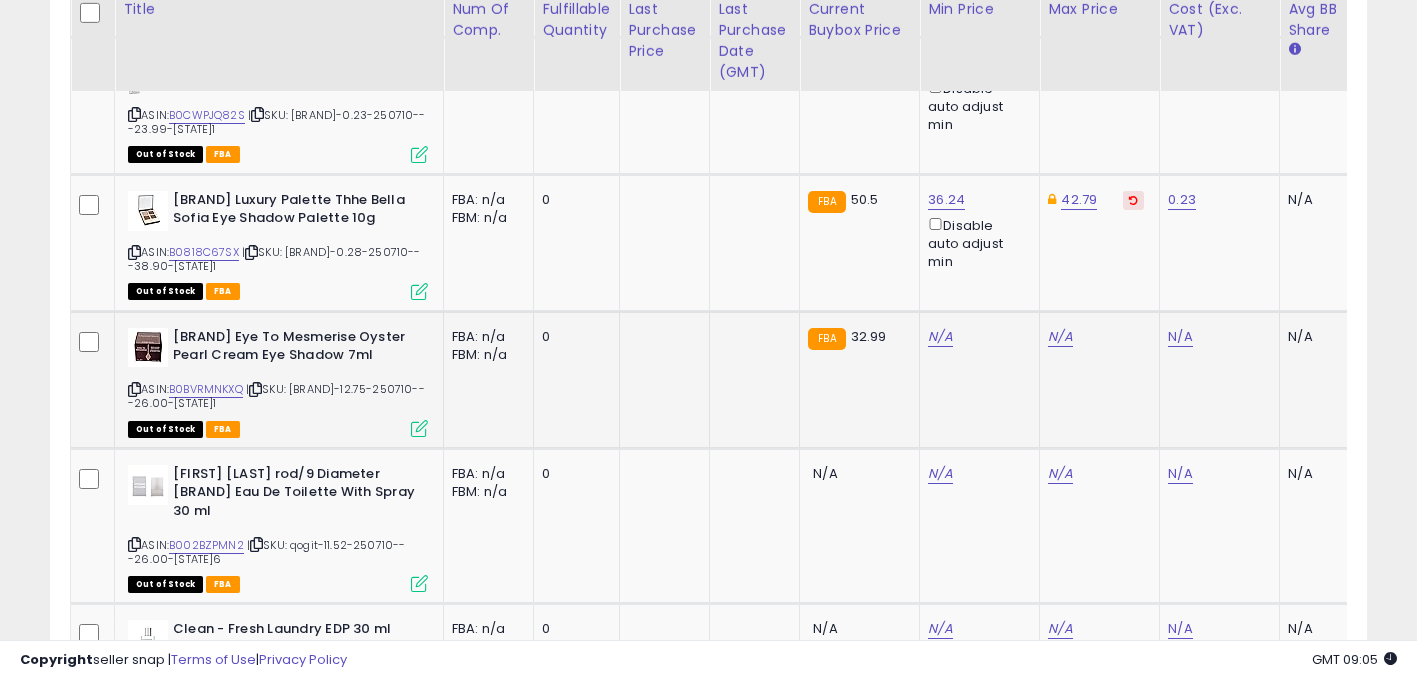 scroll, scrollTop: 3770, scrollLeft: 0, axis: vertical 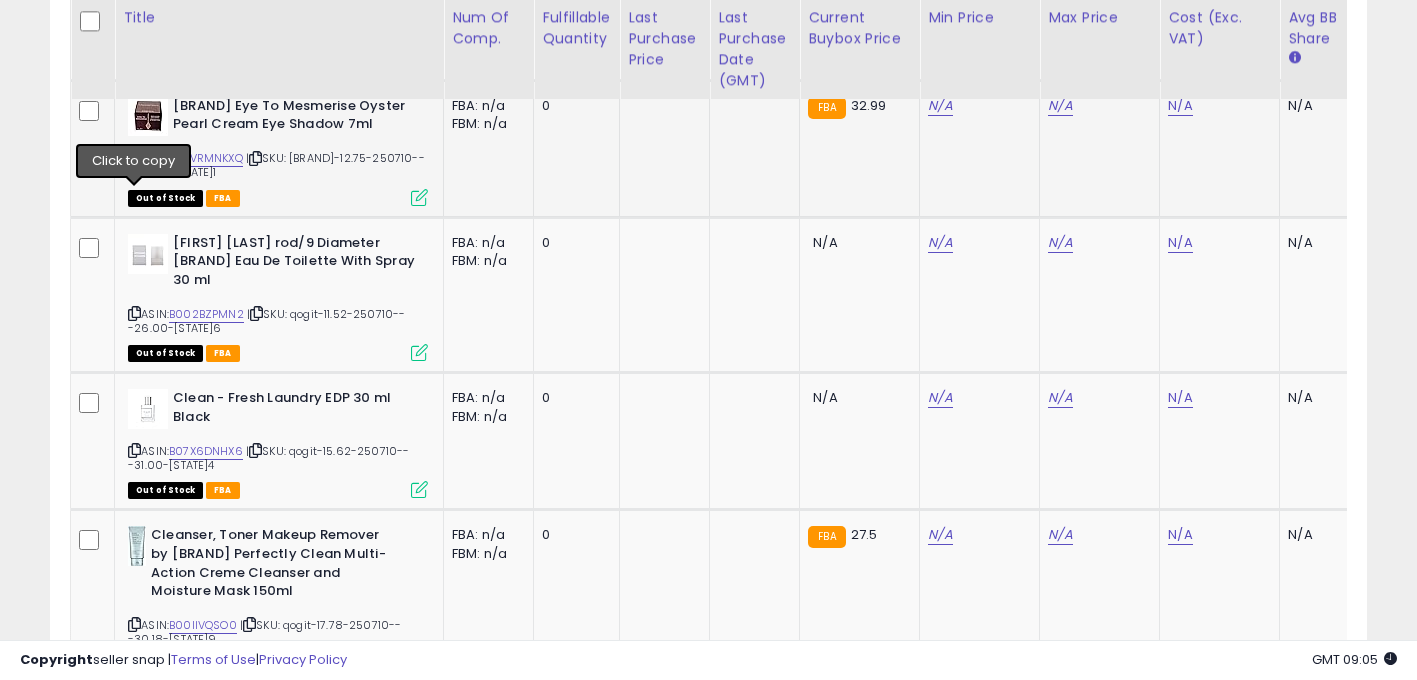 click at bounding box center (134, 158) 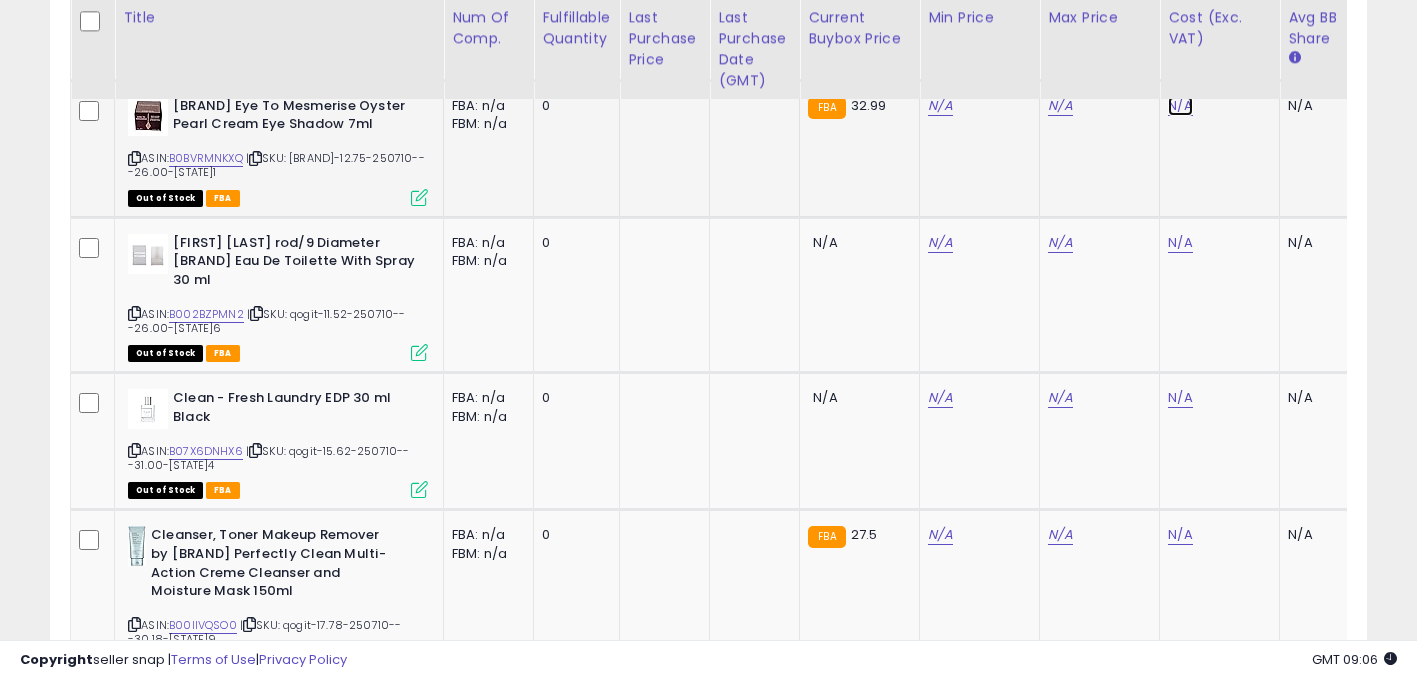 click on "N/A" at bounding box center [1180, -2585] 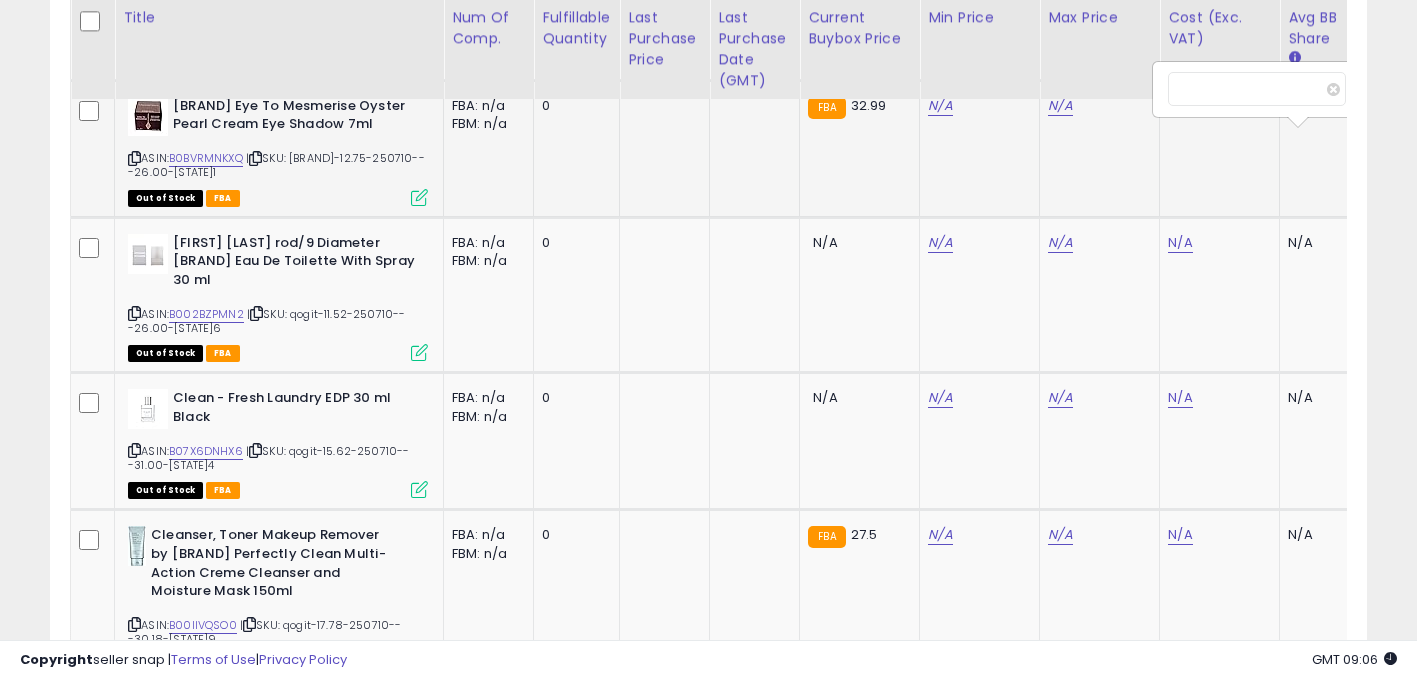 scroll, scrollTop: 0, scrollLeft: 15, axis: horizontal 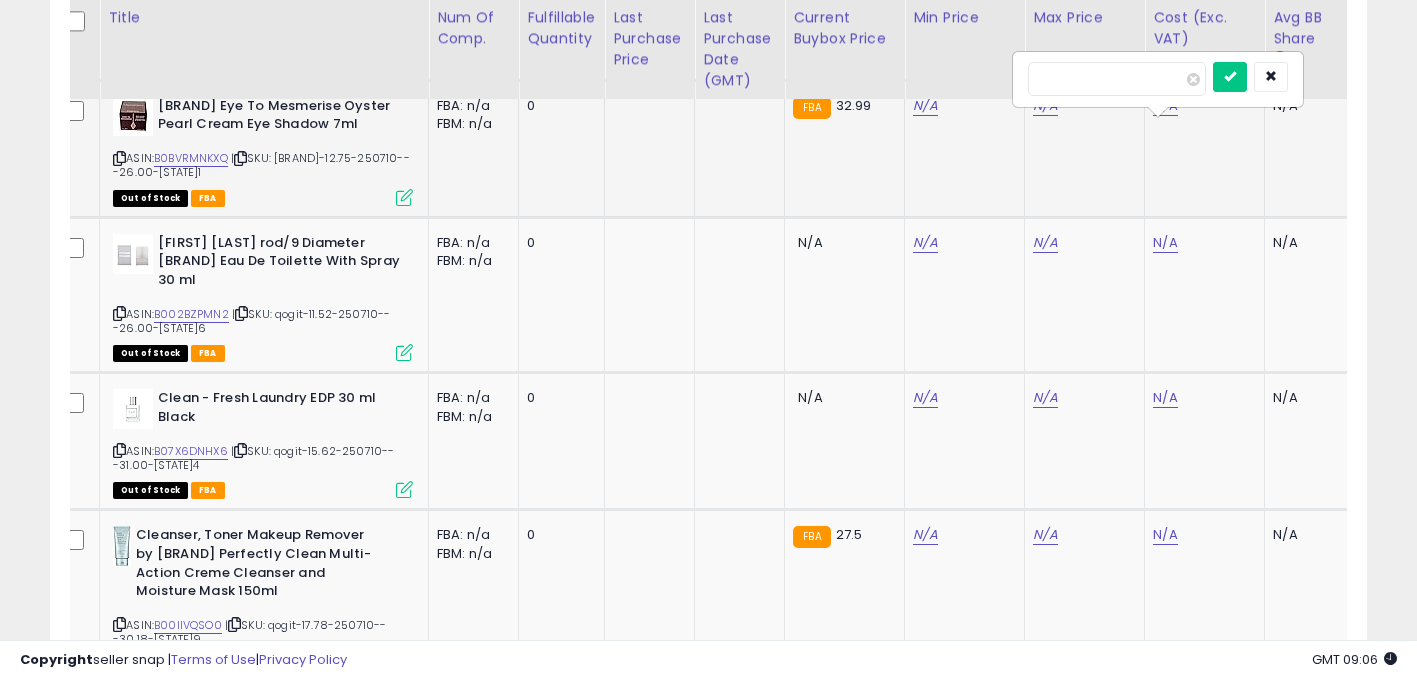 type on "*****" 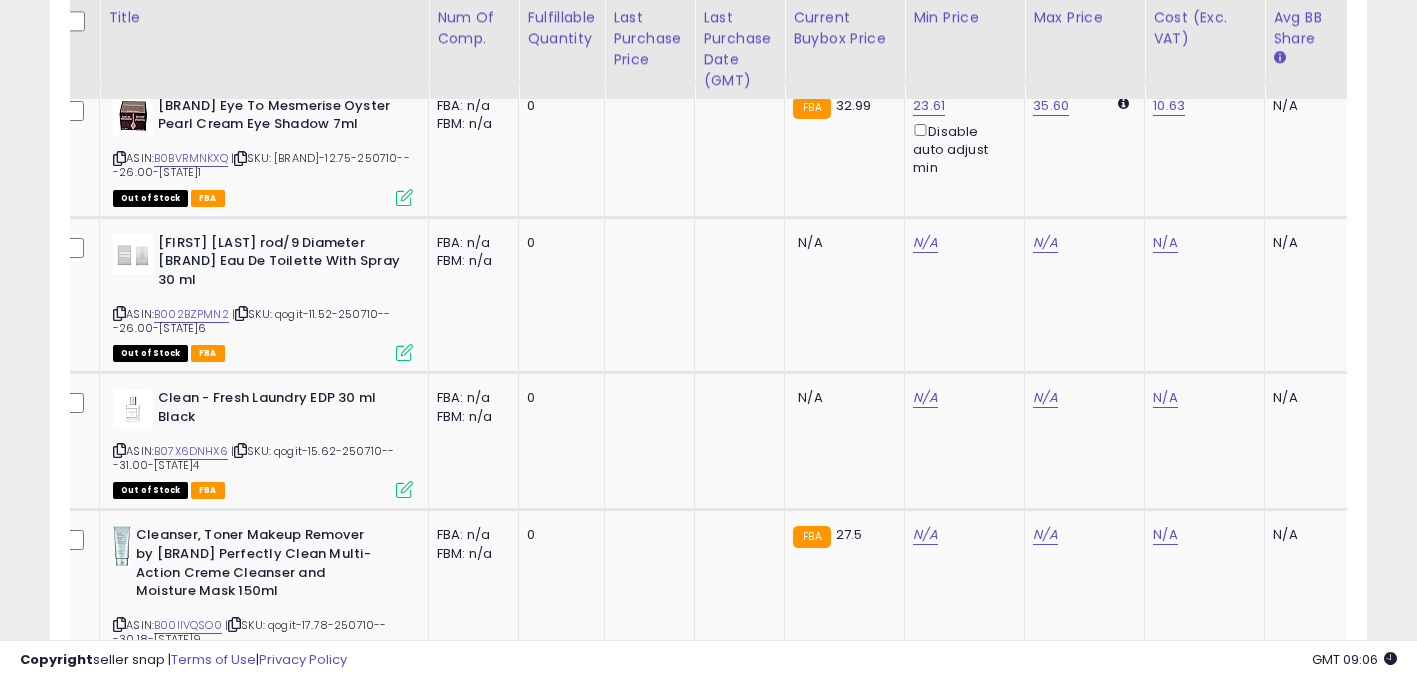 scroll, scrollTop: 0, scrollLeft: 816, axis: horizontal 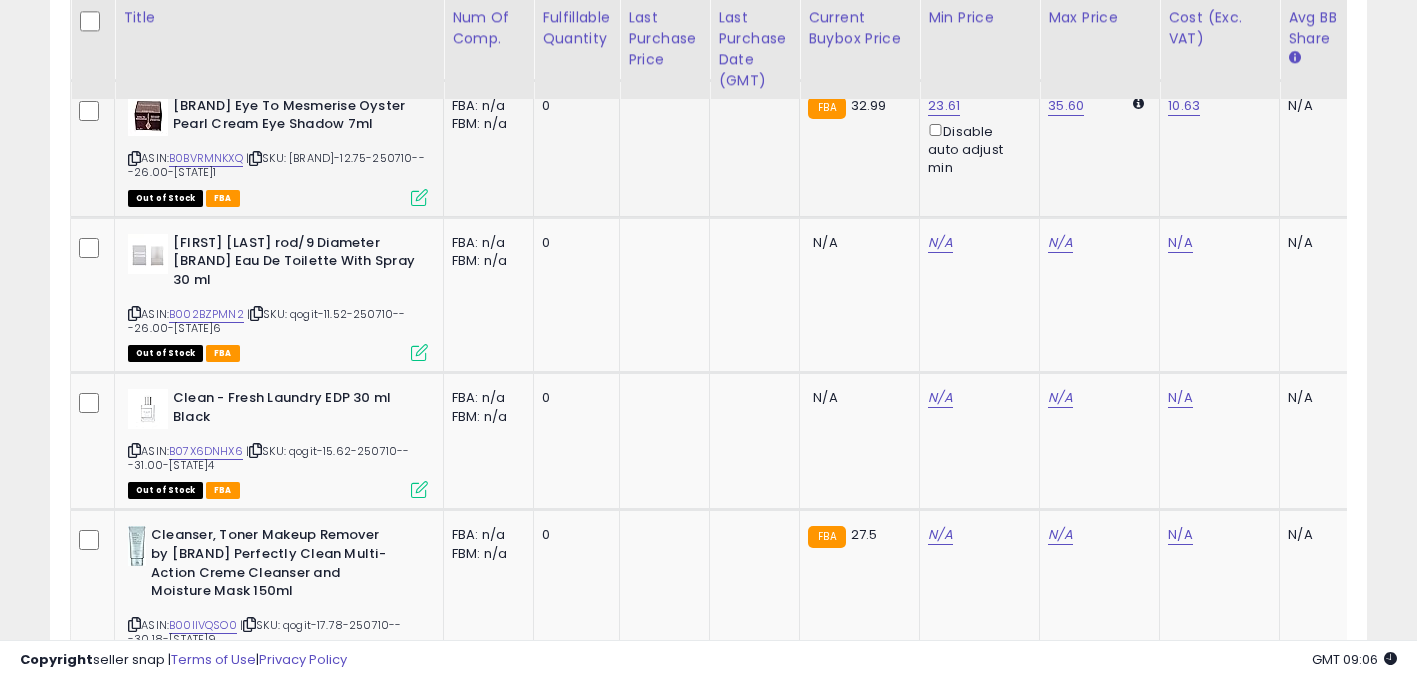 click at bounding box center (255, 158) 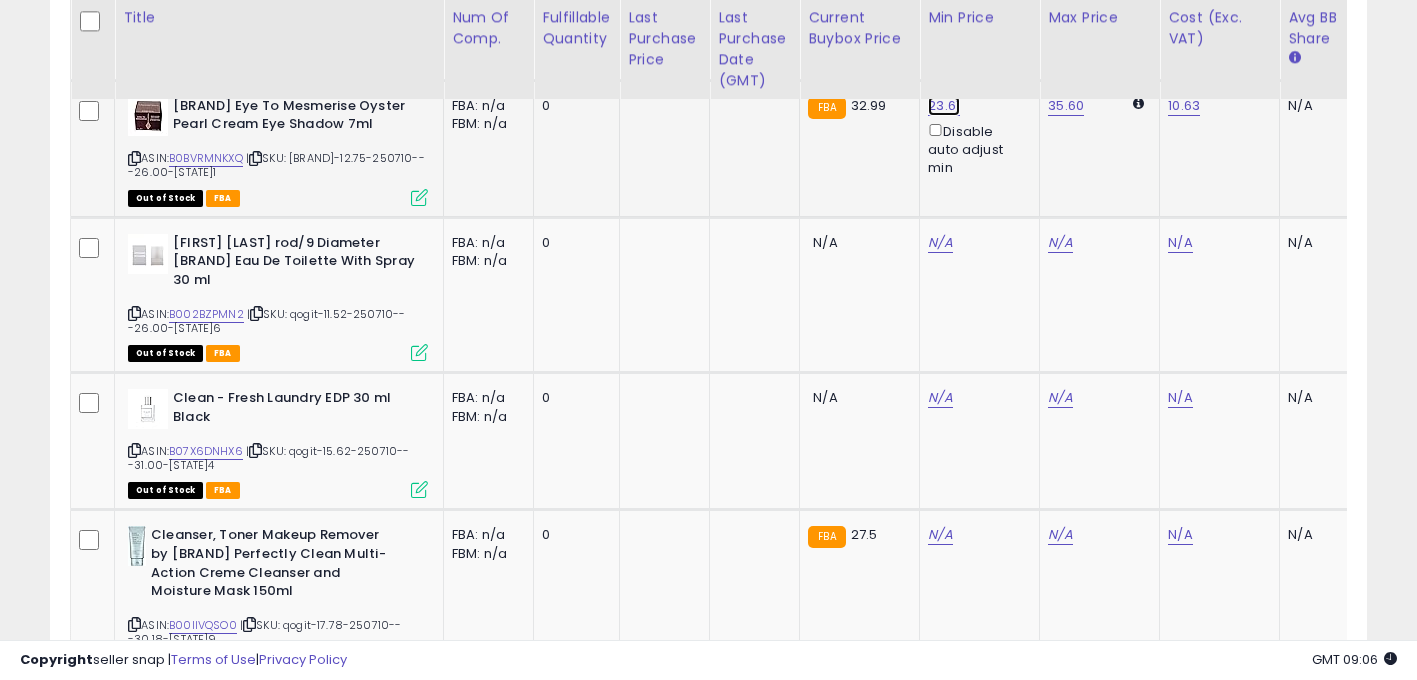 click on "23.61" at bounding box center (940, -2915) 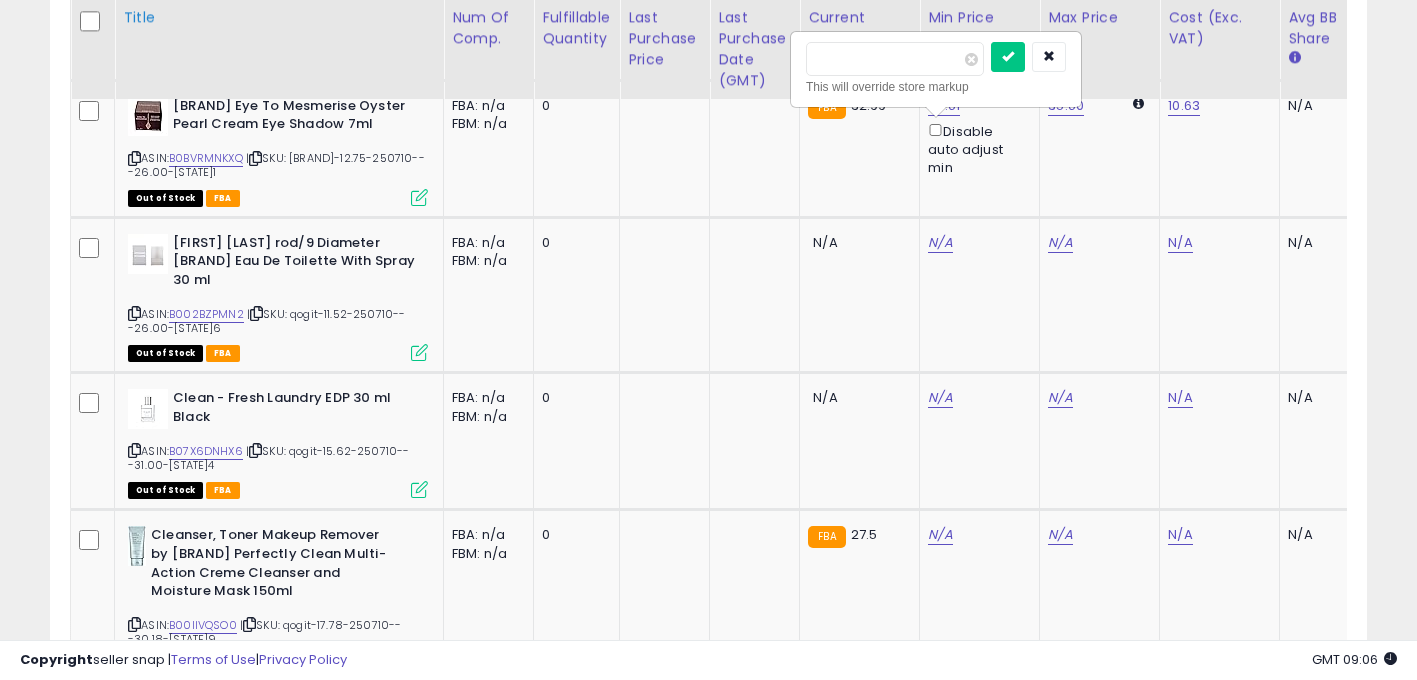 drag, startPoint x: 896, startPoint y: 69, endPoint x: 342, endPoint y: 25, distance: 555.74457 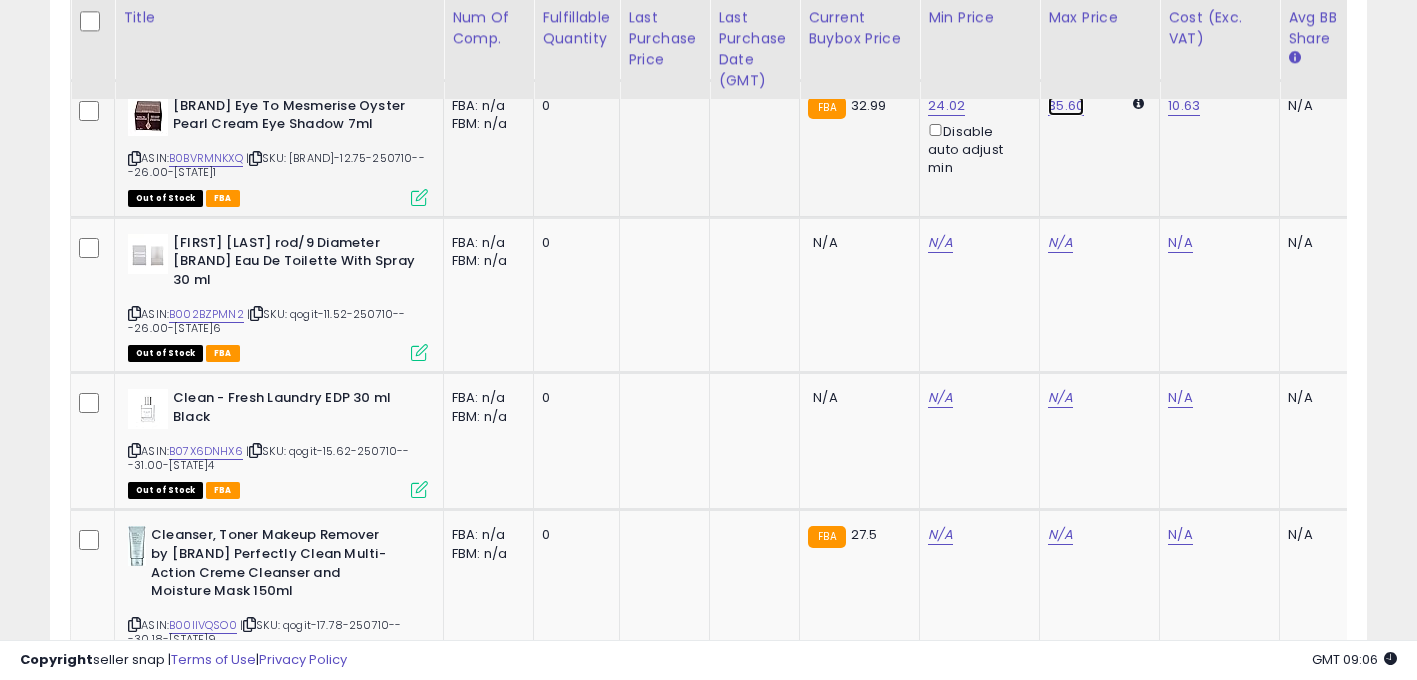 click on "35.60" at bounding box center (1060, -2915) 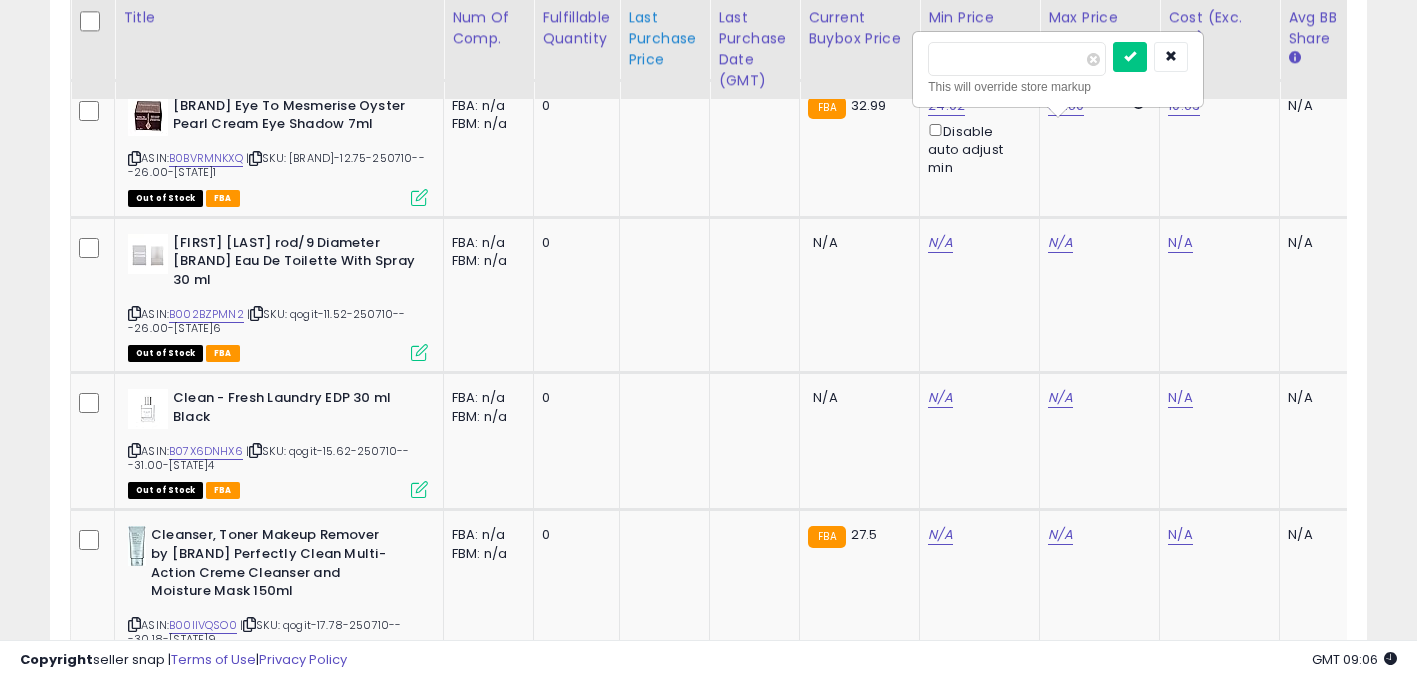 drag, startPoint x: 1009, startPoint y: 67, endPoint x: 637, endPoint y: 72, distance: 372.0336 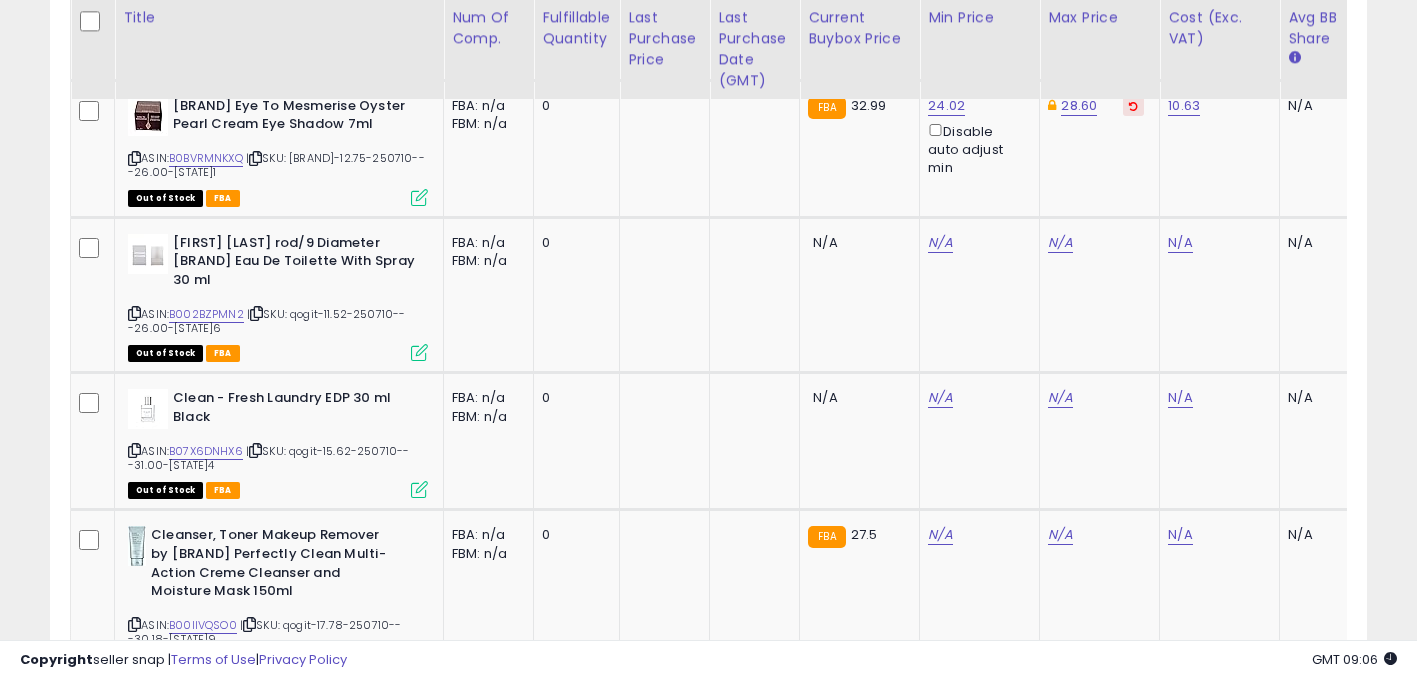 scroll, scrollTop: 0, scrollLeft: 1508, axis: horizontal 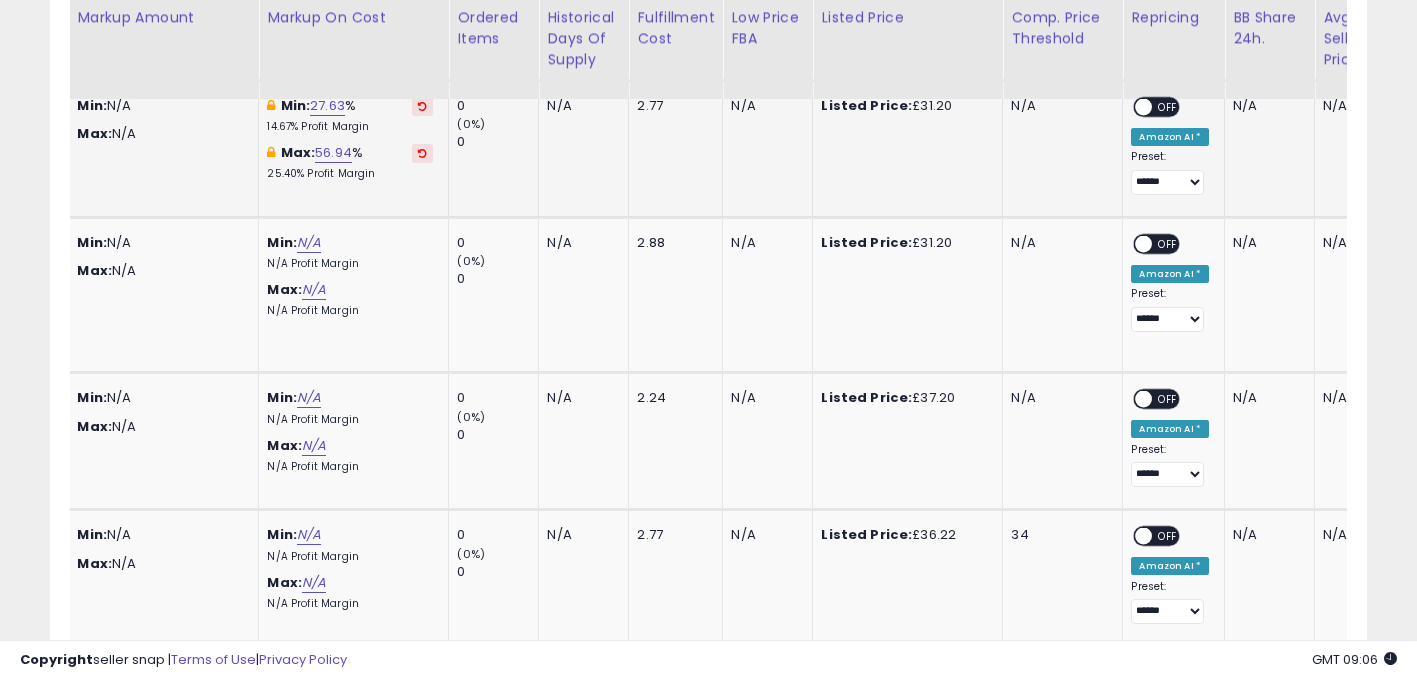 click on "ON   OFF" at bounding box center [1156, 106] 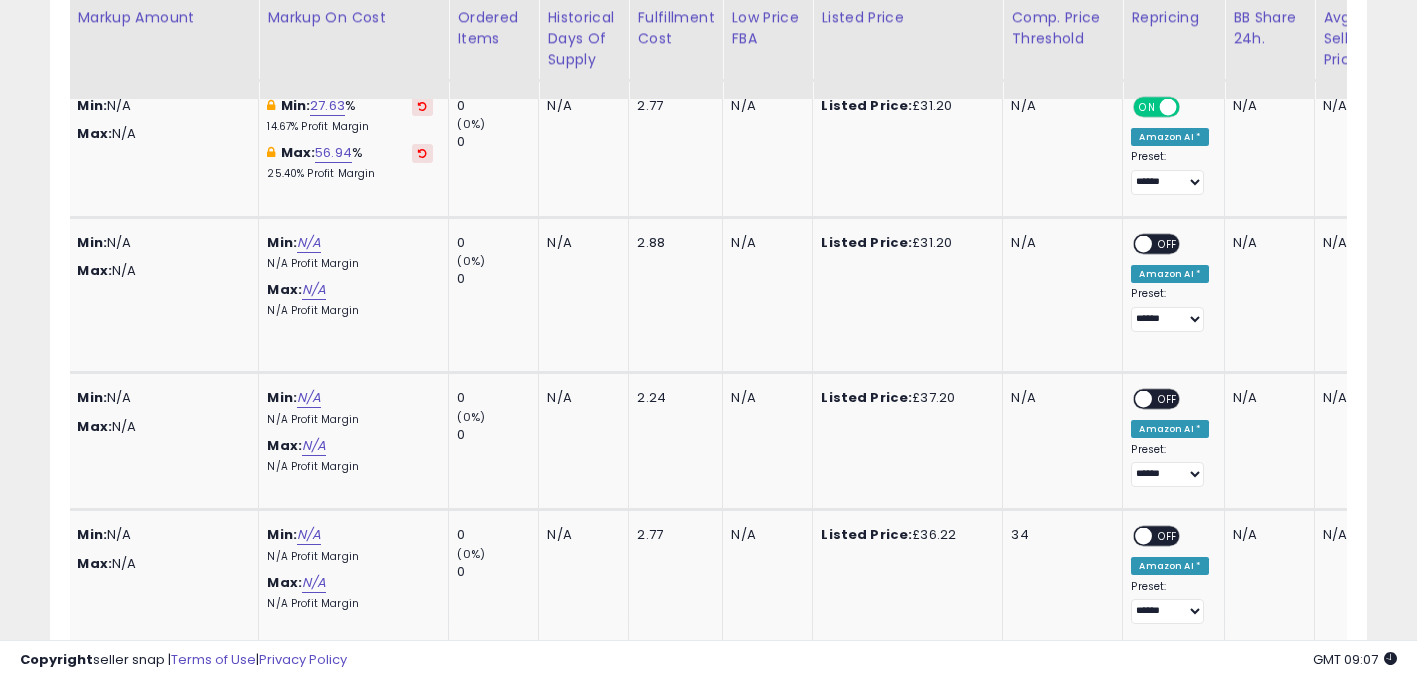 scroll, scrollTop: 0, scrollLeft: 729, axis: horizontal 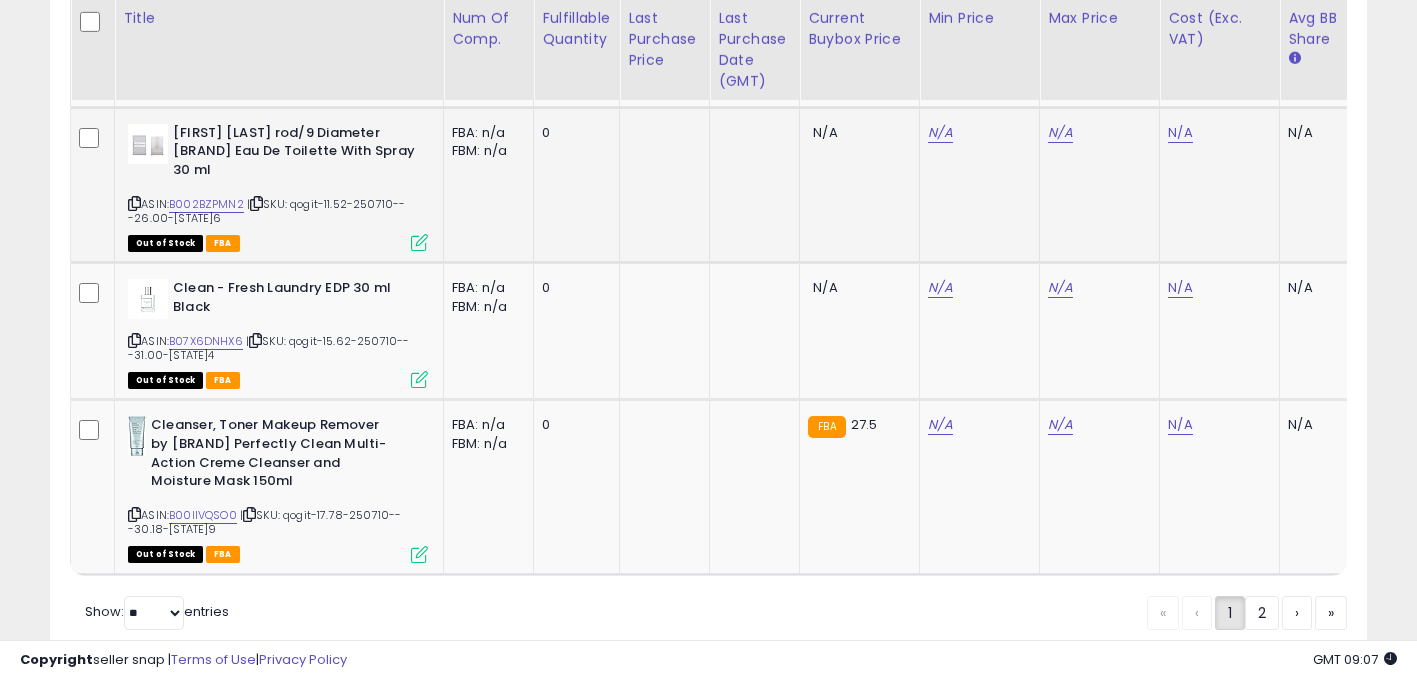 click at bounding box center [134, 203] 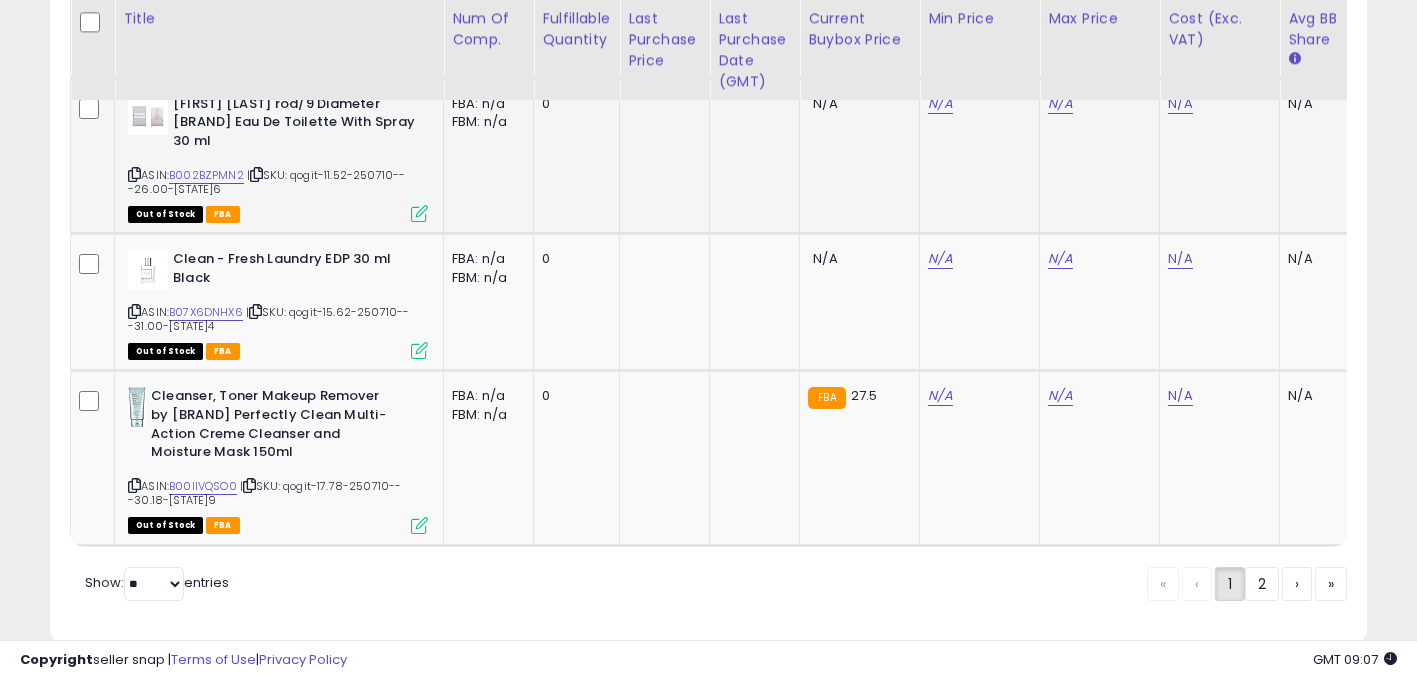 scroll, scrollTop: 4150, scrollLeft: 0, axis: vertical 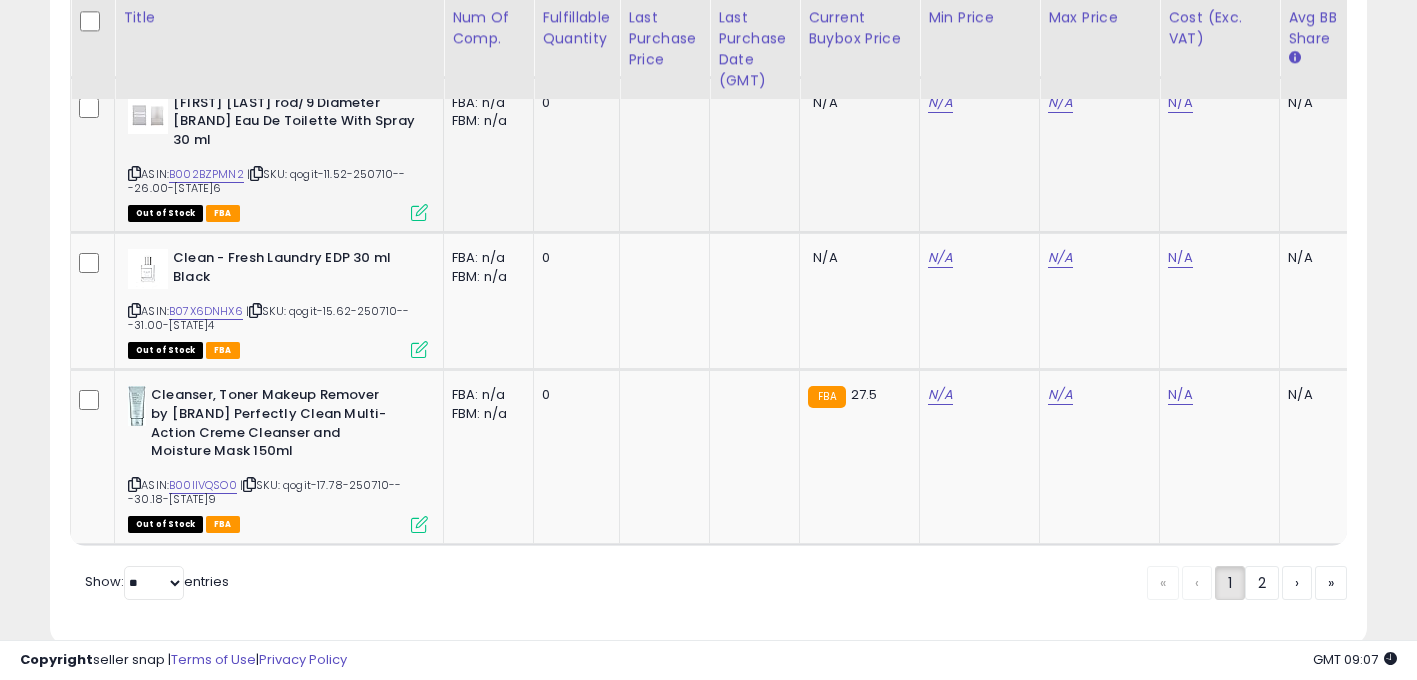 click at bounding box center (256, 173) 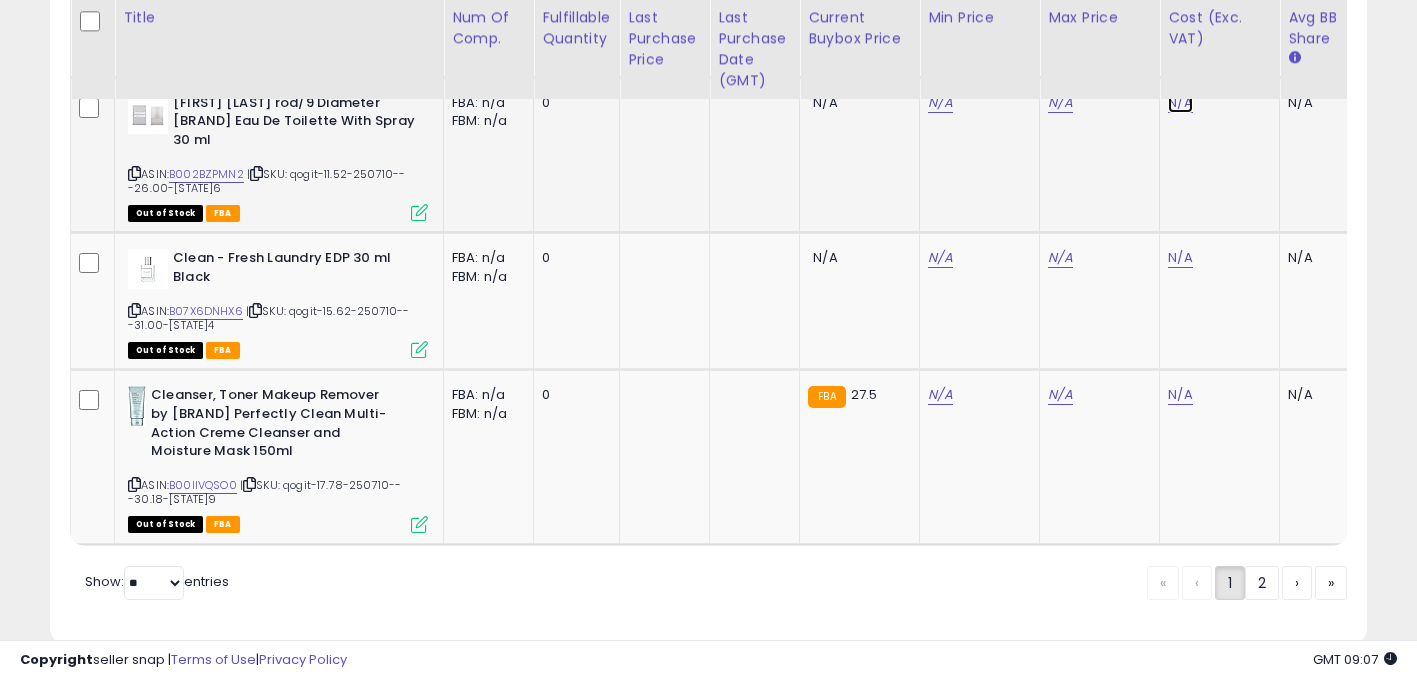 click on "N/A" at bounding box center (1180, -2725) 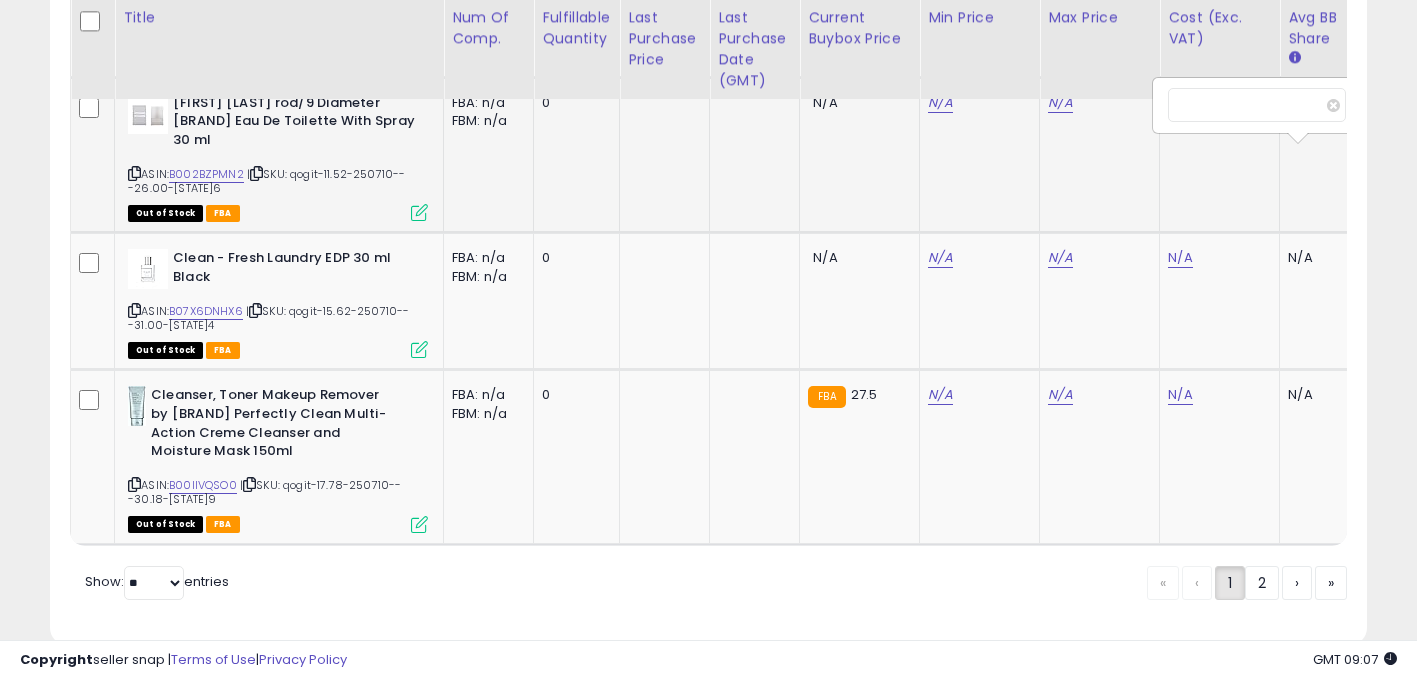 scroll, scrollTop: 0, scrollLeft: 15, axis: horizontal 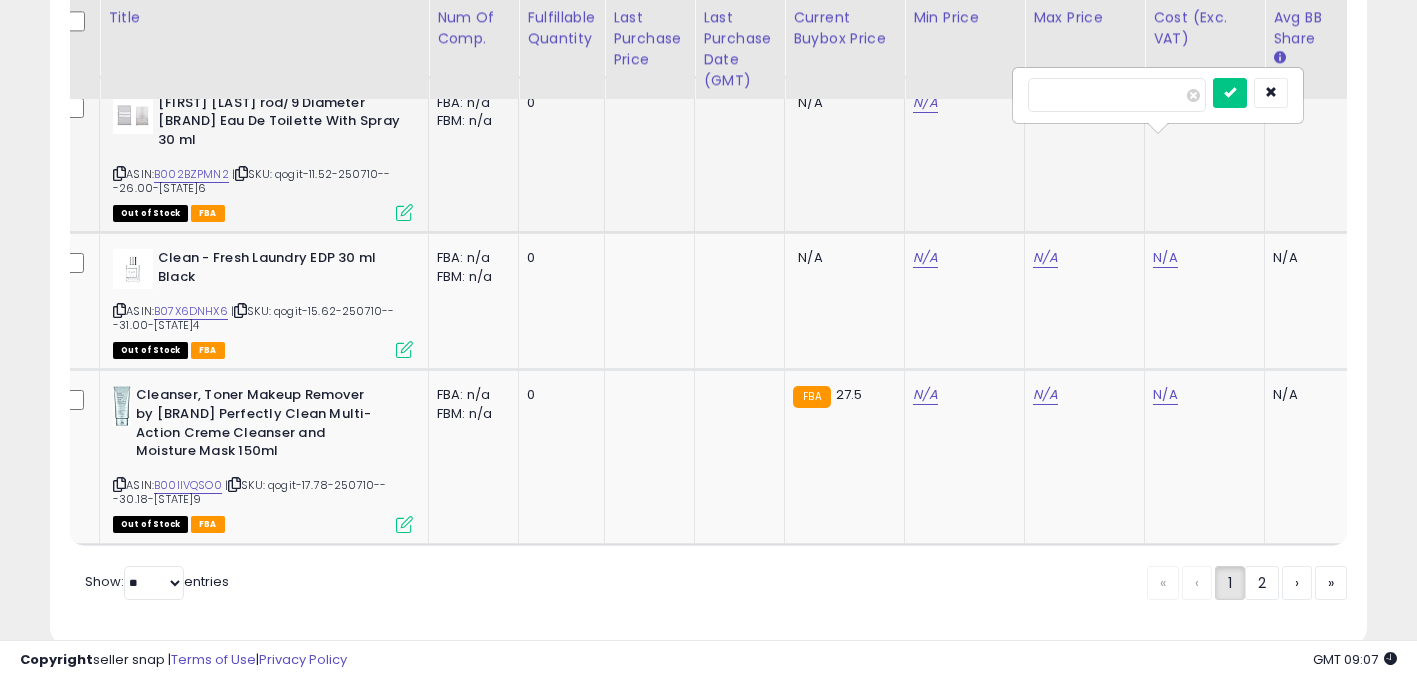 type on "***" 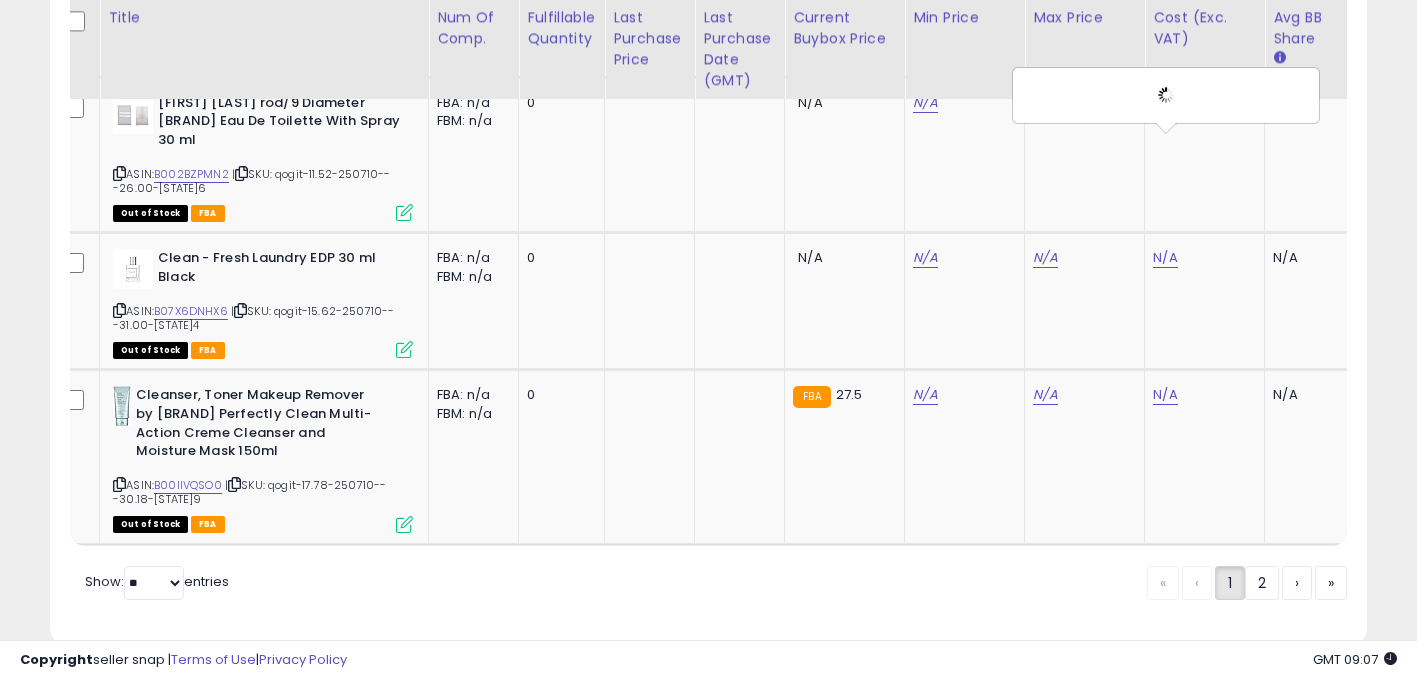 scroll, scrollTop: 0, scrollLeft: 180, axis: horizontal 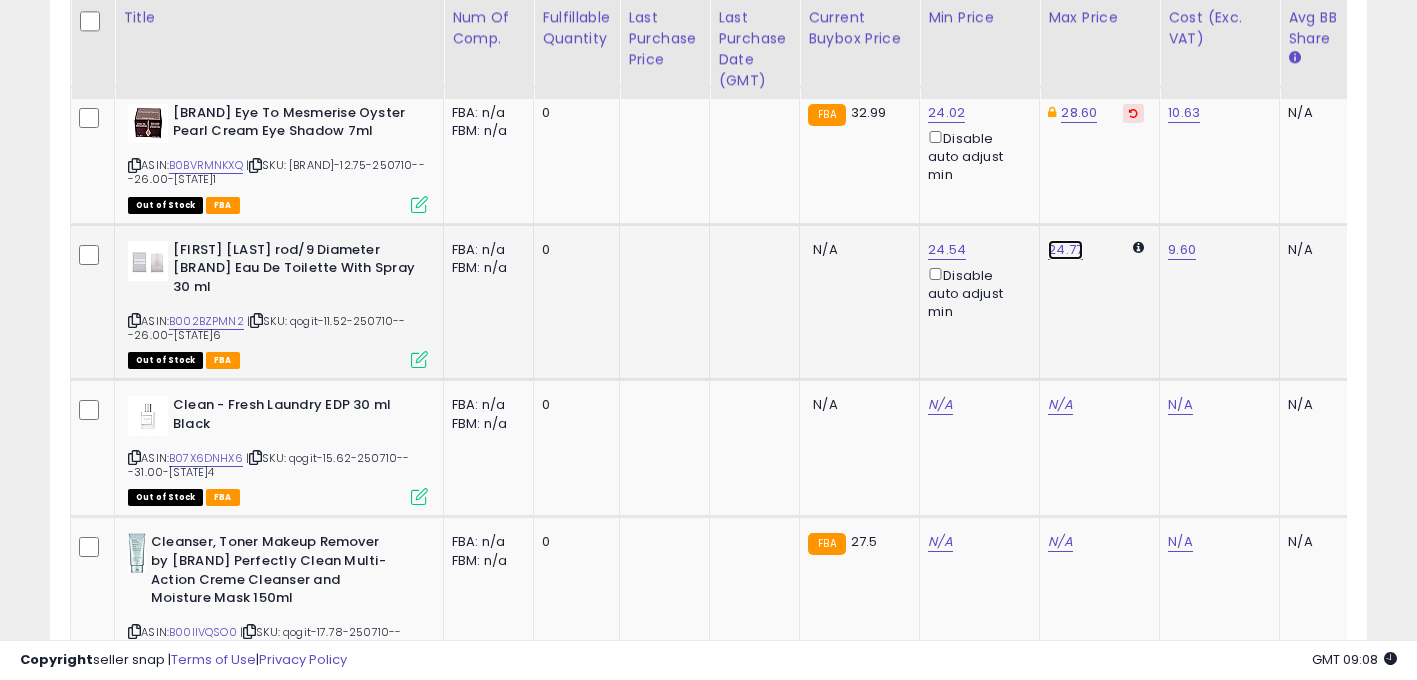 click on "24.77" at bounding box center [1060, -2908] 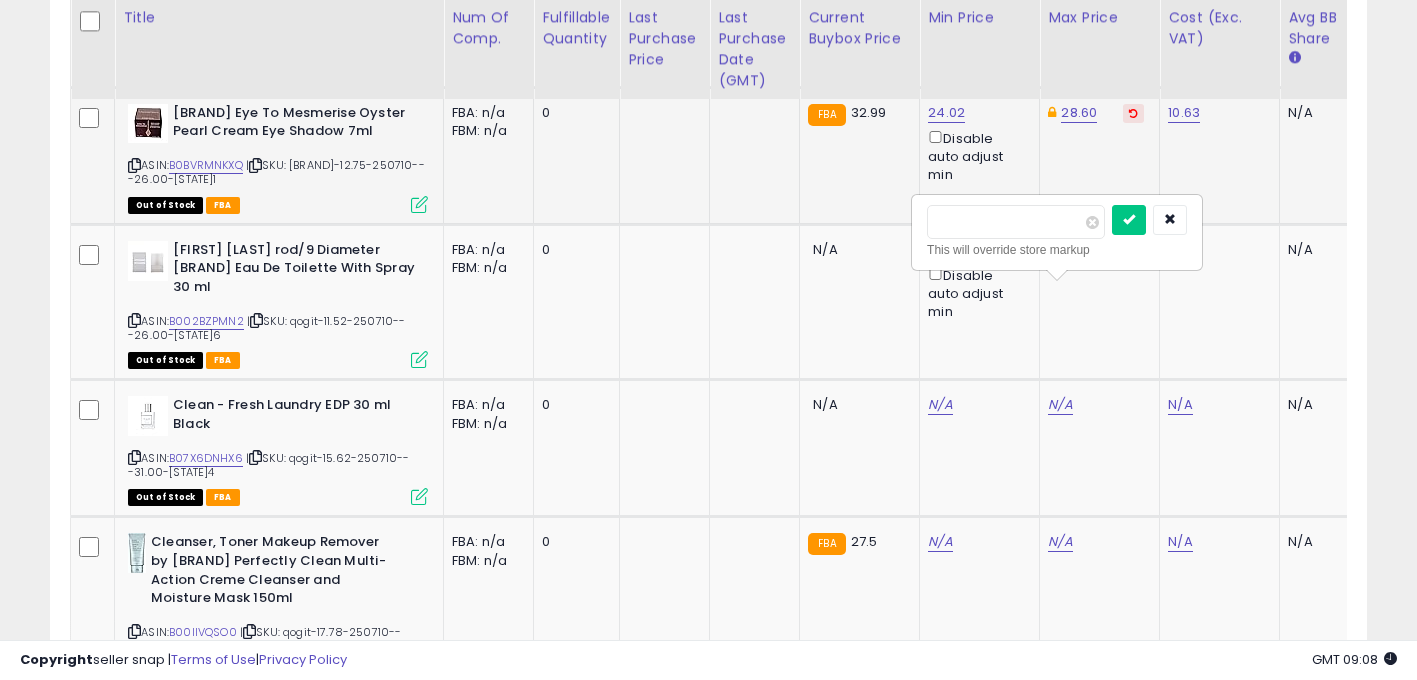 drag, startPoint x: 976, startPoint y: 219, endPoint x: 606, endPoint y: 208, distance: 370.16348 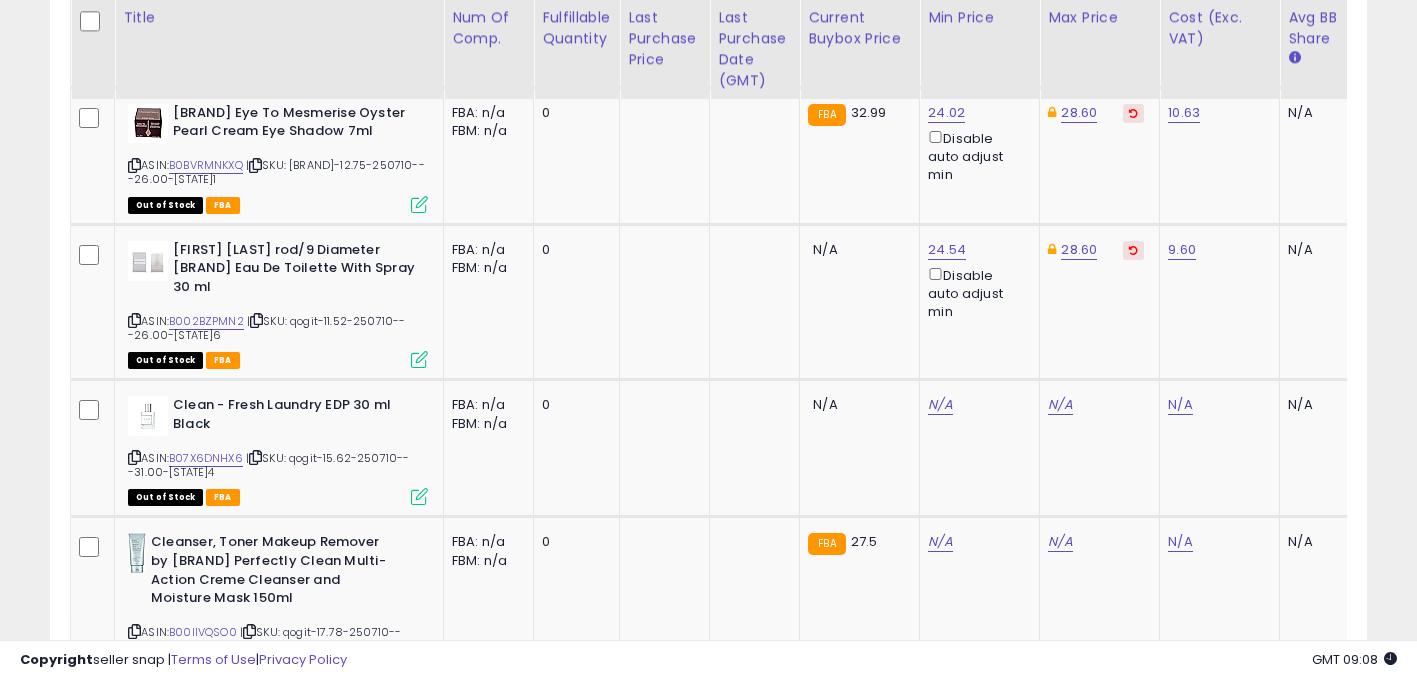 scroll, scrollTop: 0, scrollLeft: 300, axis: horizontal 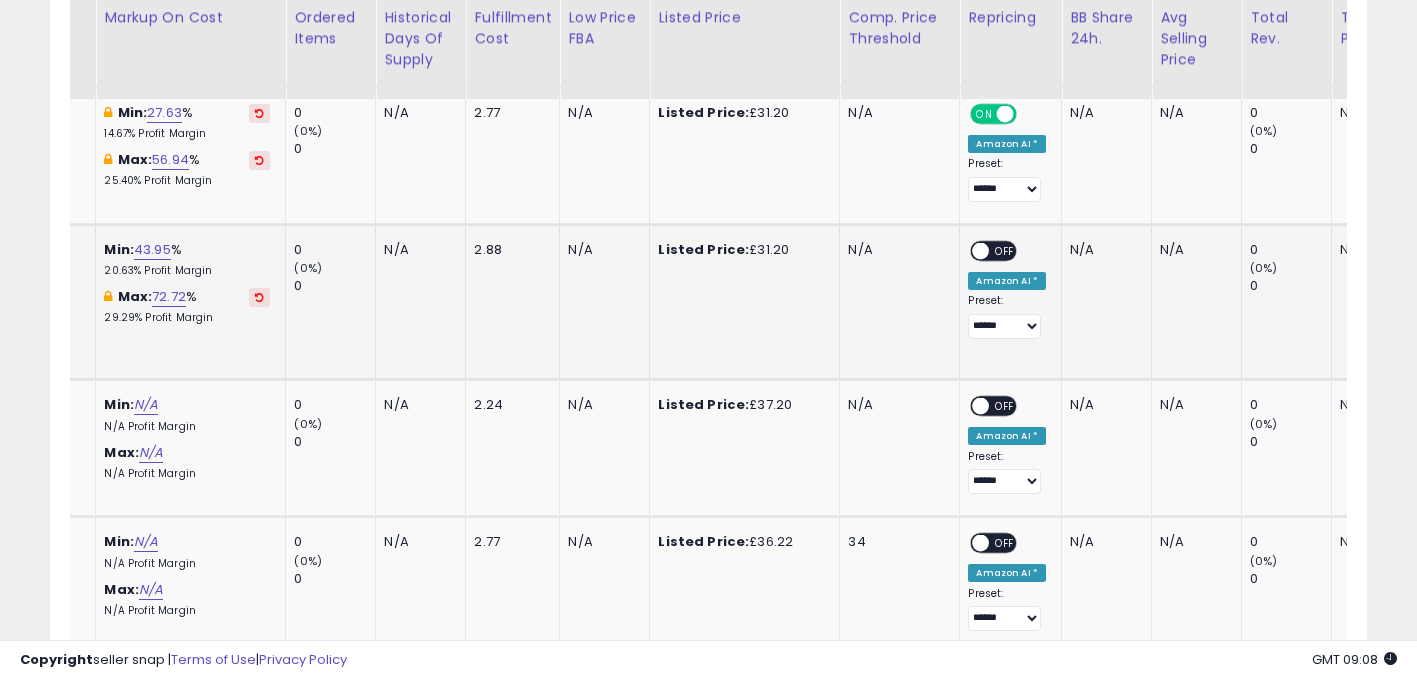 click on "OFF" at bounding box center [1006, 250] 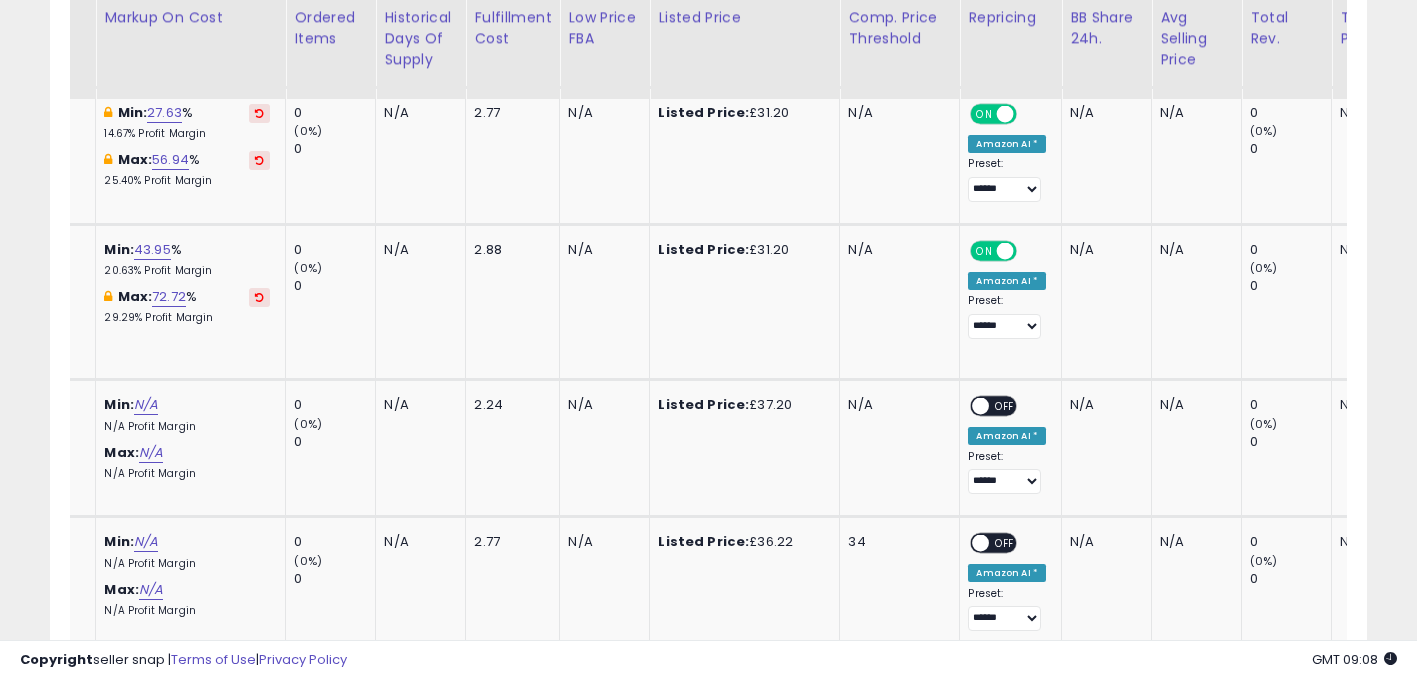 scroll, scrollTop: 0, scrollLeft: 0, axis: both 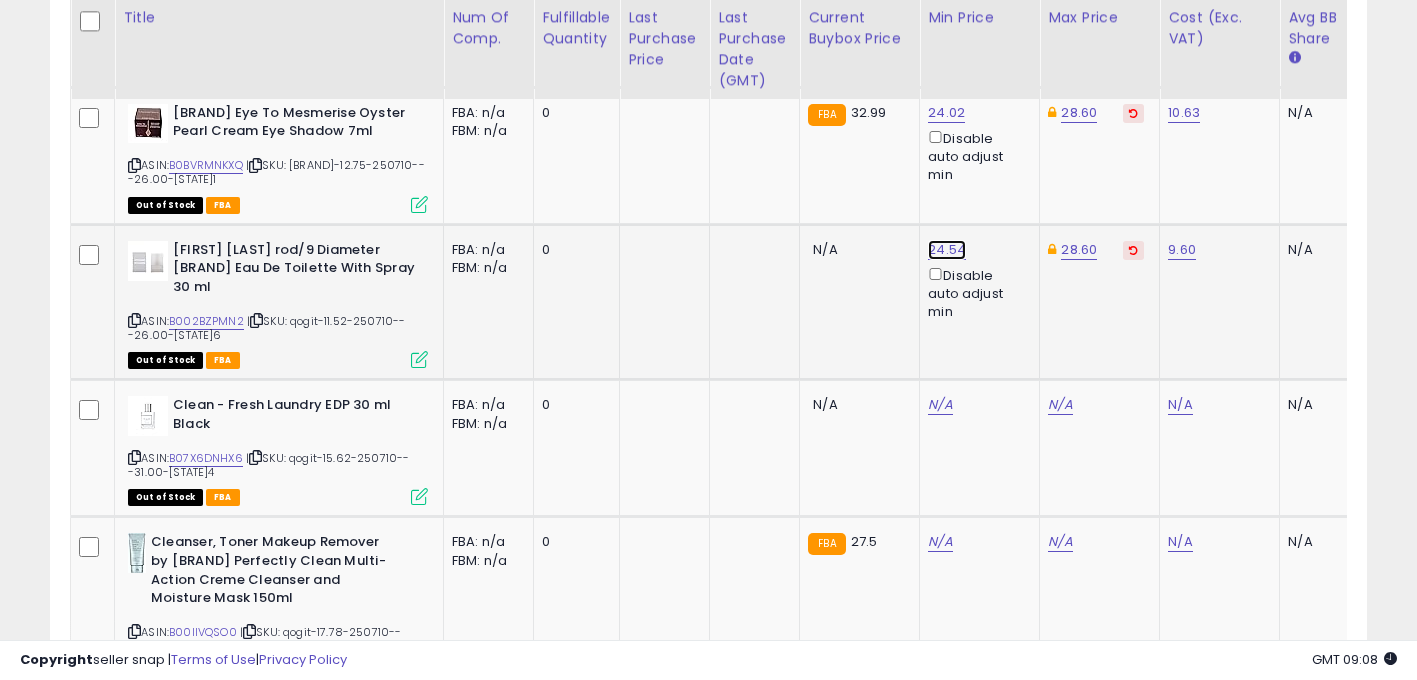 click on "24.54" at bounding box center [940, -2908] 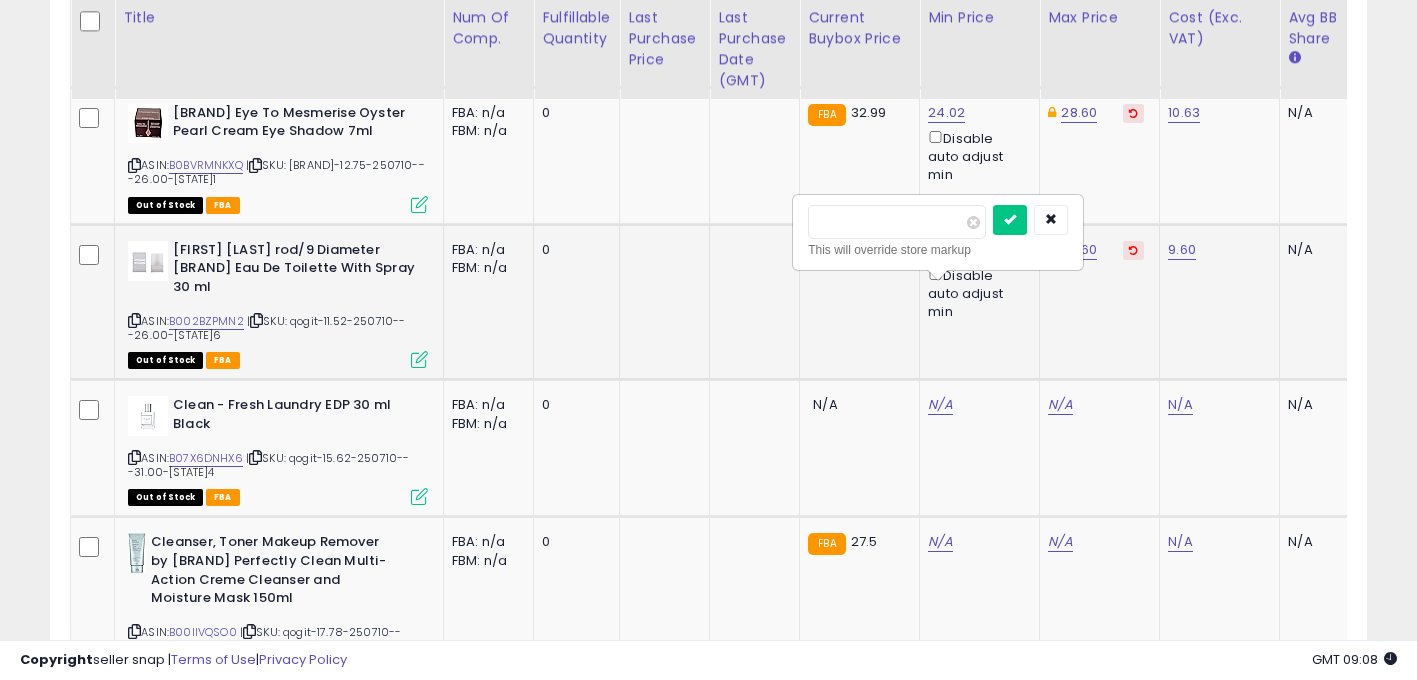 click on "*****" at bounding box center (897, 222) 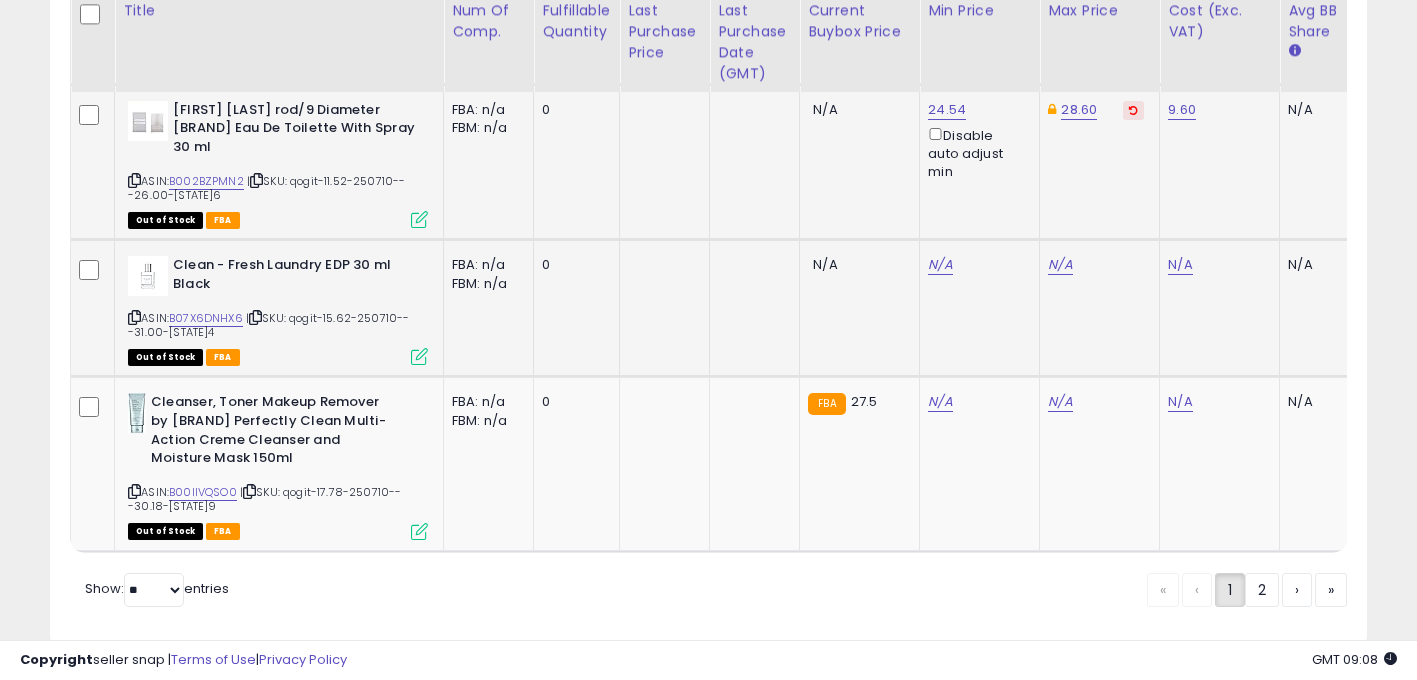 scroll, scrollTop: 4157, scrollLeft: 0, axis: vertical 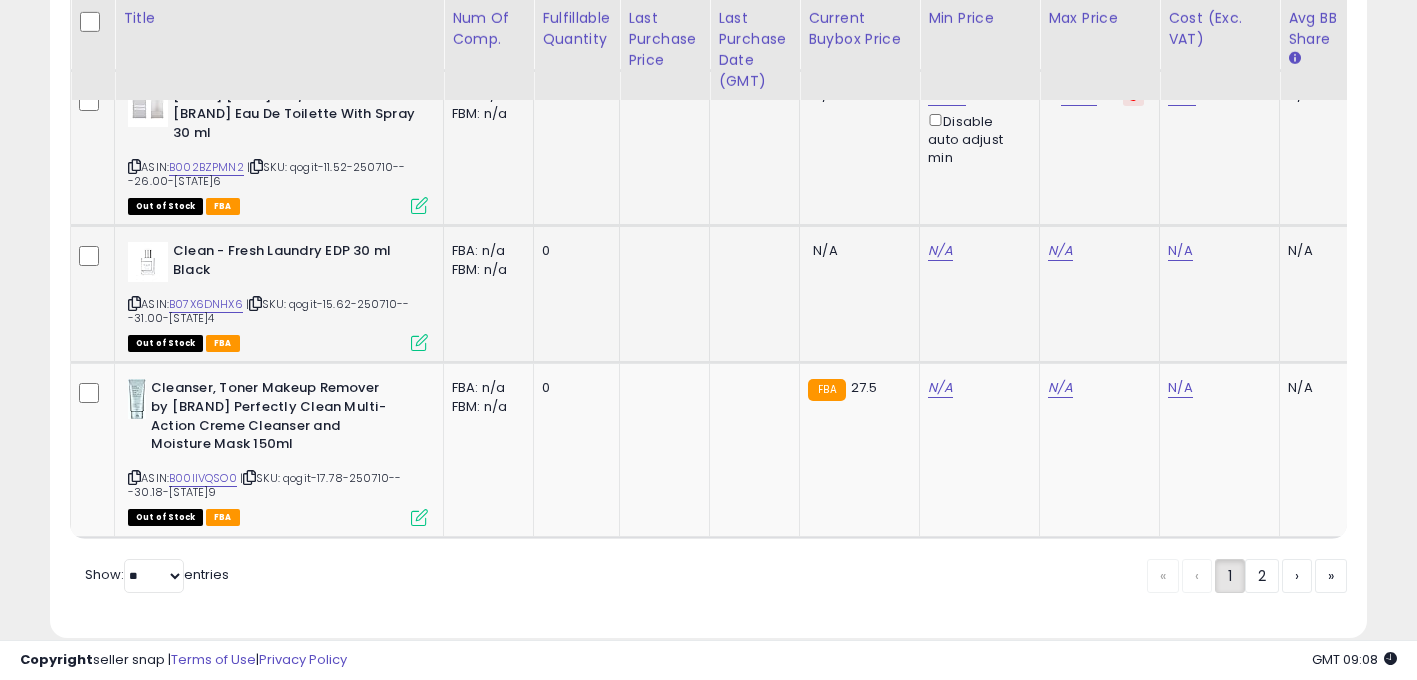 click at bounding box center (134, 303) 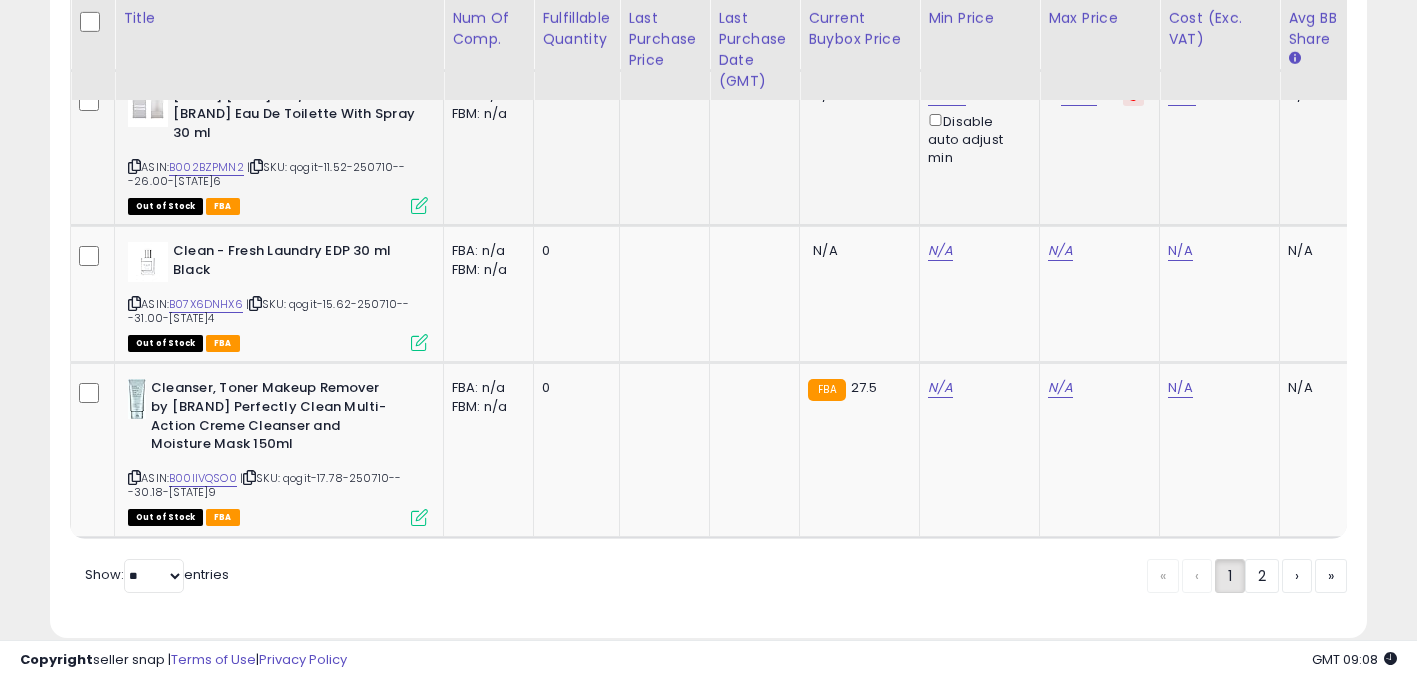 scroll, scrollTop: 0, scrollLeft: 129, axis: horizontal 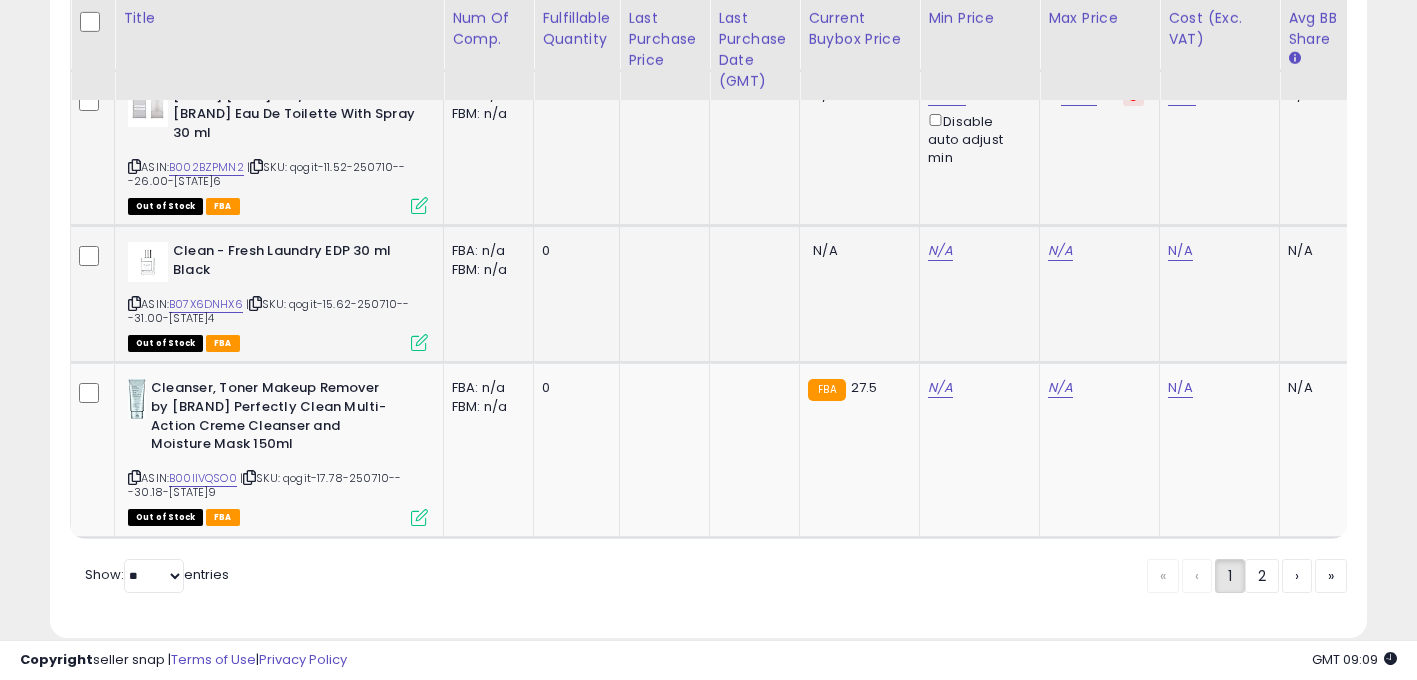 click at bounding box center [255, 303] 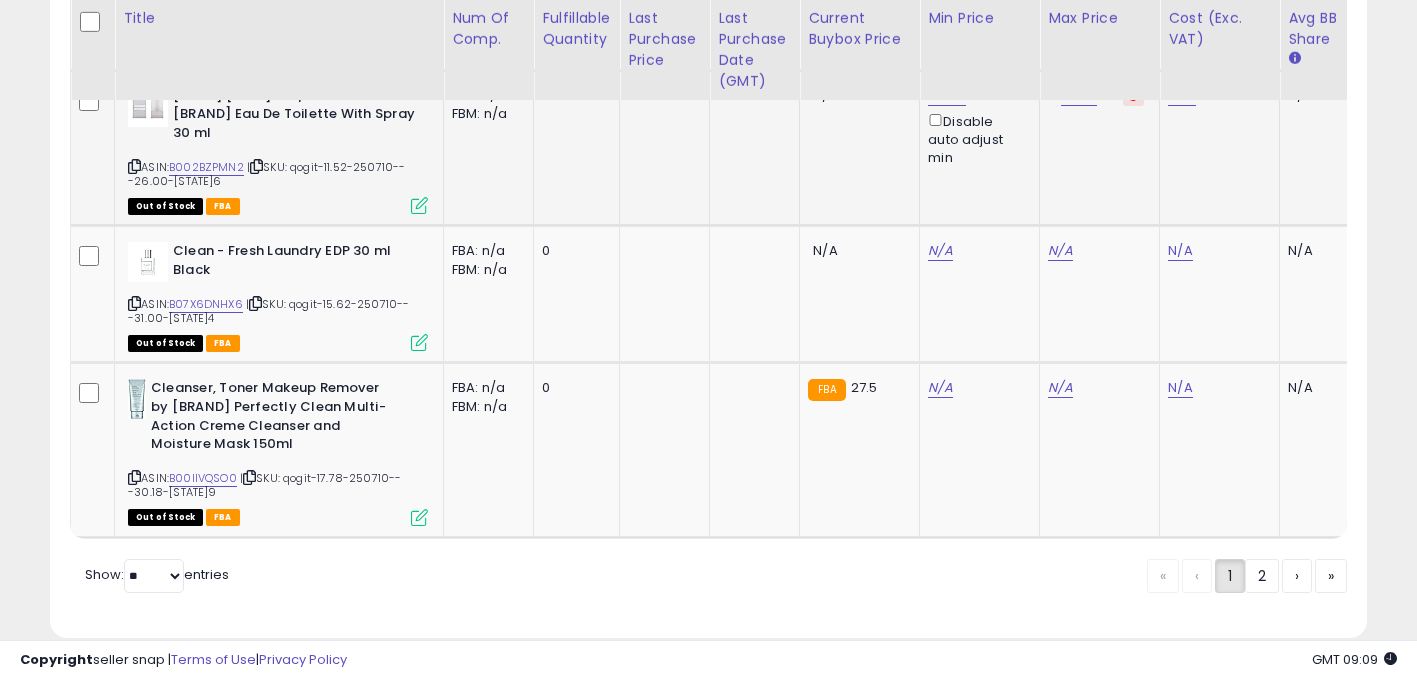 scroll, scrollTop: 0, scrollLeft: 721, axis: horizontal 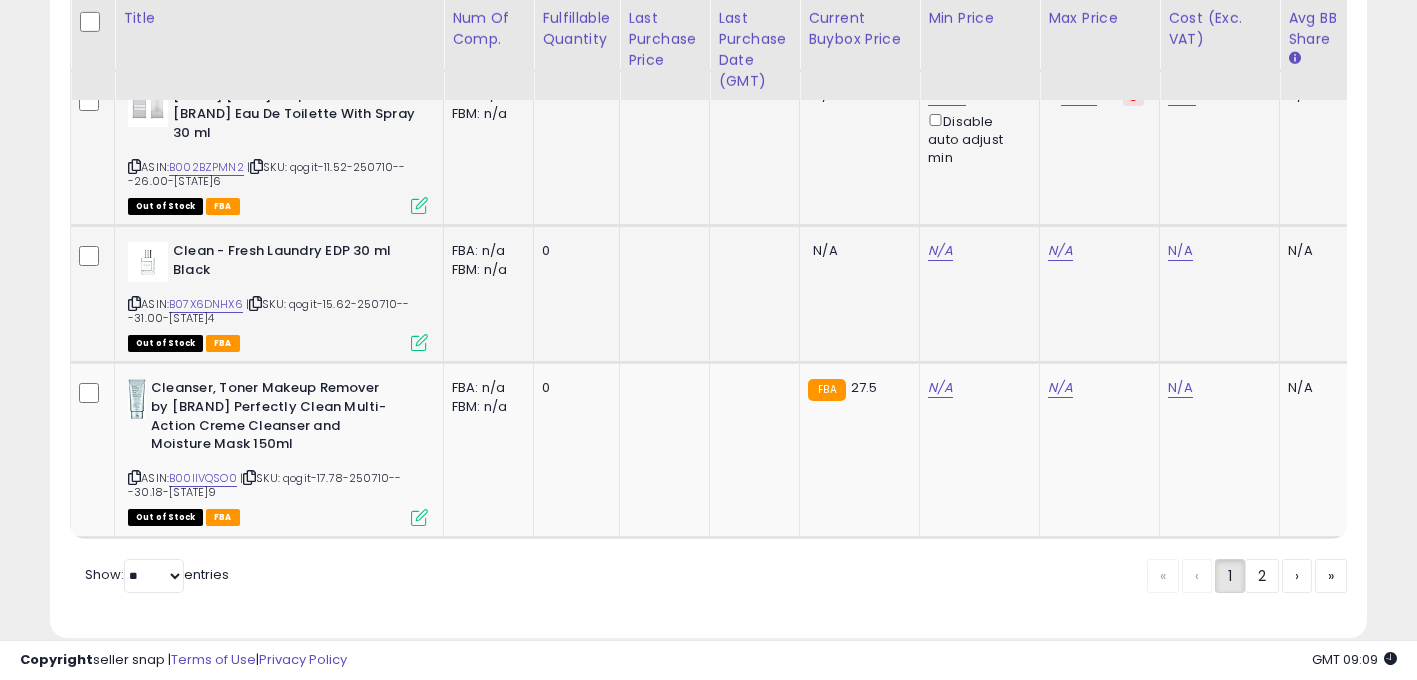 click on "N/A" 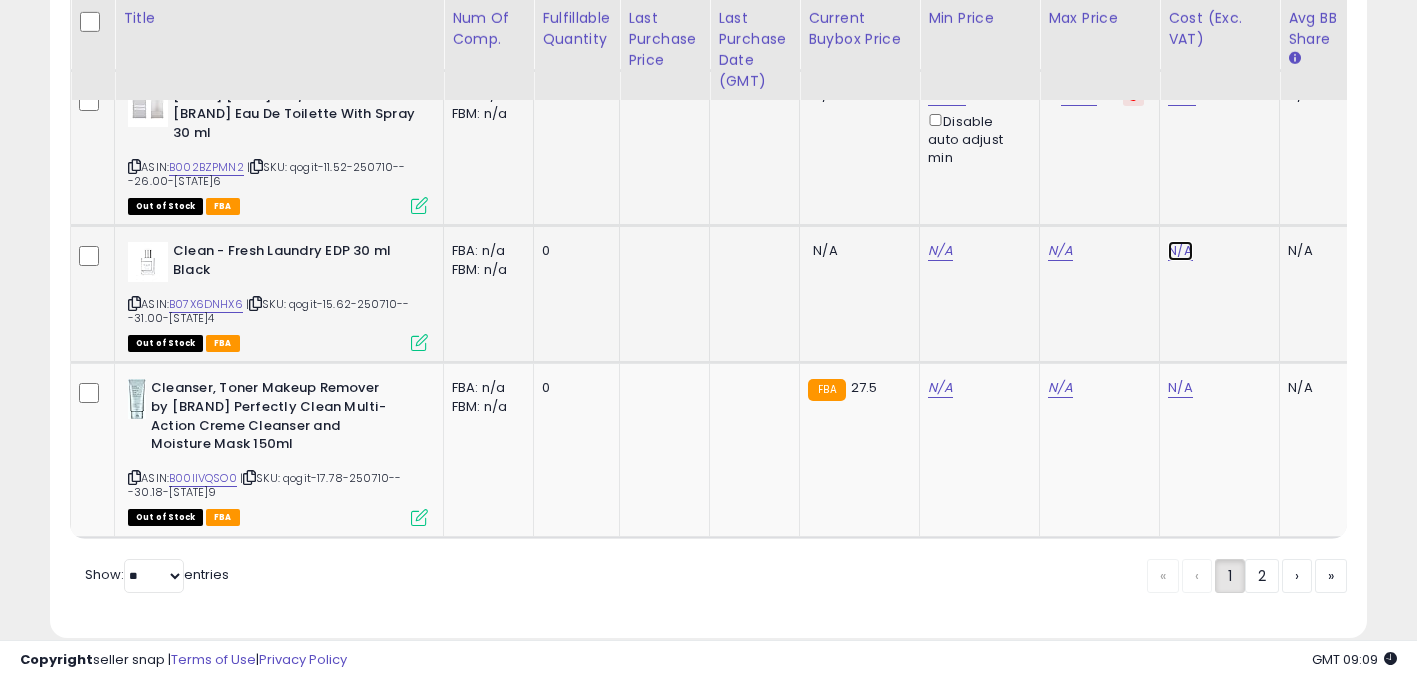 click on "N/A" at bounding box center [1180, -2732] 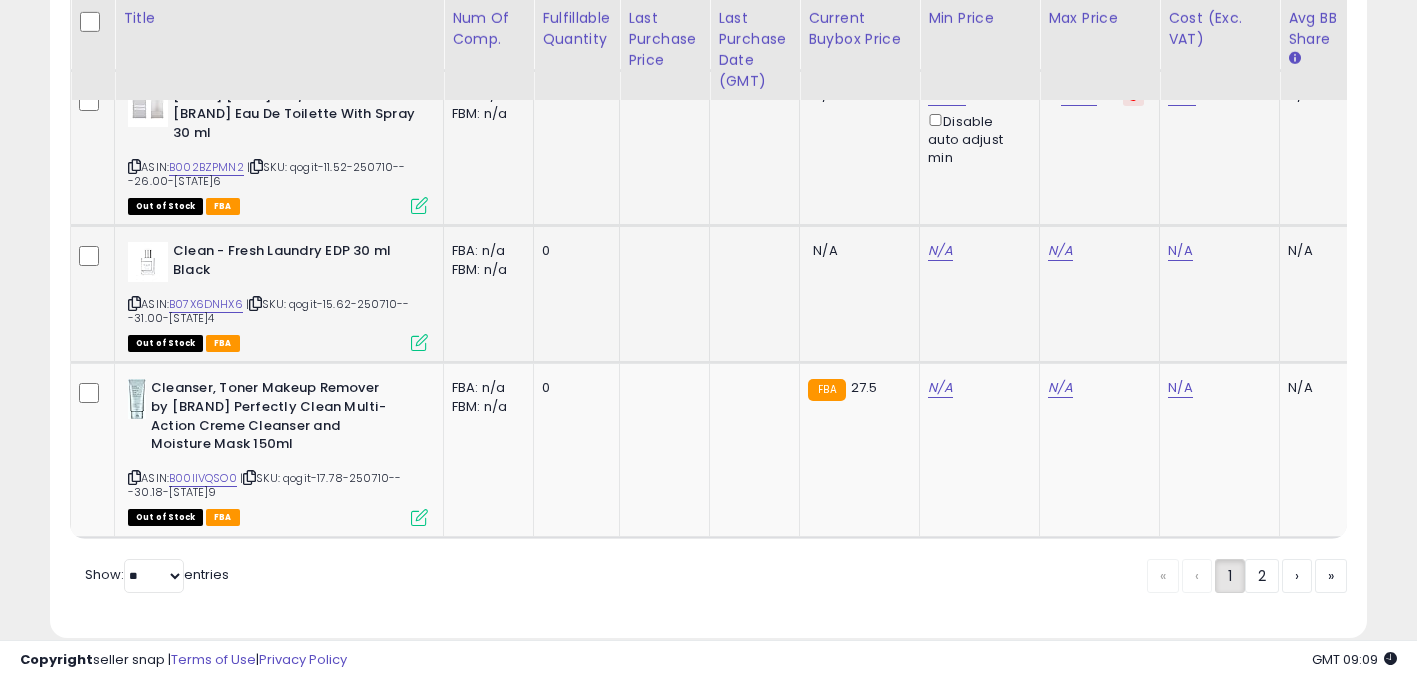 scroll, scrollTop: 0, scrollLeft: 15, axis: horizontal 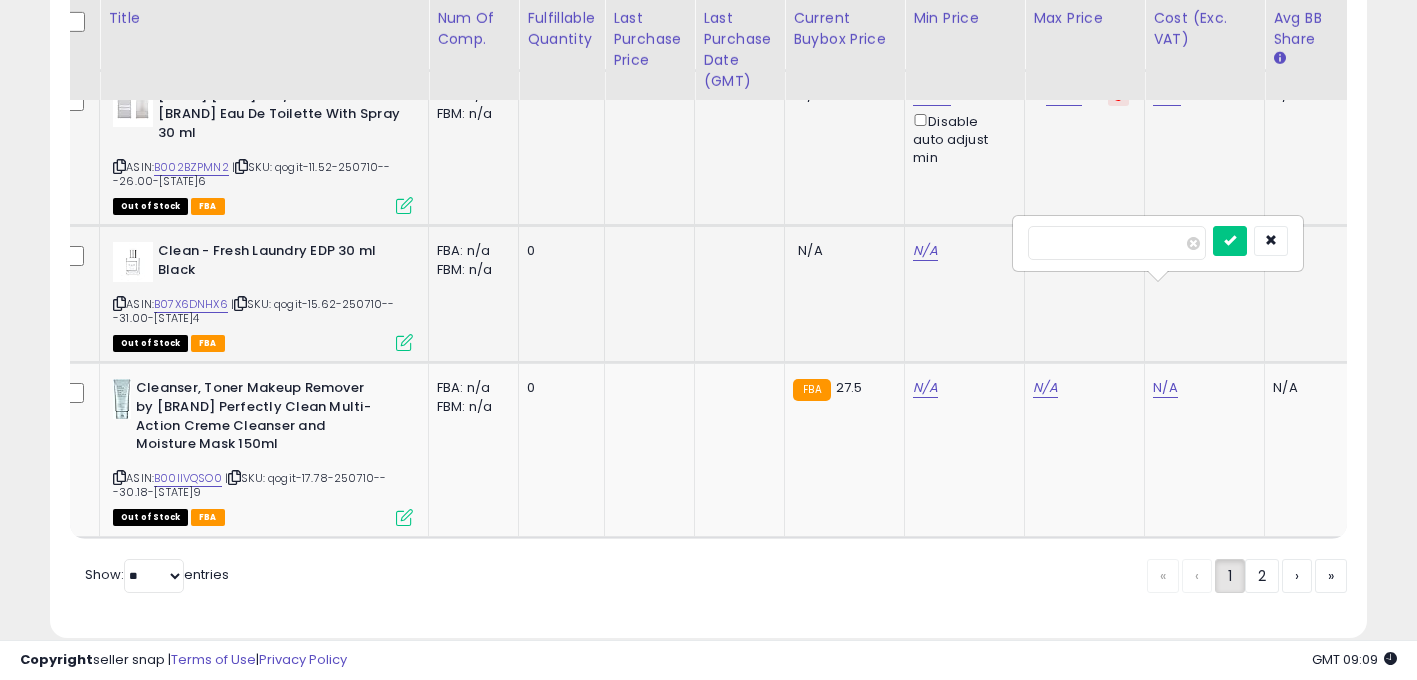 type on "*****" 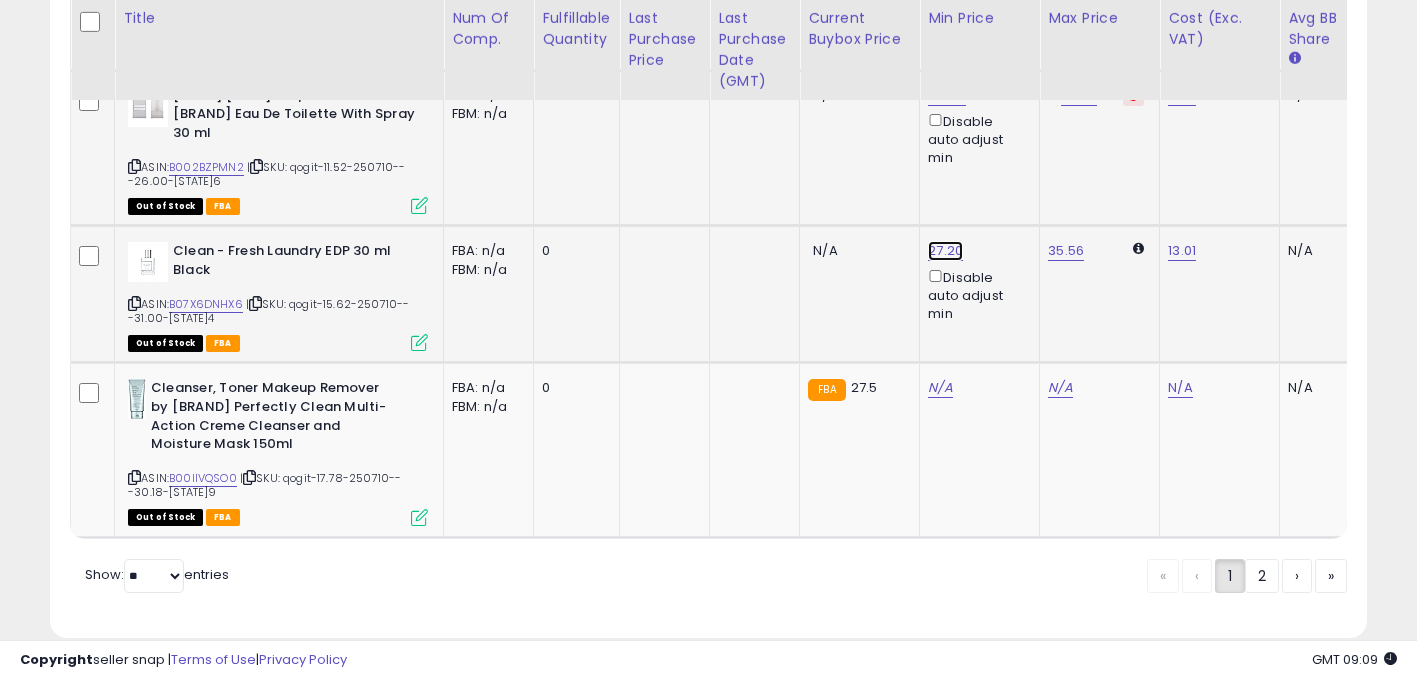click on "27.20" at bounding box center [940, -3062] 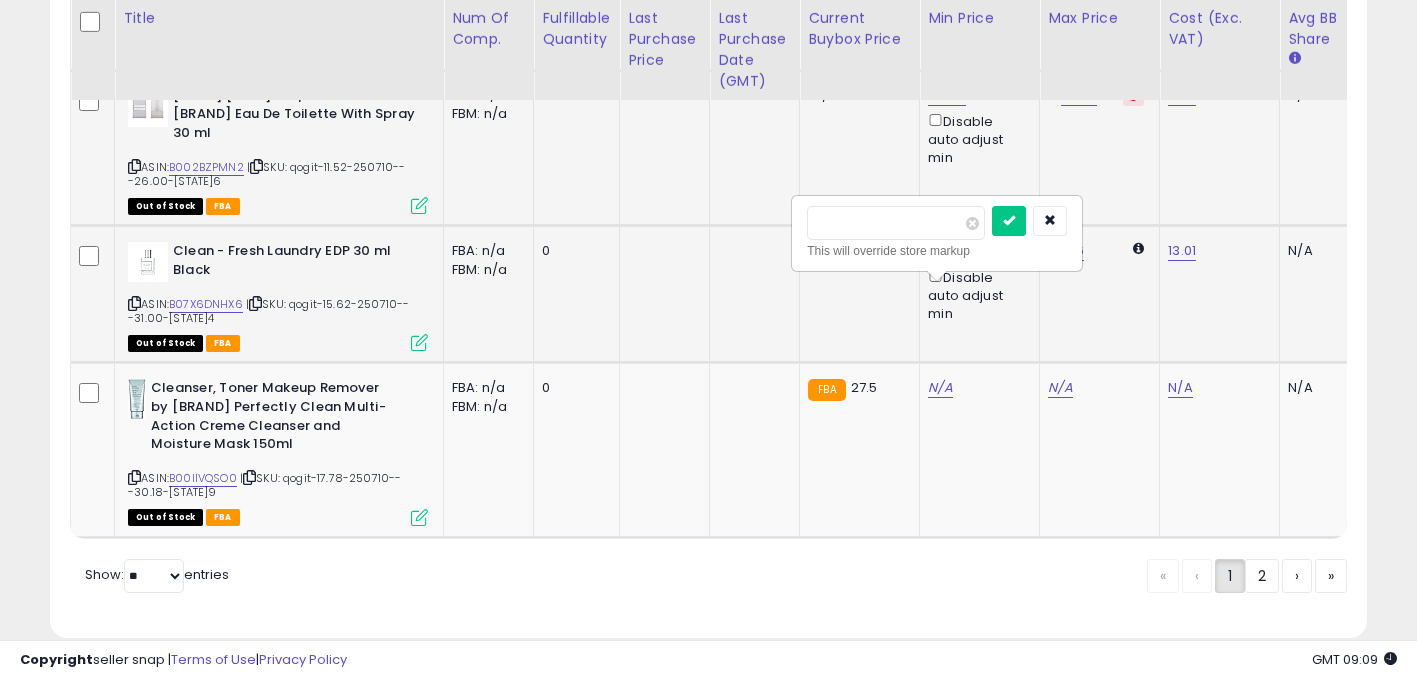 click on "*****" at bounding box center (896, 223) 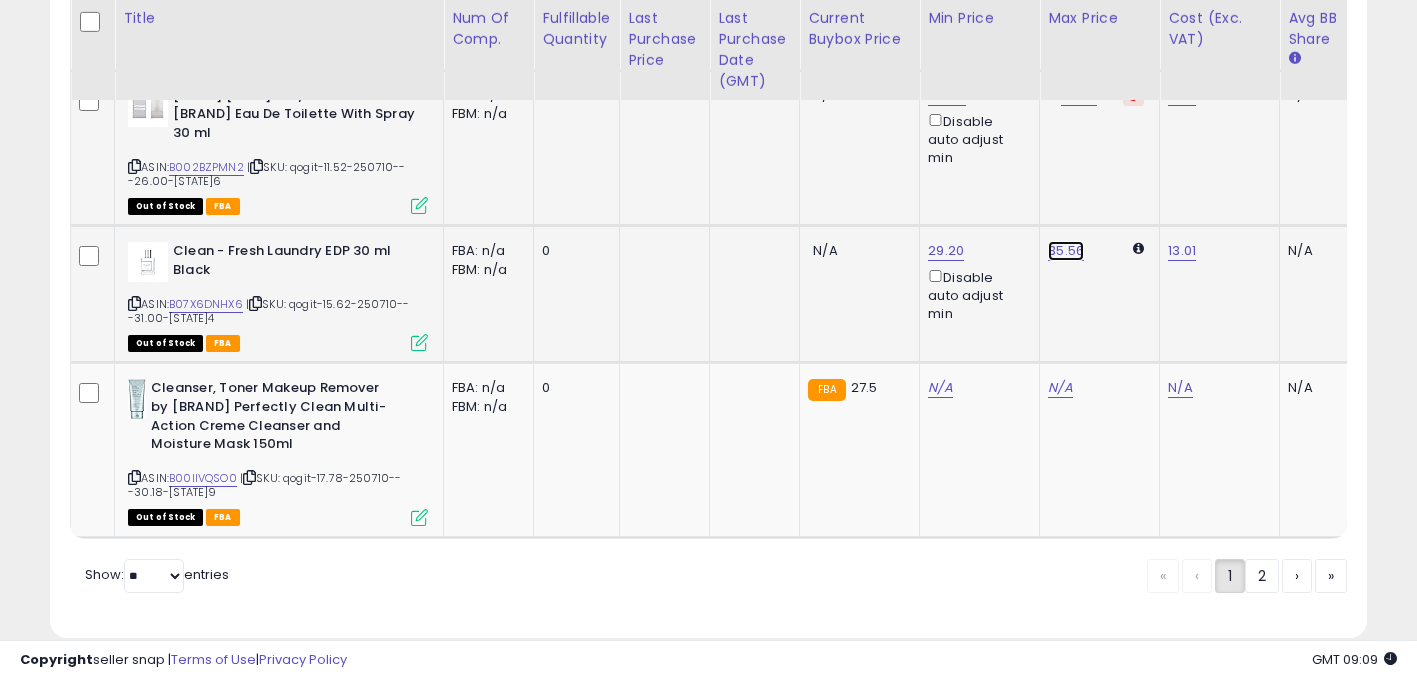 click on "35.56" at bounding box center (1060, -3062) 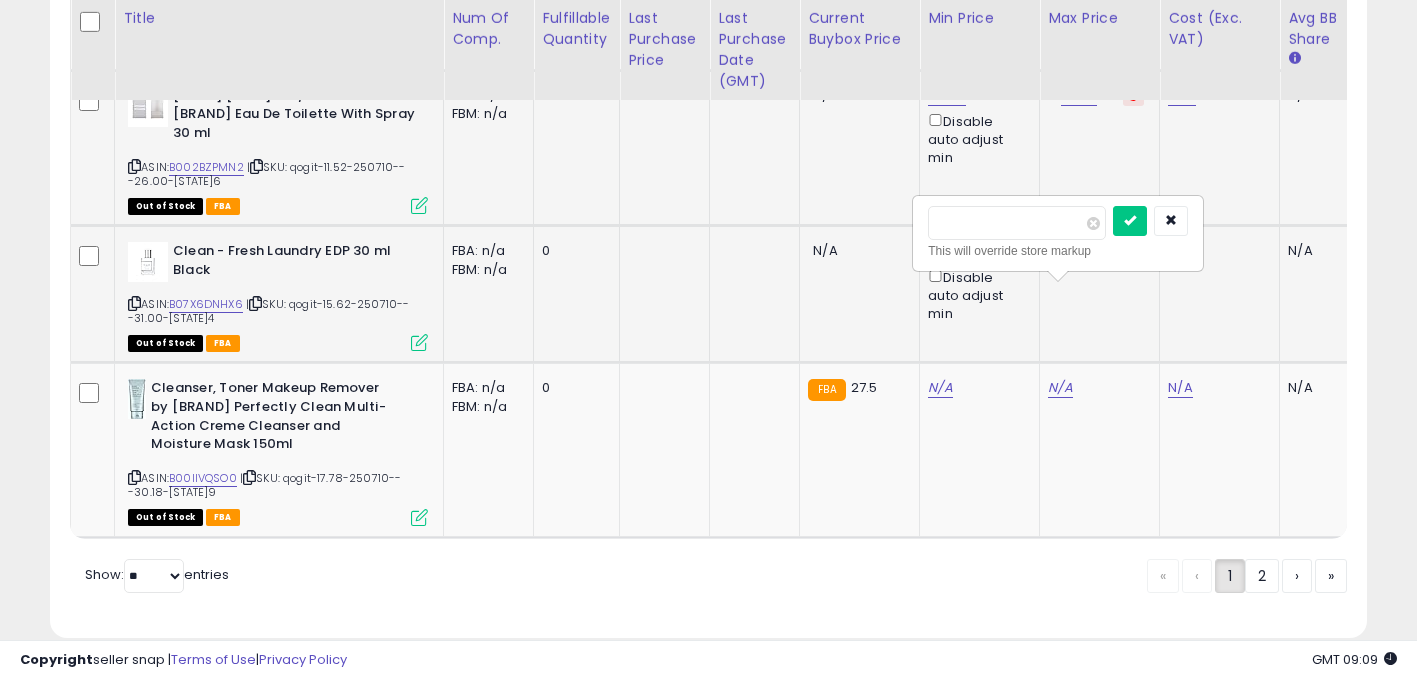 drag, startPoint x: 971, startPoint y: 234, endPoint x: 409, endPoint y: 277, distance: 563.64264 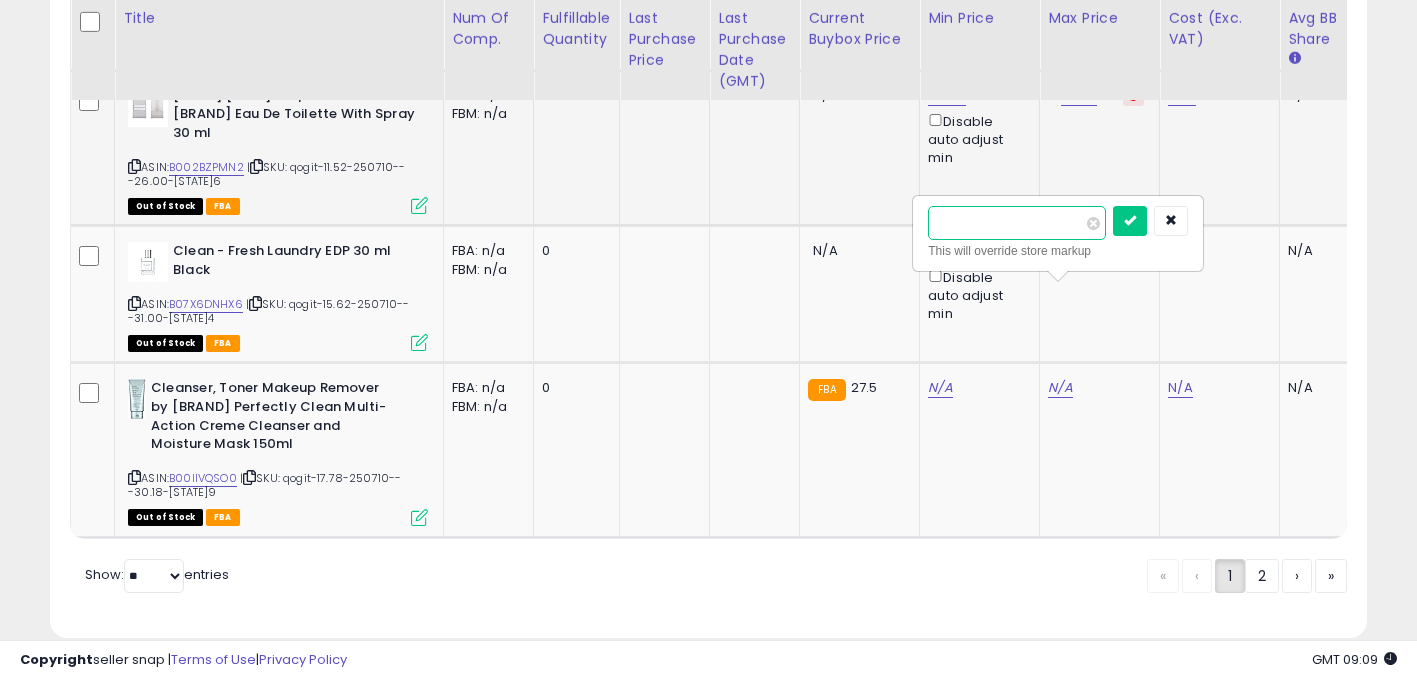 drag, startPoint x: 1004, startPoint y: 214, endPoint x: 801, endPoint y: 222, distance: 203.15758 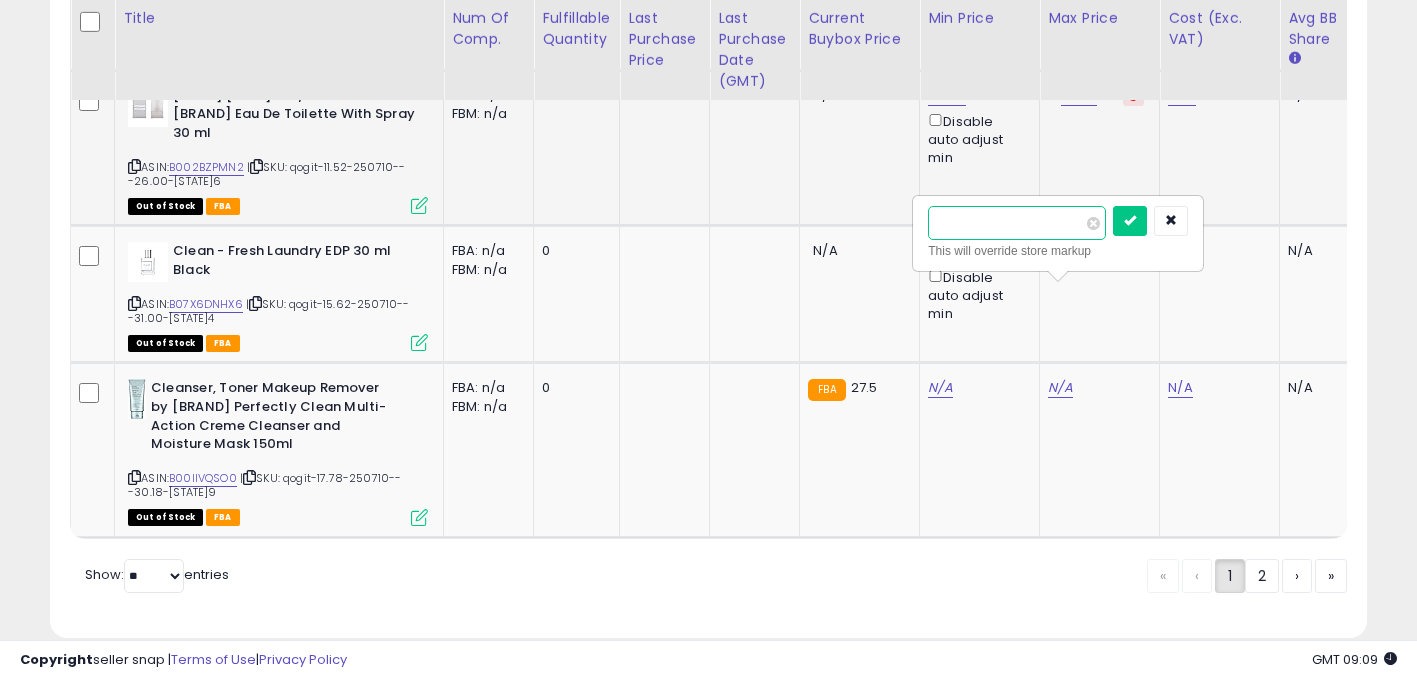 drag, startPoint x: 1033, startPoint y: 230, endPoint x: 686, endPoint y: 209, distance: 347.63486 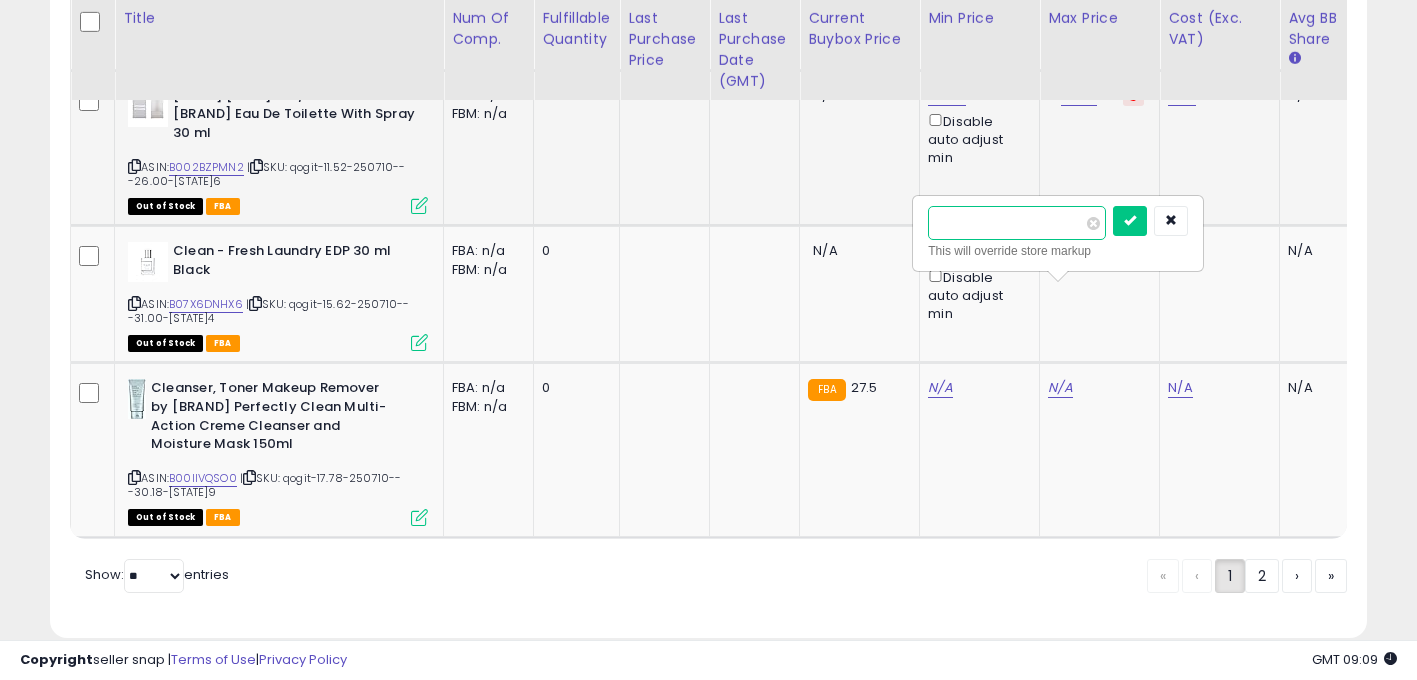 type on "****" 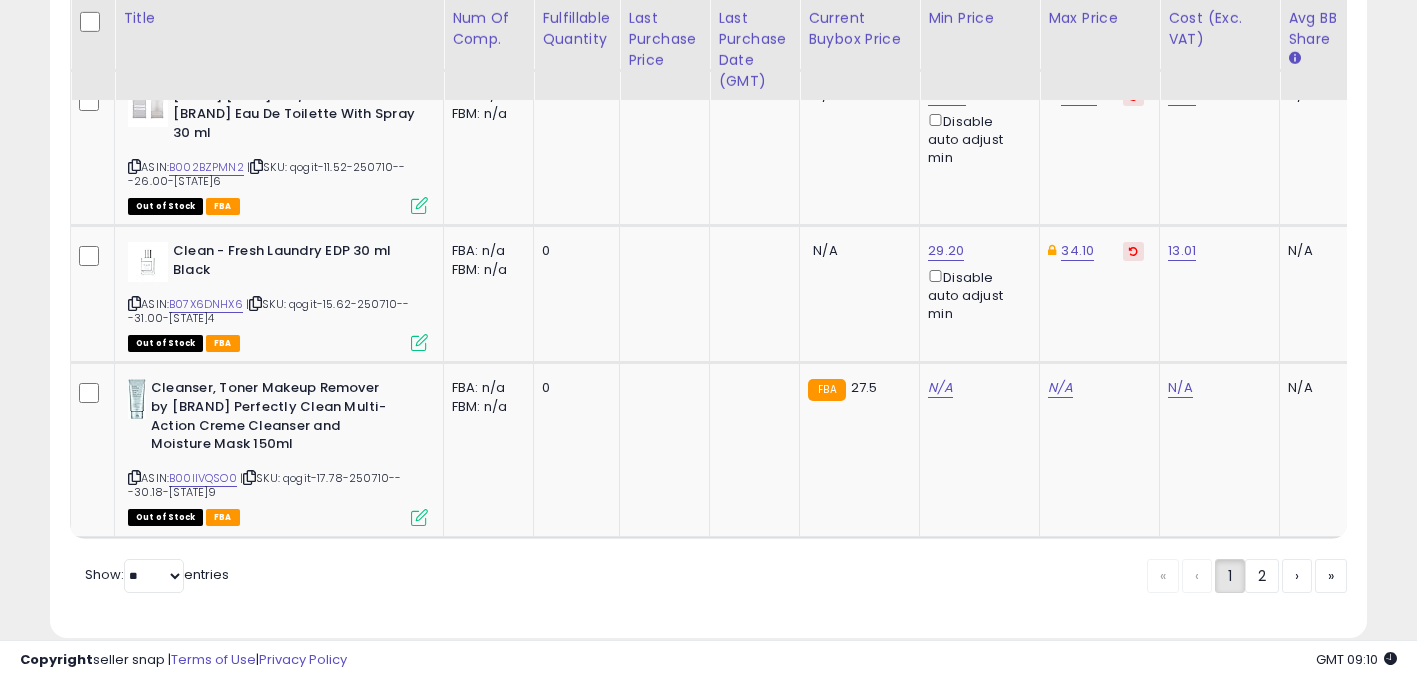 scroll, scrollTop: 0, scrollLeft: 843, axis: horizontal 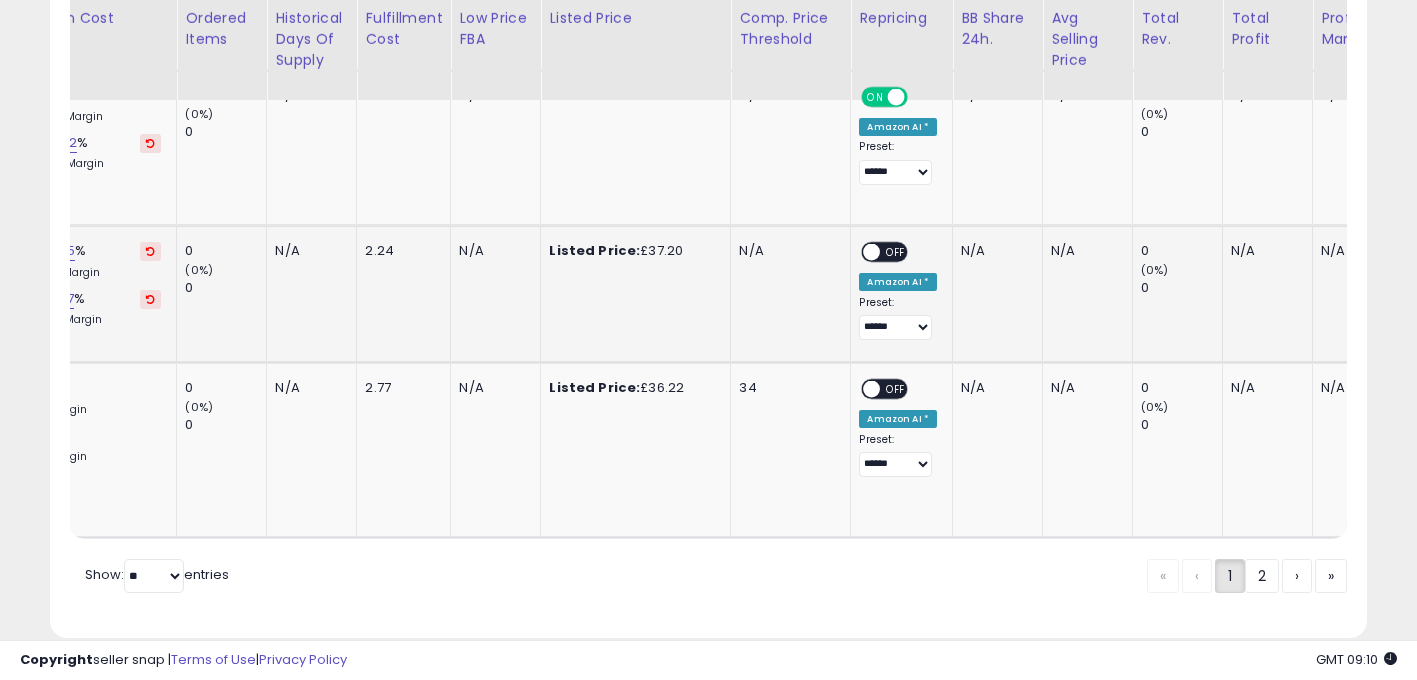 click on "OFF" at bounding box center (897, 252) 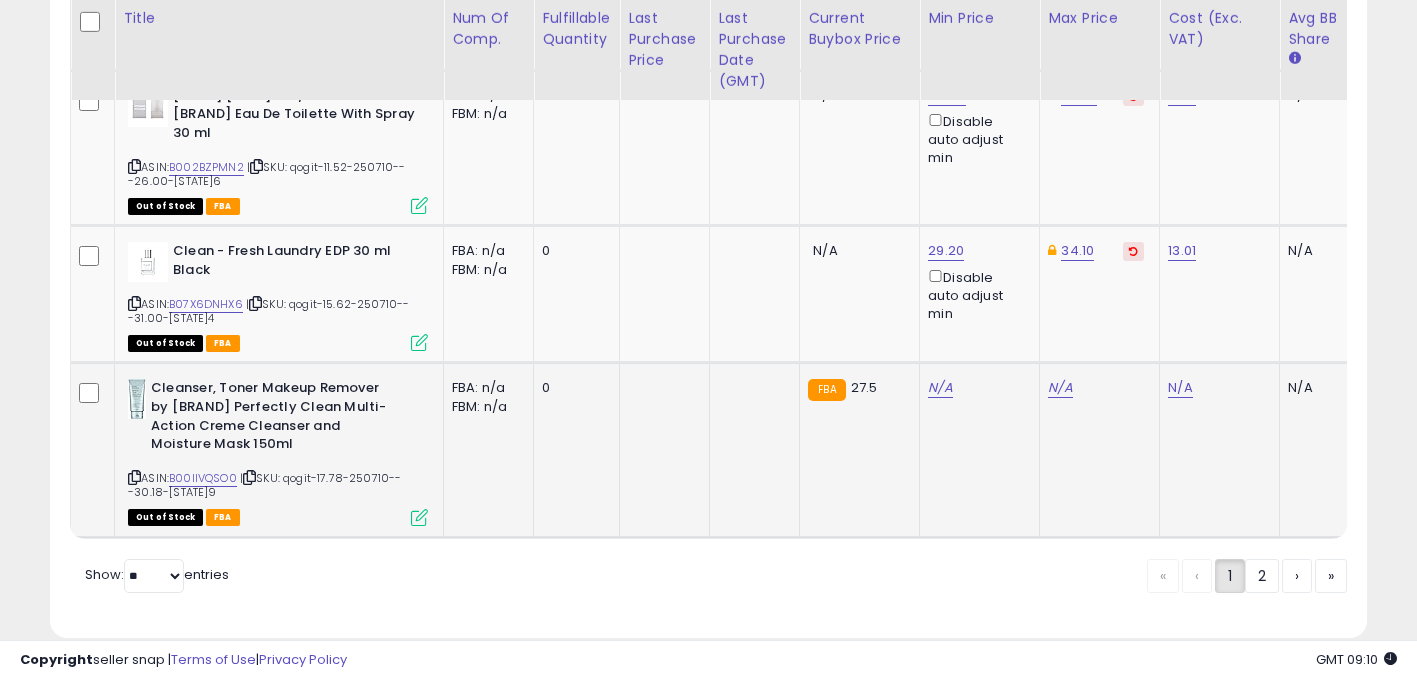 click on "ASIN:  B00IIVQSO0    |   SKU: qogit-17.78-250710---30.18-VA9 Out of Stock FBA" at bounding box center [278, 451] 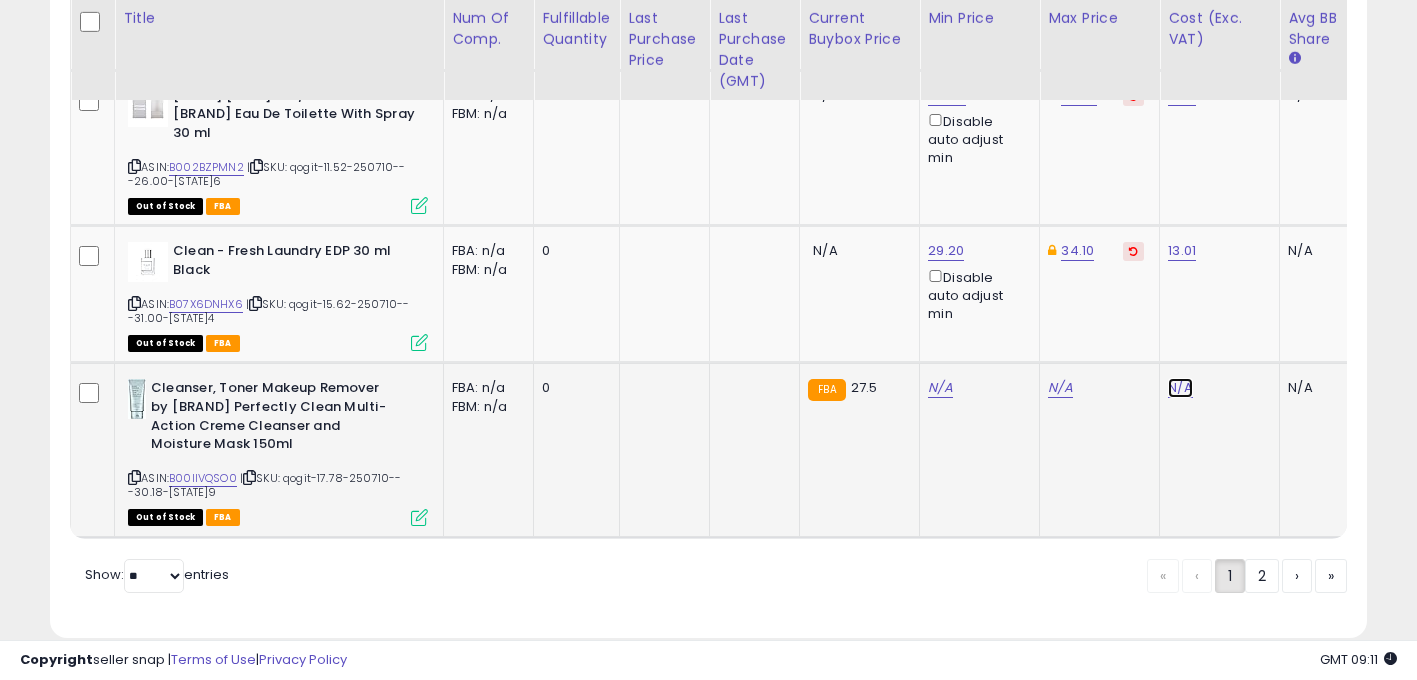 click on "N/A" at bounding box center (1180, -2732) 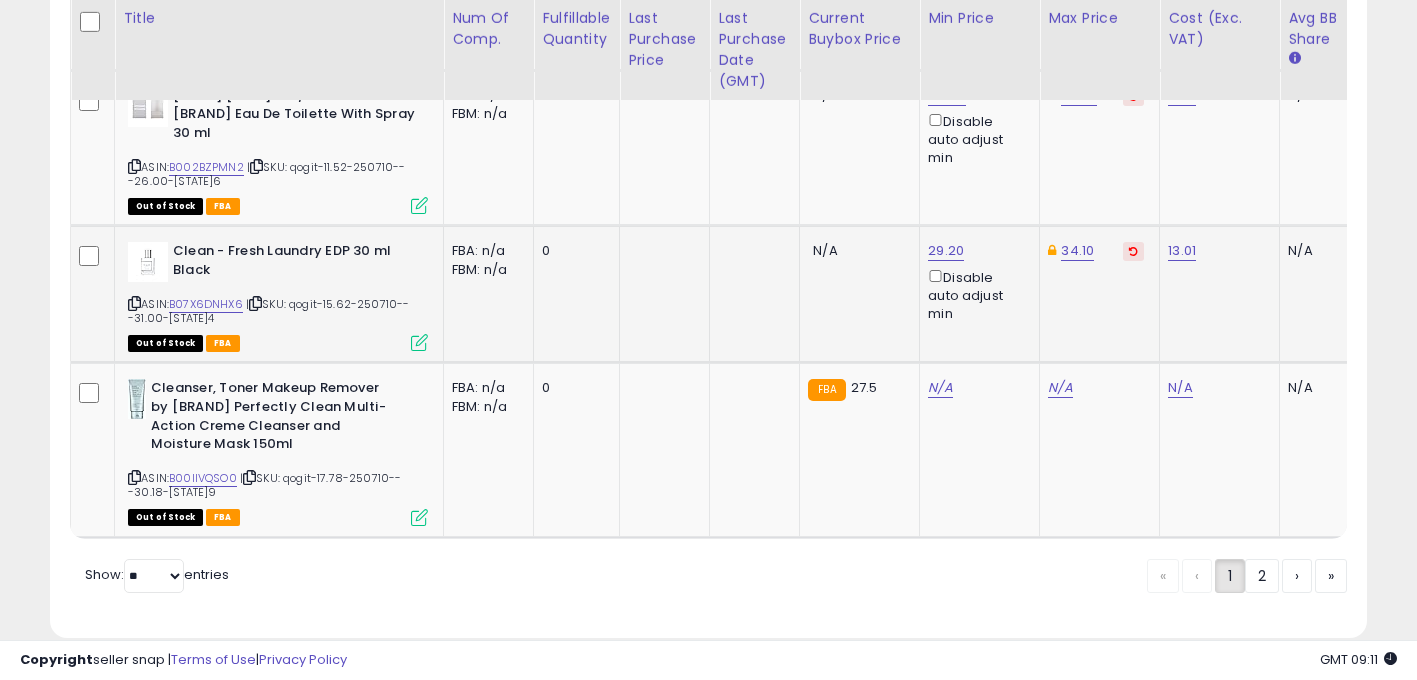 scroll, scrollTop: 0, scrollLeft: 15, axis: horizontal 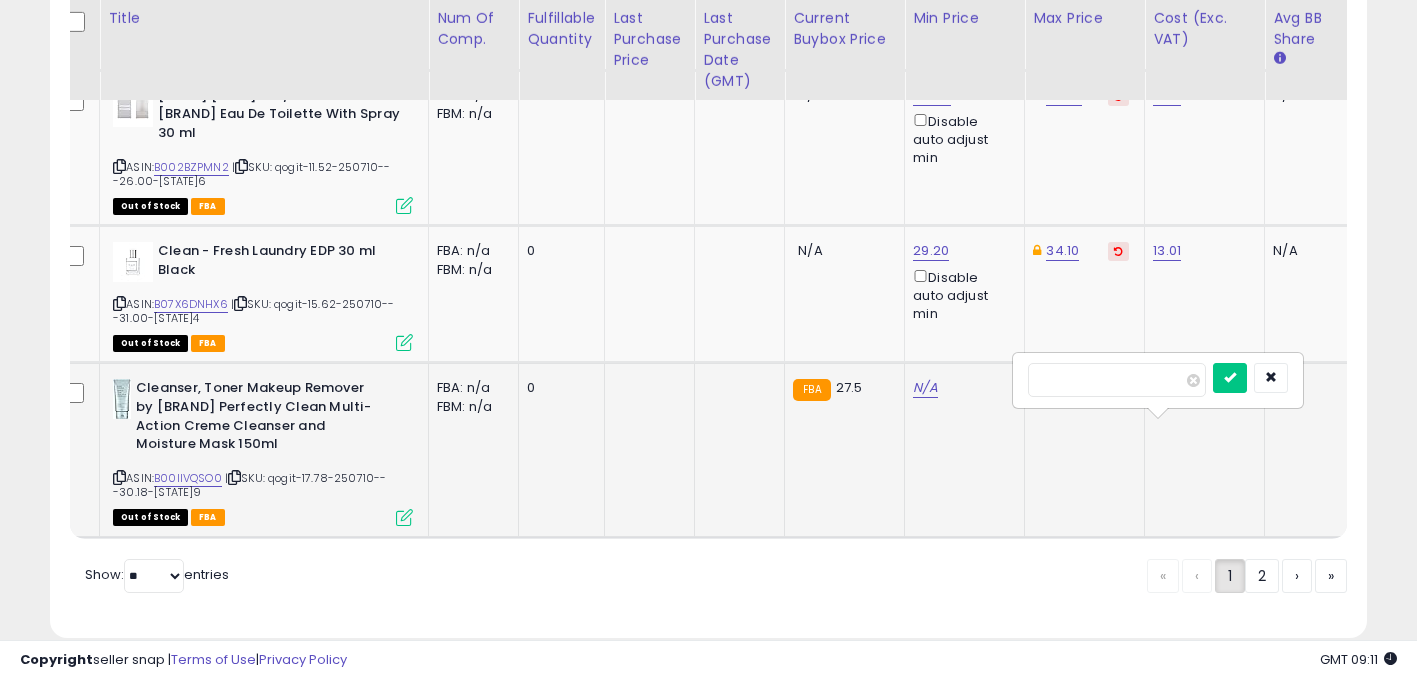 type on "*****" 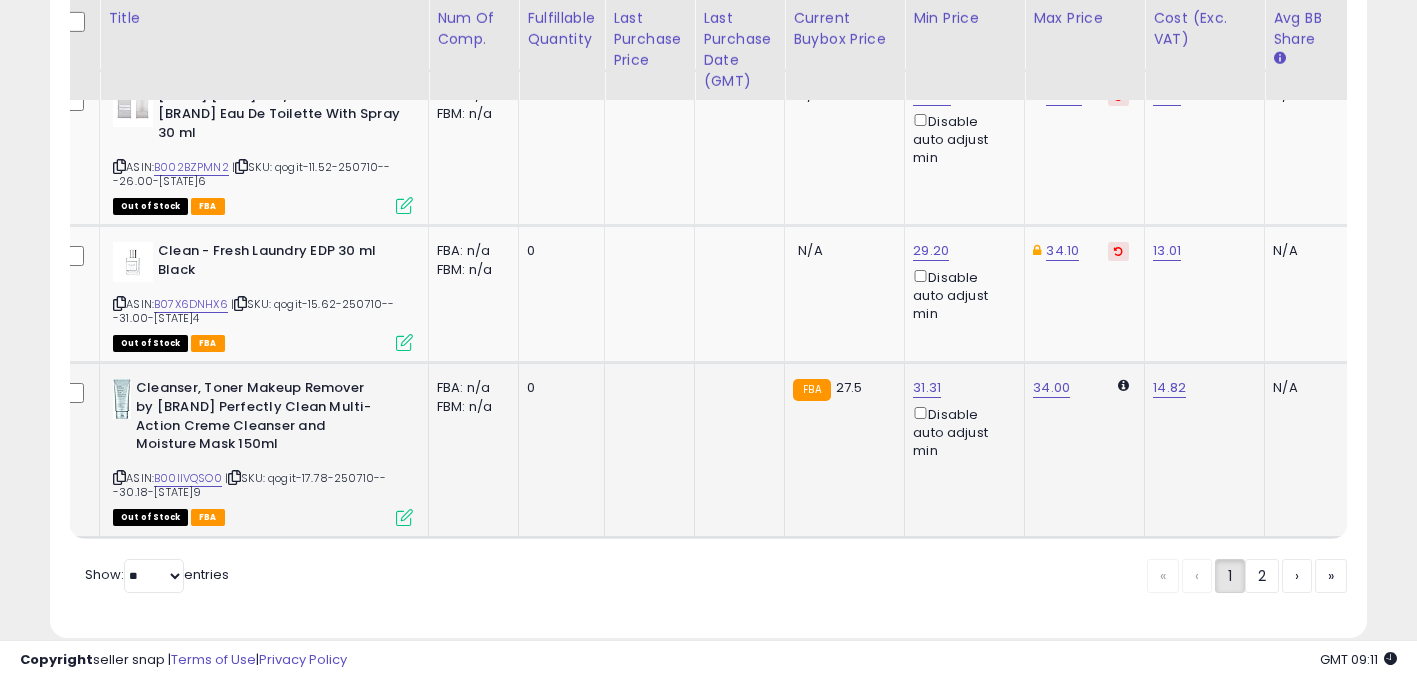 scroll, scrollTop: 0, scrollLeft: 497, axis: horizontal 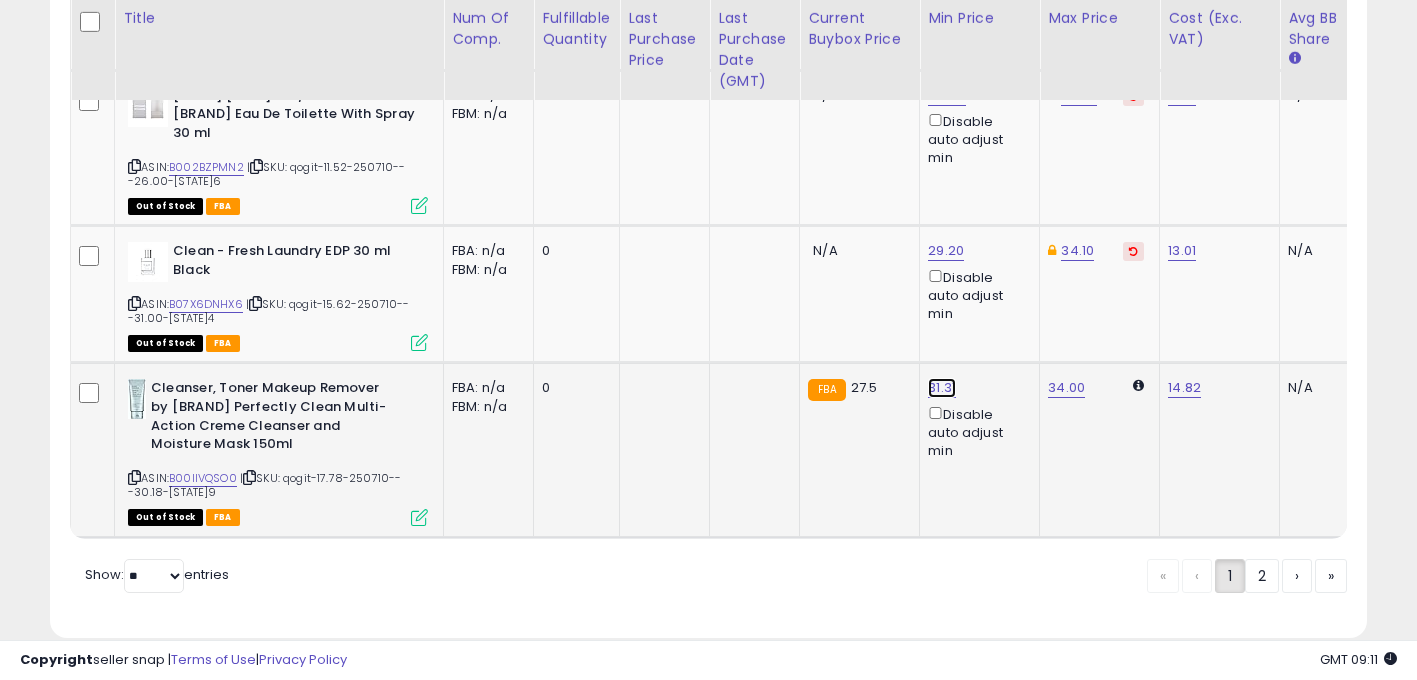 click on "31.31" at bounding box center [940, -3062] 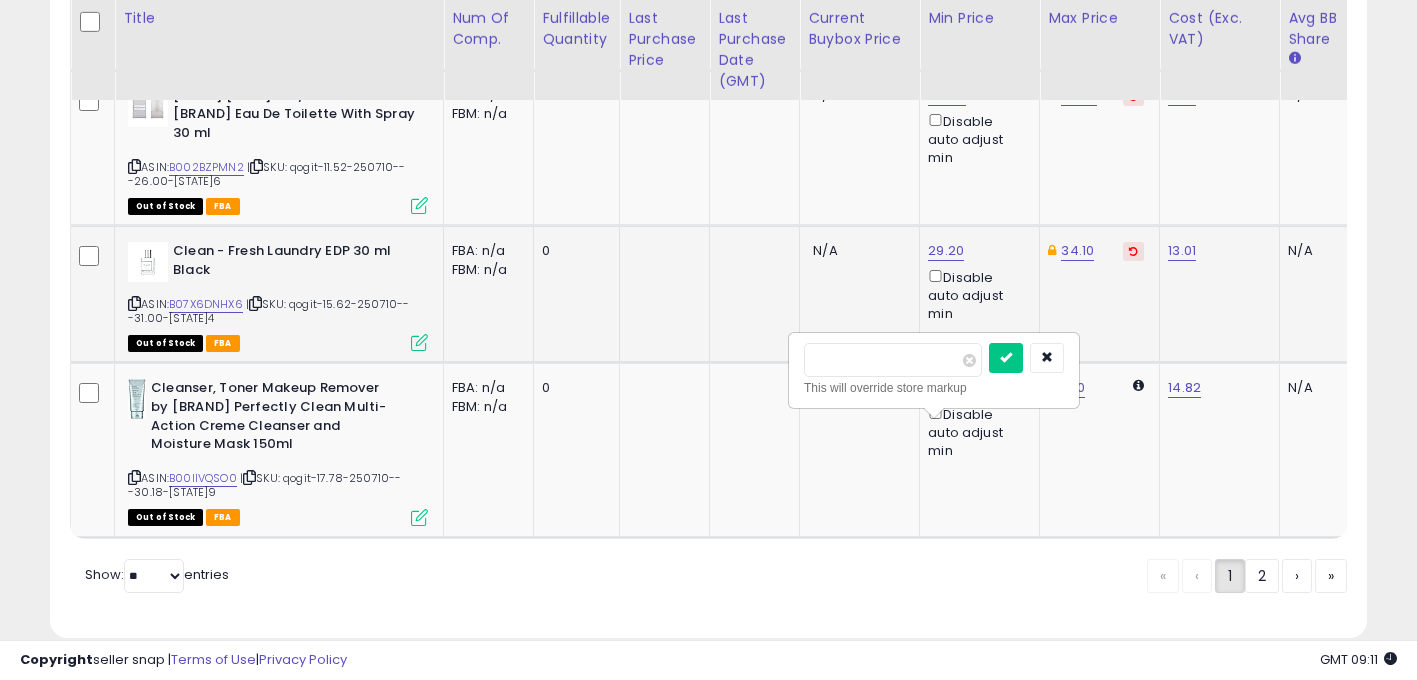 drag, startPoint x: 766, startPoint y: 356, endPoint x: 586, endPoint y: 360, distance: 180.04443 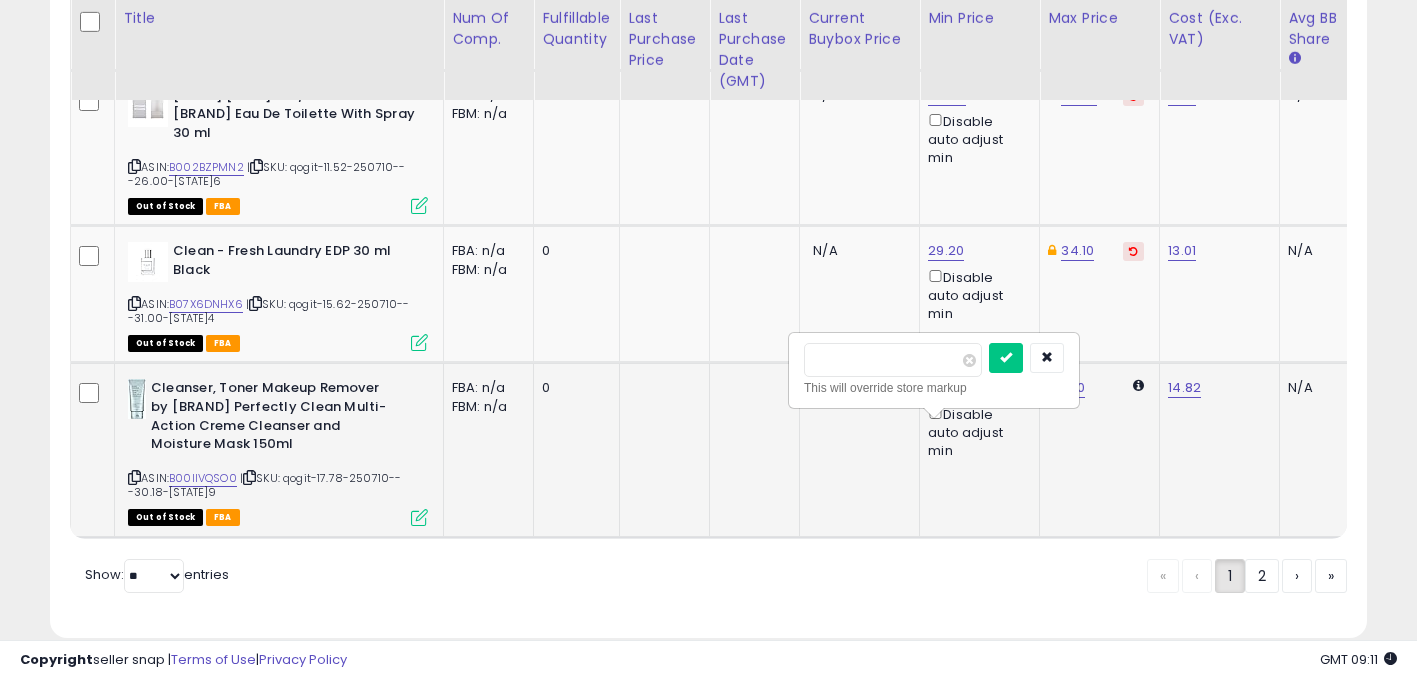 type on "*****" 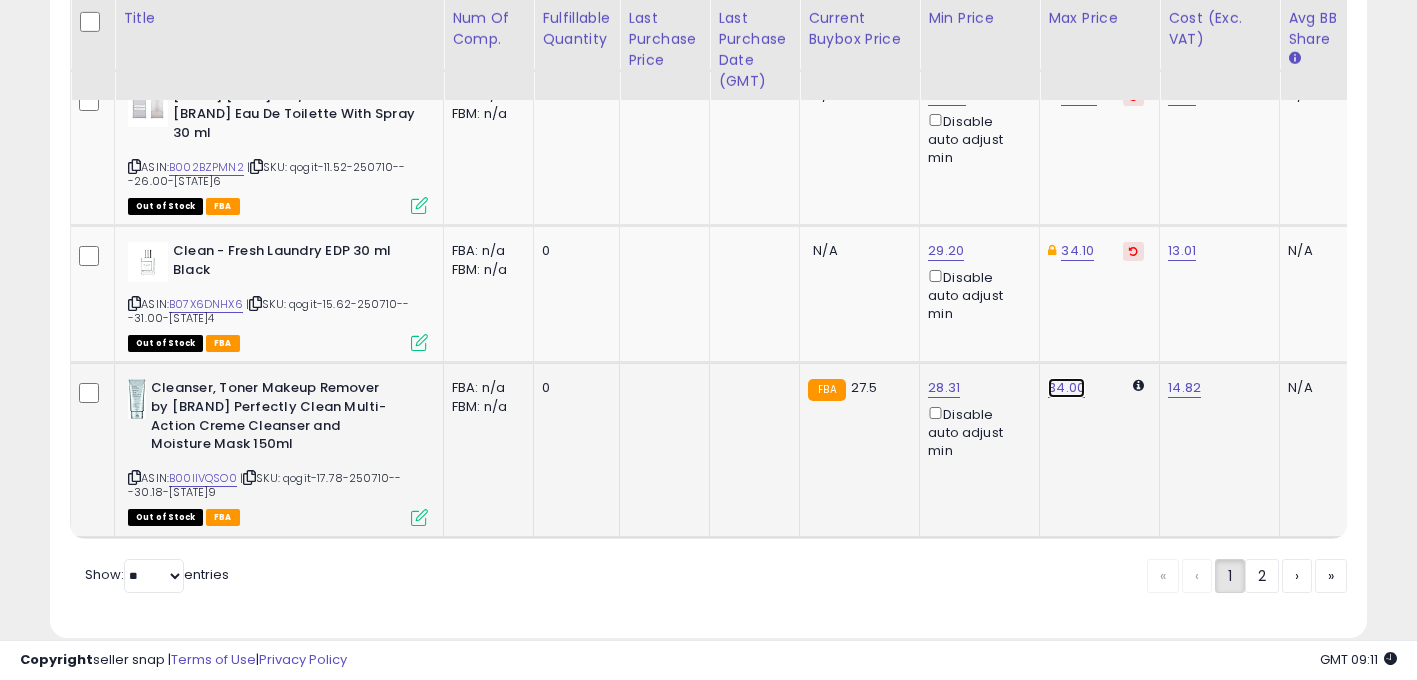 click on "34.00" at bounding box center (1060, -3062) 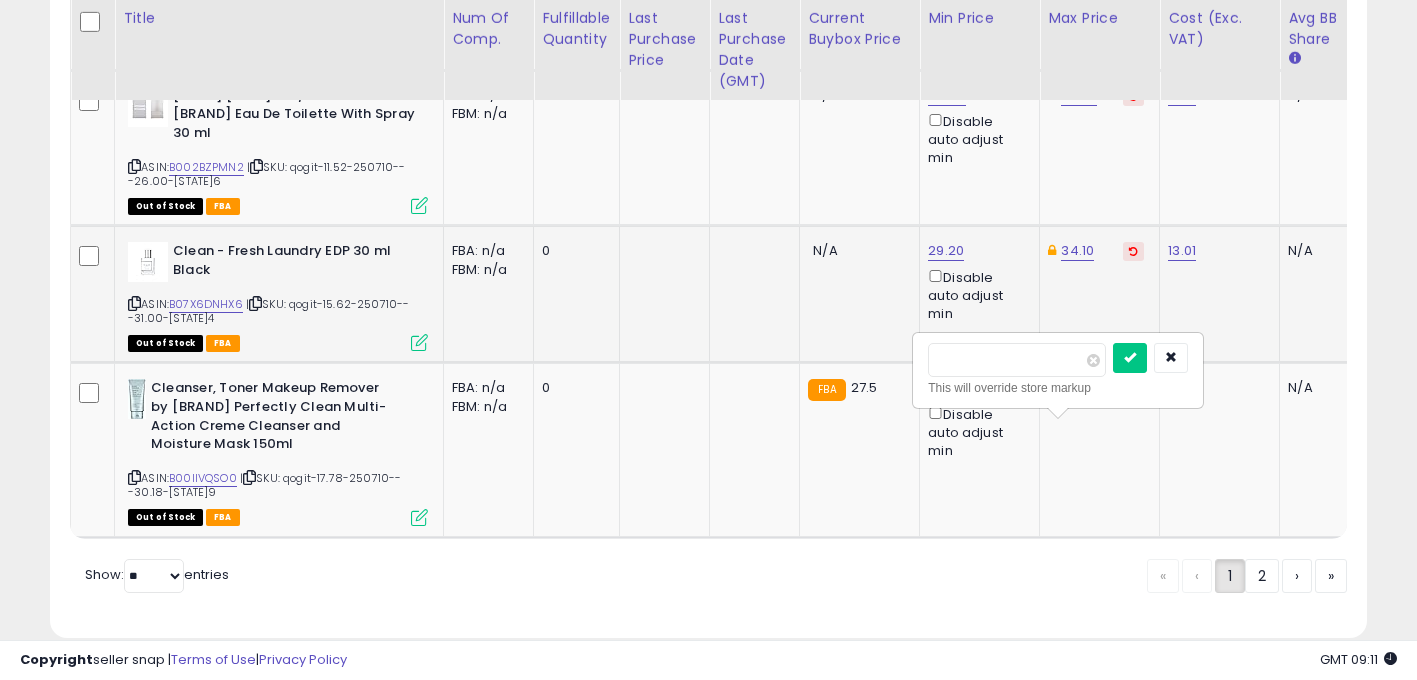 drag, startPoint x: 984, startPoint y: 366, endPoint x: 507, endPoint y: 354, distance: 477.1509 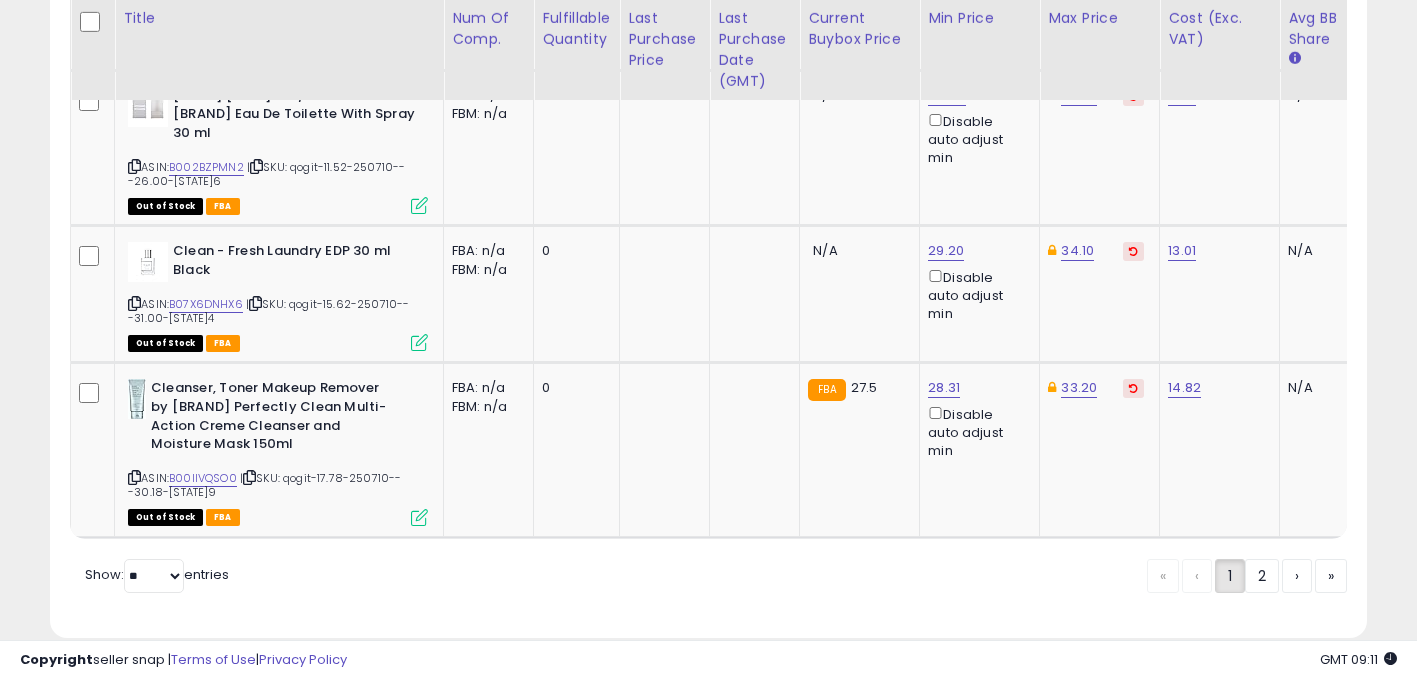 scroll, scrollTop: 0, scrollLeft: 757, axis: horizontal 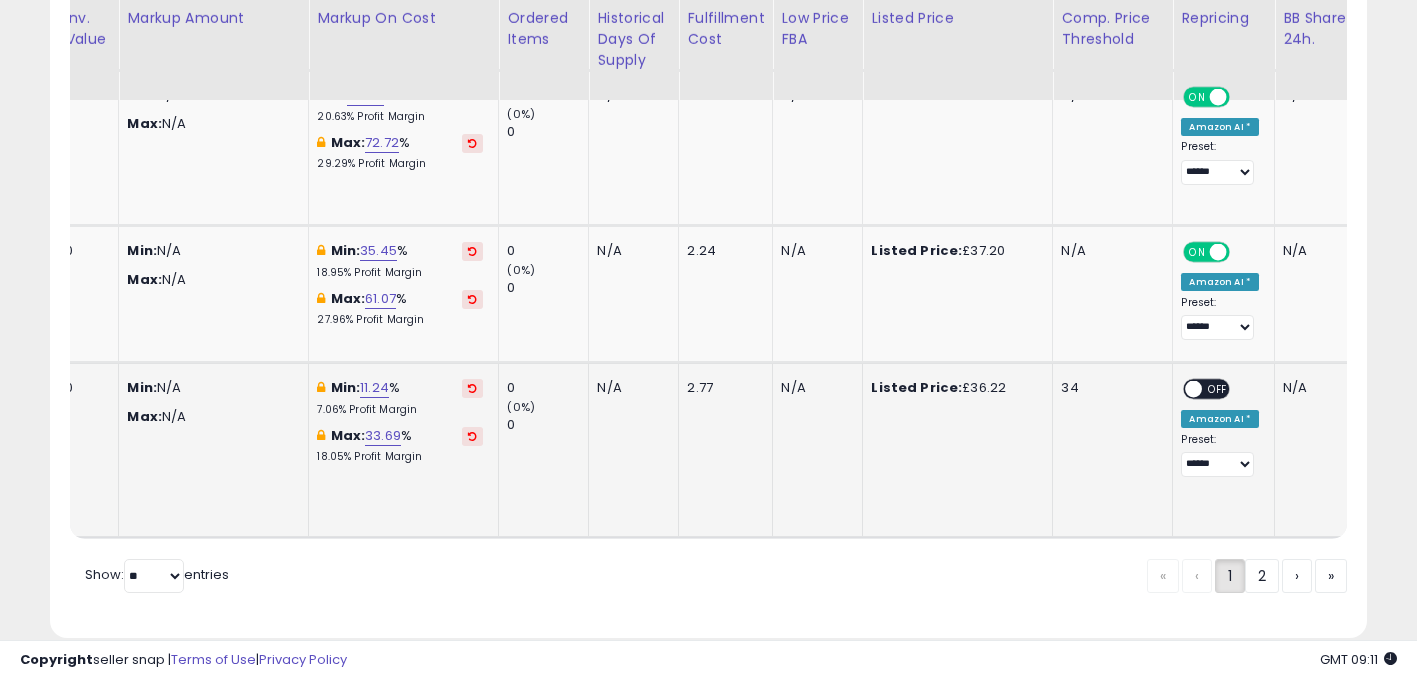 click on "OFF" at bounding box center (1219, 389) 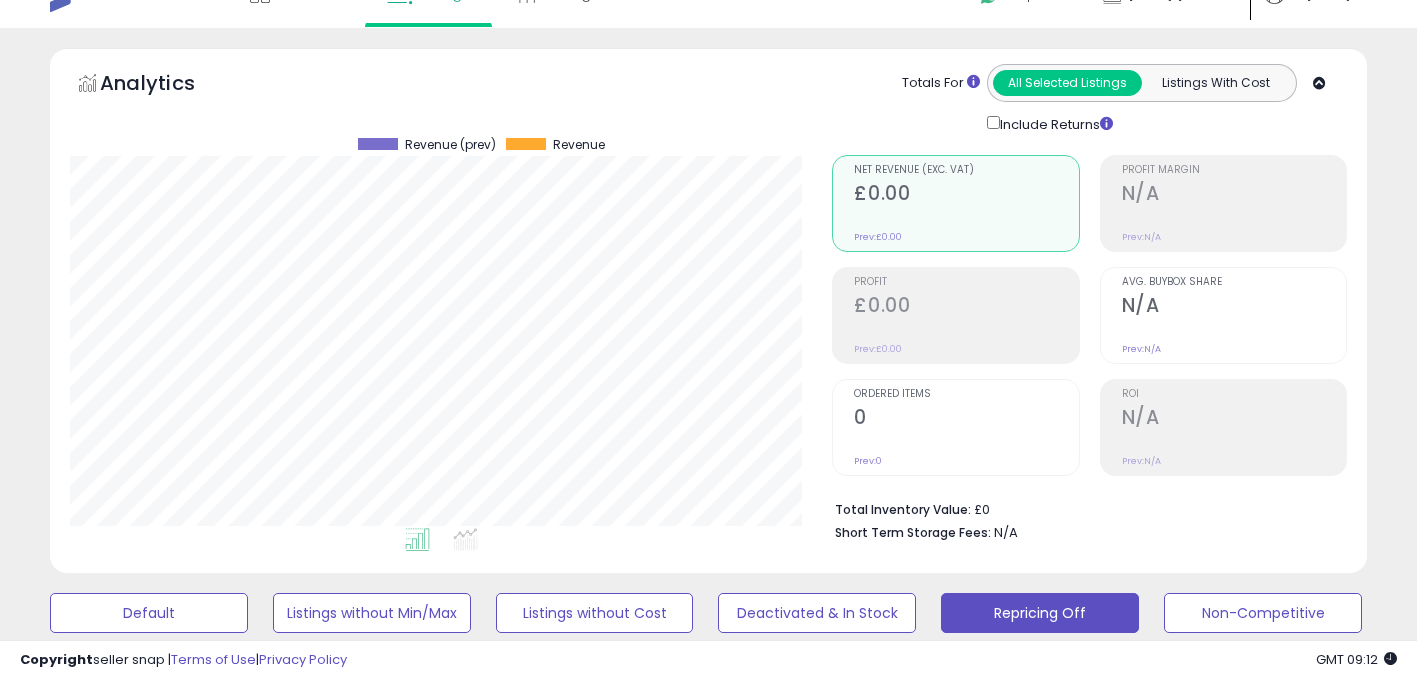 scroll, scrollTop: 0, scrollLeft: 0, axis: both 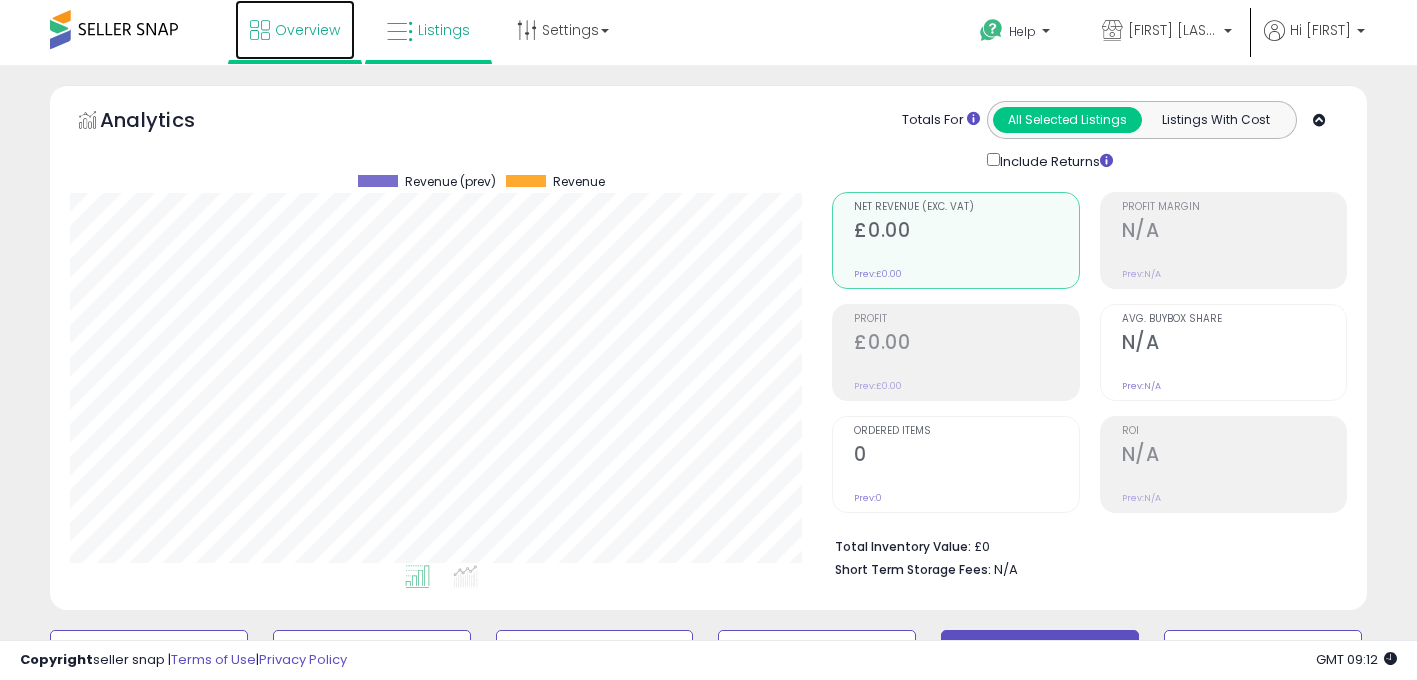 click on "Overview" at bounding box center [295, 30] 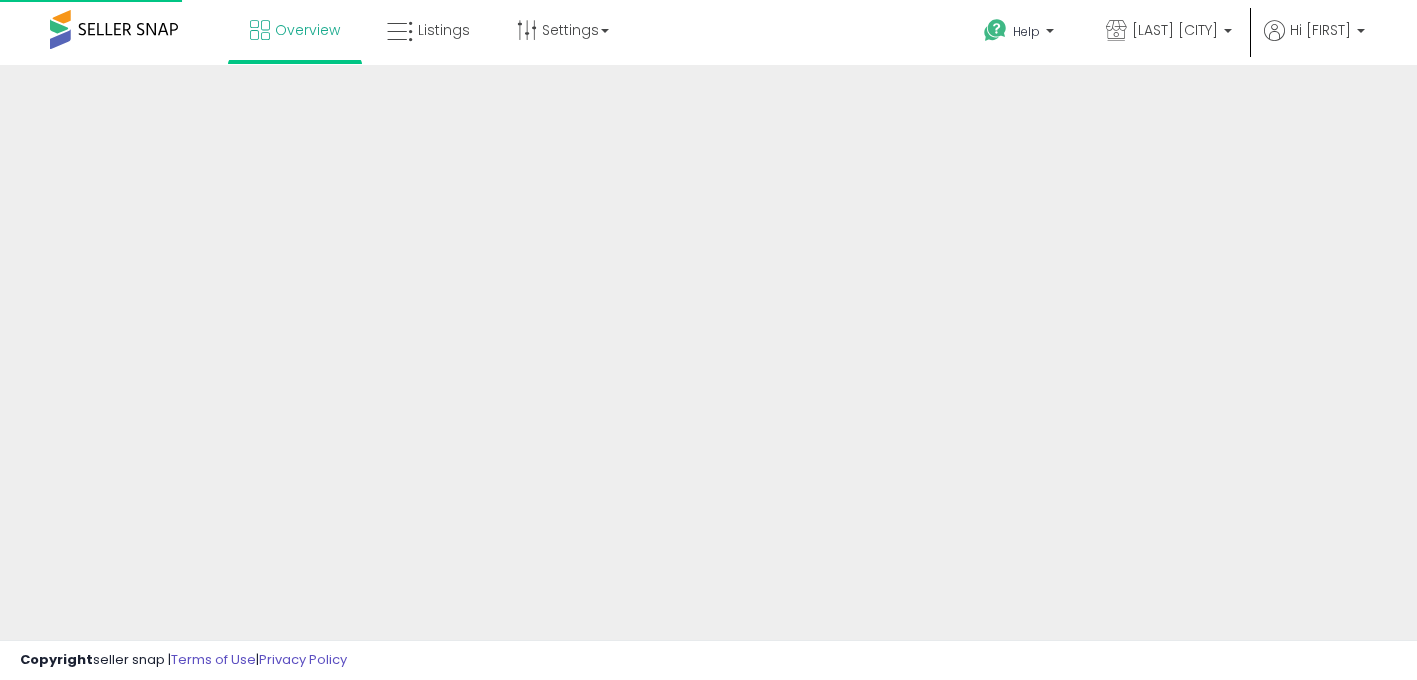 scroll, scrollTop: 0, scrollLeft: 0, axis: both 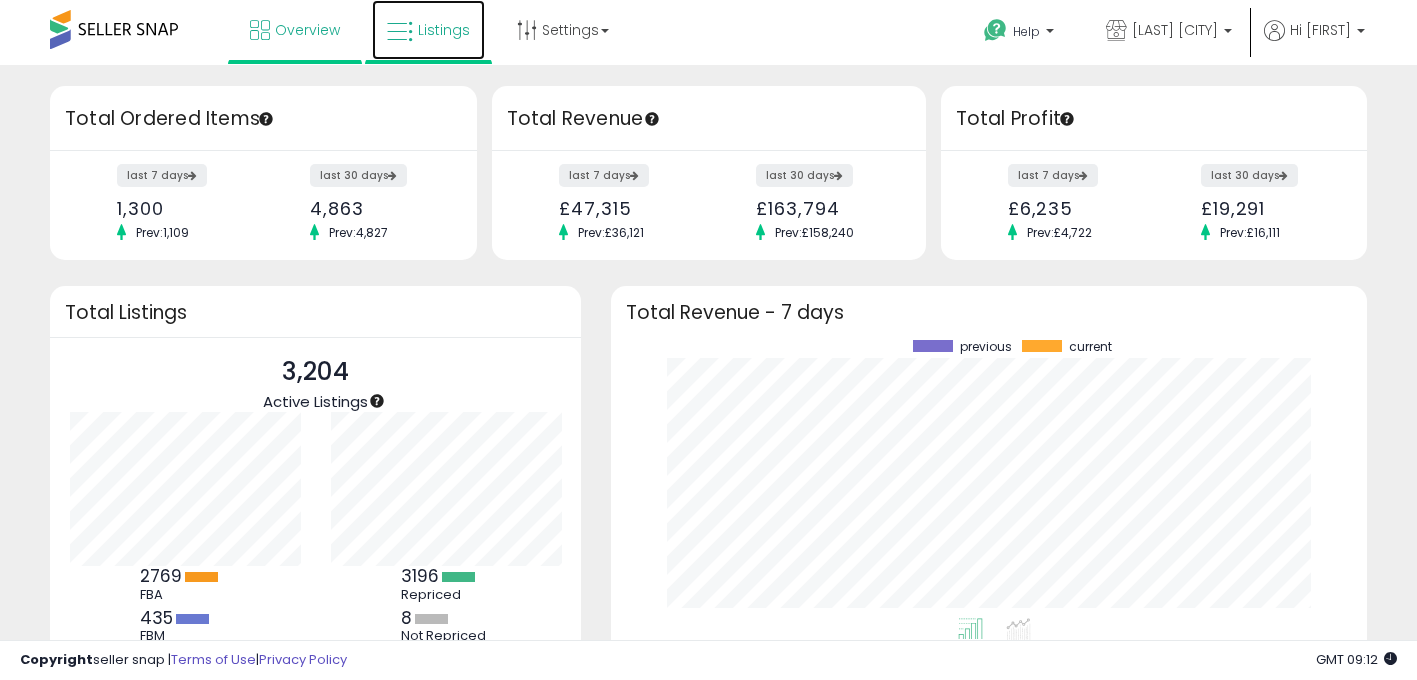 click on "Listings" at bounding box center (444, 30) 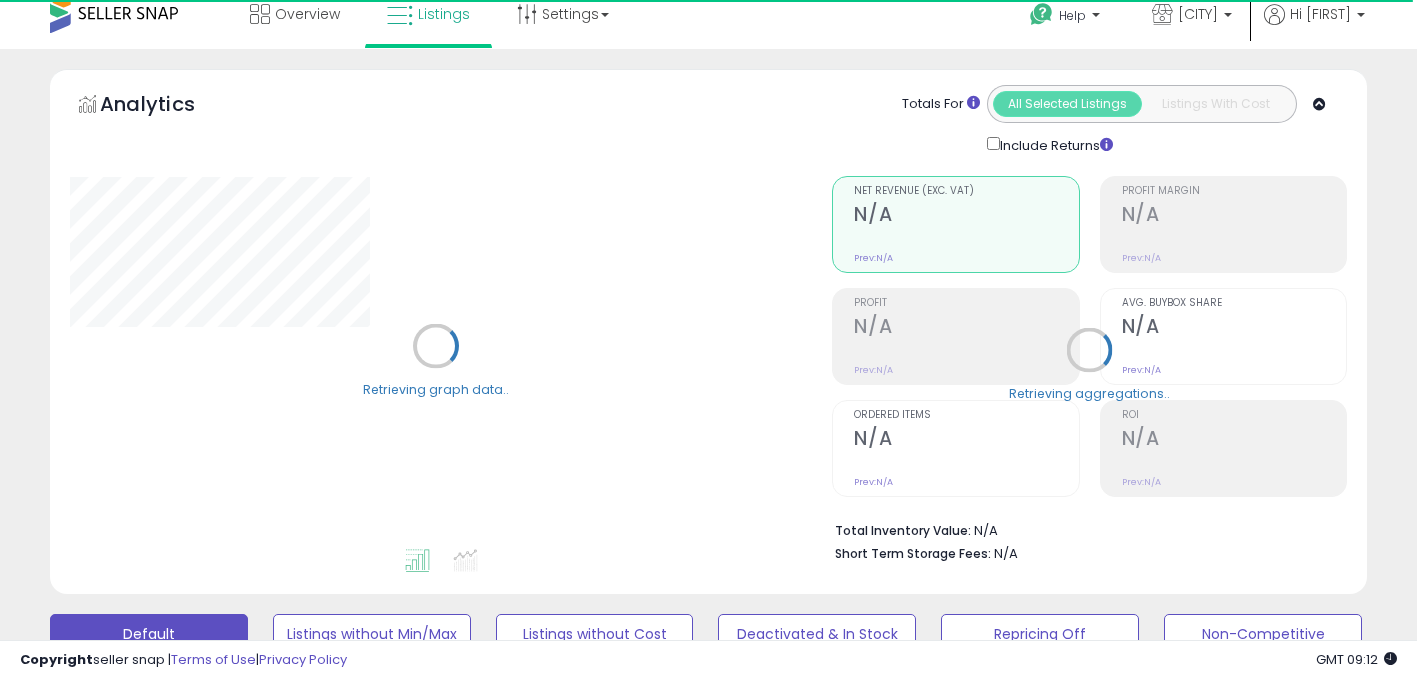 scroll, scrollTop: 33, scrollLeft: 0, axis: vertical 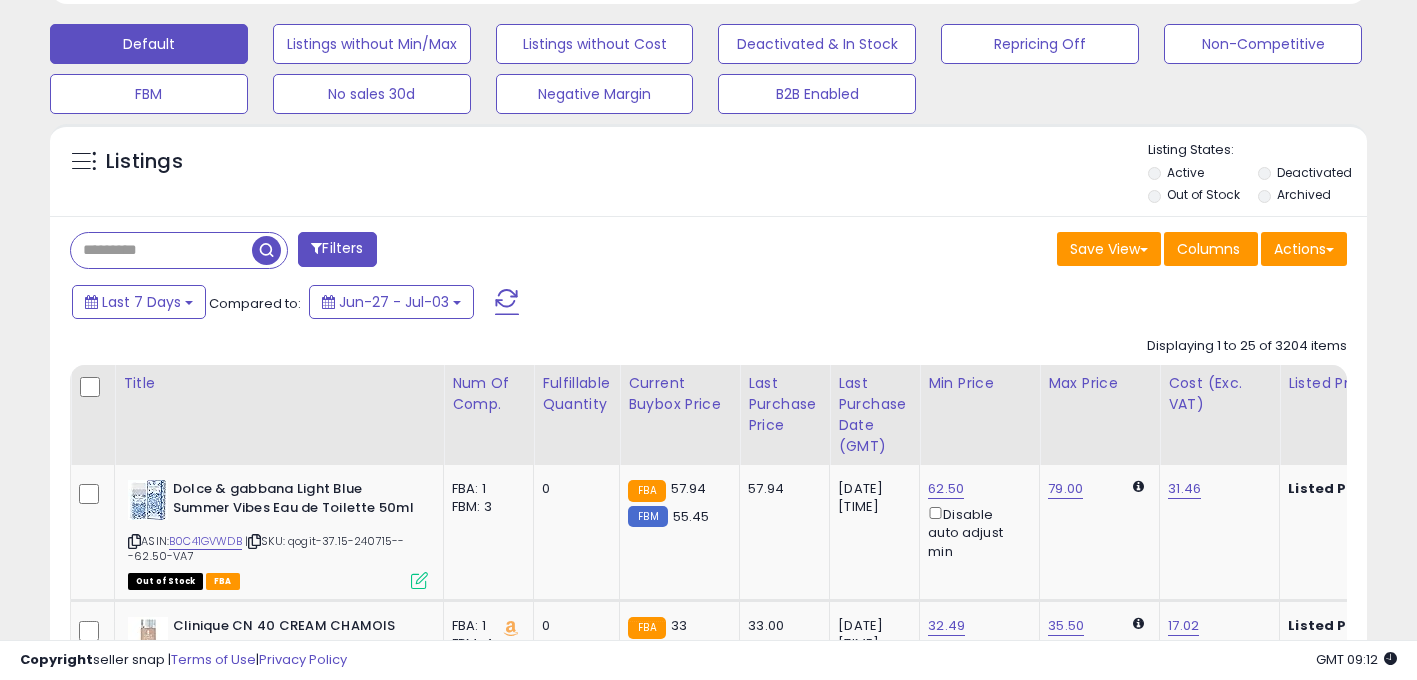 click on "Default
Listings without Min/Max
Listings without Cost
Deactivated & In Stock
Repricing Off
Non-Competitive
FBM
No sales 30d
Negative Margin
B2B Enabled" at bounding box center [708, 64] 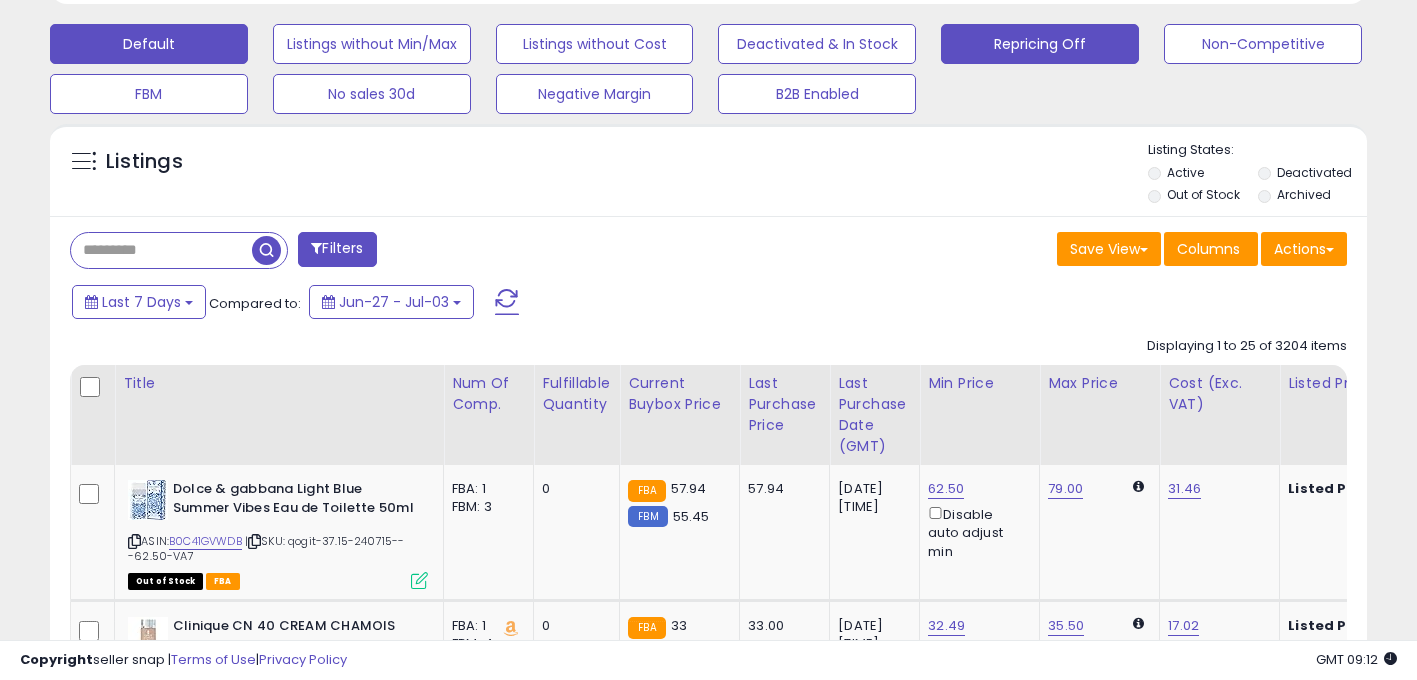 click on "Repricing Off" at bounding box center [372, 44] 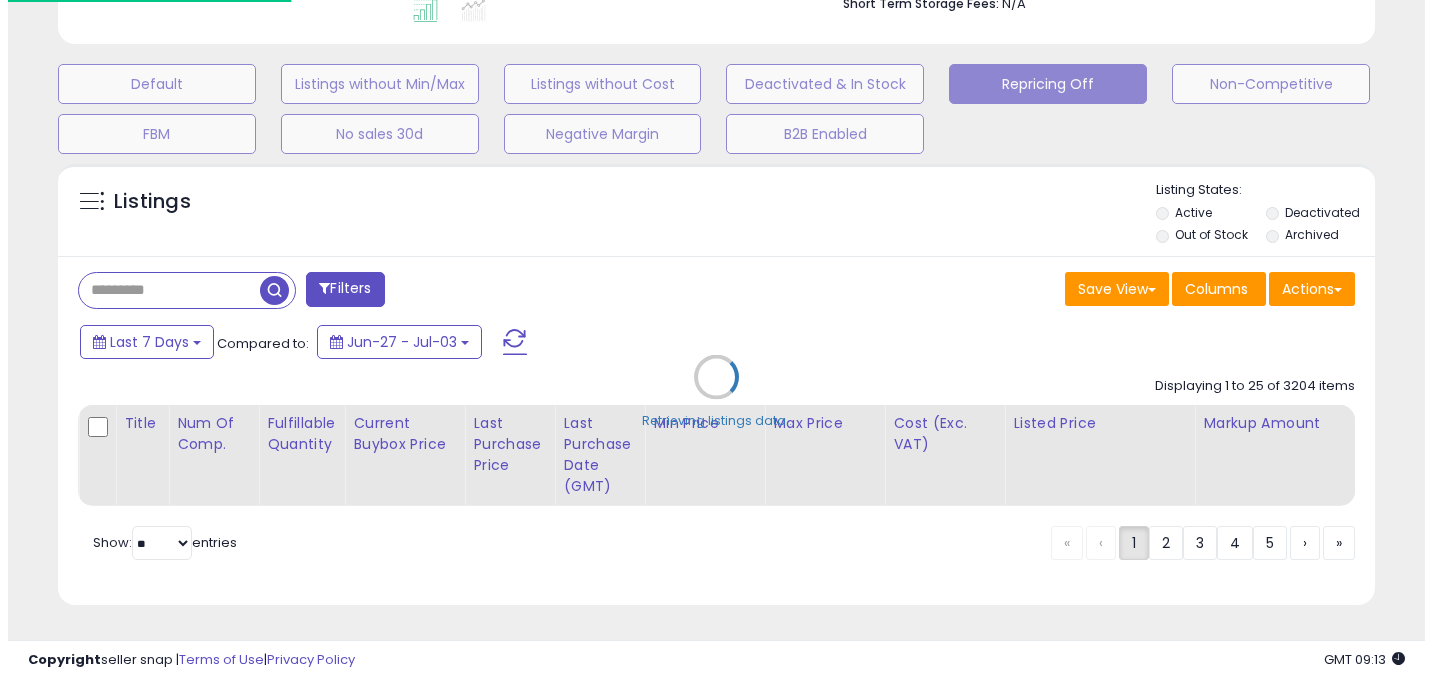 scroll, scrollTop: 581, scrollLeft: 0, axis: vertical 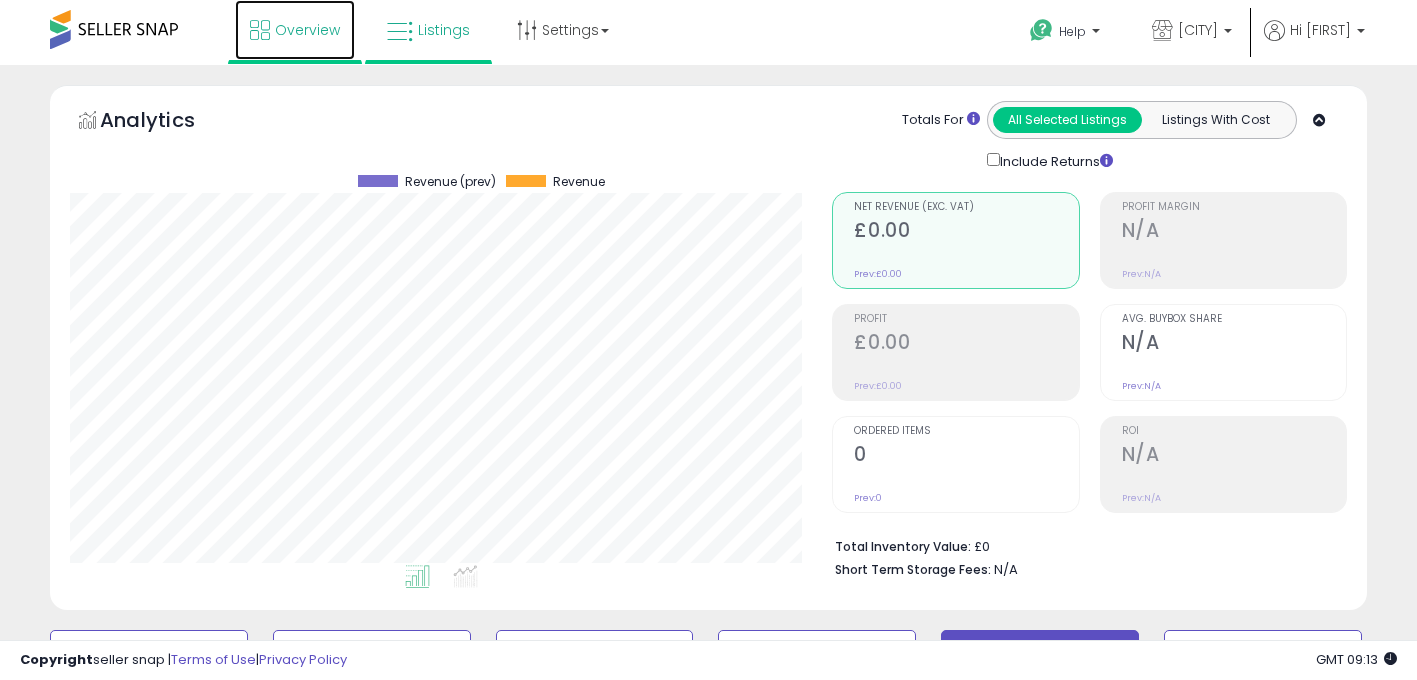 click on "Overview" at bounding box center [295, 30] 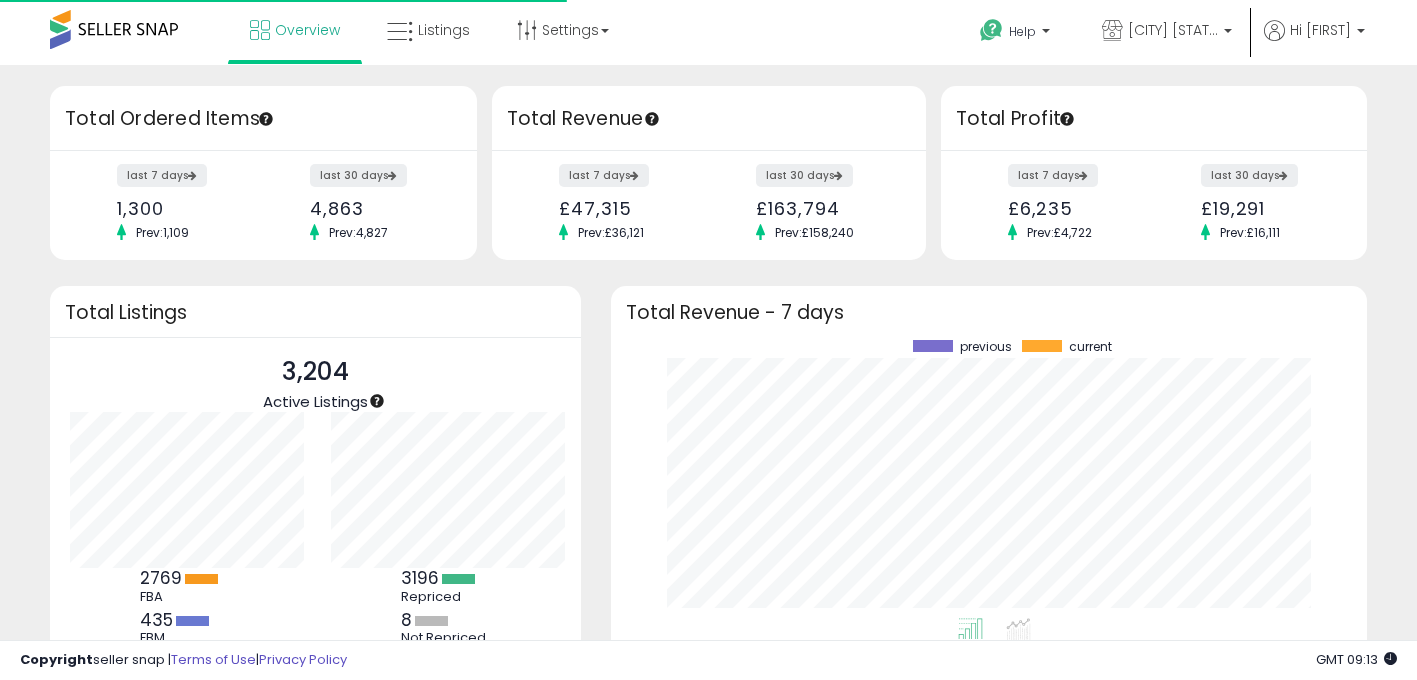 scroll, scrollTop: 0, scrollLeft: 0, axis: both 